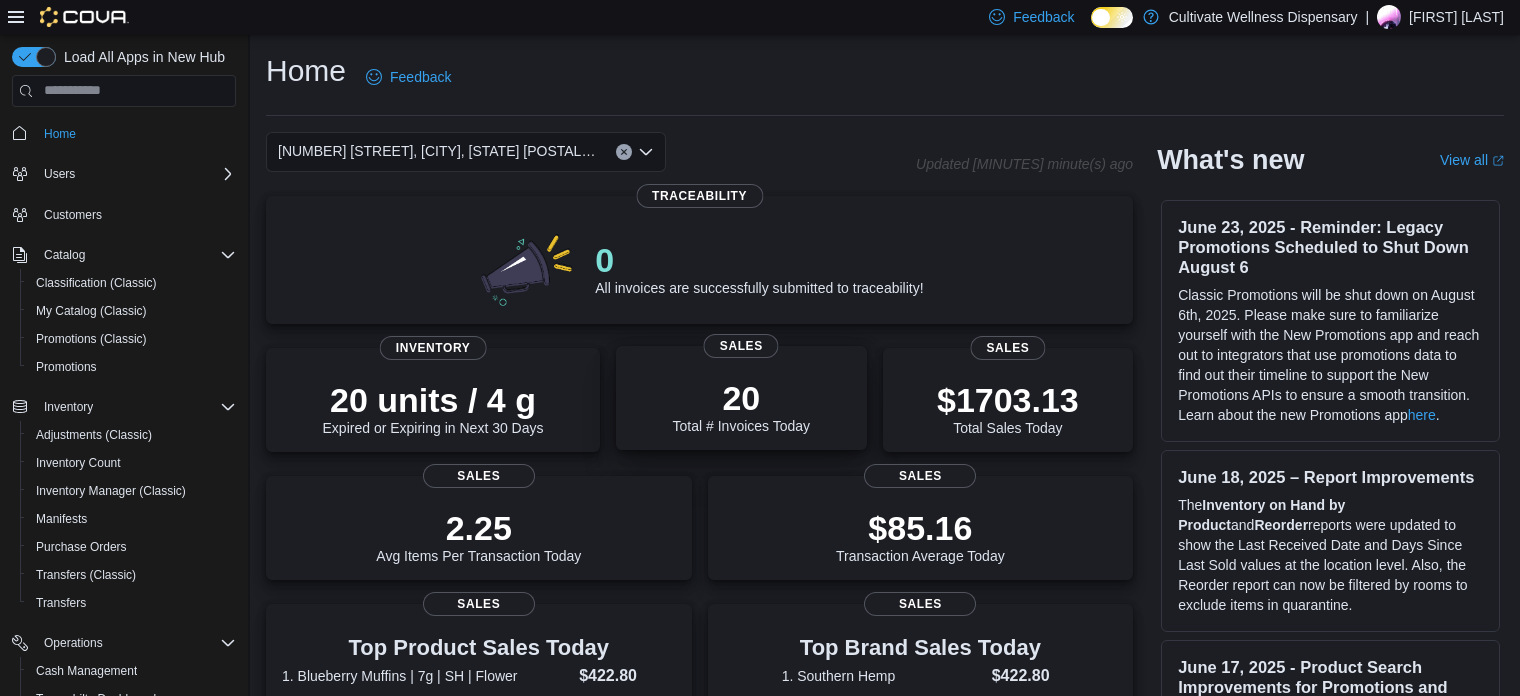 scroll, scrollTop: 0, scrollLeft: 0, axis: both 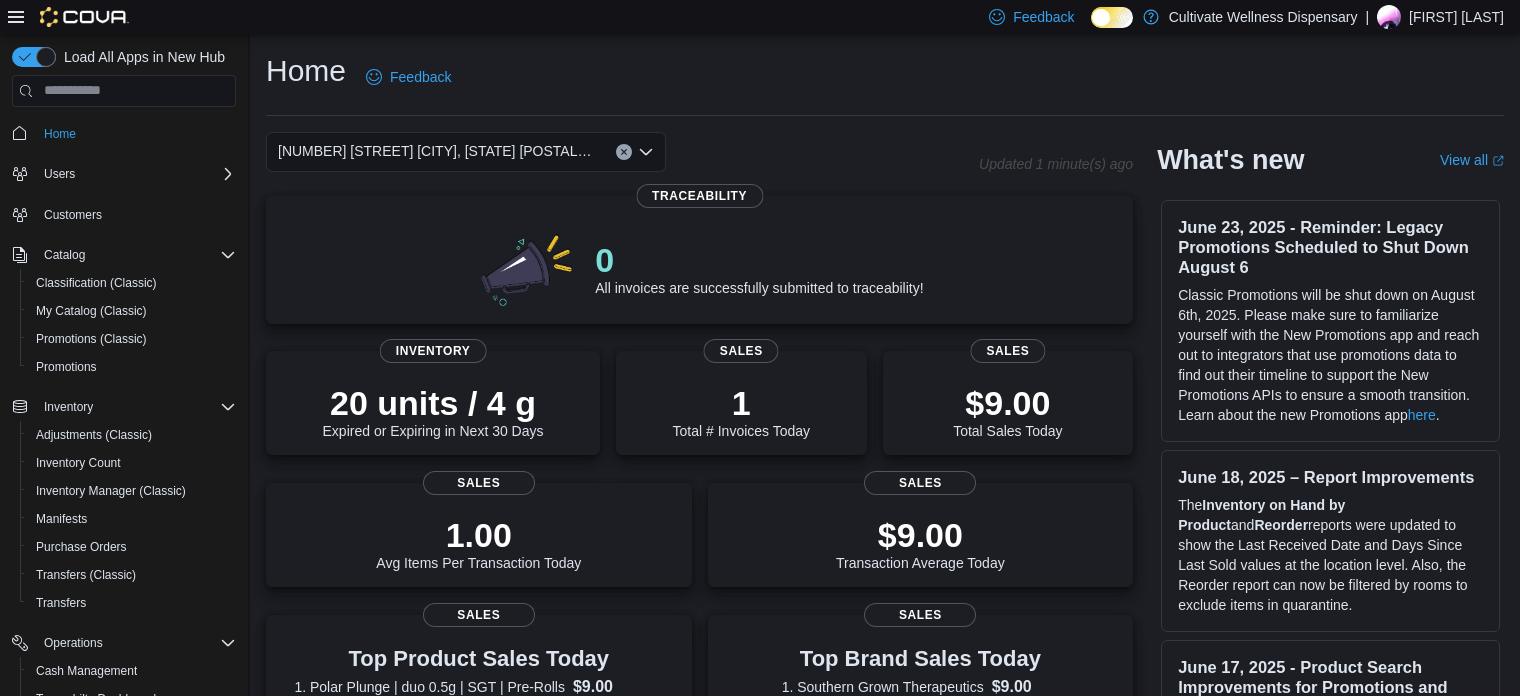 click on "Home Feedback" at bounding box center (885, 77) 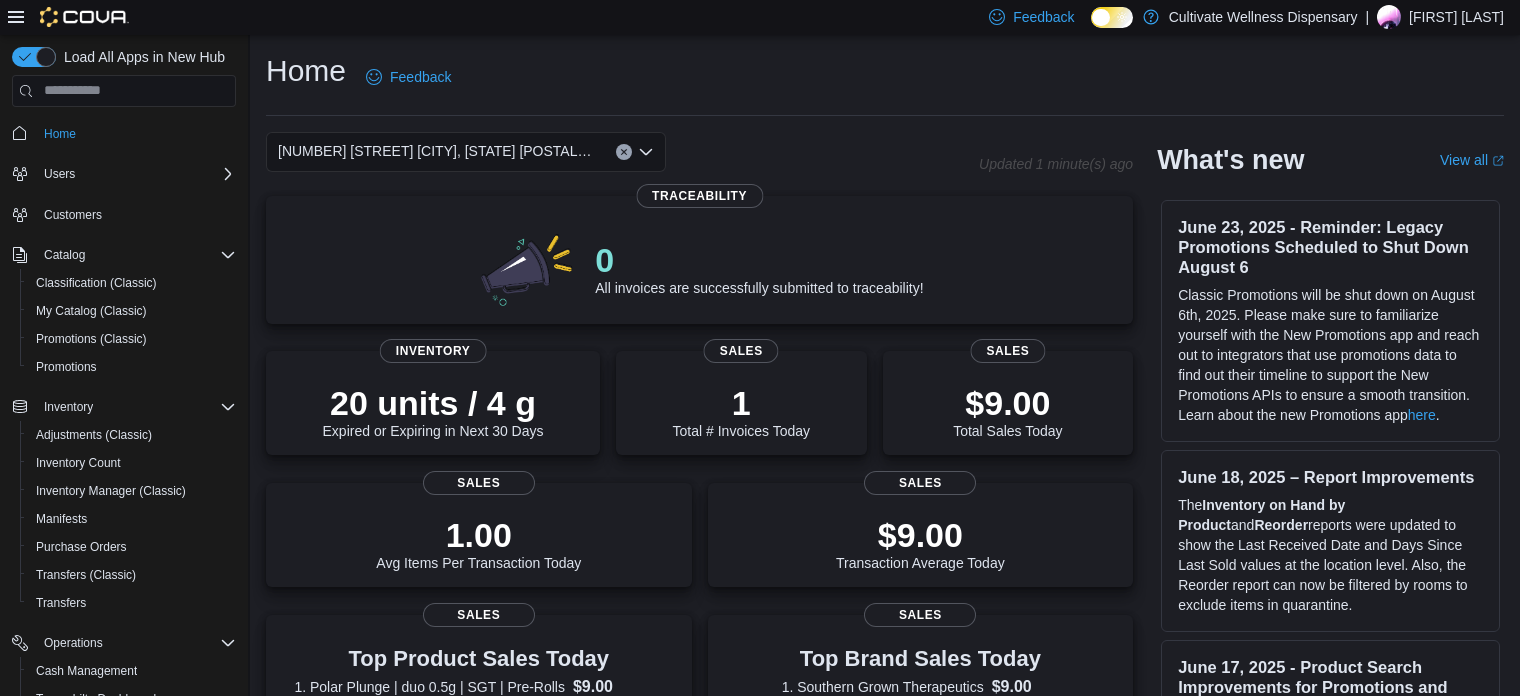 click on "Home Feedback" at bounding box center (885, 77) 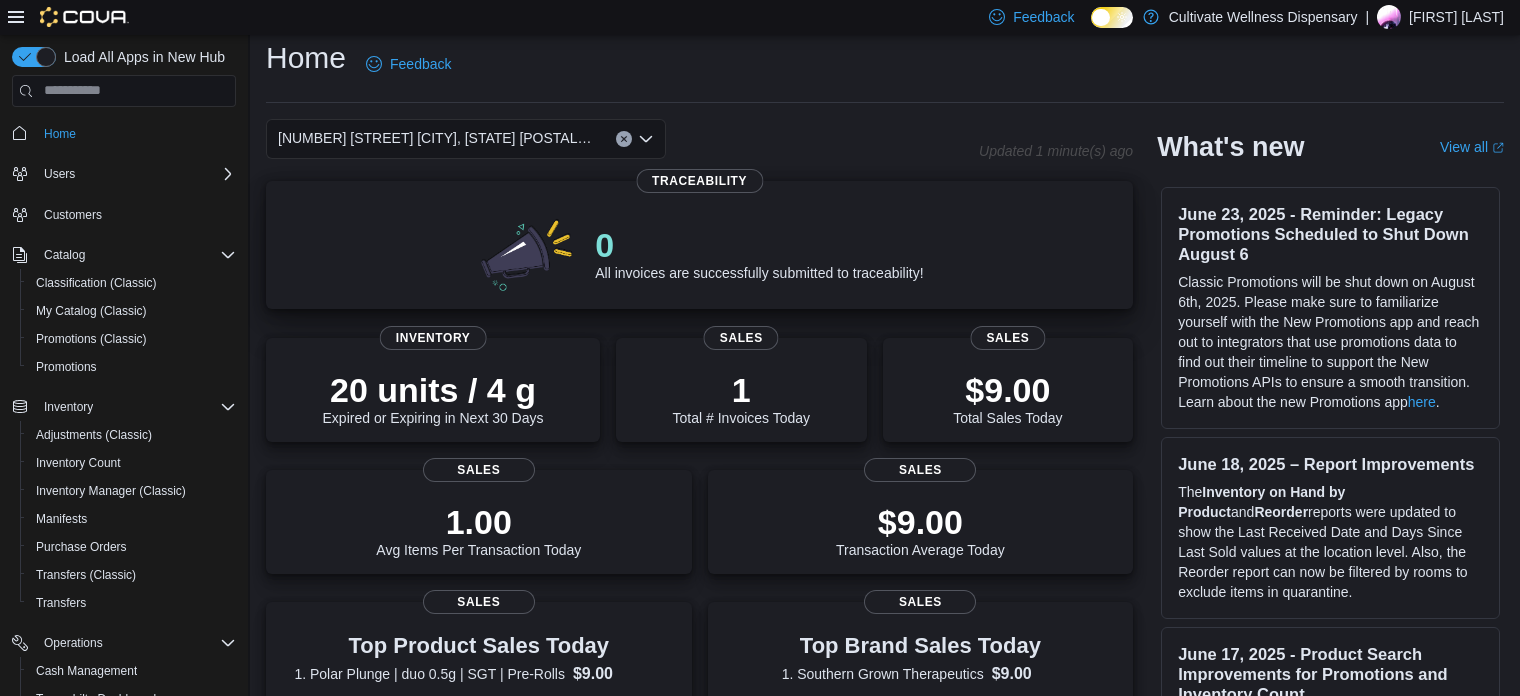 scroll, scrollTop: 0, scrollLeft: 0, axis: both 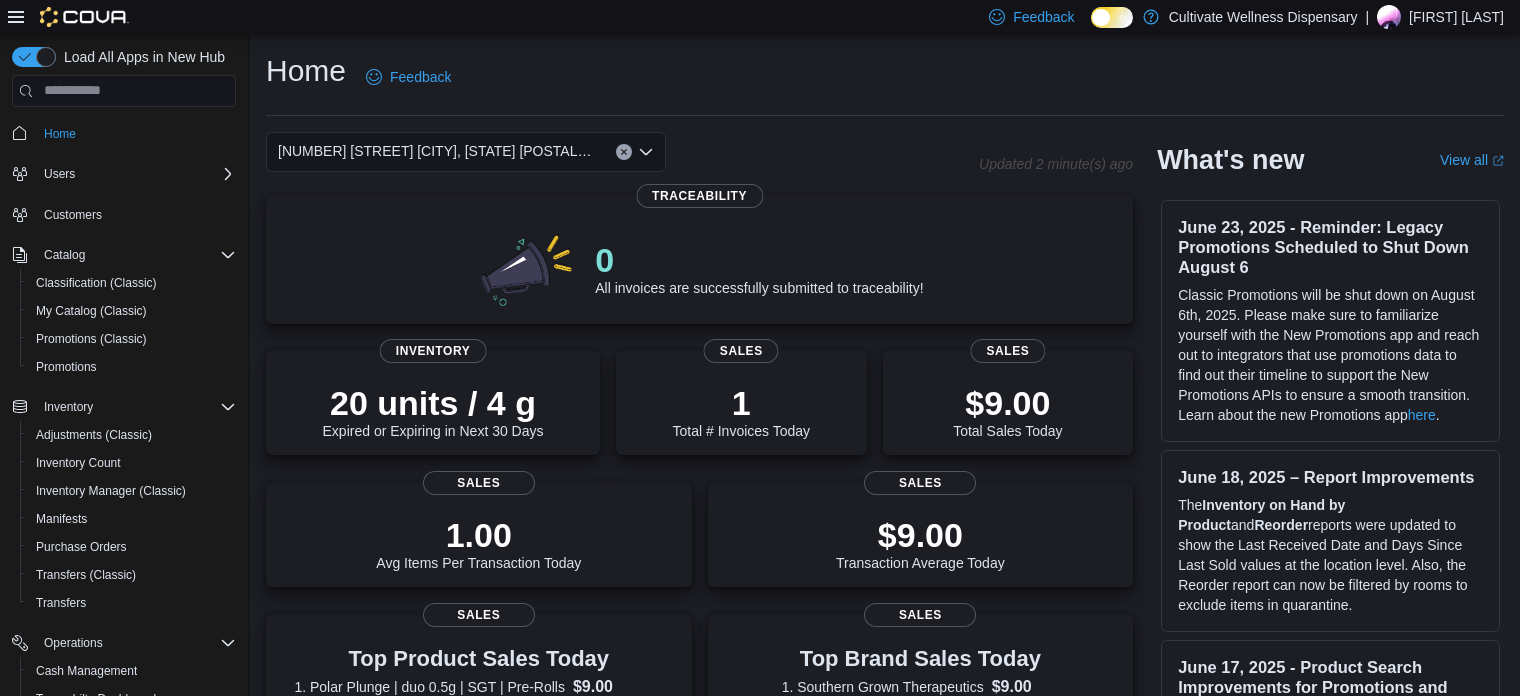 click on "Home Feedback" at bounding box center [885, 77] 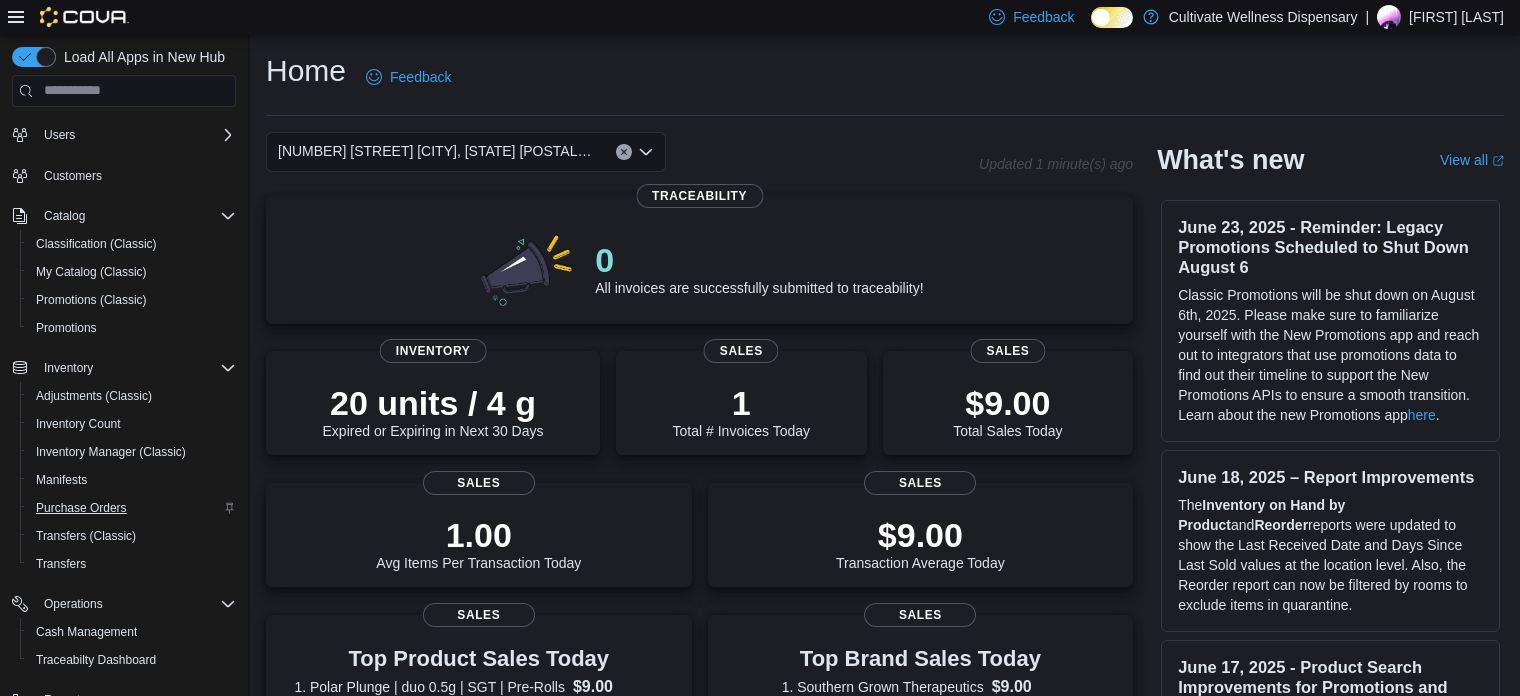 scroll, scrollTop: 0, scrollLeft: 0, axis: both 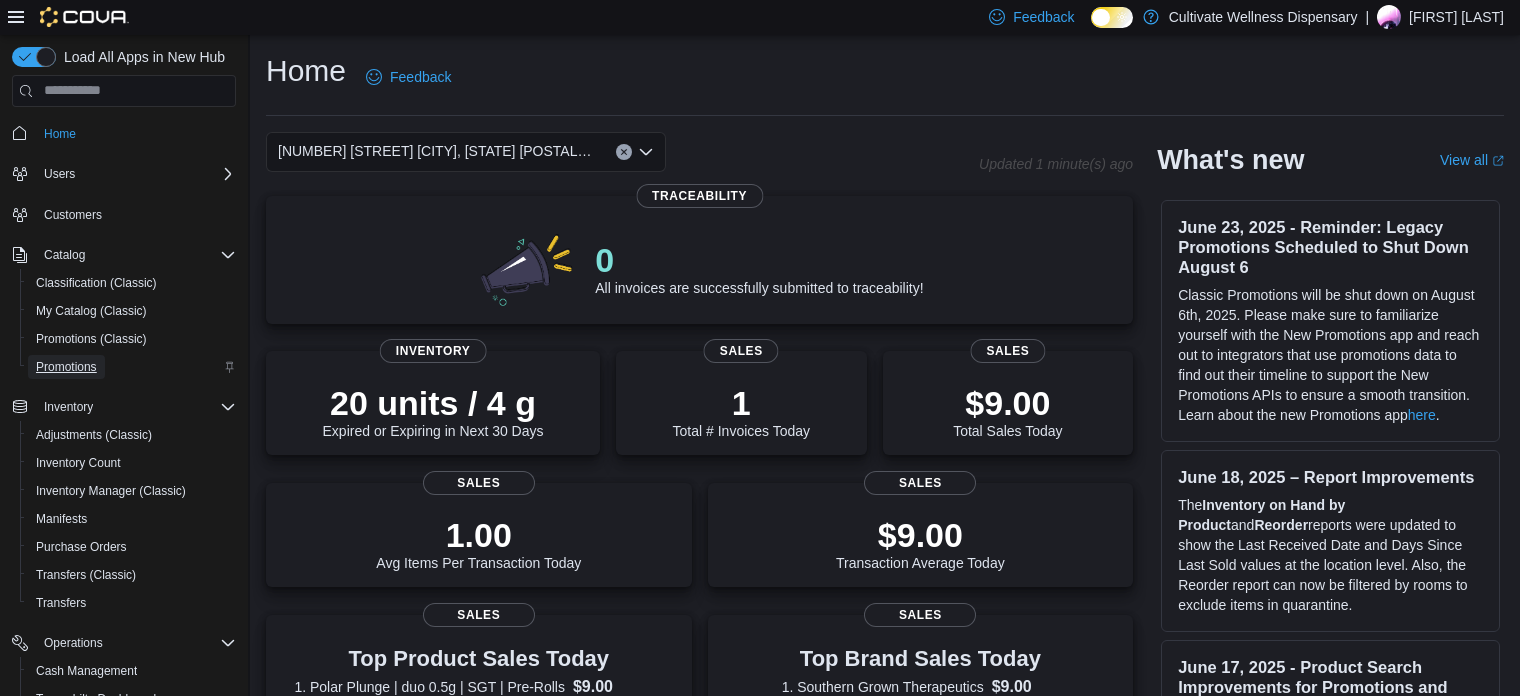 click on "Promotions" at bounding box center [66, 367] 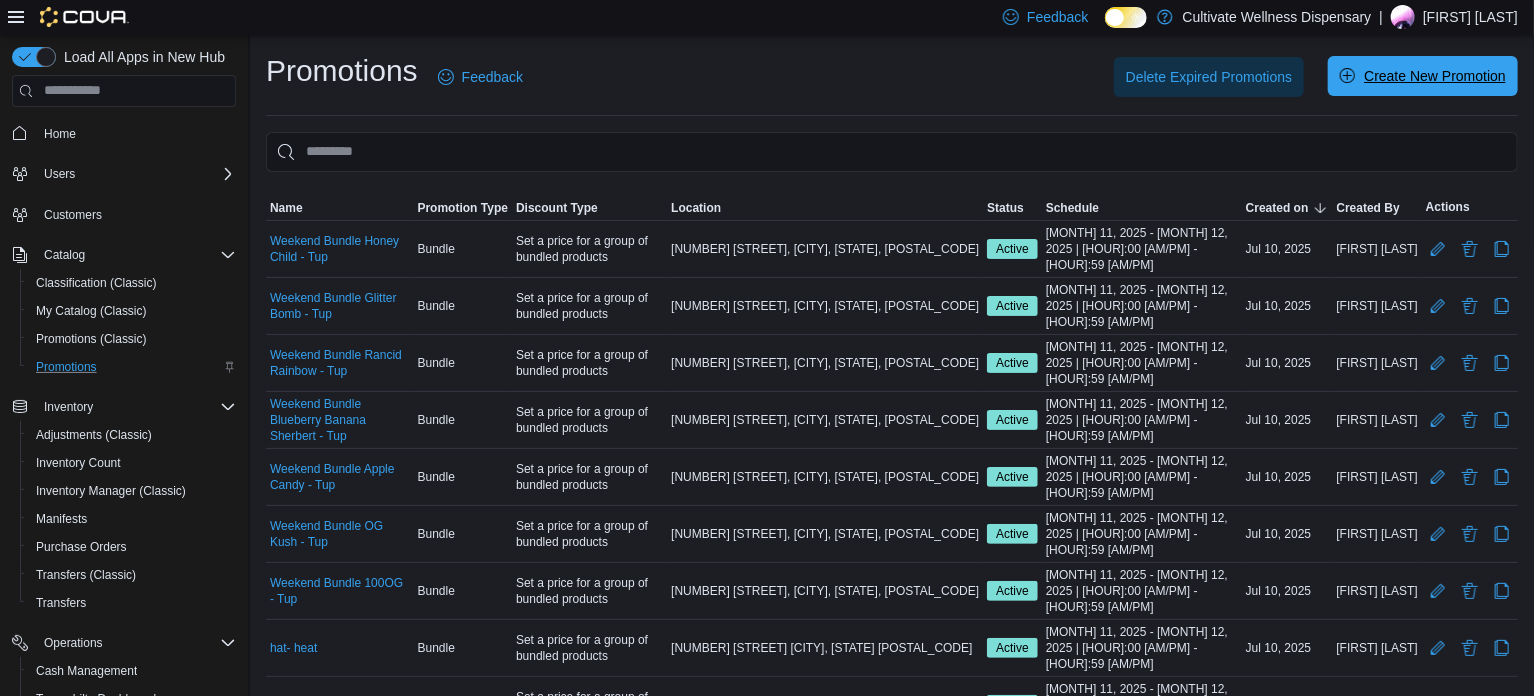 click on "Create New Promotion" at bounding box center [1435, 76] 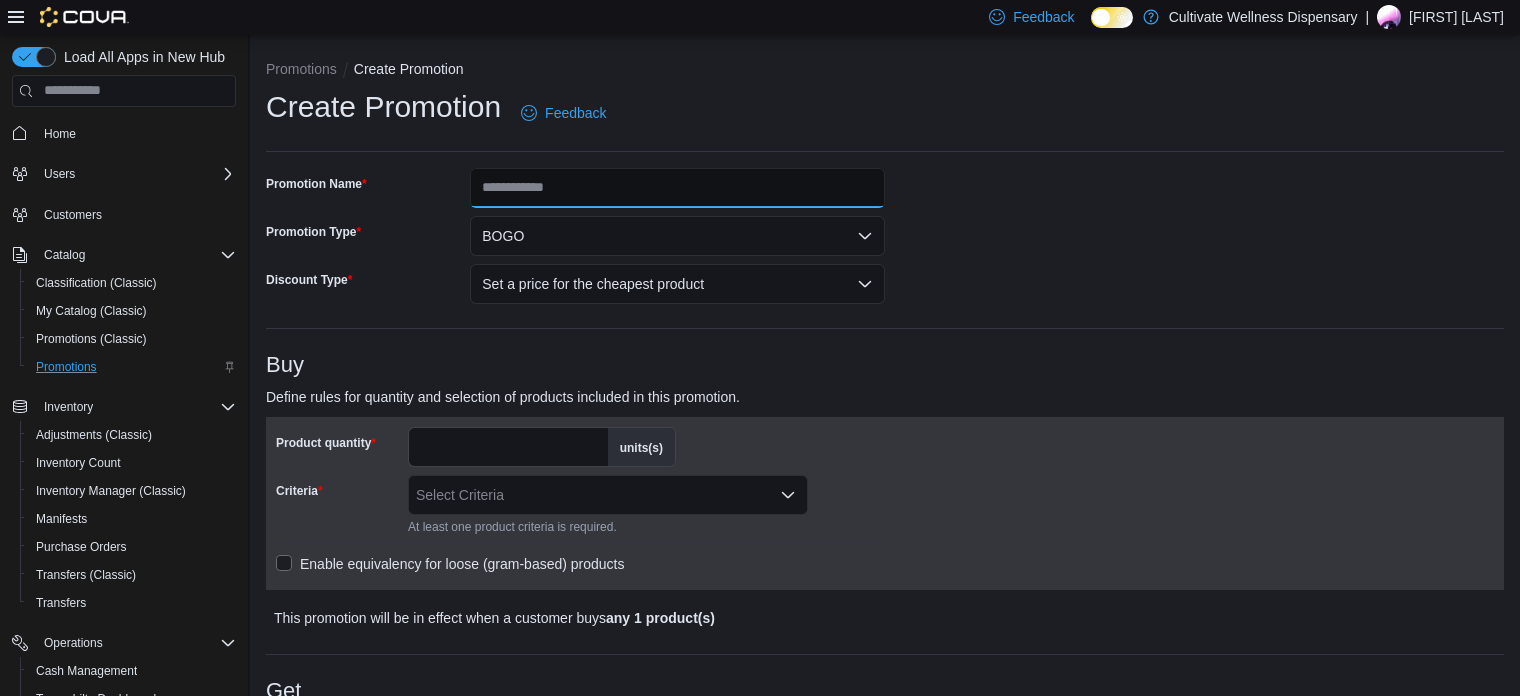 click on "Promotion Name" at bounding box center (677, 188) 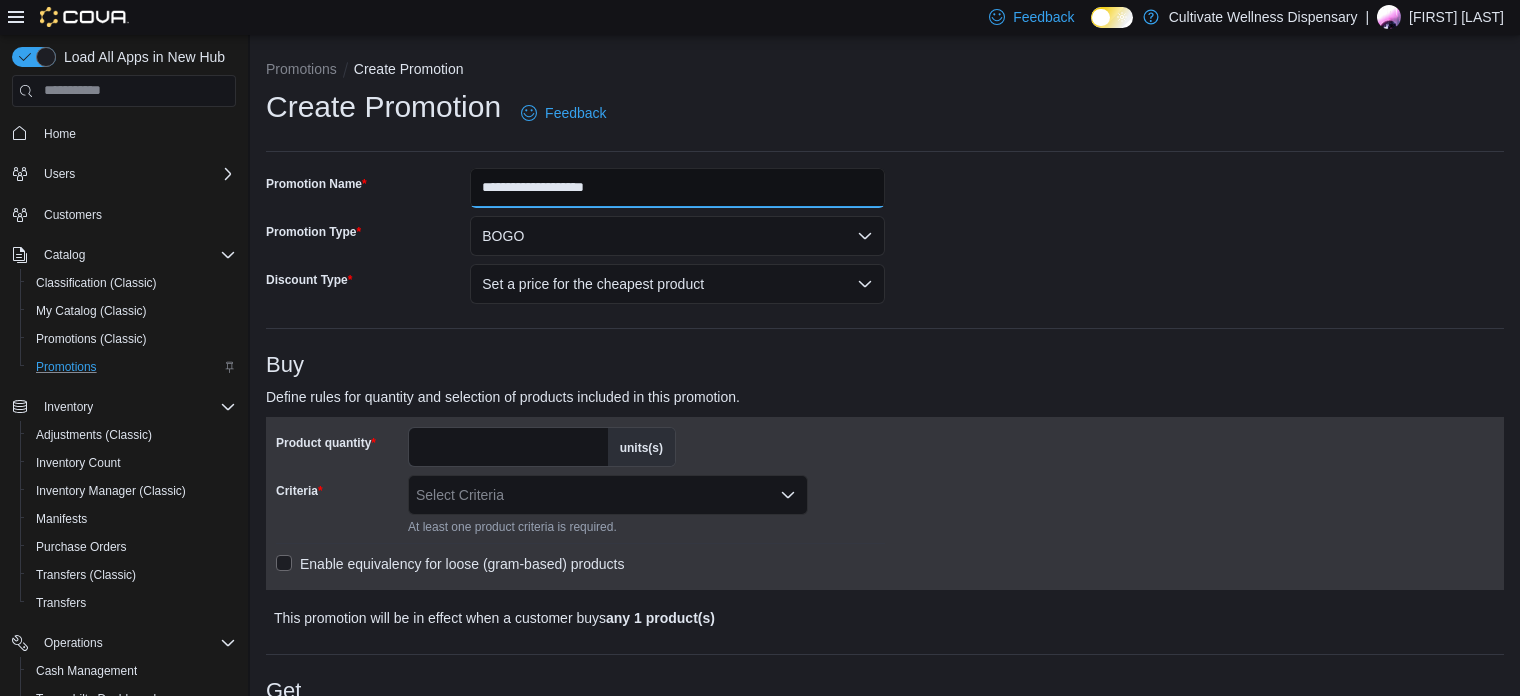 click on "**********" at bounding box center (677, 188) 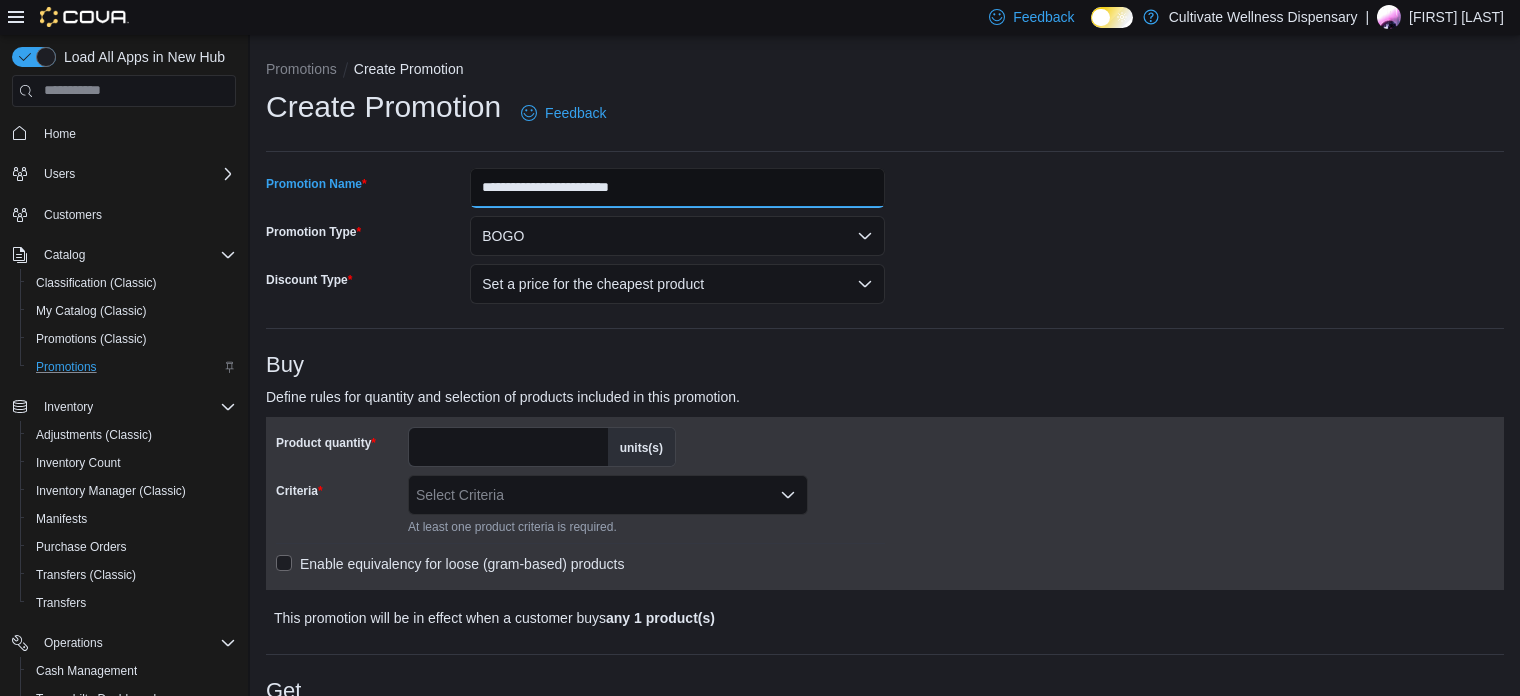 type on "**********" 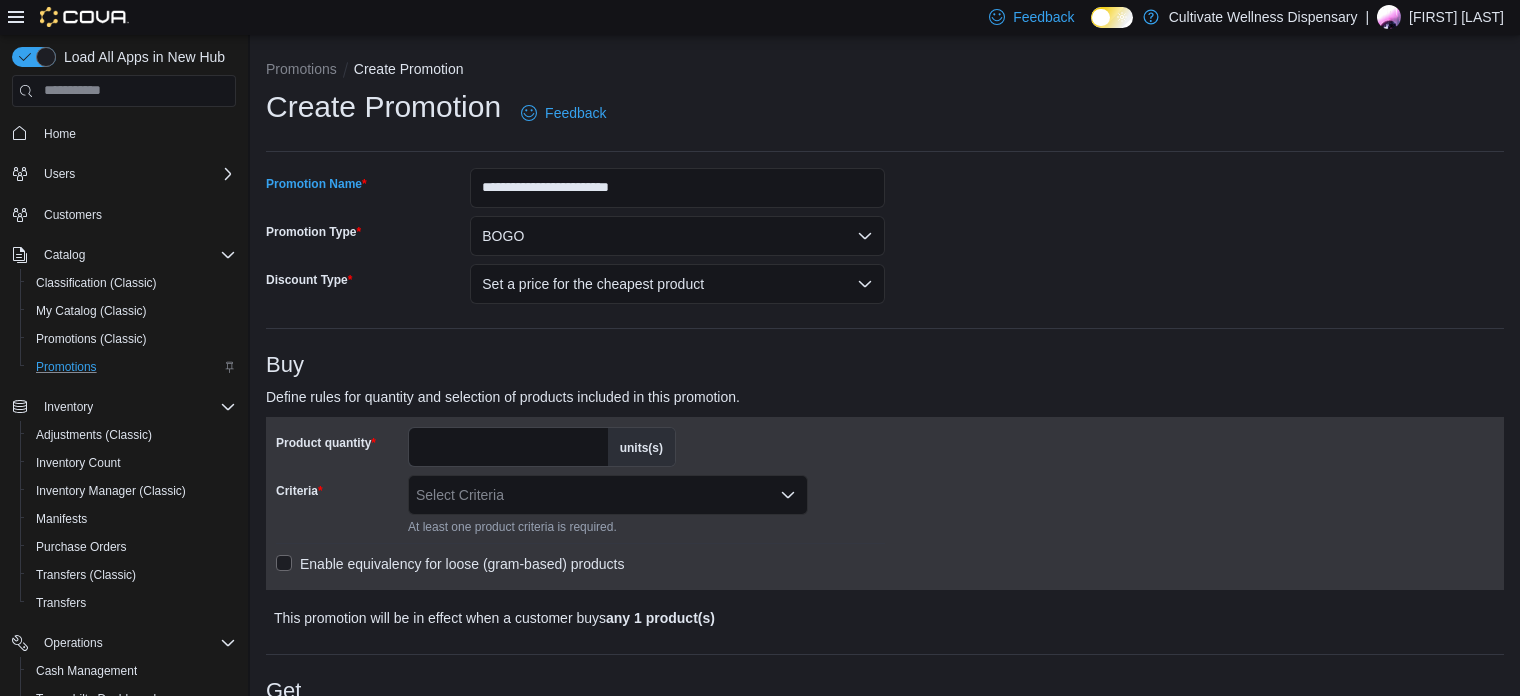 click on "**********" at bounding box center [885, 901] 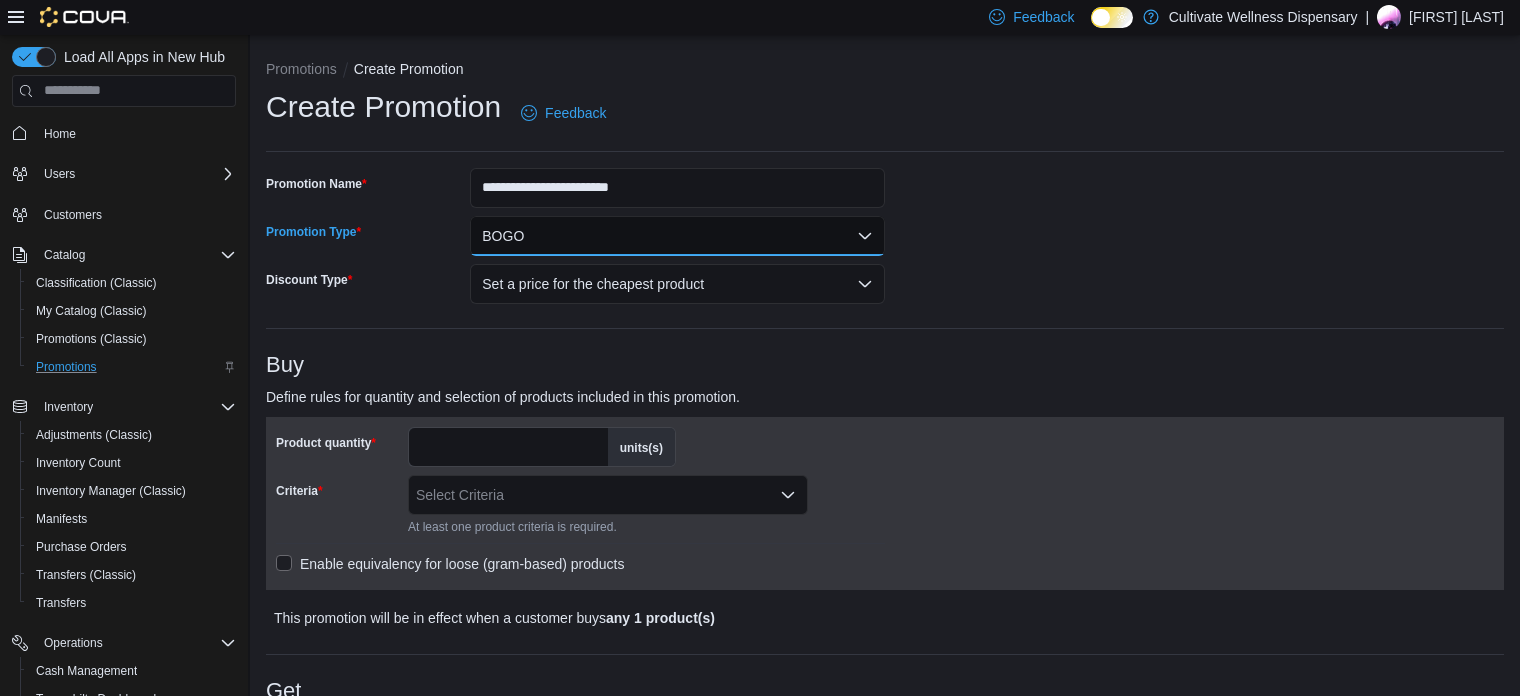 click on "BOGO" at bounding box center (677, 236) 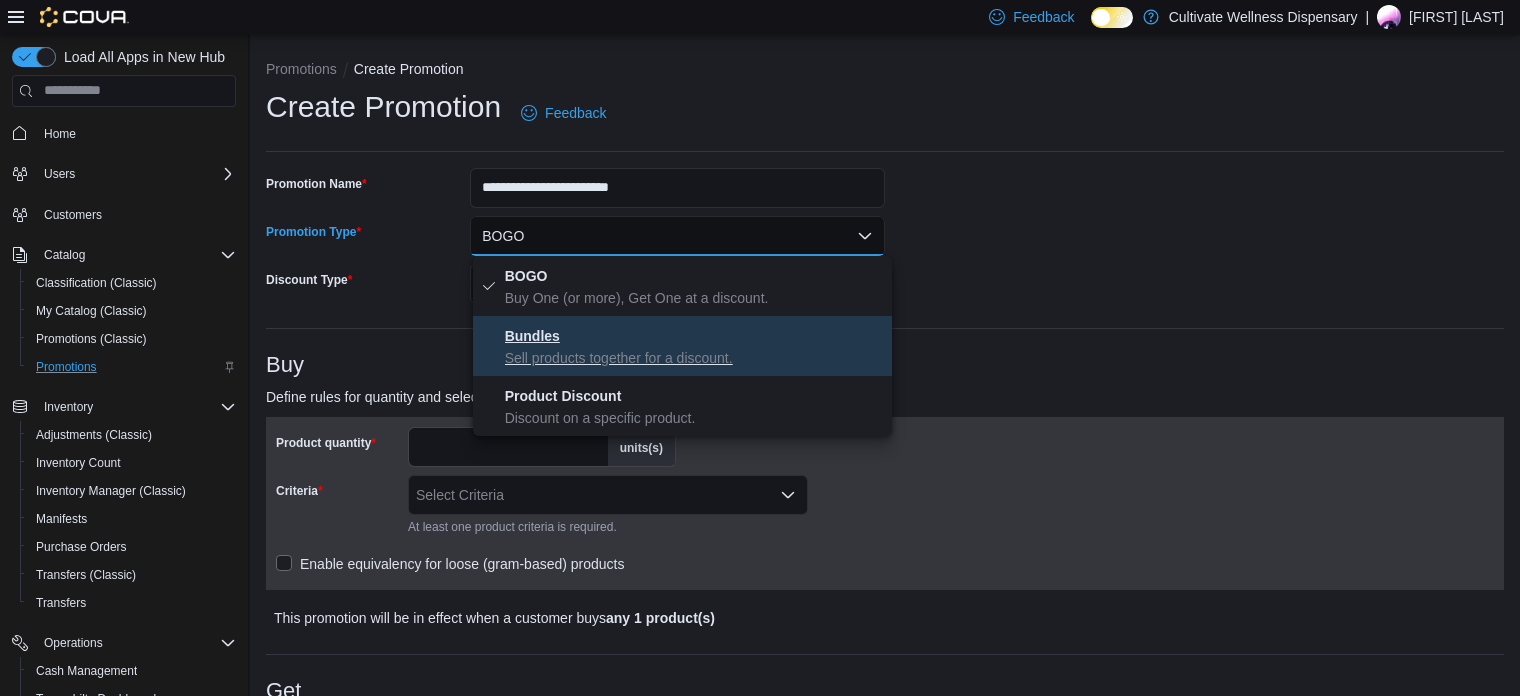 click on "Sell products together for a discount." at bounding box center [695, 358] 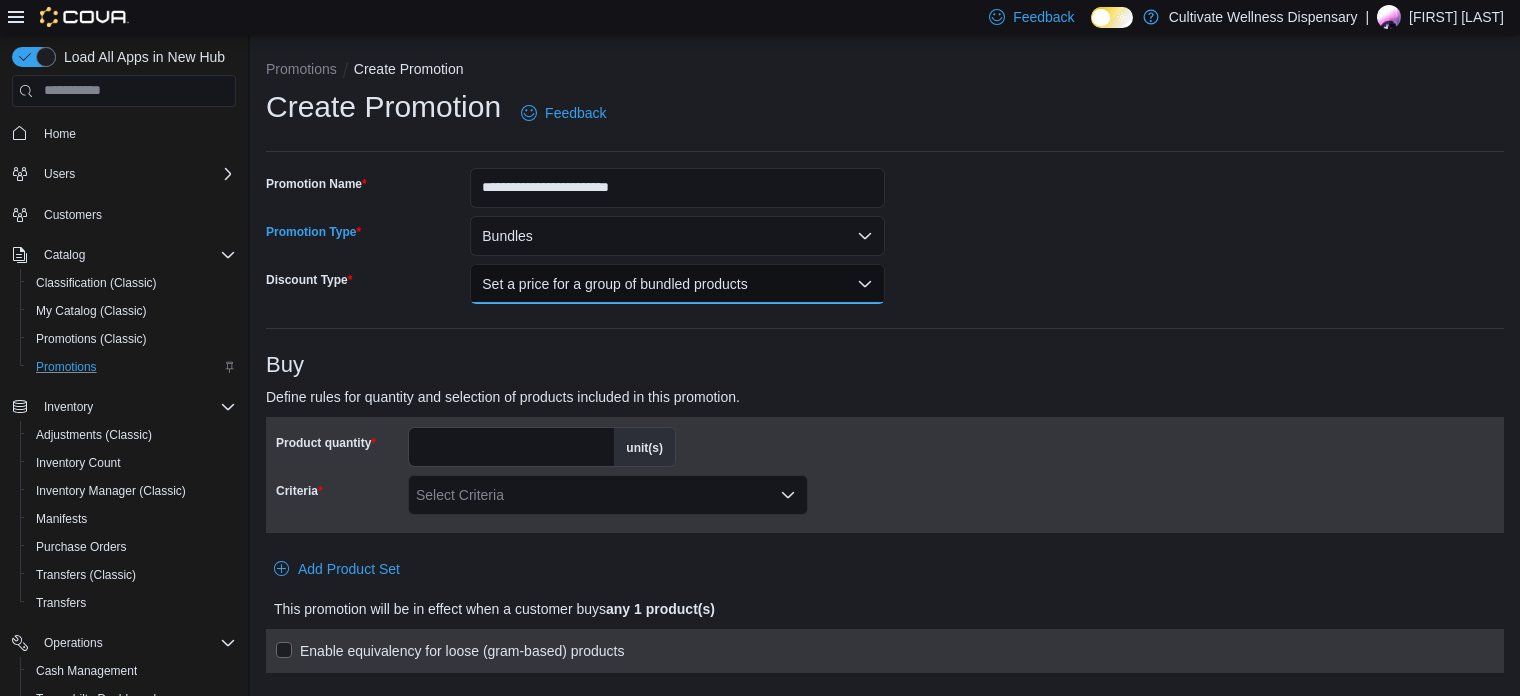 click on "Set a price for a group of bundled products" at bounding box center [677, 284] 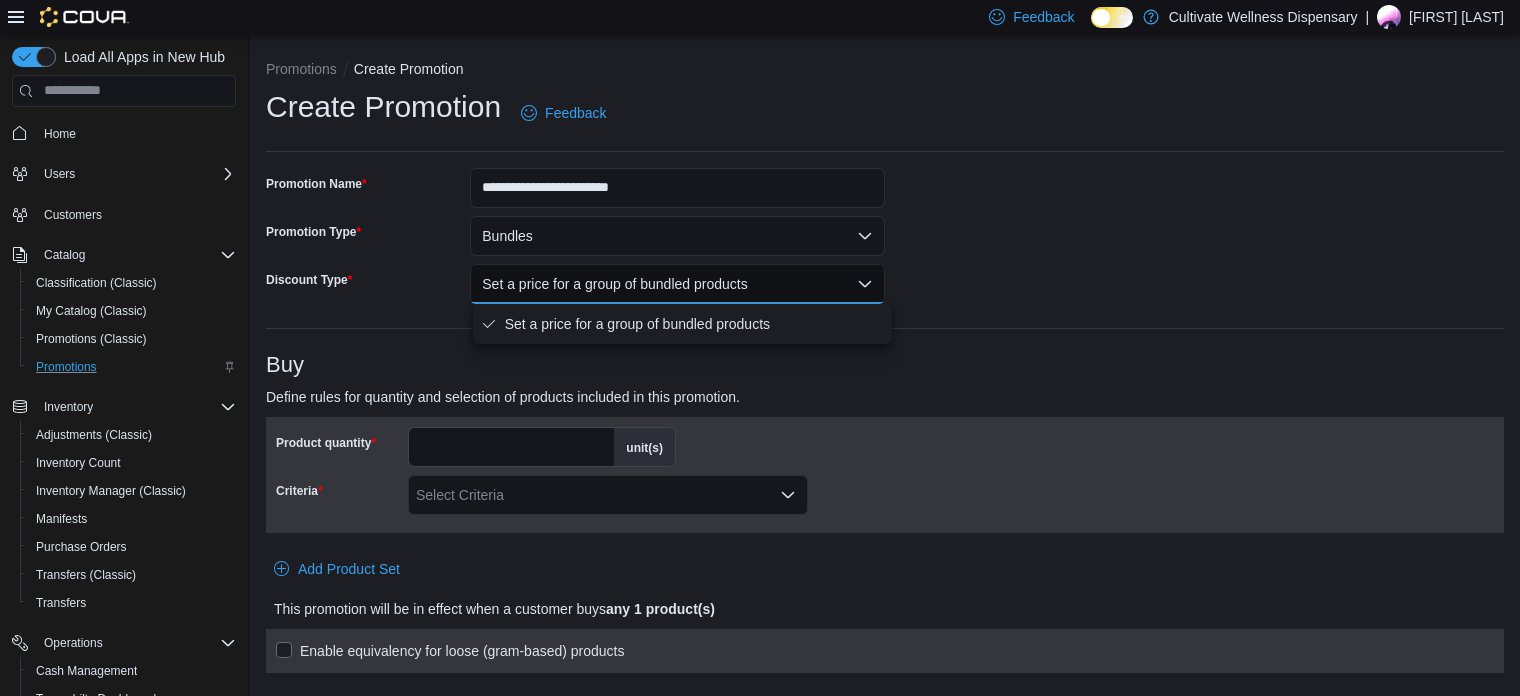 click on "**********" at bounding box center (885, 882) 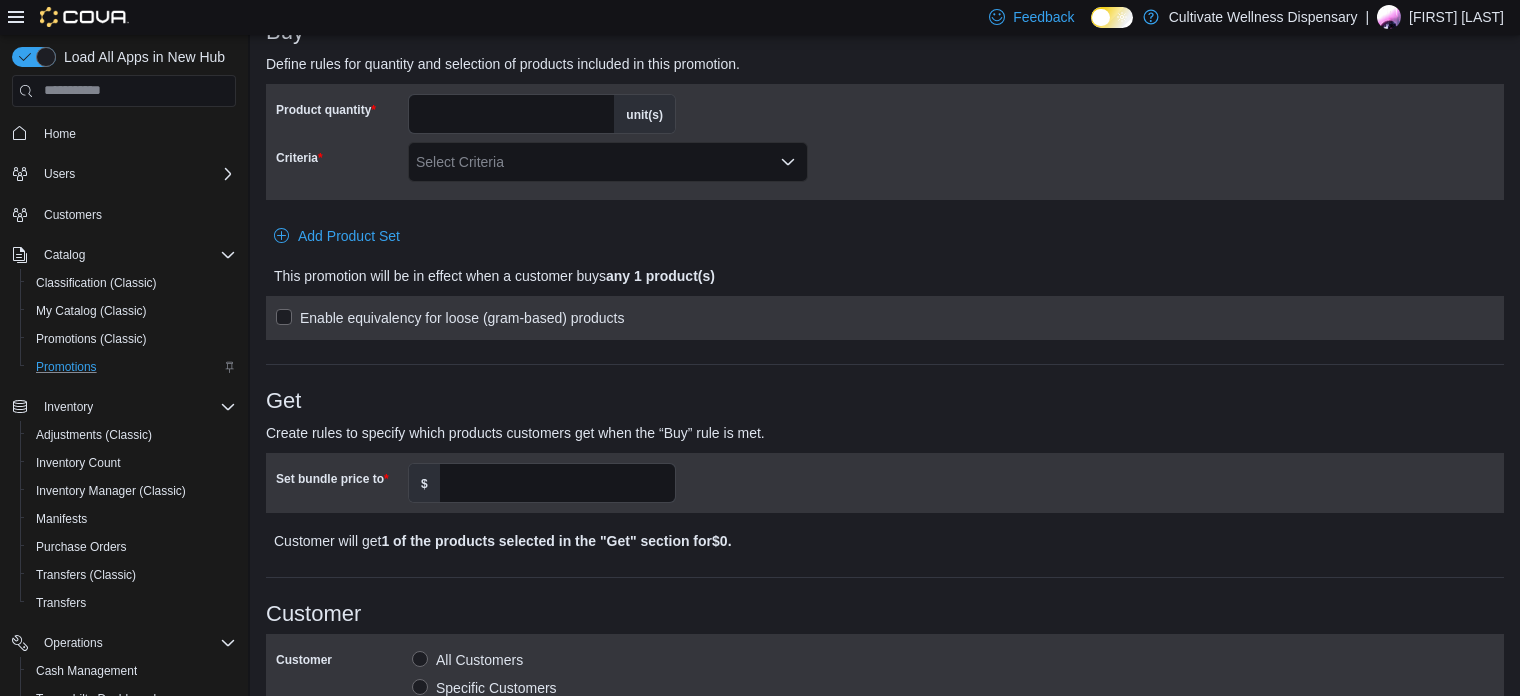 scroll, scrollTop: 166, scrollLeft: 0, axis: vertical 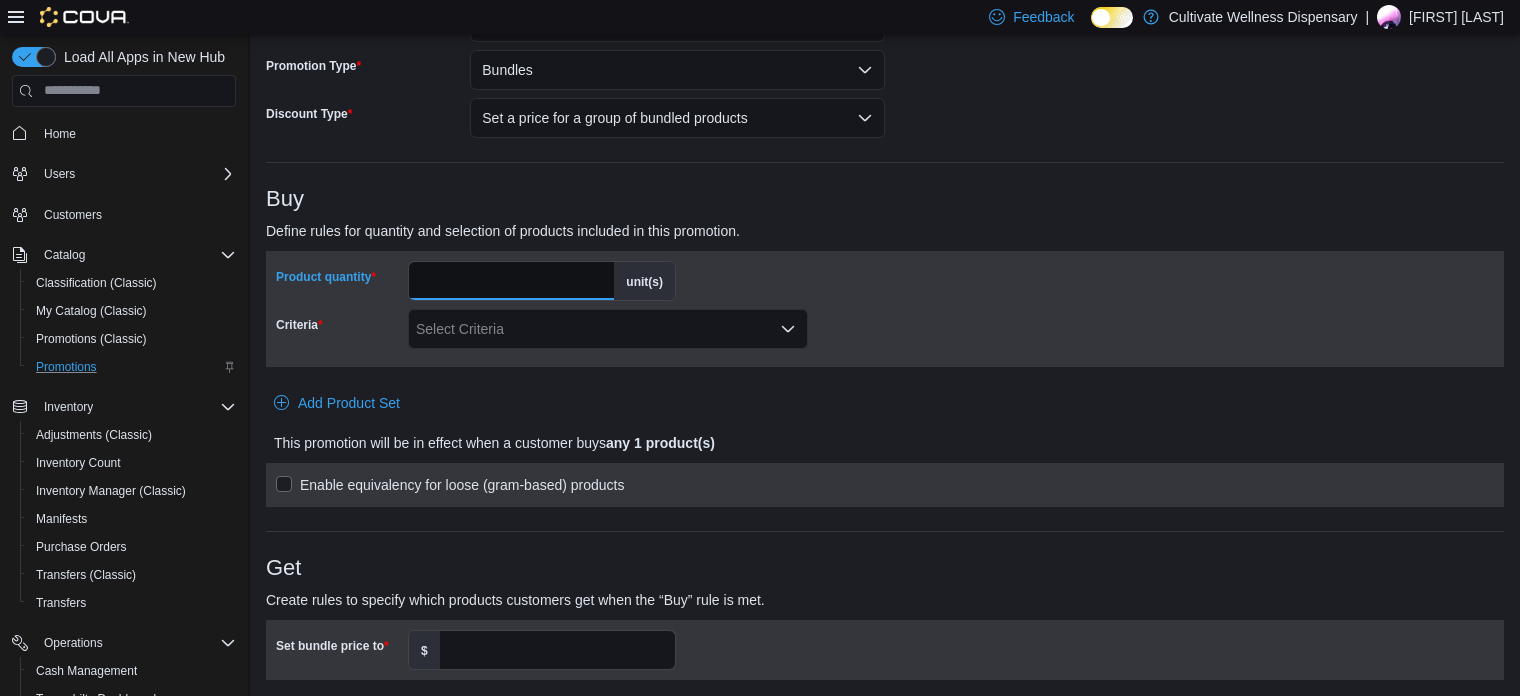 click on "*" at bounding box center (511, 281) 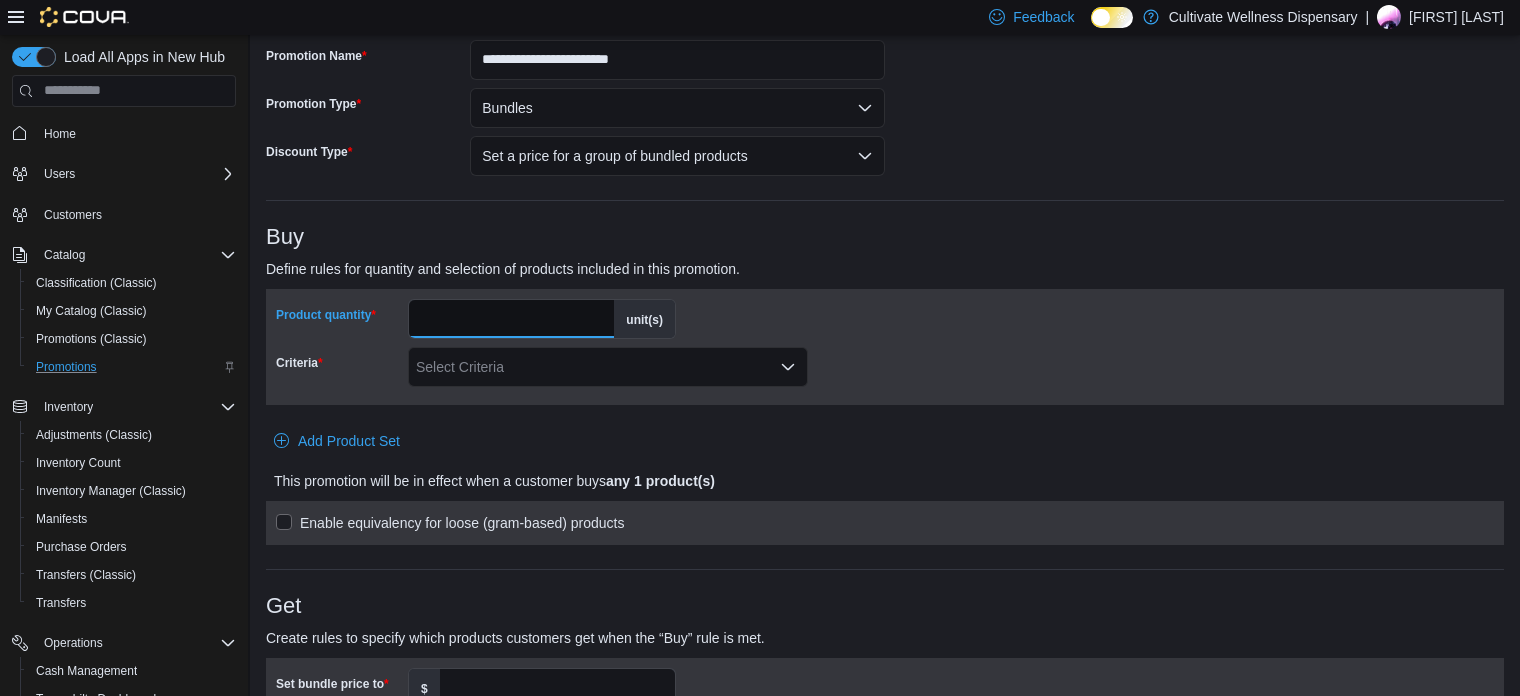 scroll, scrollTop: 166, scrollLeft: 0, axis: vertical 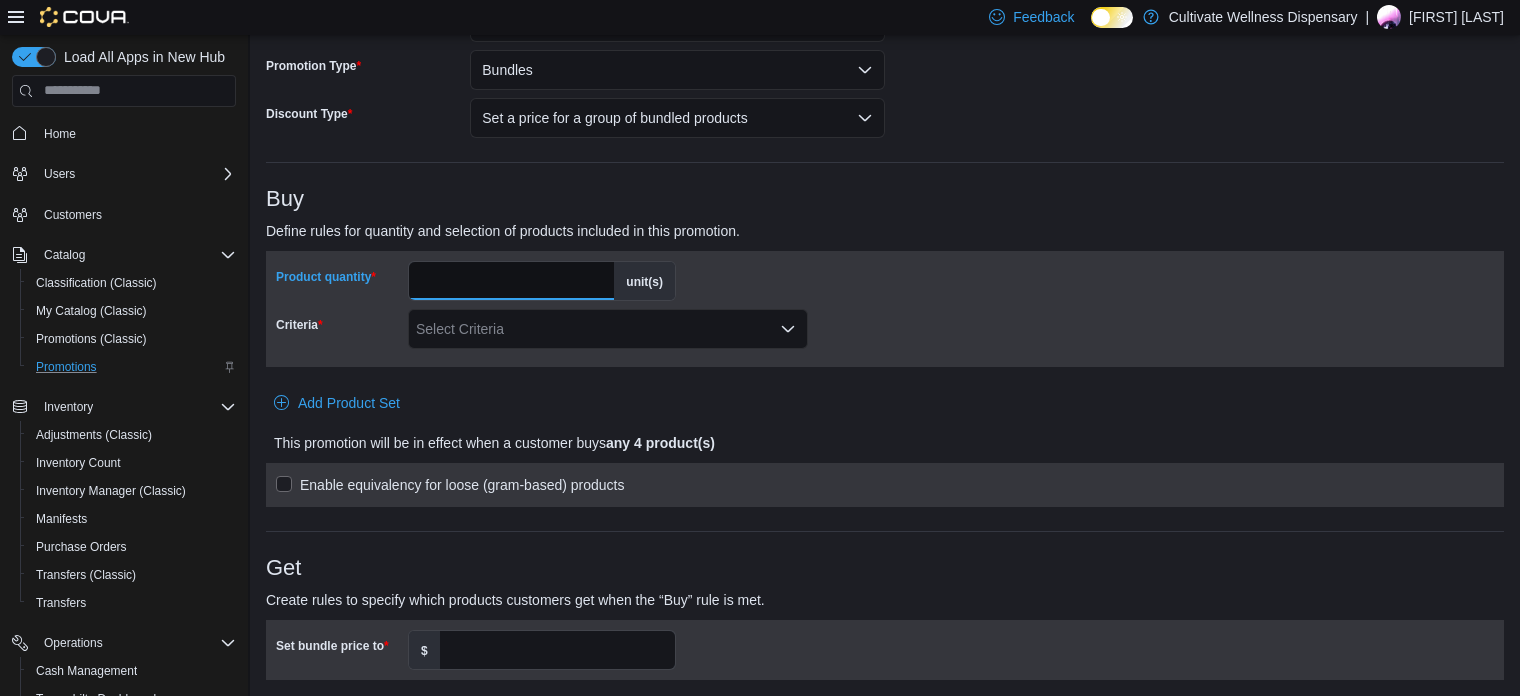 type on "*" 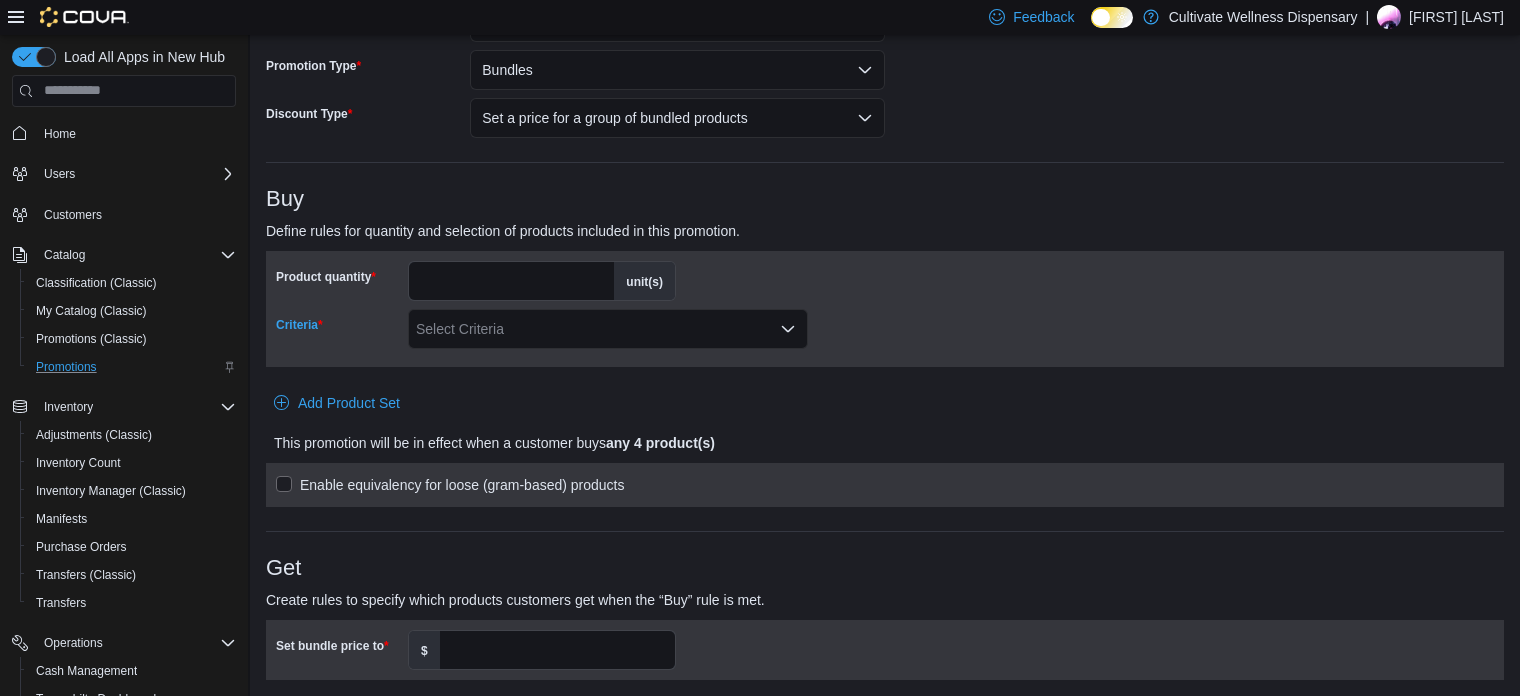 click on "Select Criteria" at bounding box center [608, 329] 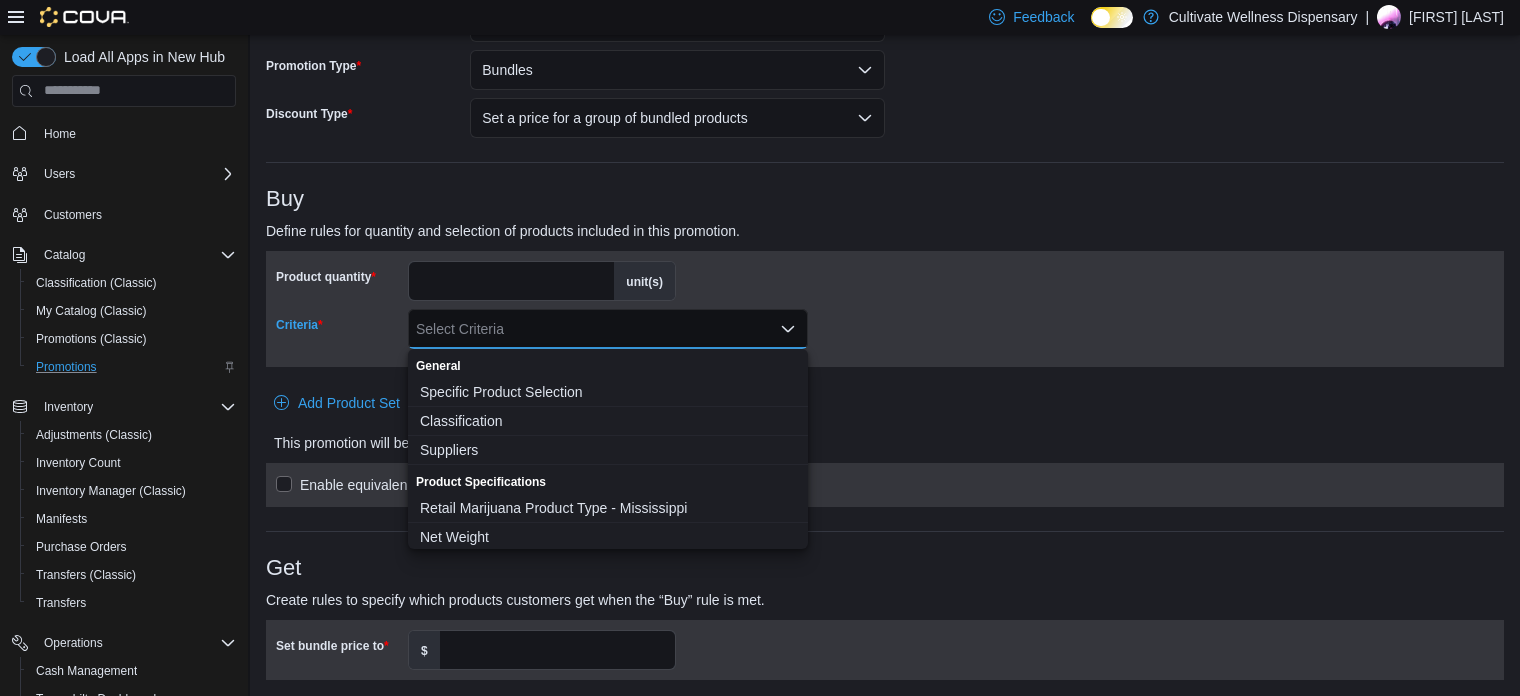 click on "Product quantity * unit(s) Criteria Select Criteria Combo box. Selected. Combo box input. Select Criteria. Type some text or, to display a list of choices, press Down Arrow. To exit the list of choices, press Escape." at bounding box center [885, 309] 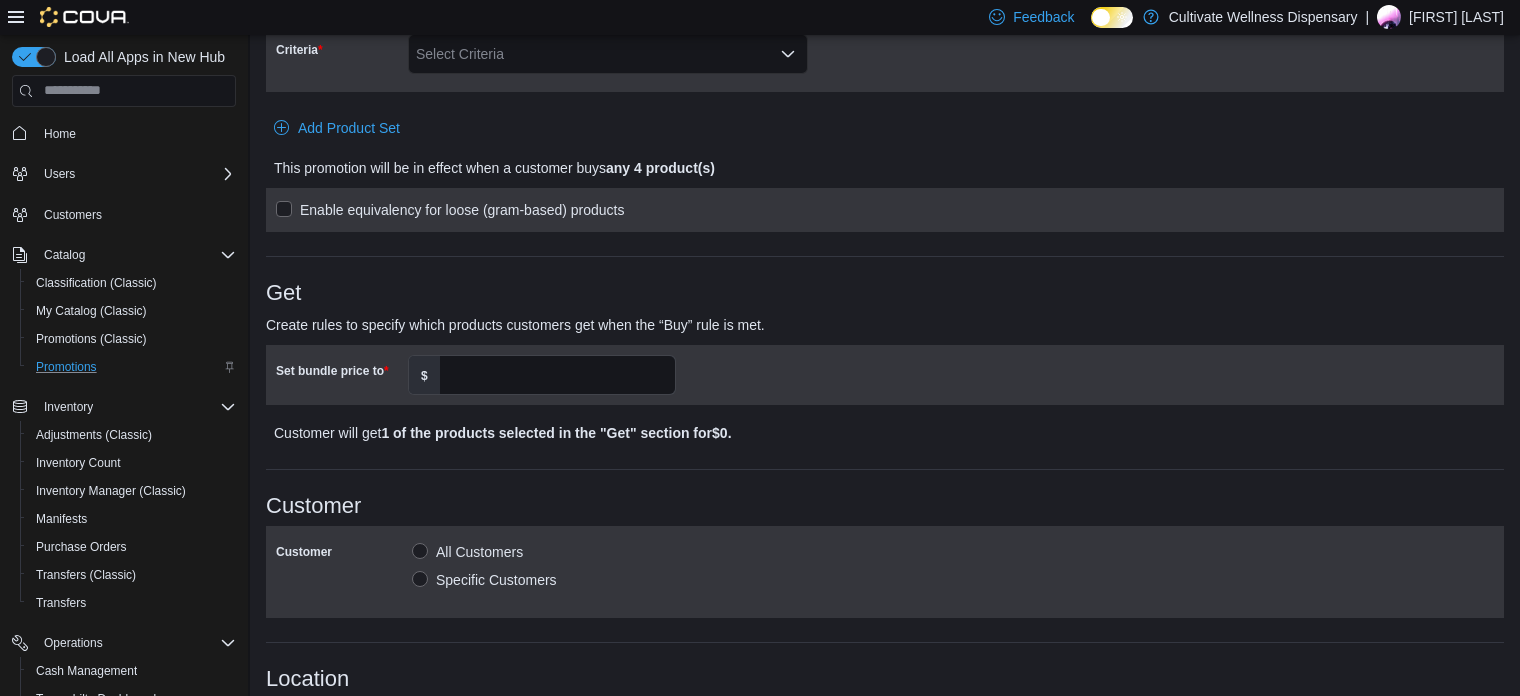scroll, scrollTop: 500, scrollLeft: 0, axis: vertical 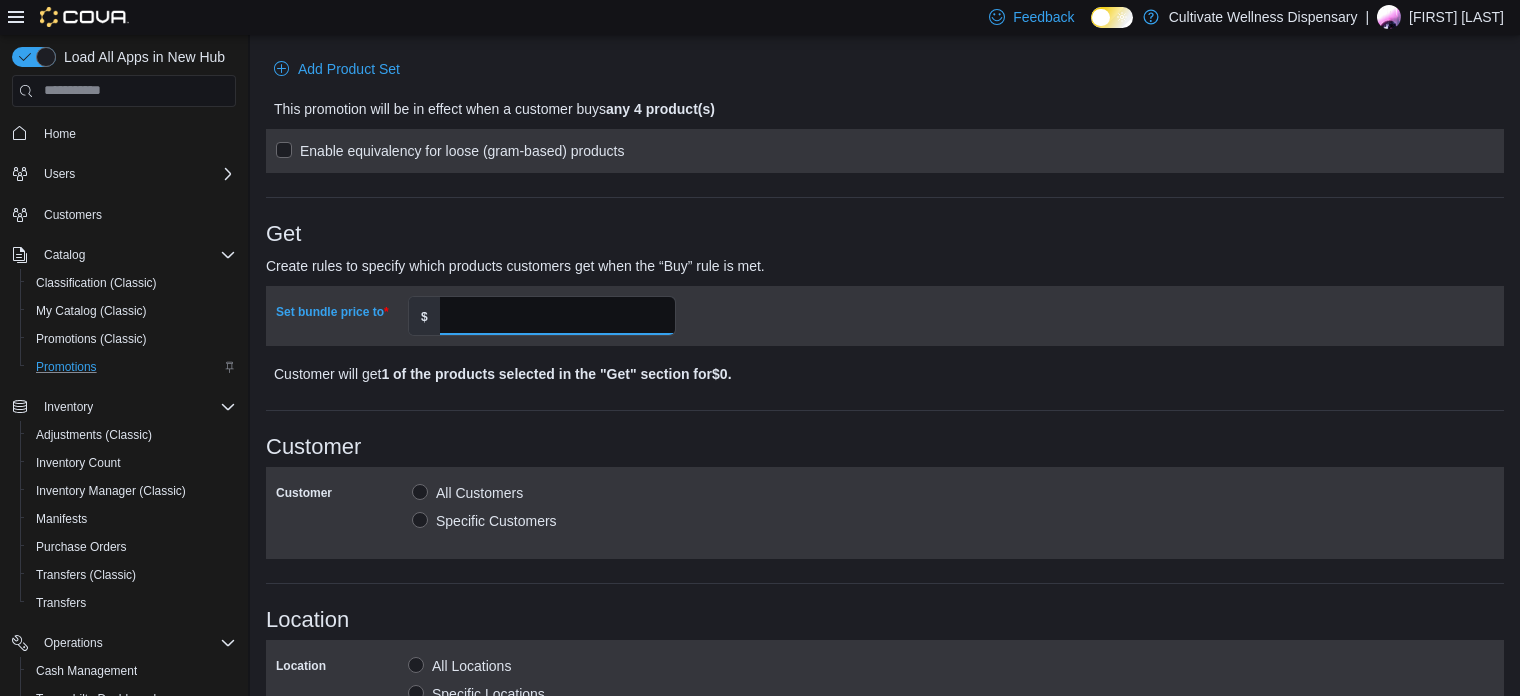 click on "Set bundle price to" at bounding box center [557, 316] 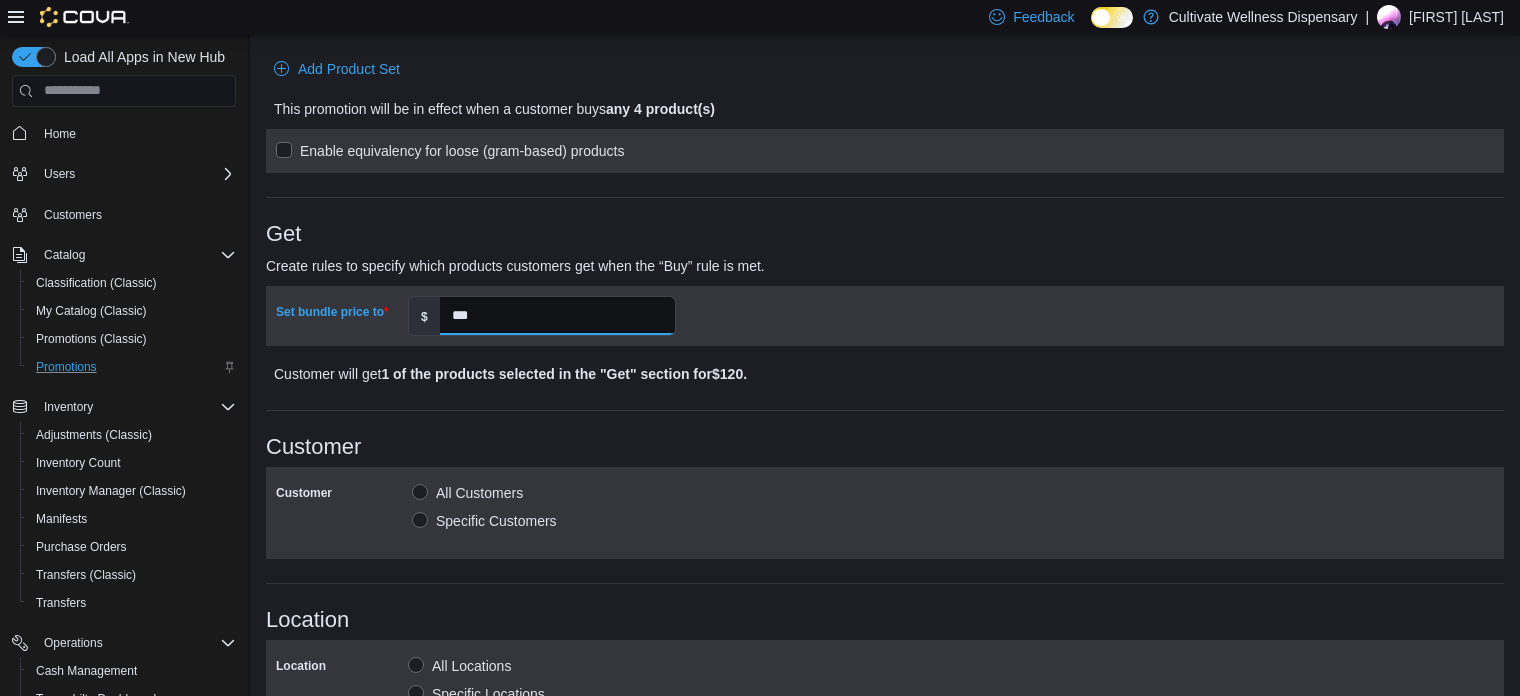 type on "***" 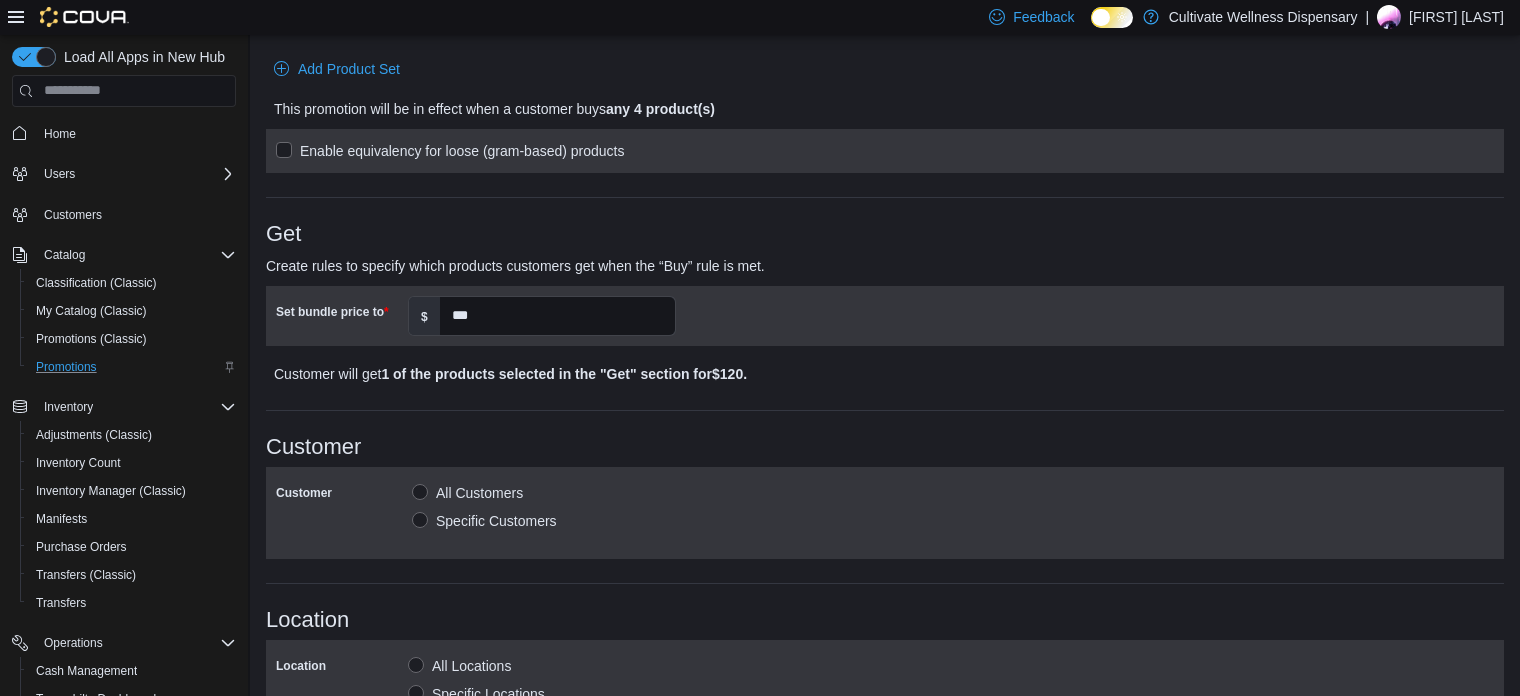 click on "Create rules to specify which products customers get when the “Buy” rule is met." at bounding box center [730, 266] 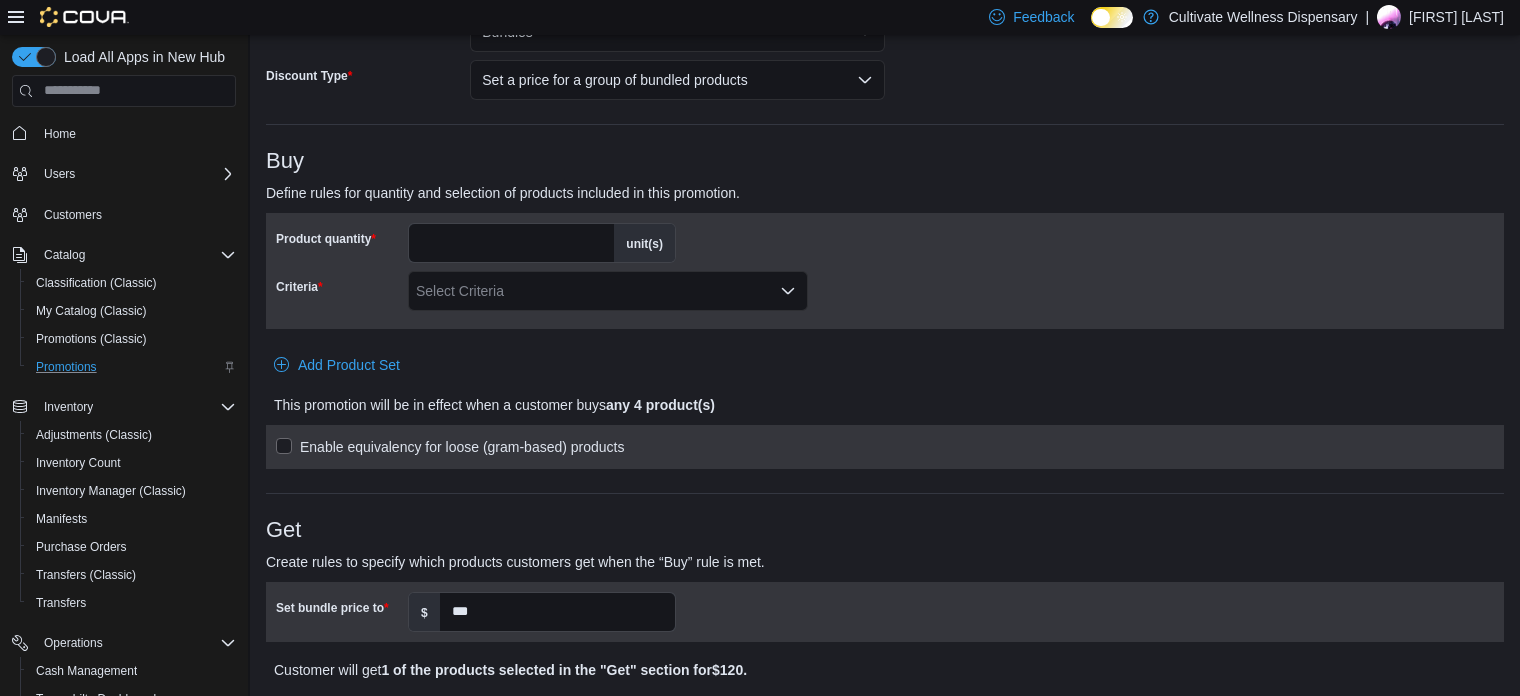 scroll, scrollTop: 166, scrollLeft: 0, axis: vertical 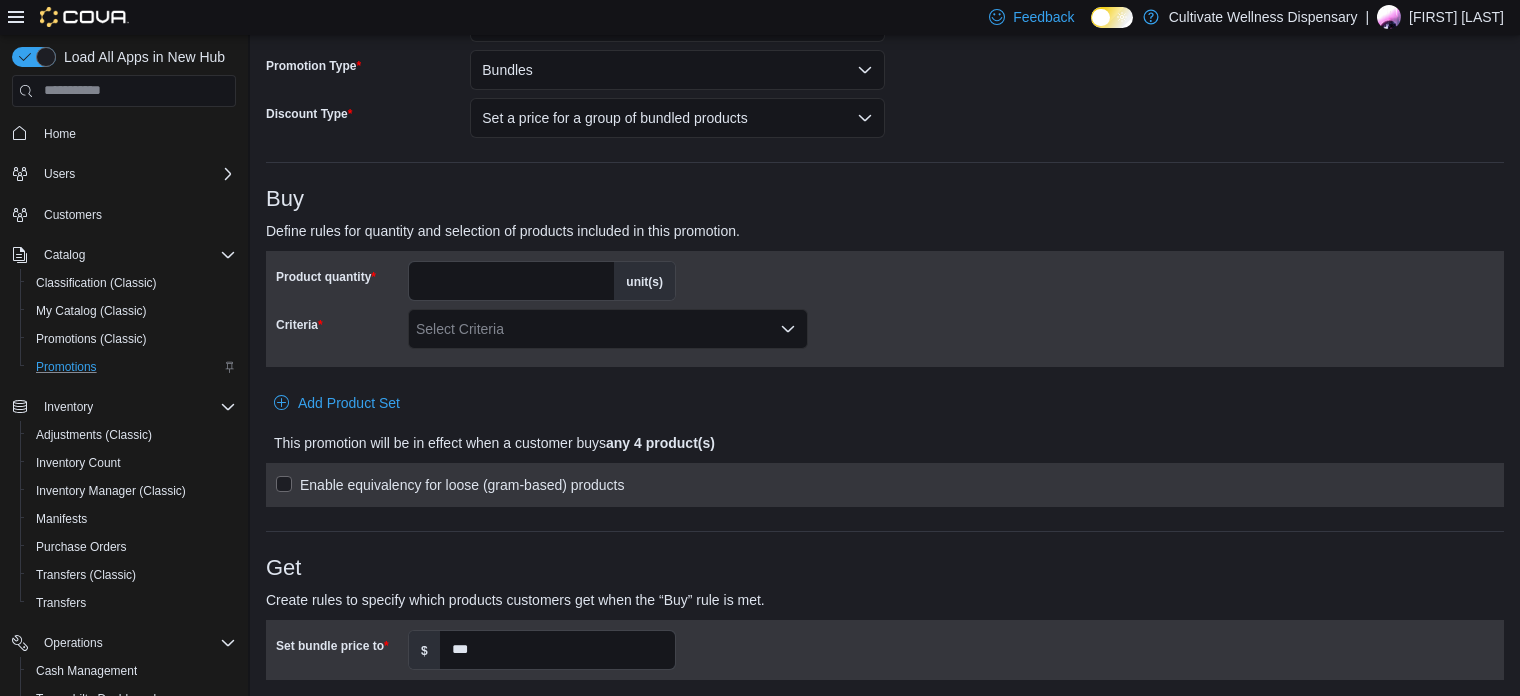 click on "Select Criteria" at bounding box center [608, 329] 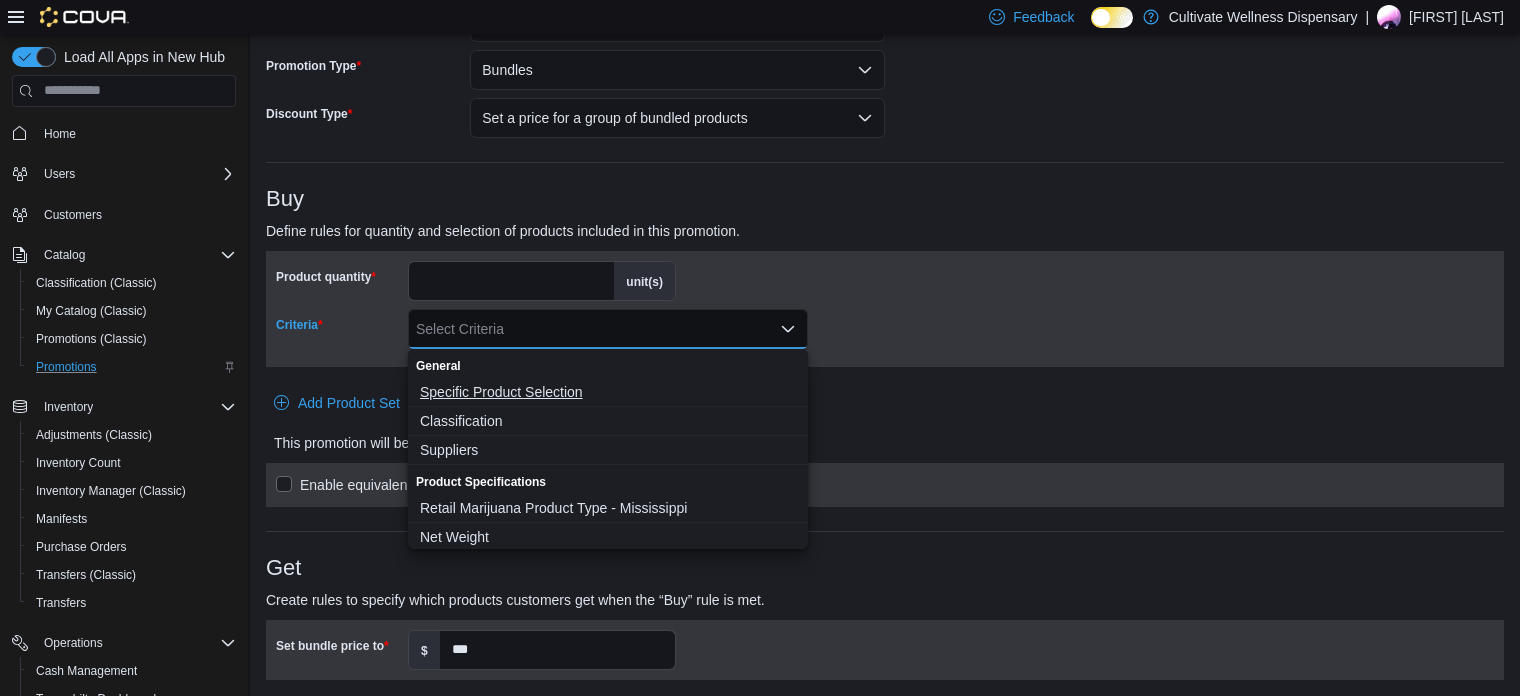 click on "Specific Product Selection" at bounding box center [608, 392] 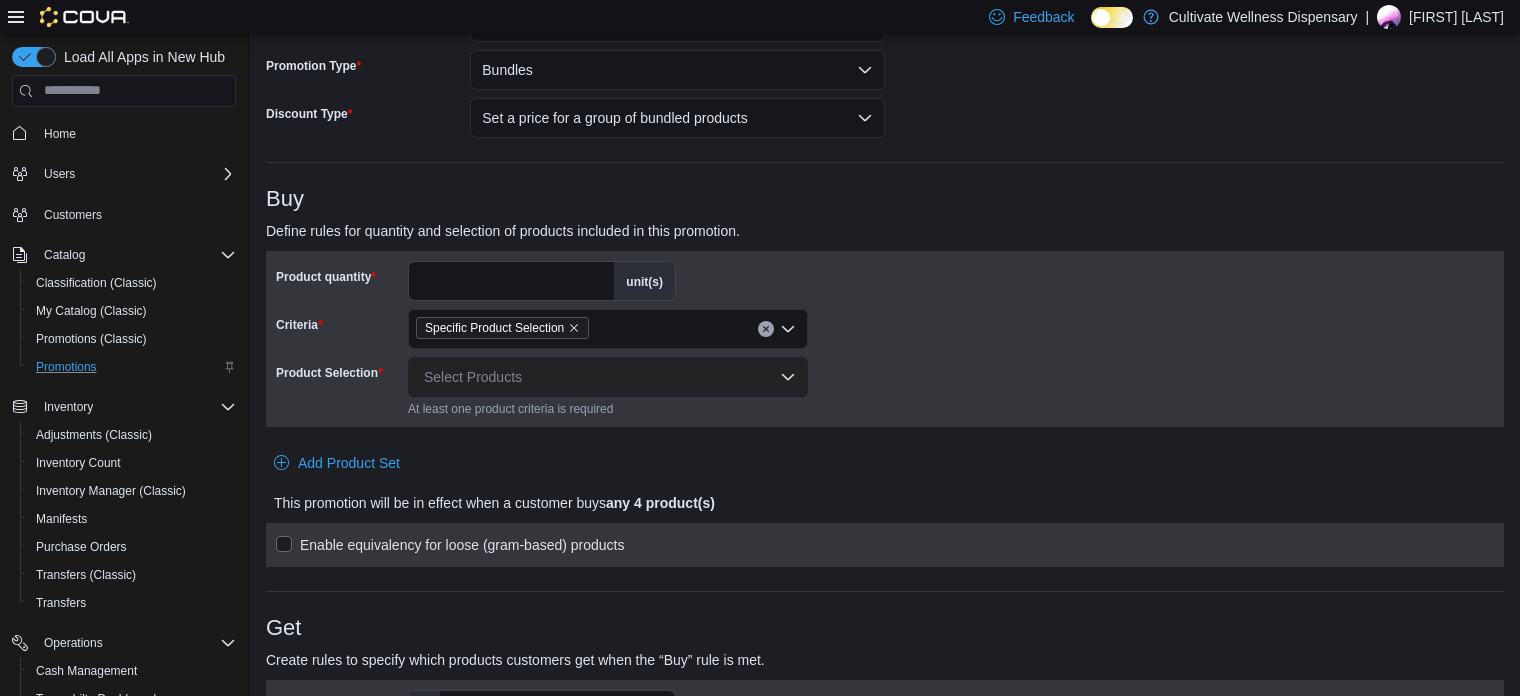 click on "Product quantity * unit(s) Criteria Specific Product Selection Product Selection Select Products At least one product criteria is required" at bounding box center (885, 339) 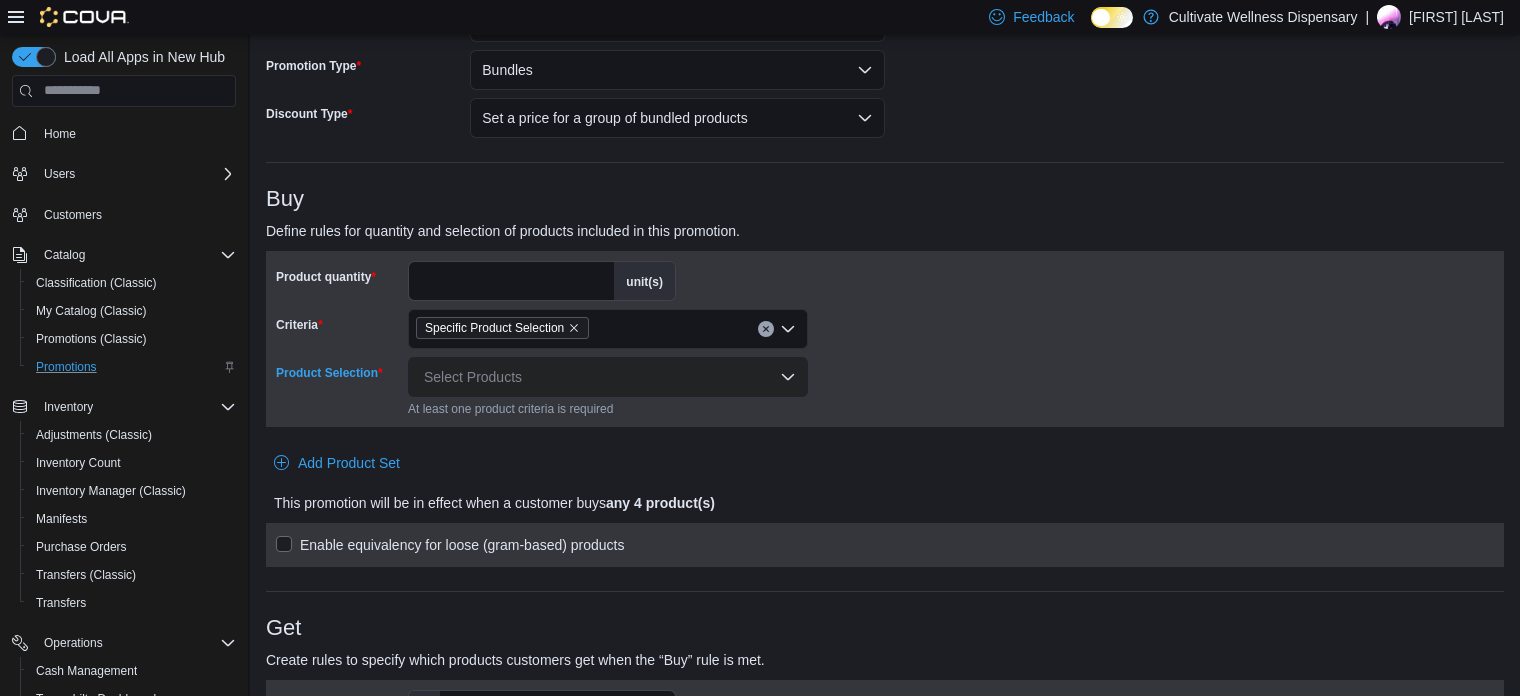 click on "Select Products" at bounding box center [608, 377] 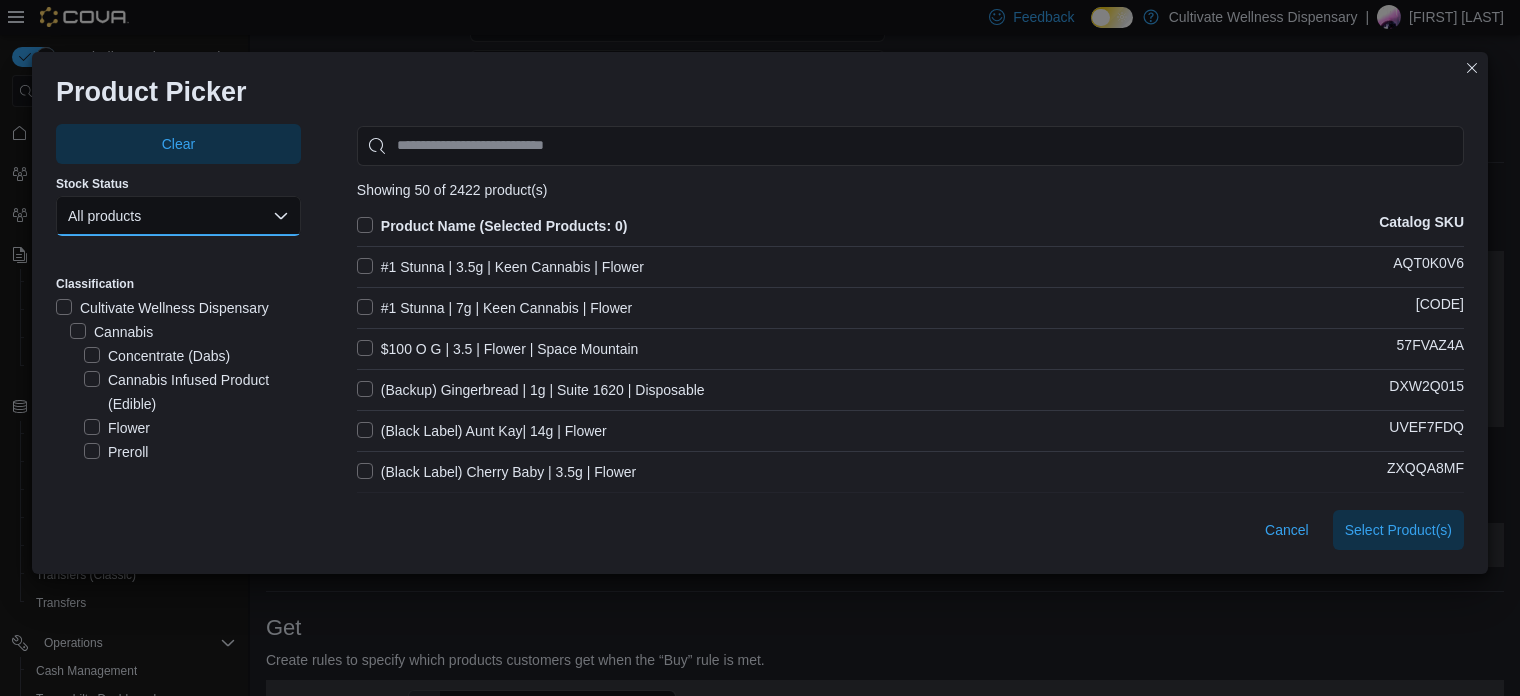 click on "All products" at bounding box center (178, 216) 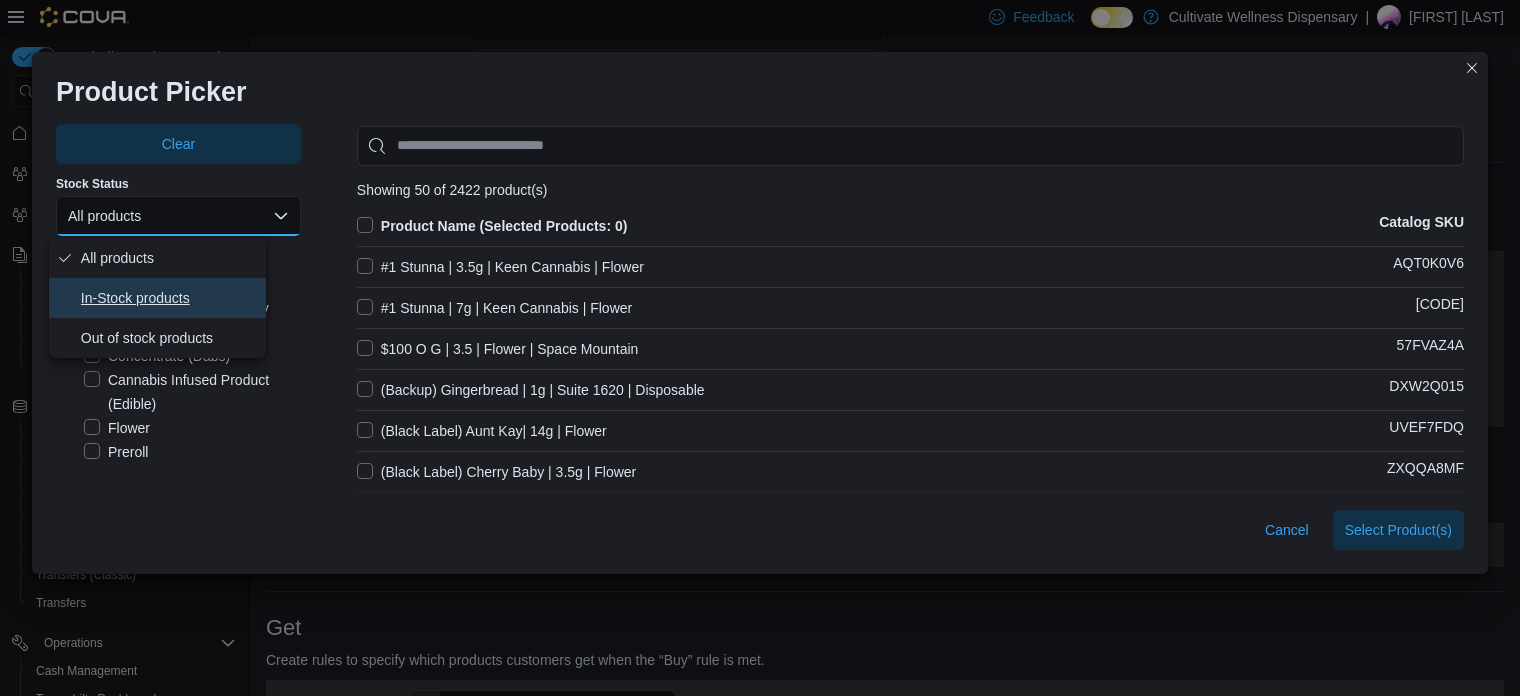 click on "In-Stock products" at bounding box center [169, 298] 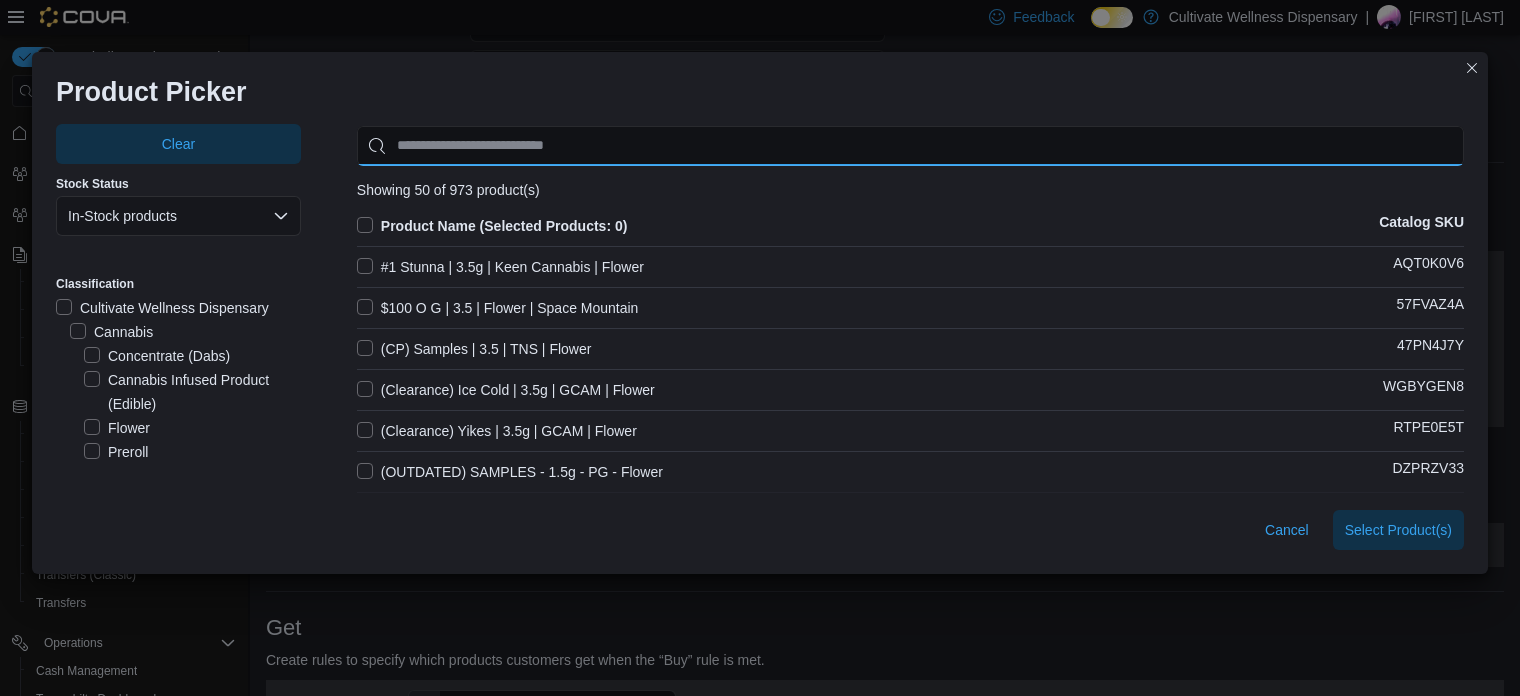 click at bounding box center (910, 146) 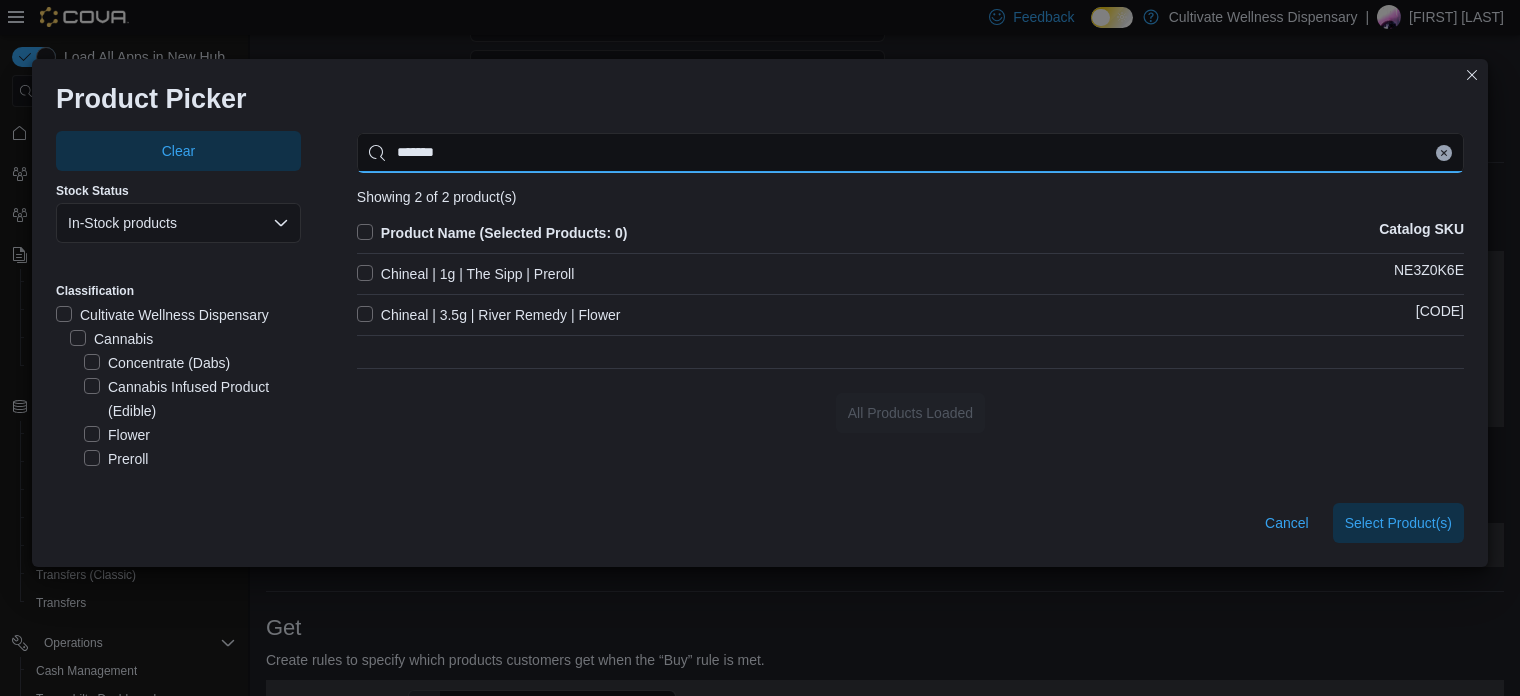 type on "*******" 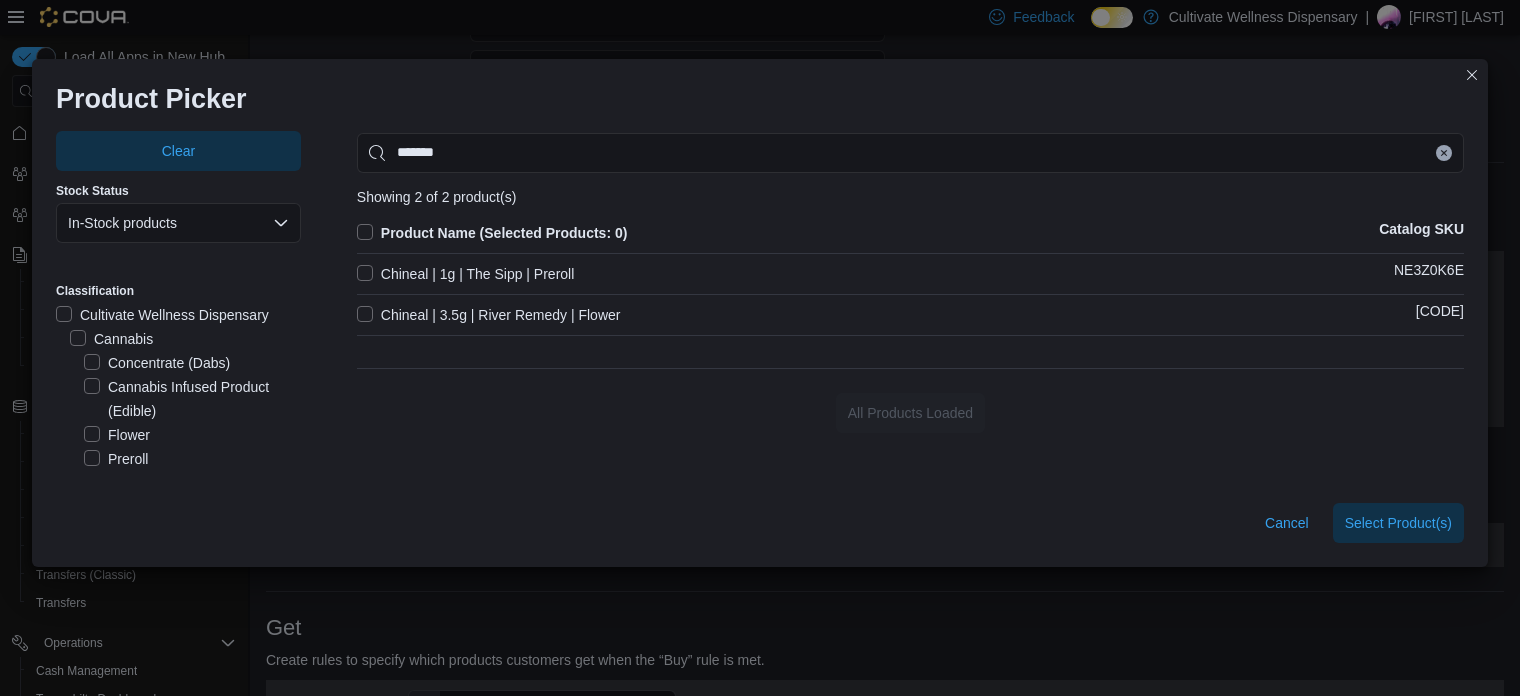 click on "Chineal | 3.5g | River Remedy | Flower" at bounding box center [489, 315] 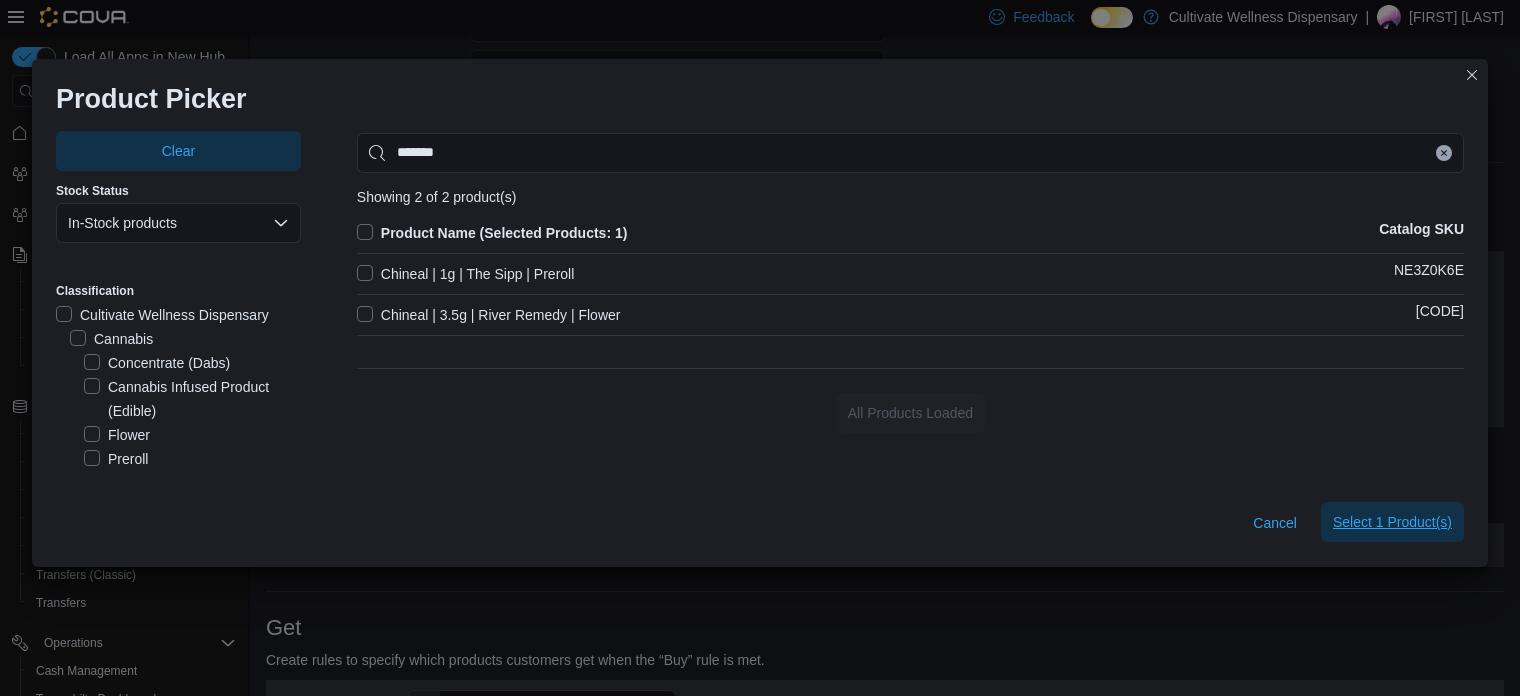 click on "Select 1 Product(s)" at bounding box center [1392, 522] 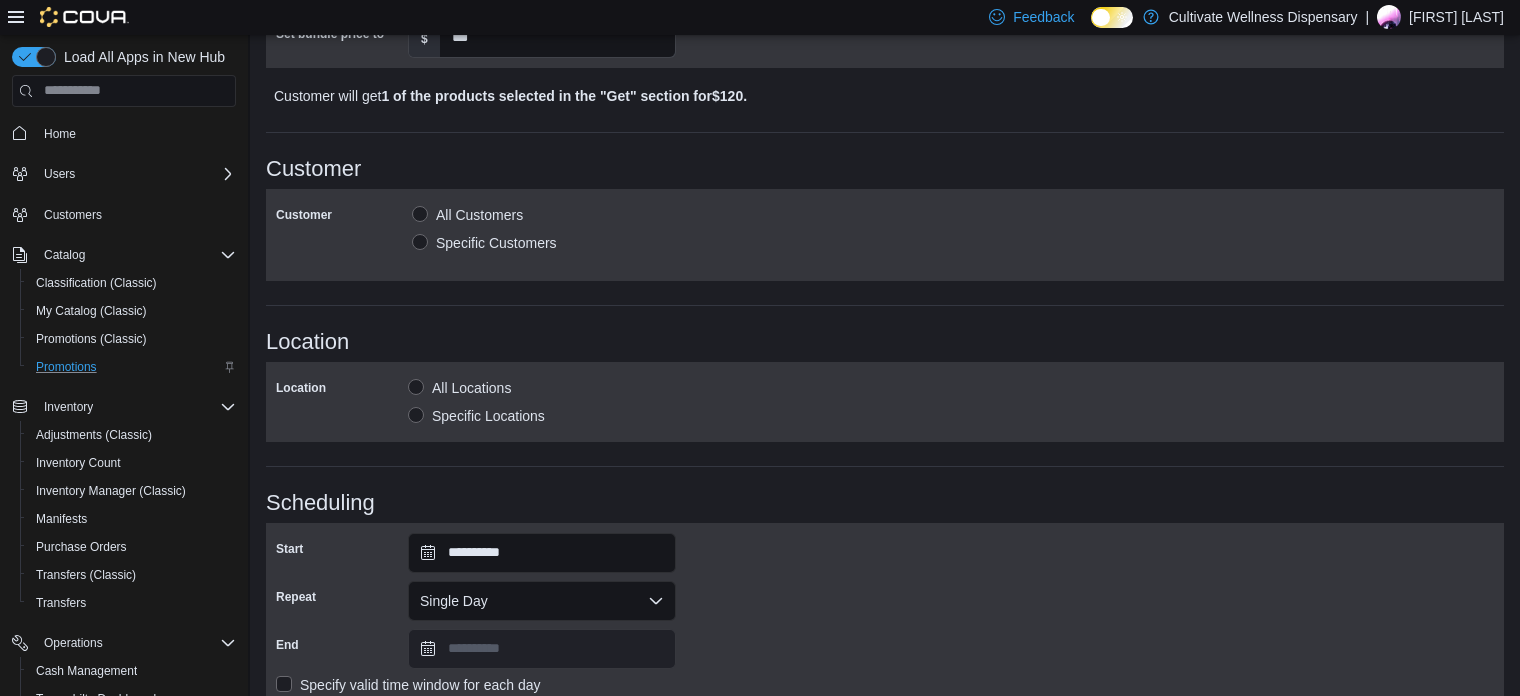 scroll, scrollTop: 819, scrollLeft: 0, axis: vertical 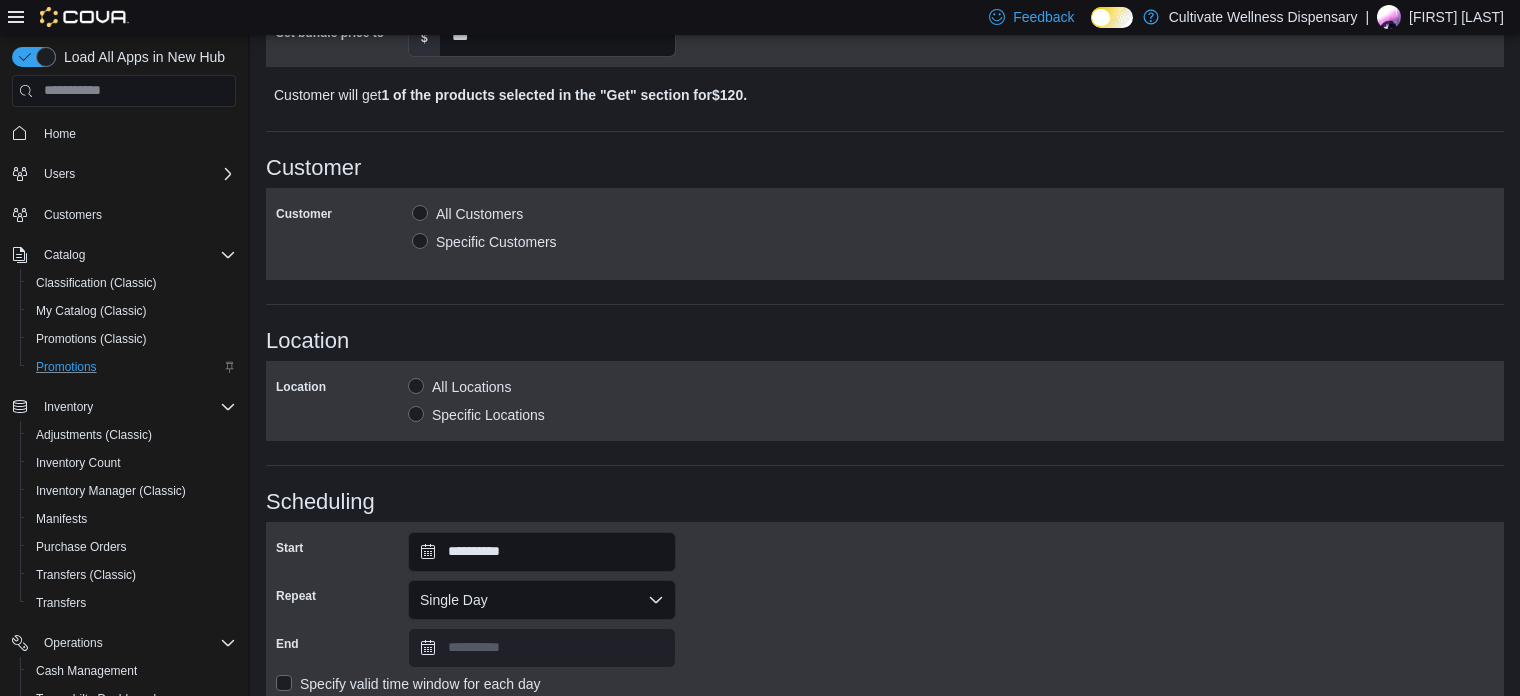 click on "Specific Locations" at bounding box center (476, 415) 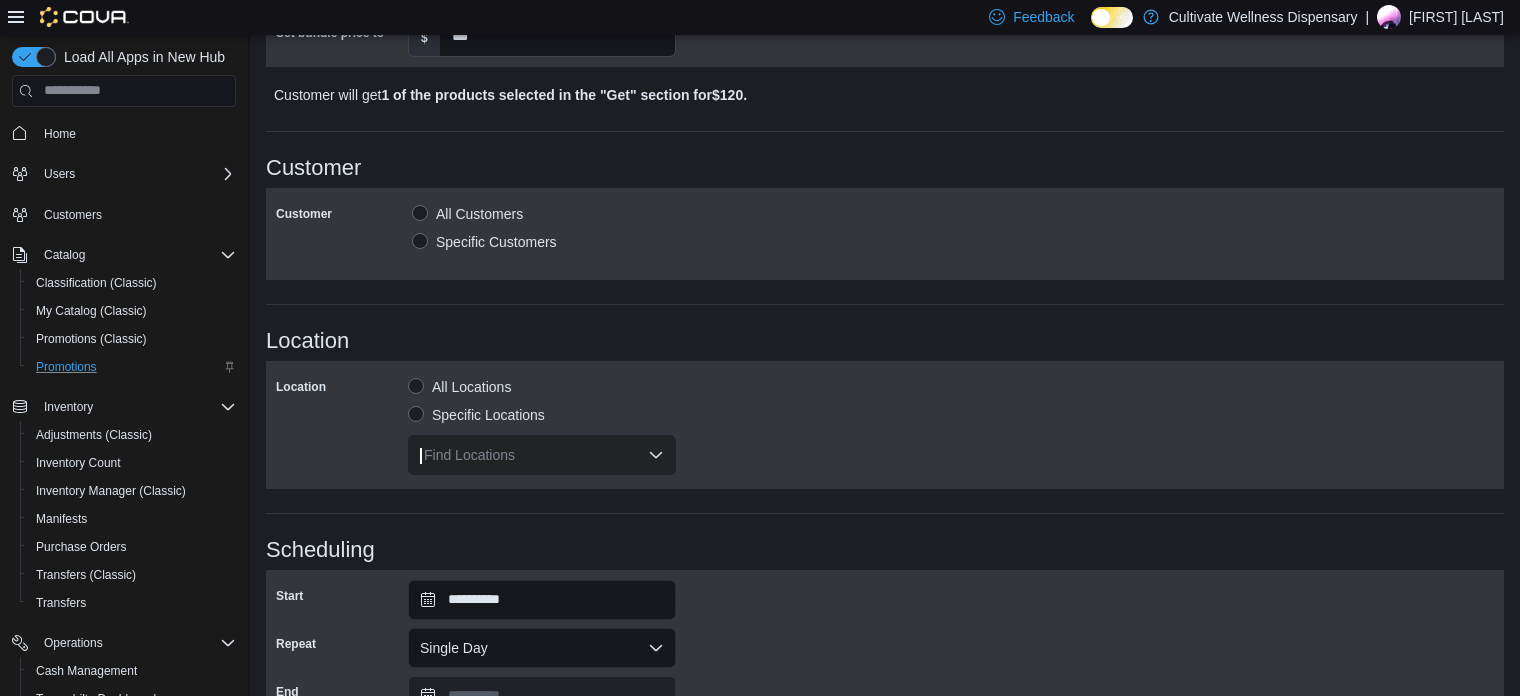 click on "Find Locations" at bounding box center (542, 455) 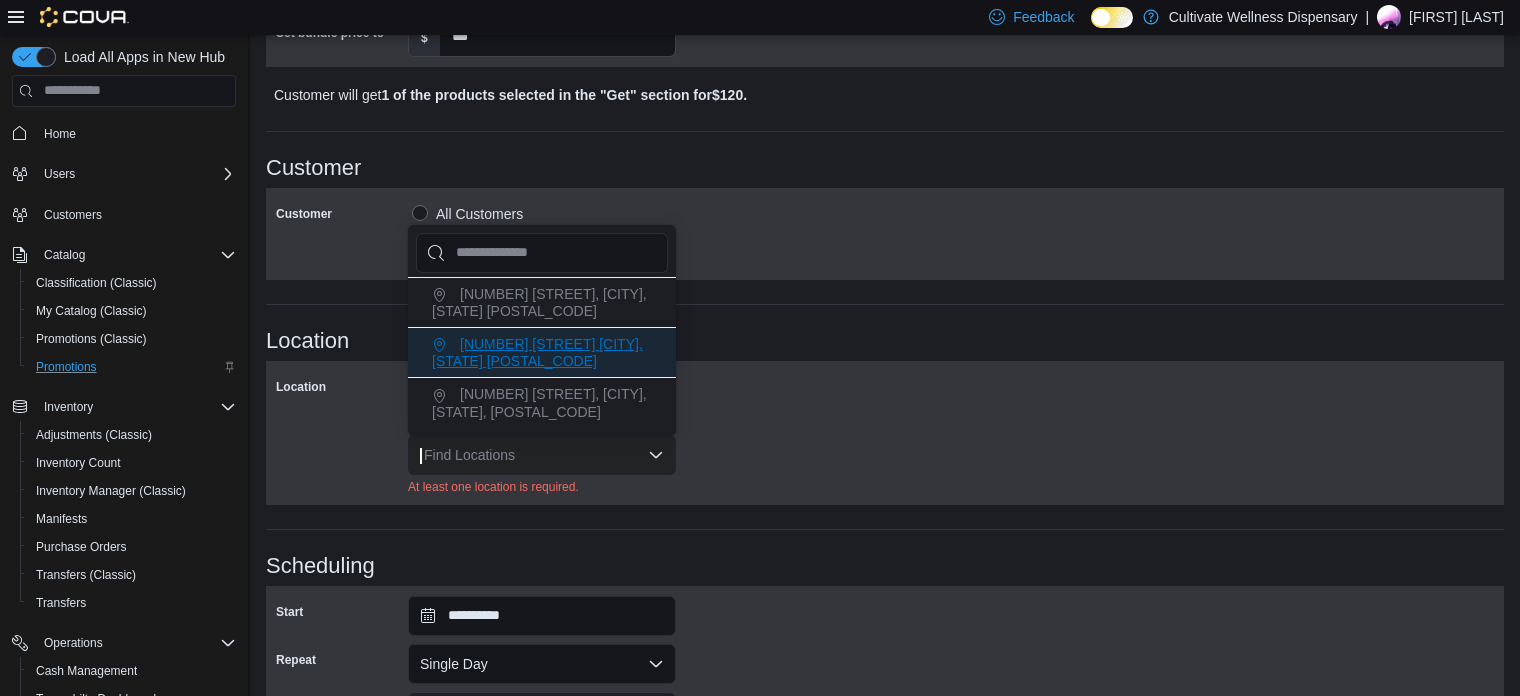 click on "[NUMBER] [STREET] [CITY], [STATE] [POSTAL_CODE]" at bounding box center (537, 352) 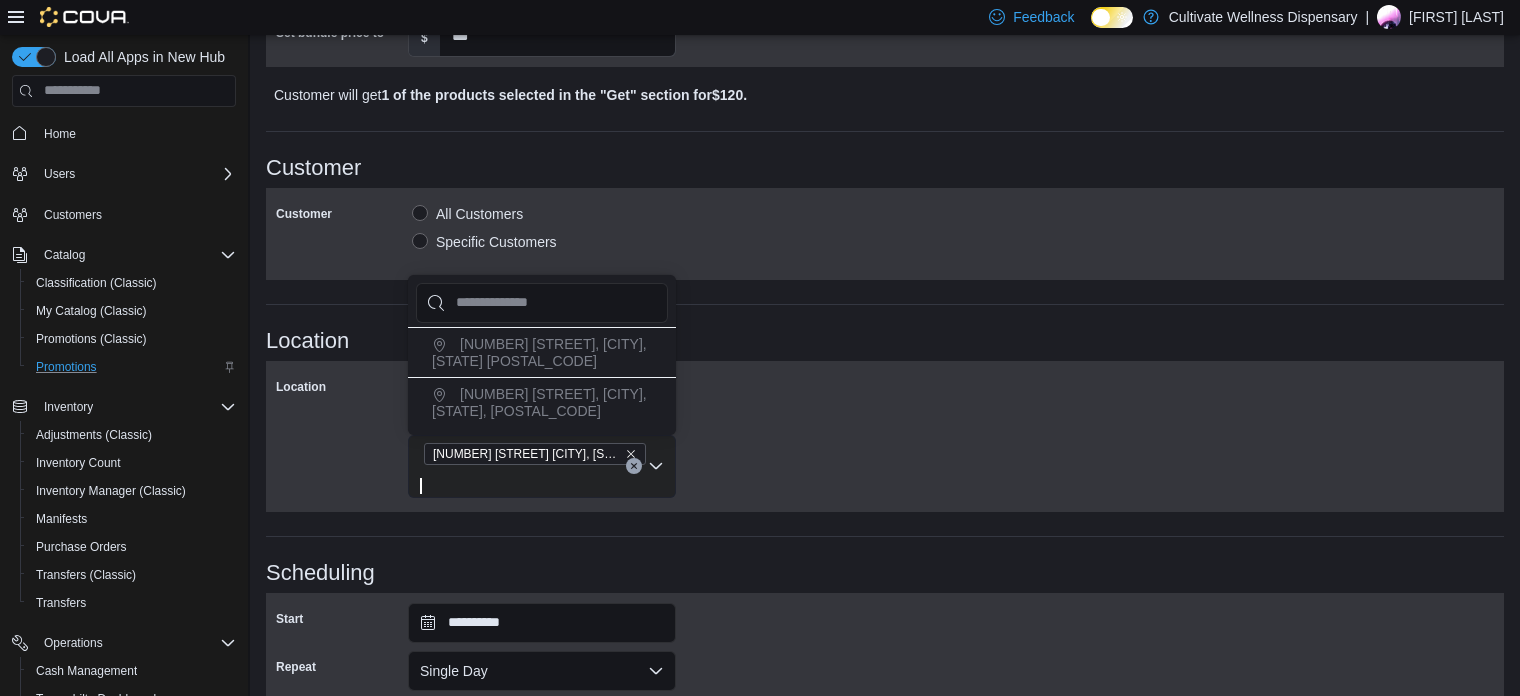 click on "Location" at bounding box center (885, 341) 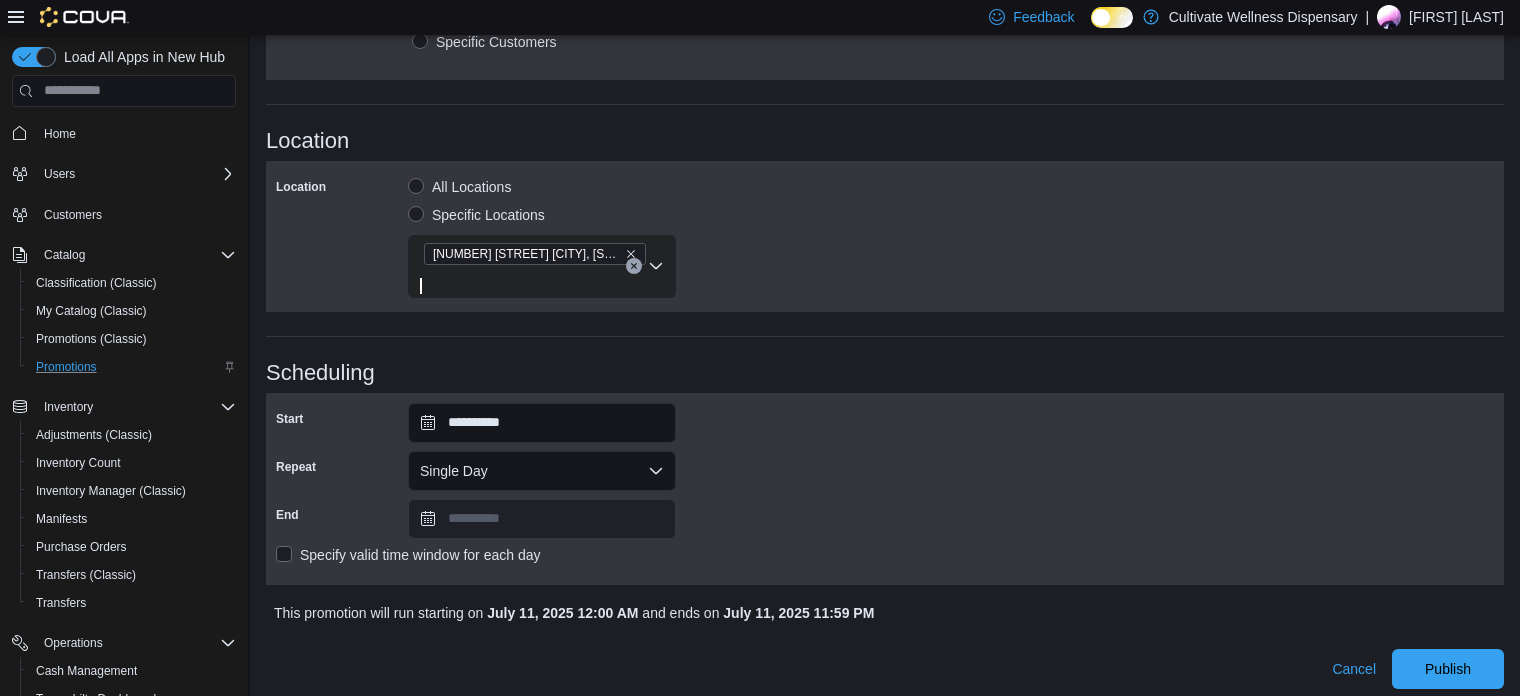 scroll, scrollTop: 1027, scrollLeft: 0, axis: vertical 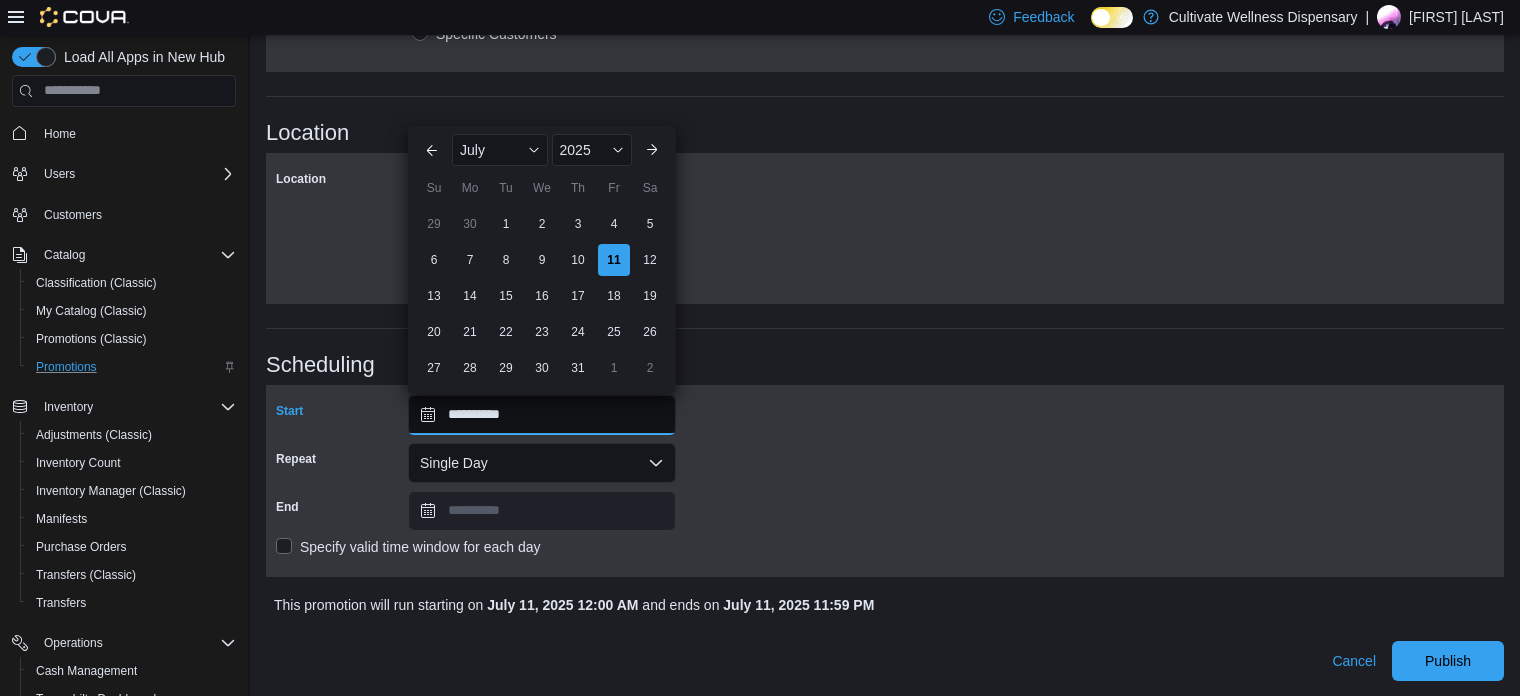 click on "**********" at bounding box center [542, 415] 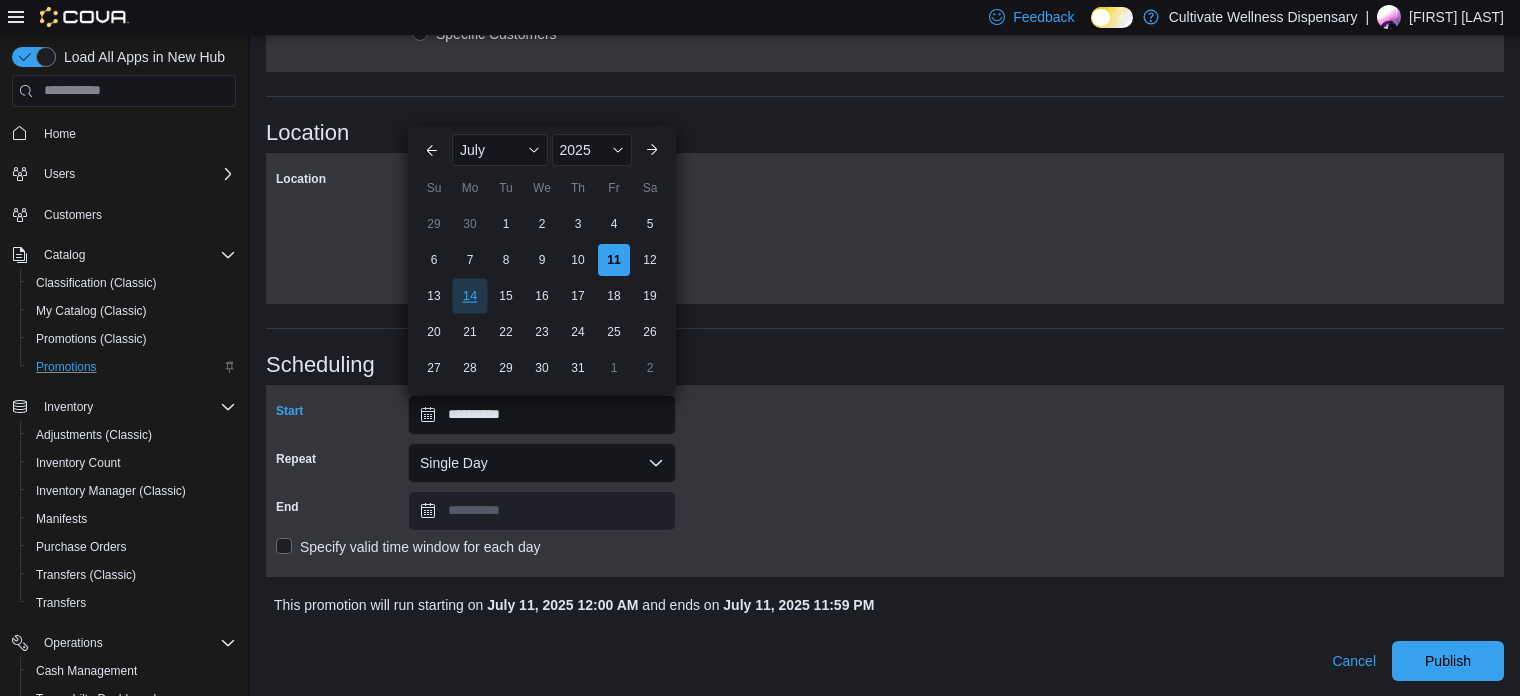 click on "14" at bounding box center (469, 295) 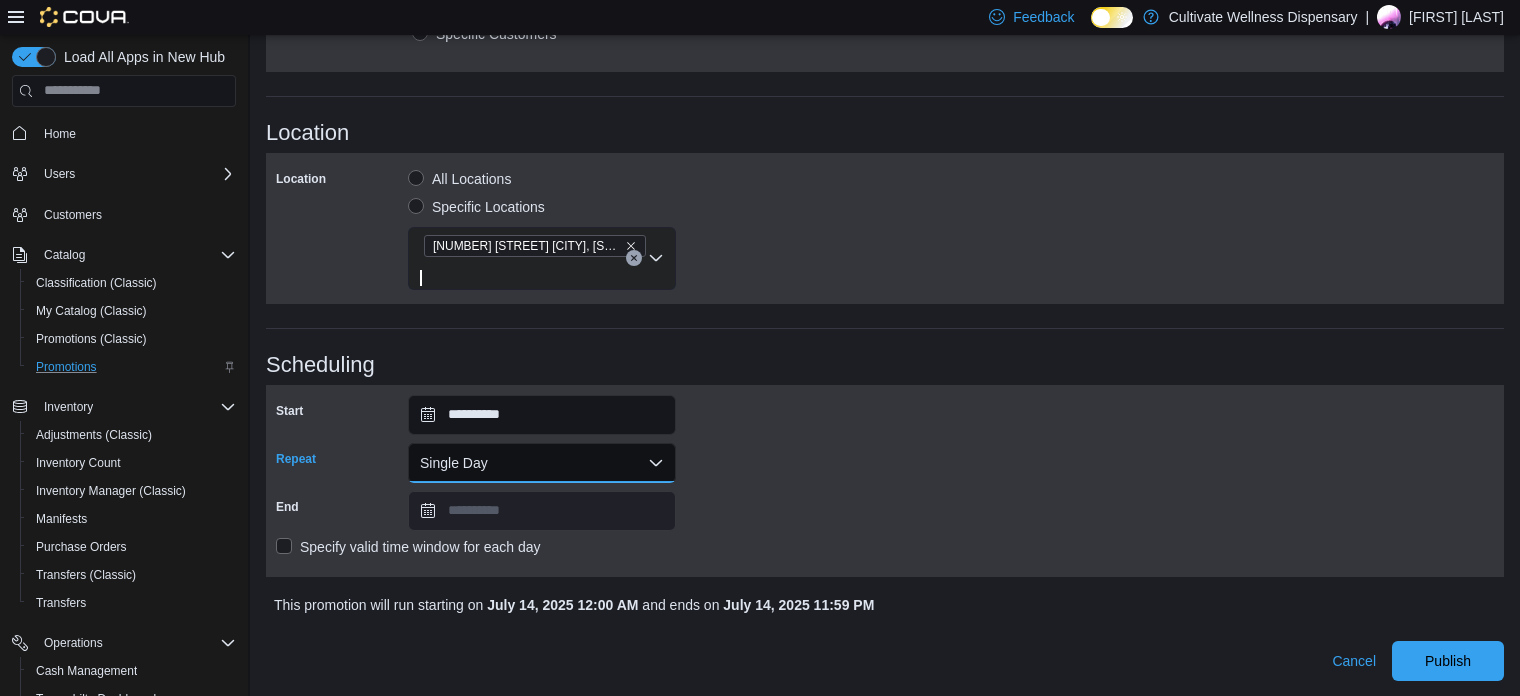 click on "Single Day" at bounding box center [542, 463] 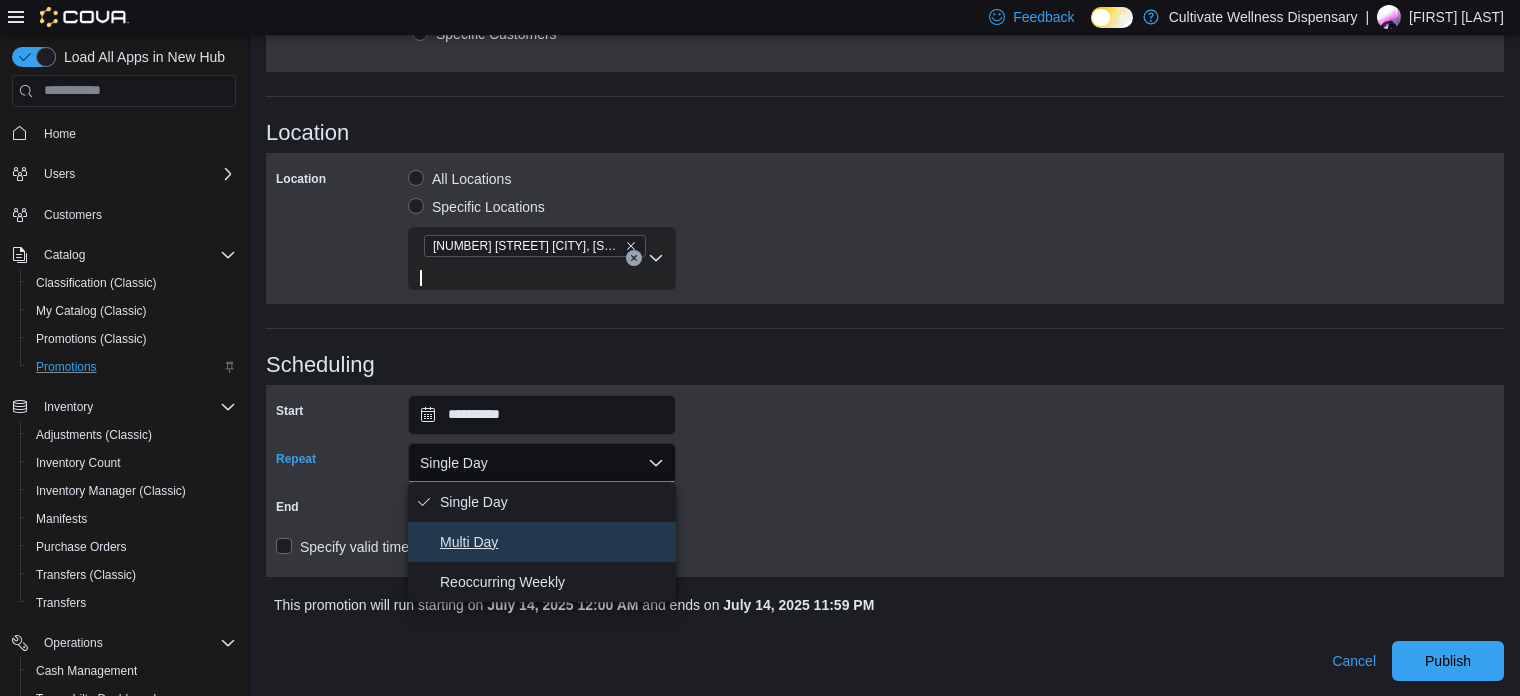 click on "Multi Day" at bounding box center (554, 542) 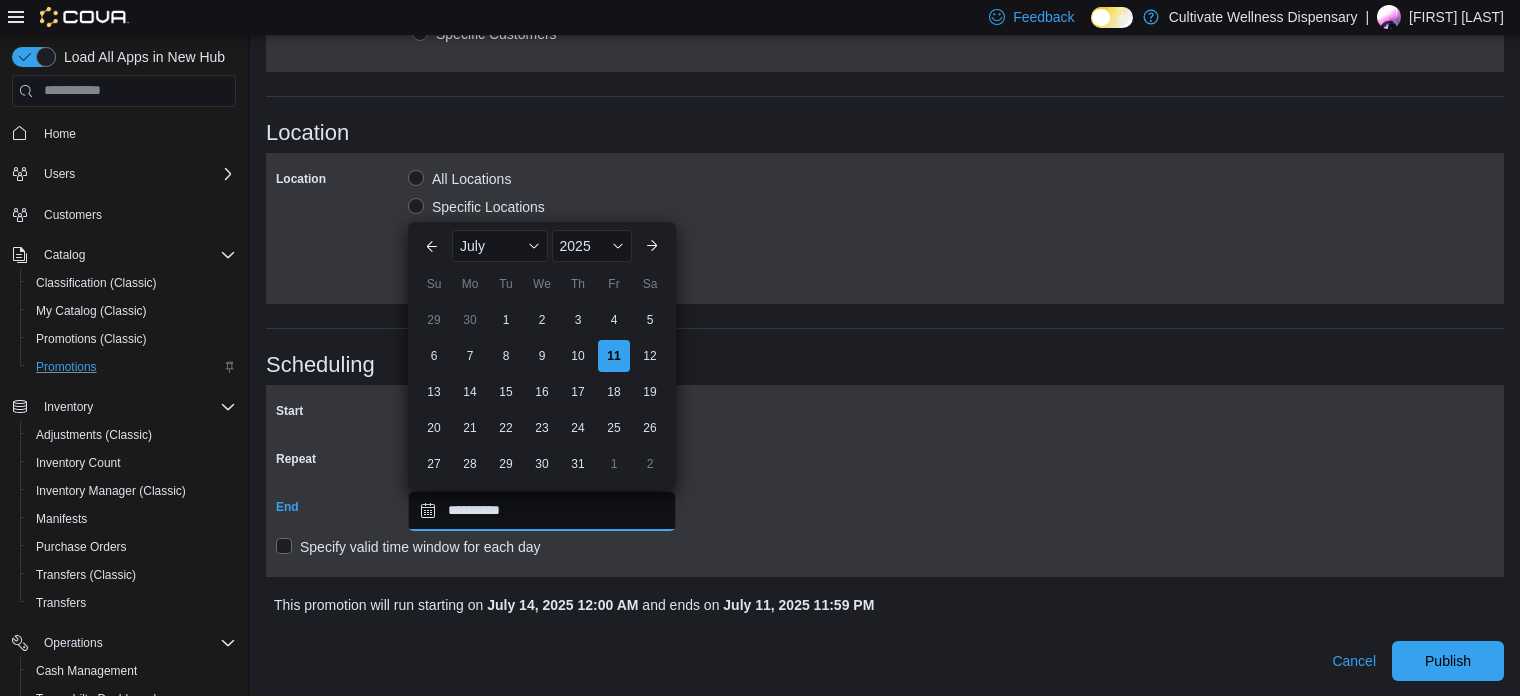 click on "**********" at bounding box center [542, 511] 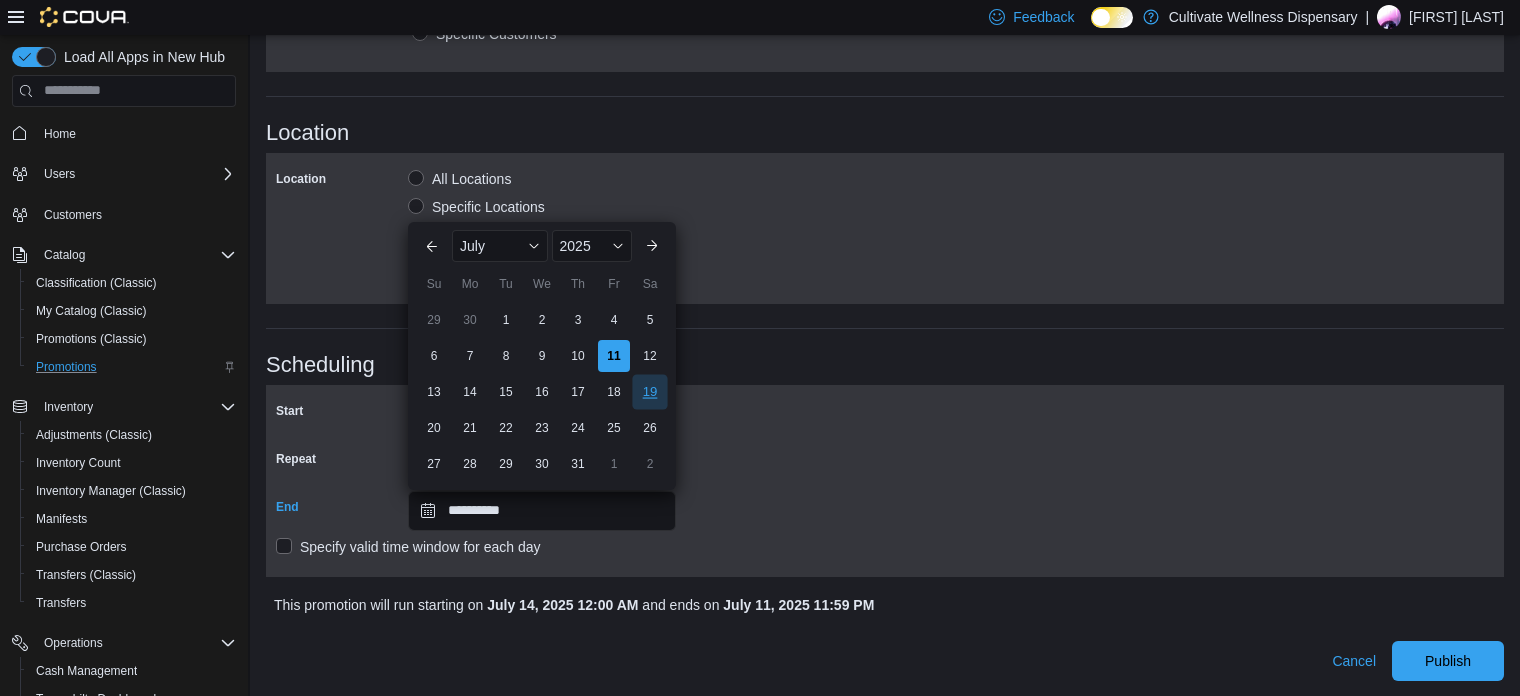 click on "19" at bounding box center [649, 391] 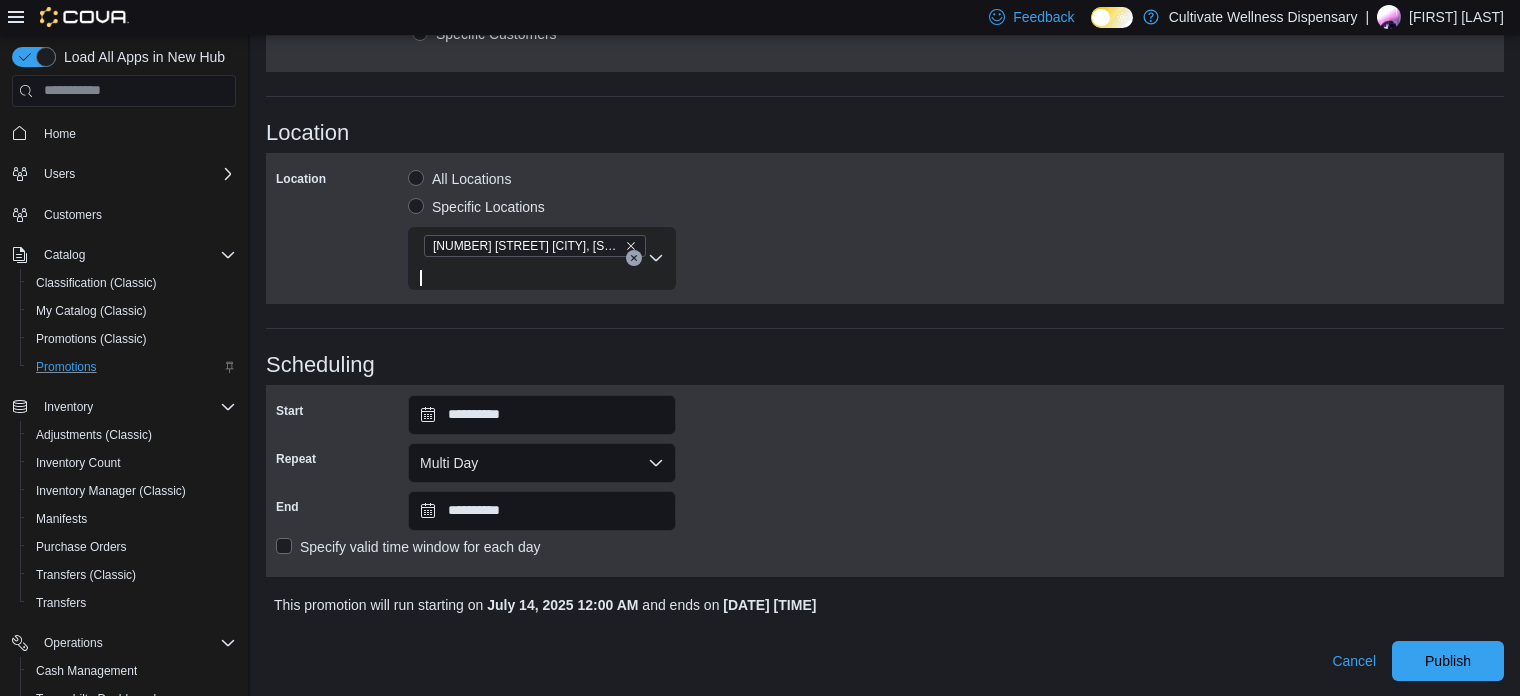 click on "**********" at bounding box center (885, 481) 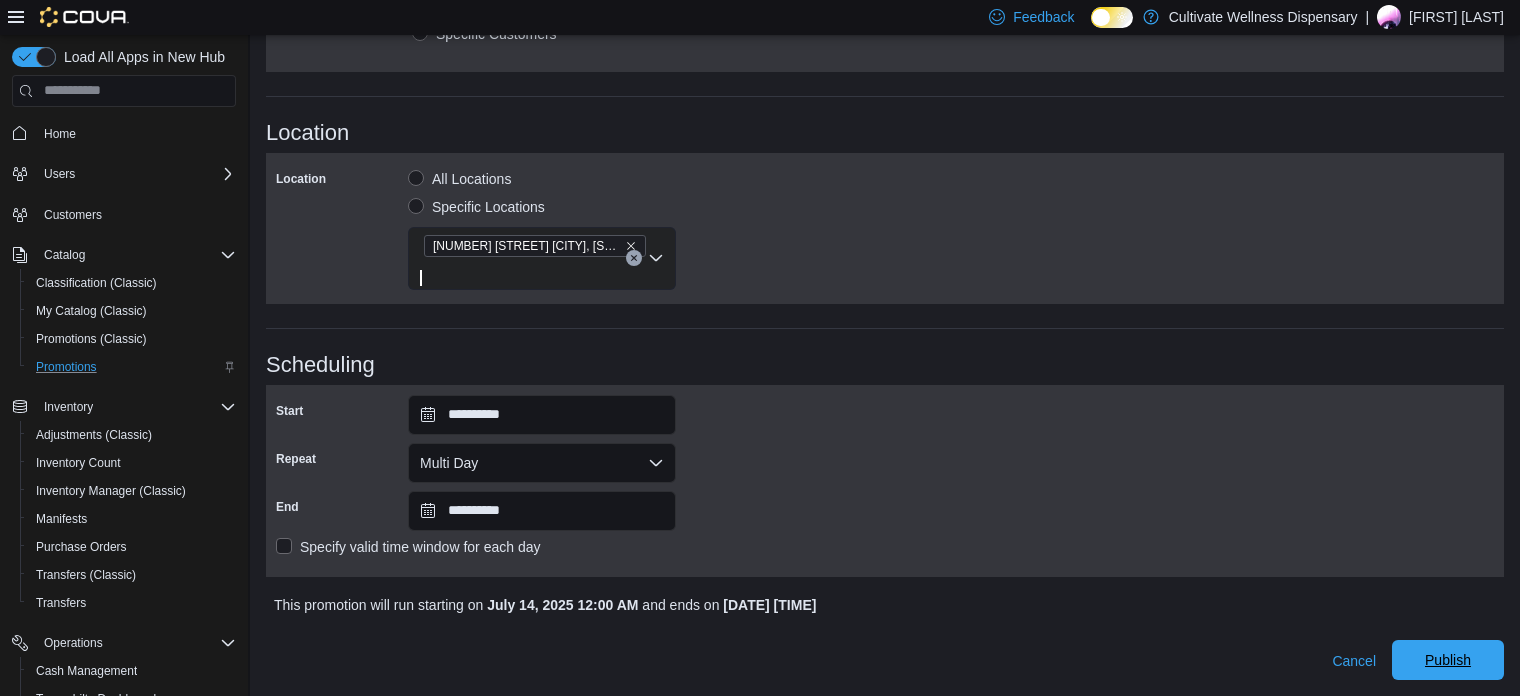 click on "Publish" at bounding box center [1448, 660] 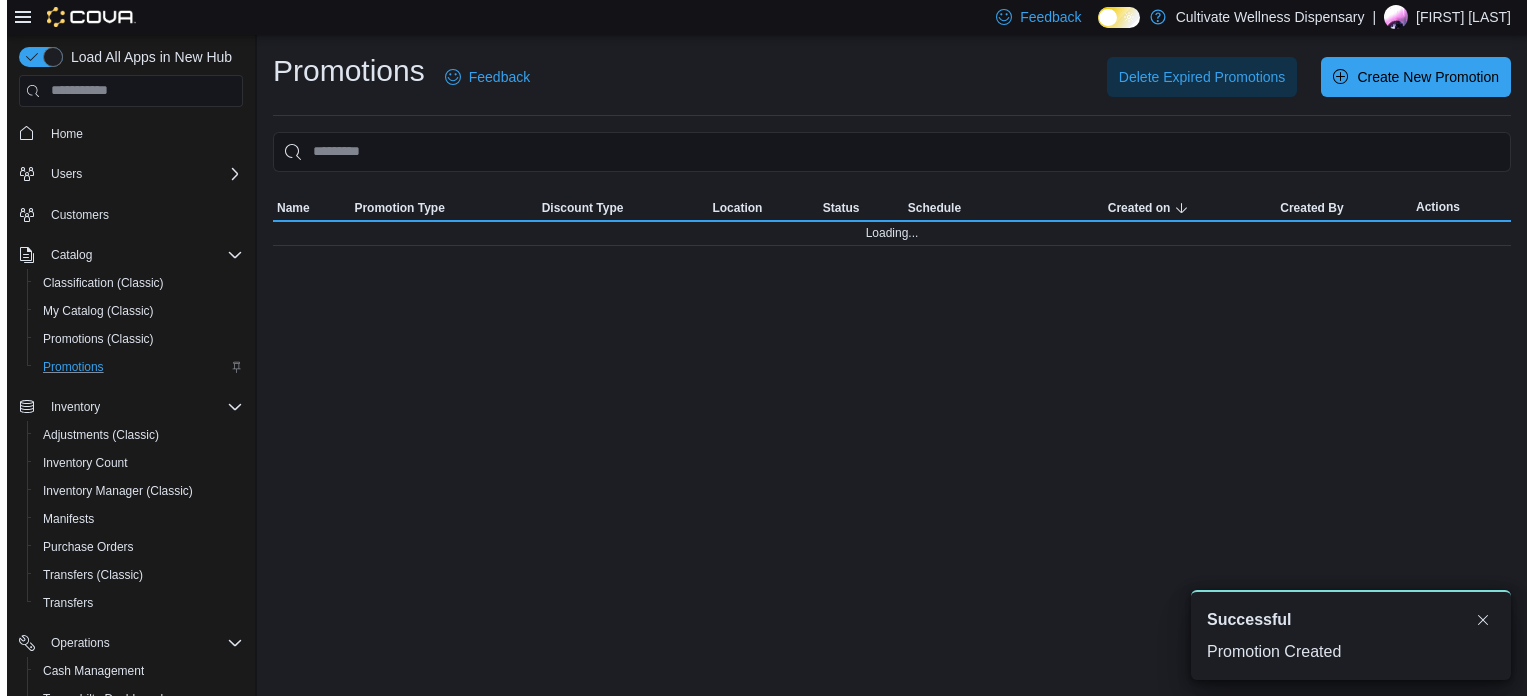 scroll, scrollTop: 0, scrollLeft: 0, axis: both 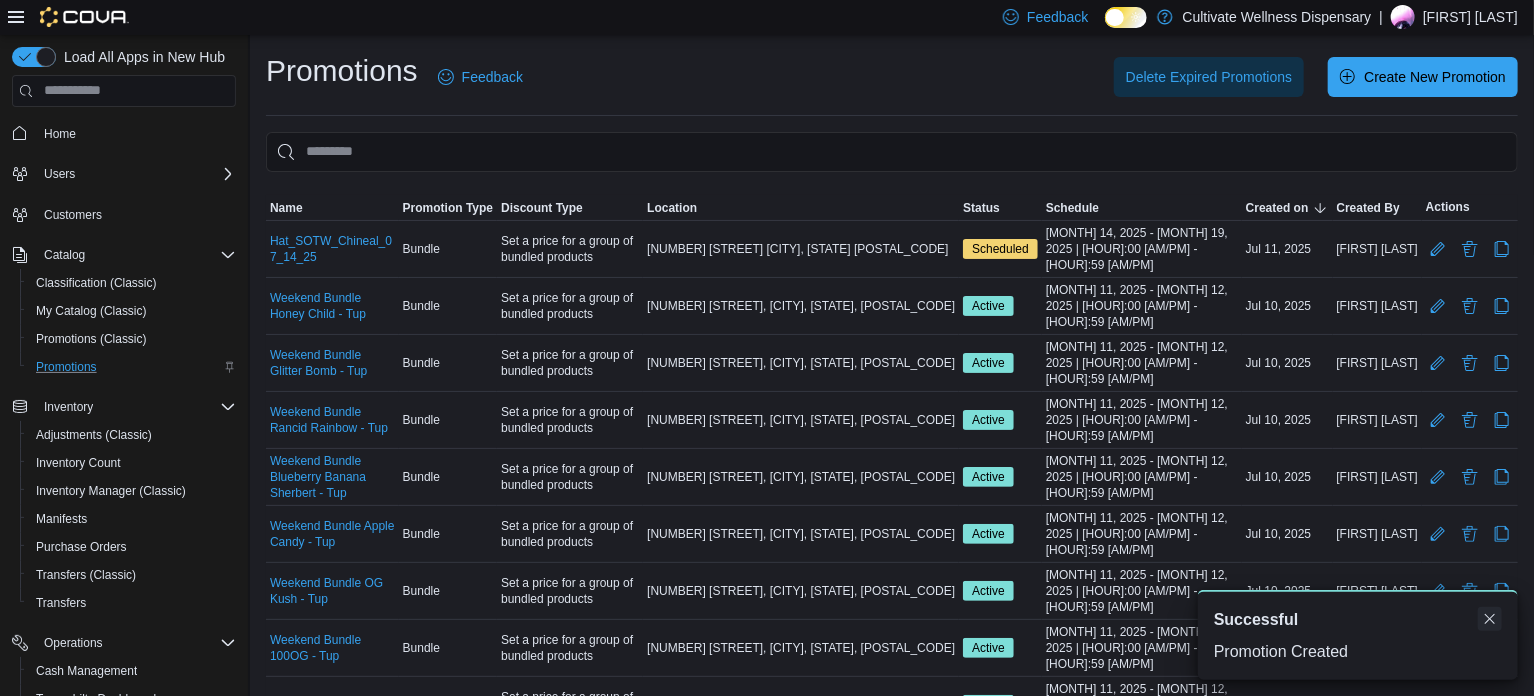 click at bounding box center (1490, 619) 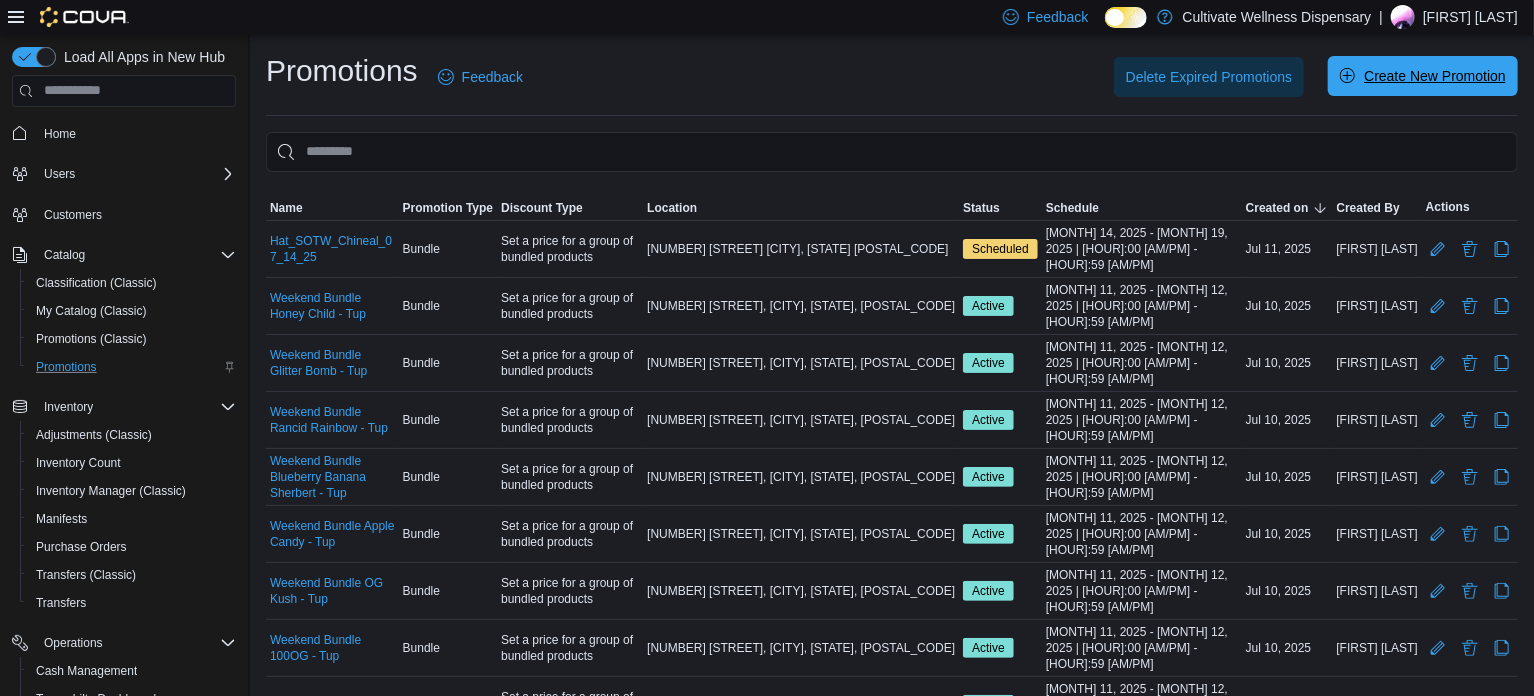 click on "Create New Promotion" at bounding box center [1435, 76] 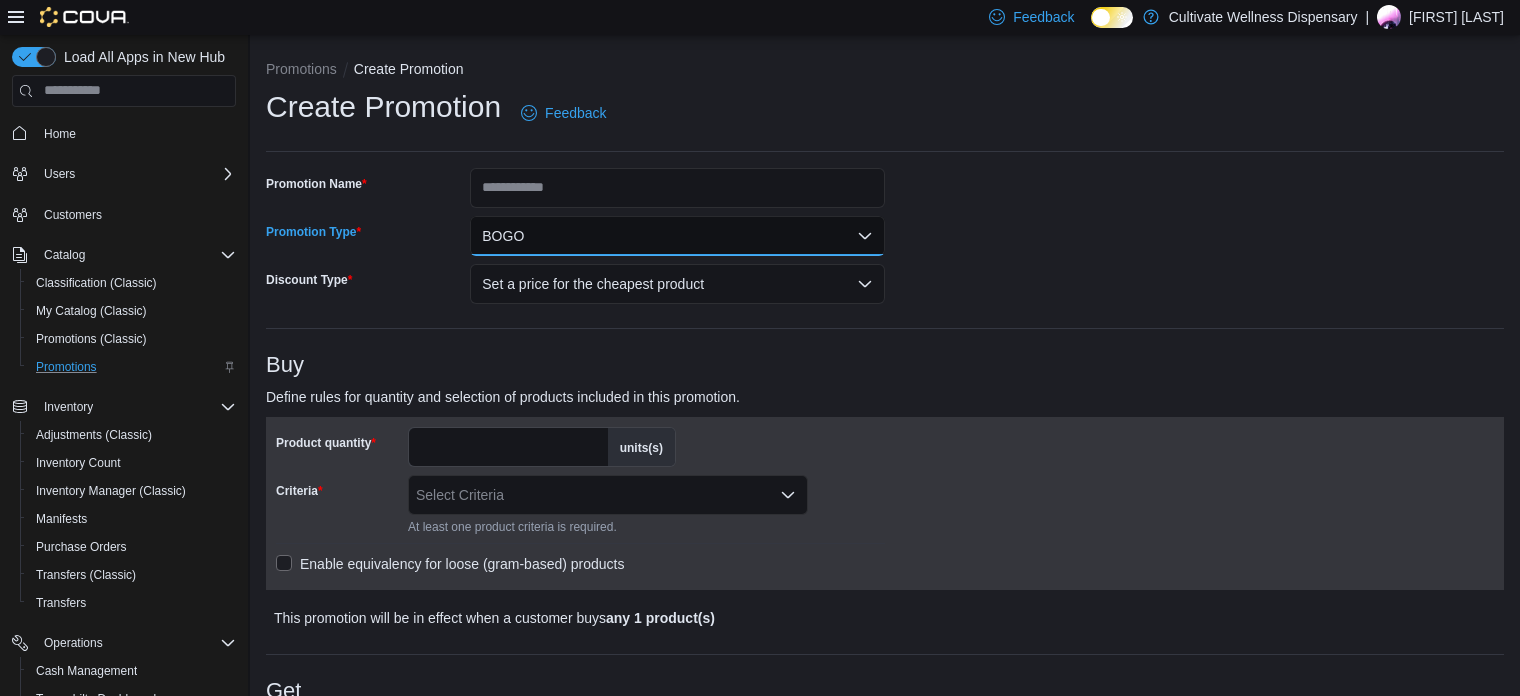 click on "BOGO" at bounding box center (677, 236) 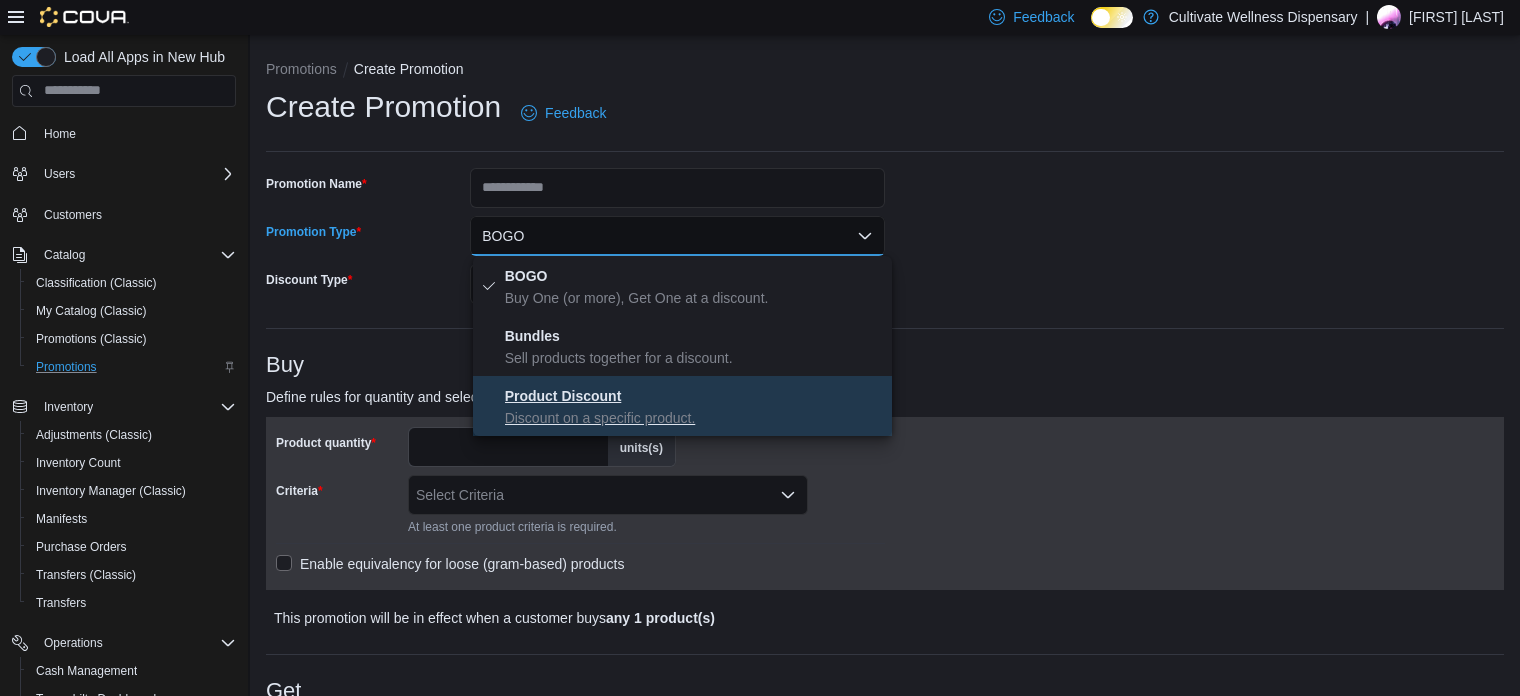 click on "Discount on a specific product." at bounding box center (695, 418) 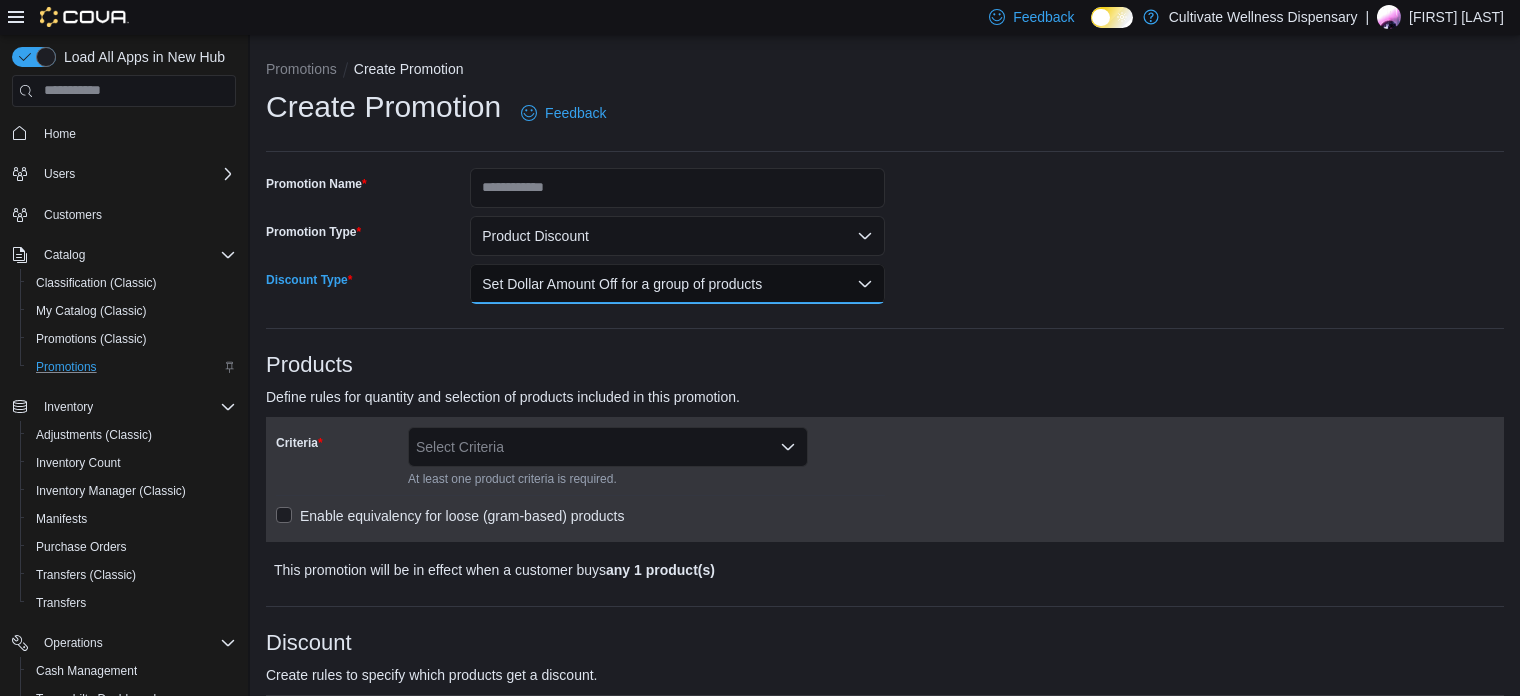click on "Set Dollar Amount Off for a group of products" at bounding box center [677, 284] 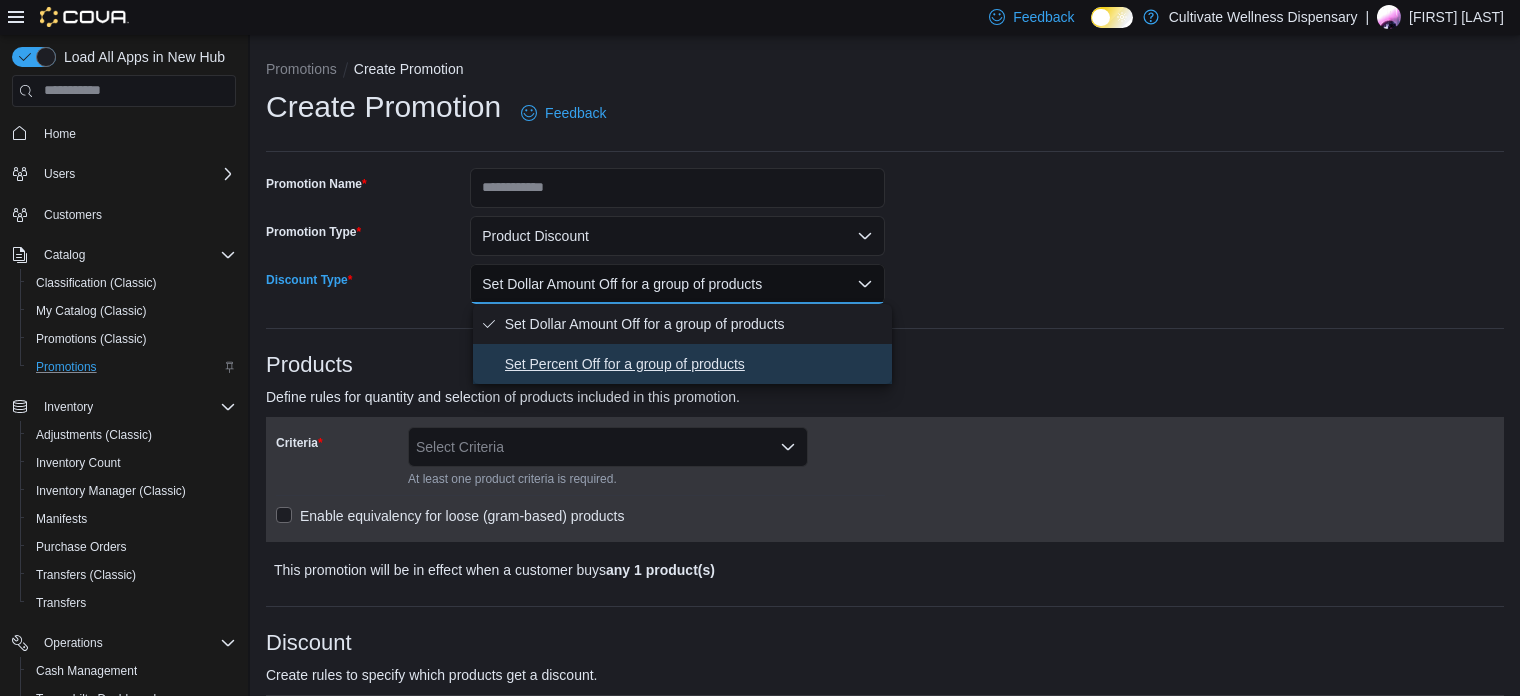 click on "Set Percent Off for a group of products" at bounding box center [695, 364] 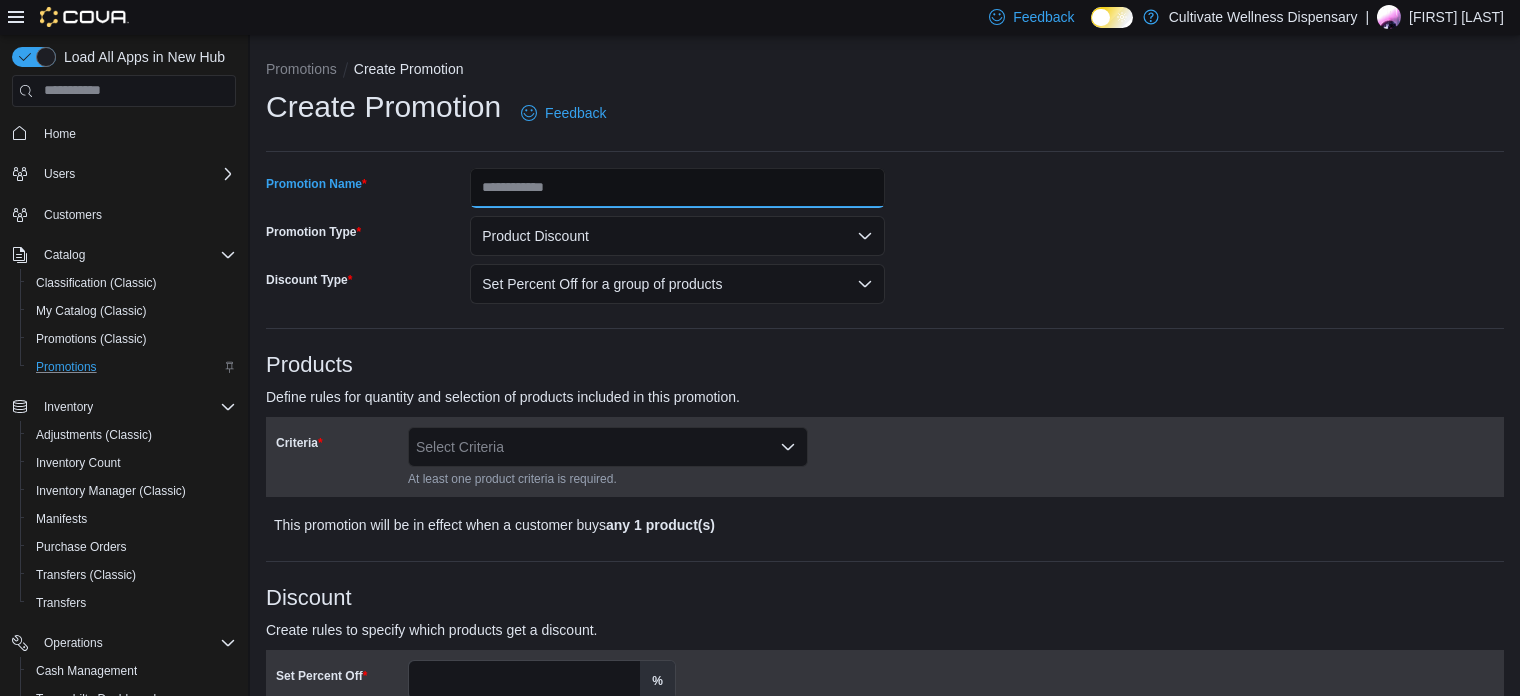 click on "Promotion Name" at bounding box center (677, 188) 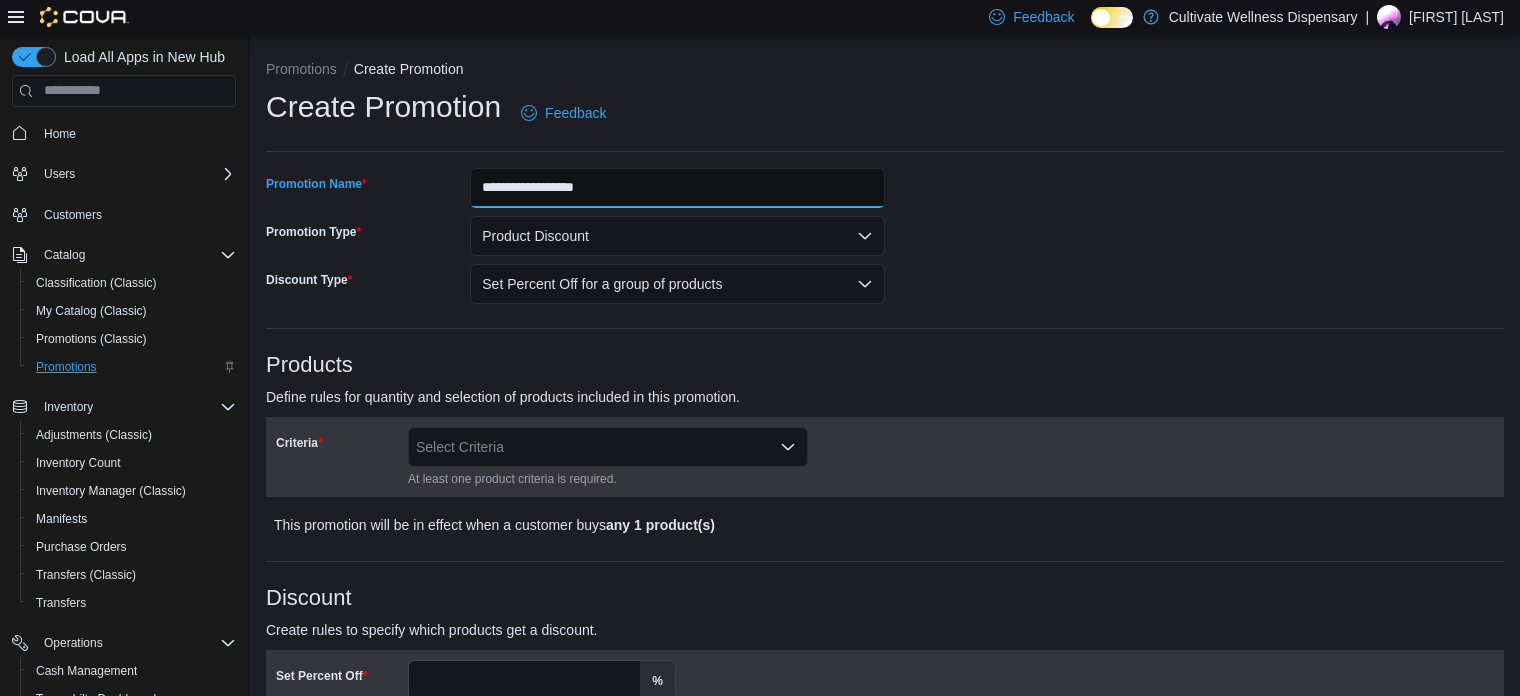 type on "**********" 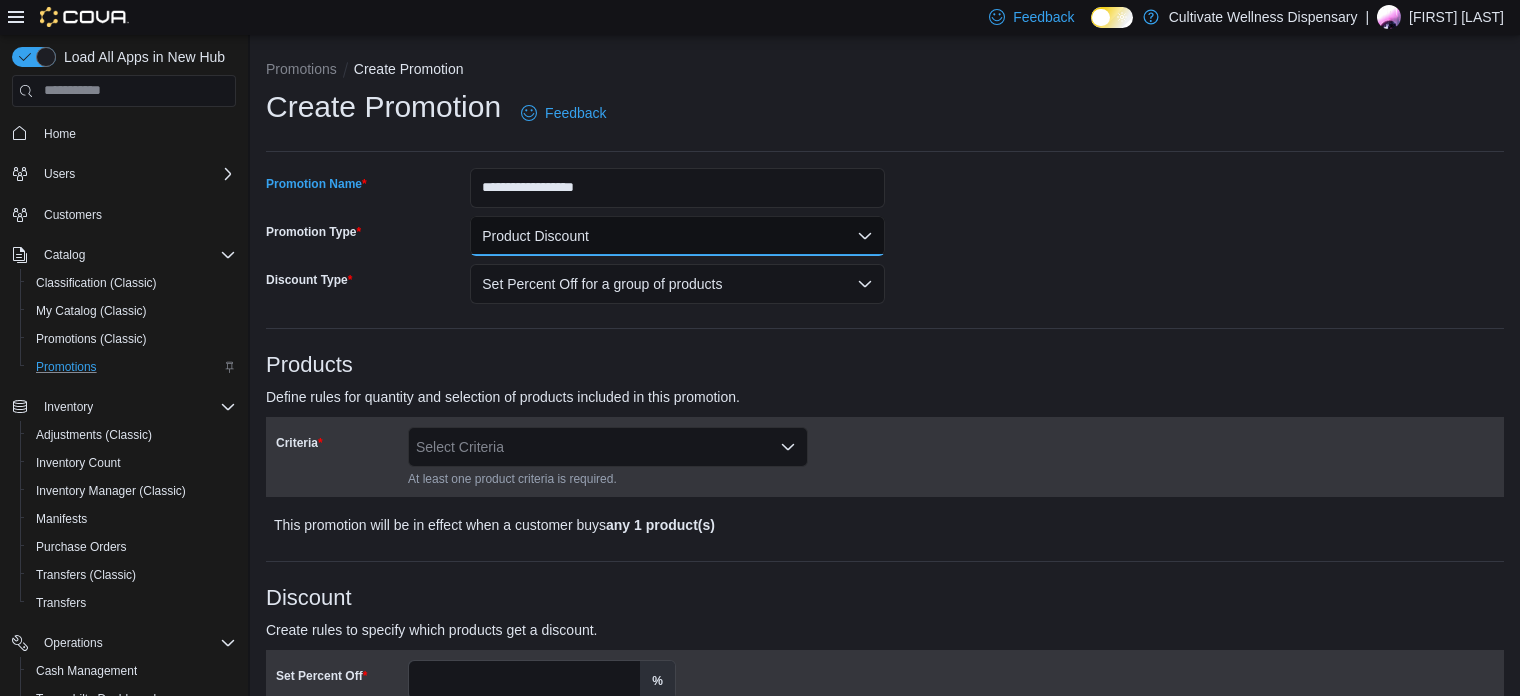 click on "Product Discount" at bounding box center (677, 236) 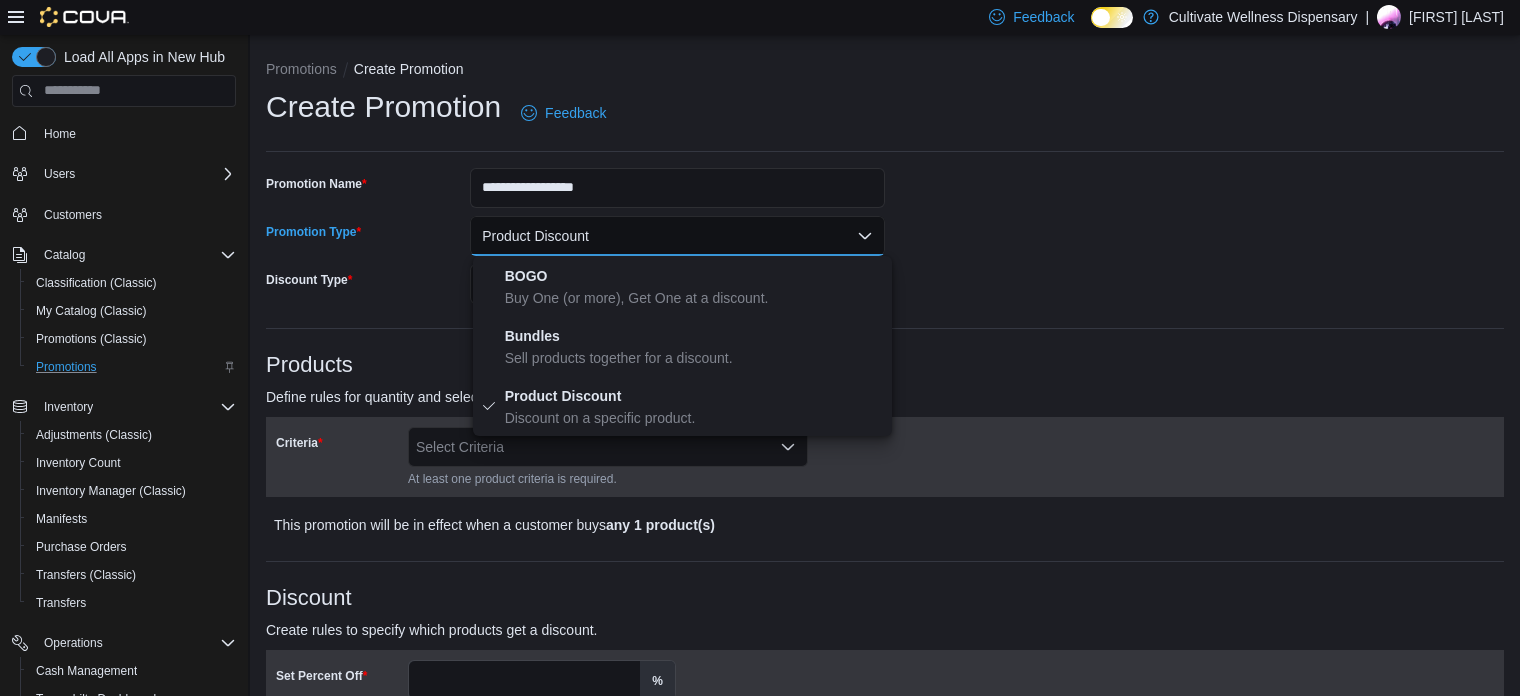 click on "Product Discount" at bounding box center [677, 236] 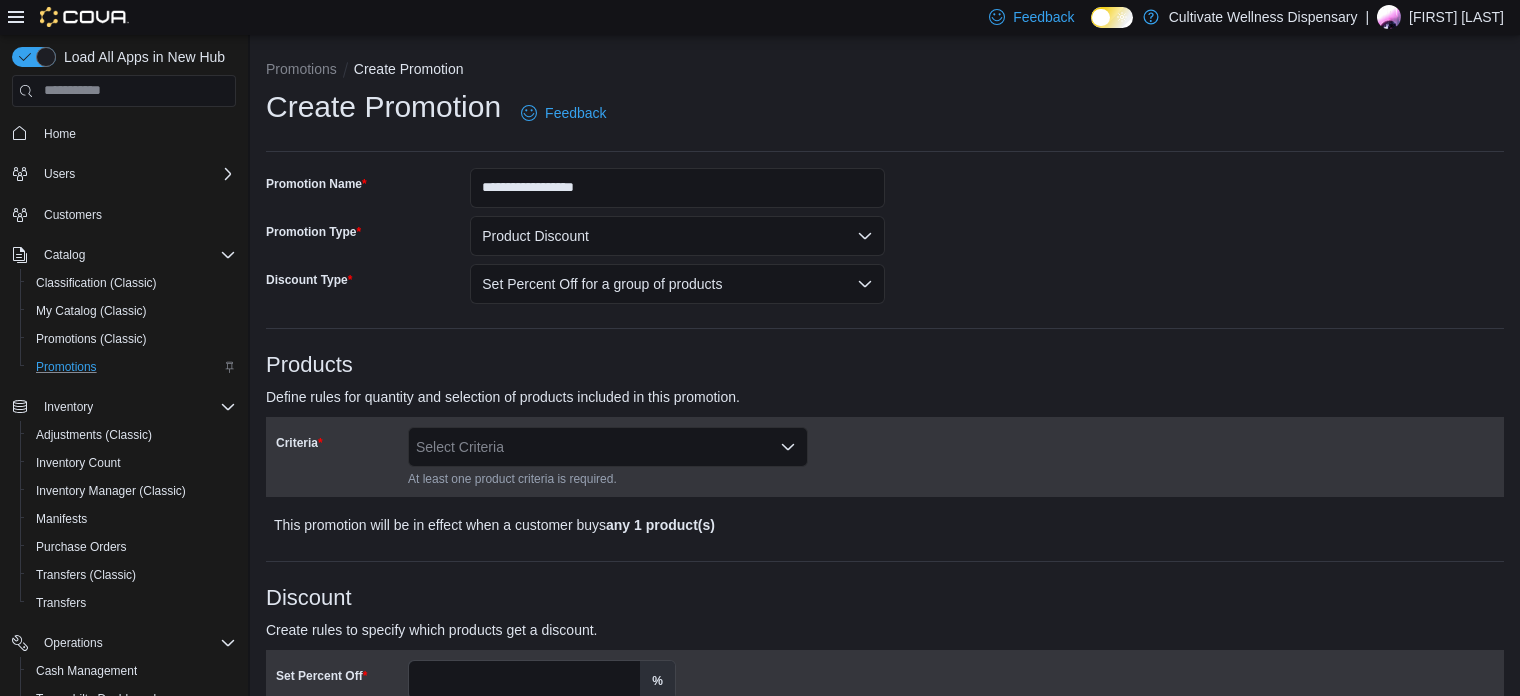 click on "Select Criteria" at bounding box center [608, 447] 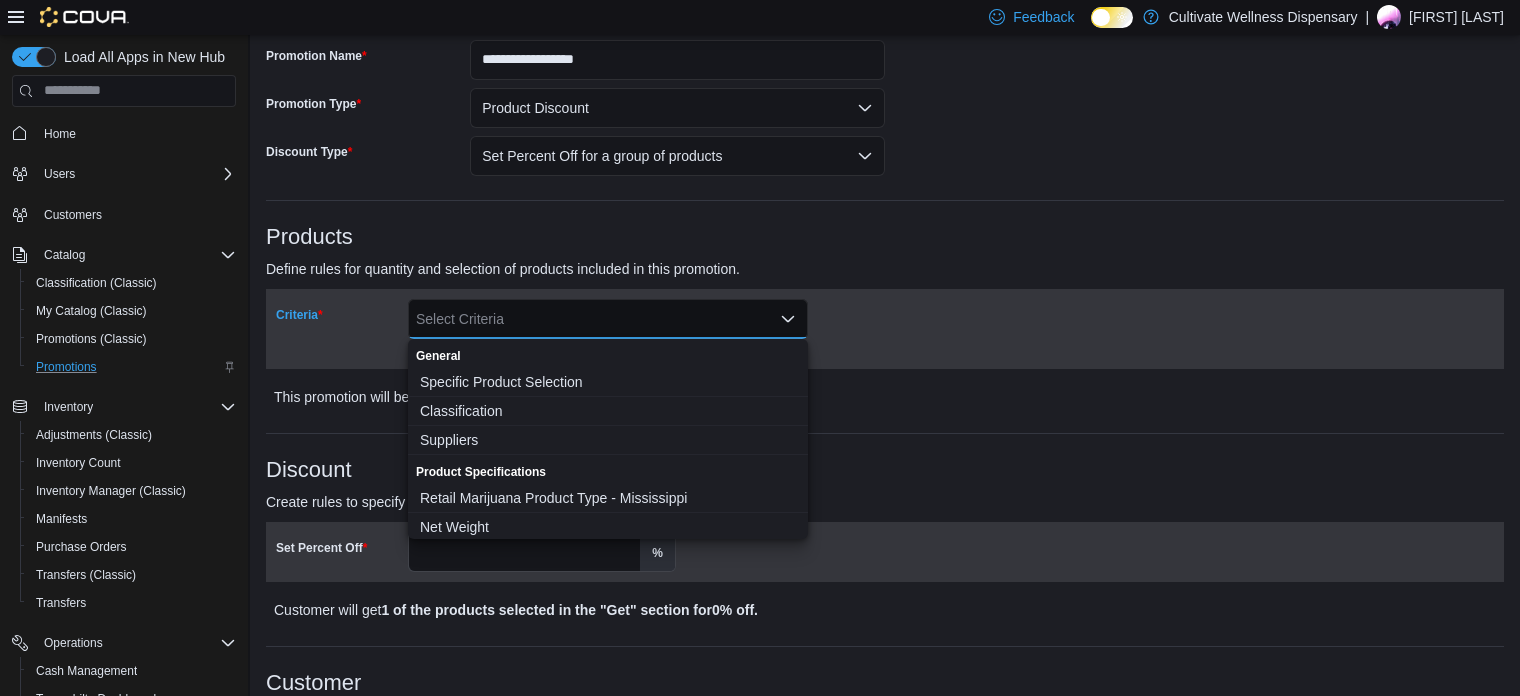 scroll, scrollTop: 166, scrollLeft: 0, axis: vertical 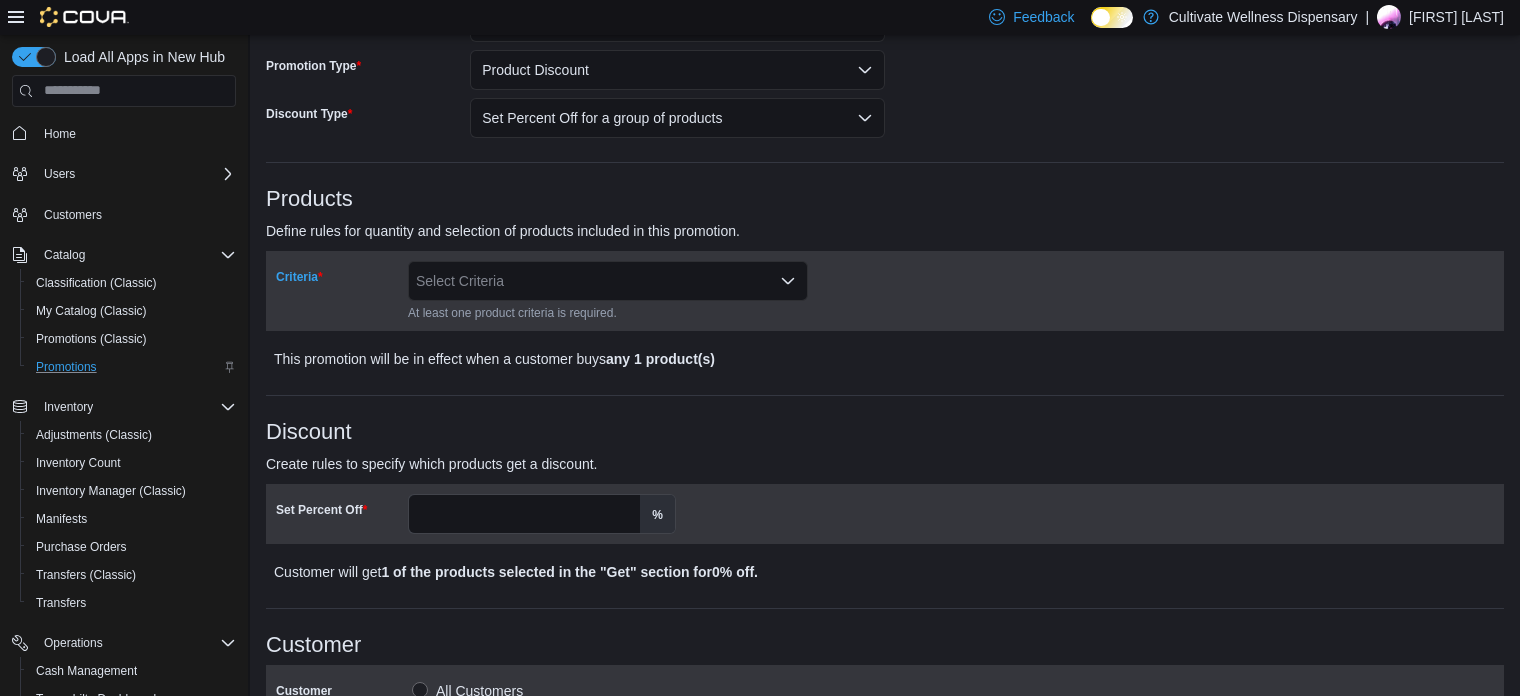 click on "Select Criteria Combo box. Selected. Combo box input. Select Criteria. Type some text or, to display a list of choices, press Down Arrow. To exit the list of choices, press Escape." at bounding box center [608, 281] 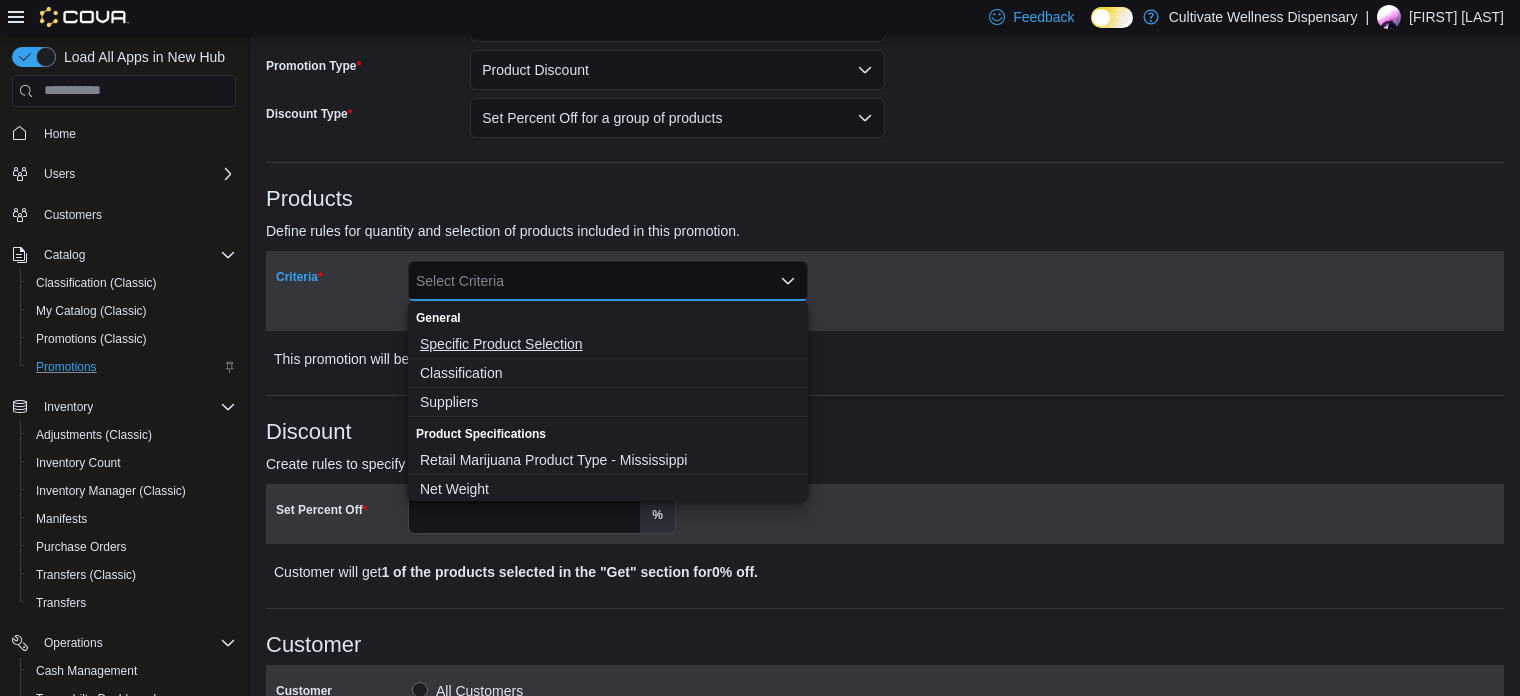 click on "Specific Product Selection" at bounding box center (608, 344) 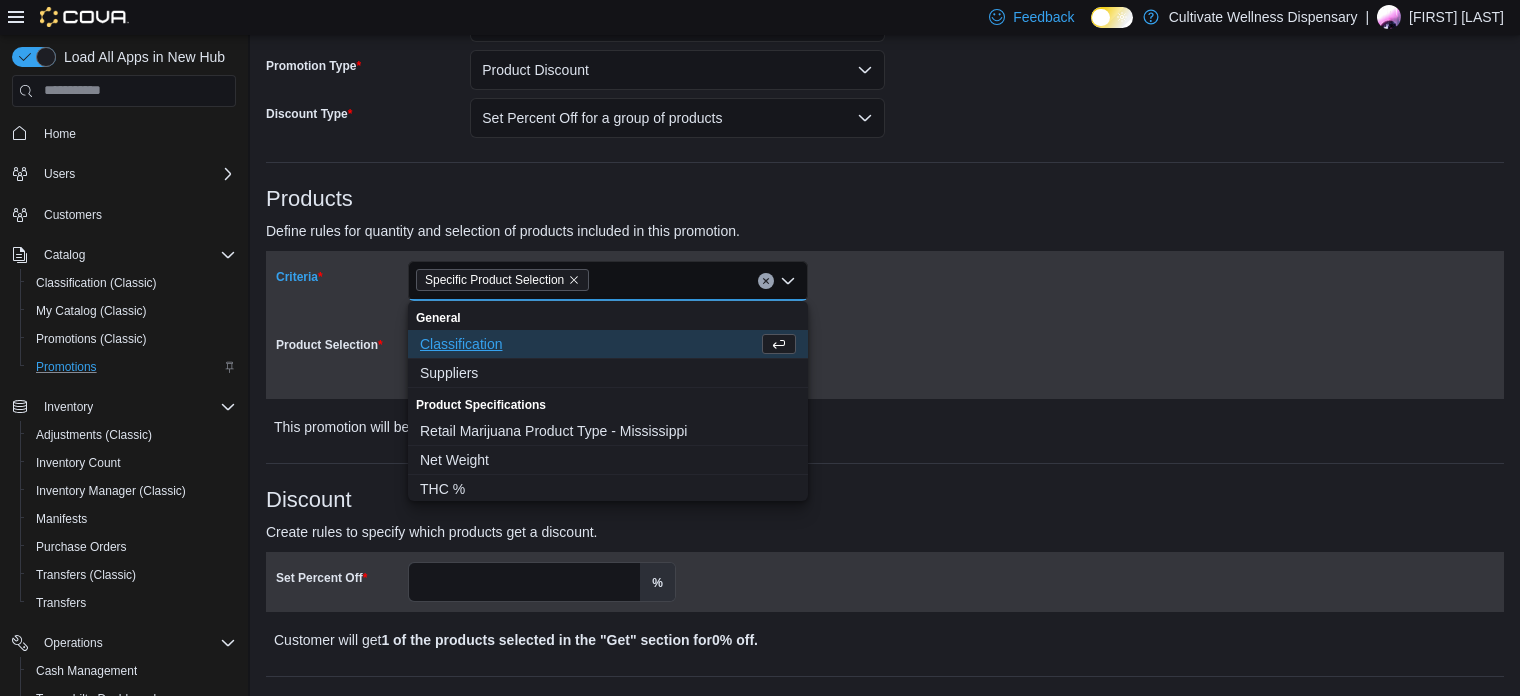 click on "Criteria Specific Product Selection Combo box. Selected. Specific Product Selection. Press Backspace to delete Specific Product Selection. Combo box input. Select Criteria. Type some text or, to display a list of choices, press Down Arrow. To exit the list of choices, press Escape. At least one product criteria is required. Product Selection Select Products At least one product criteria is required" at bounding box center (885, 325) 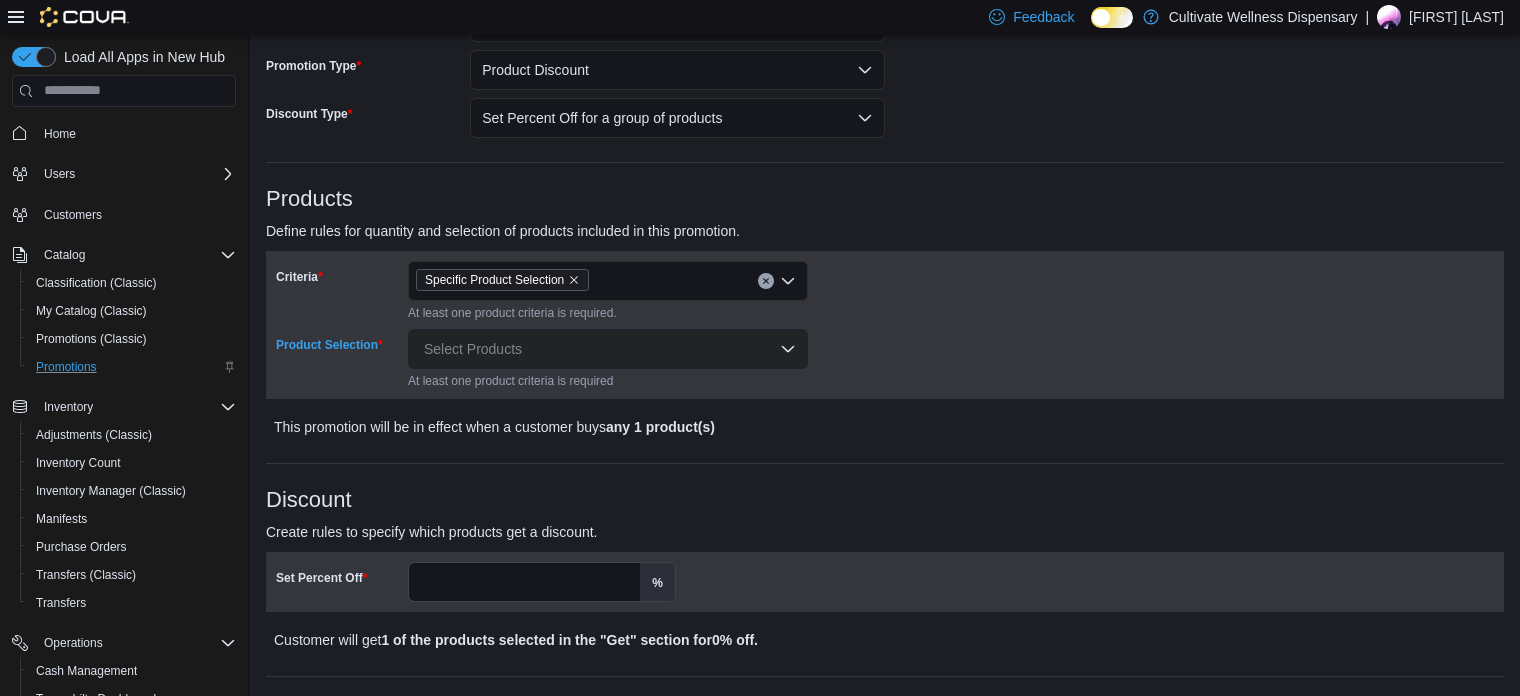 click on "Select Products" at bounding box center (608, 349) 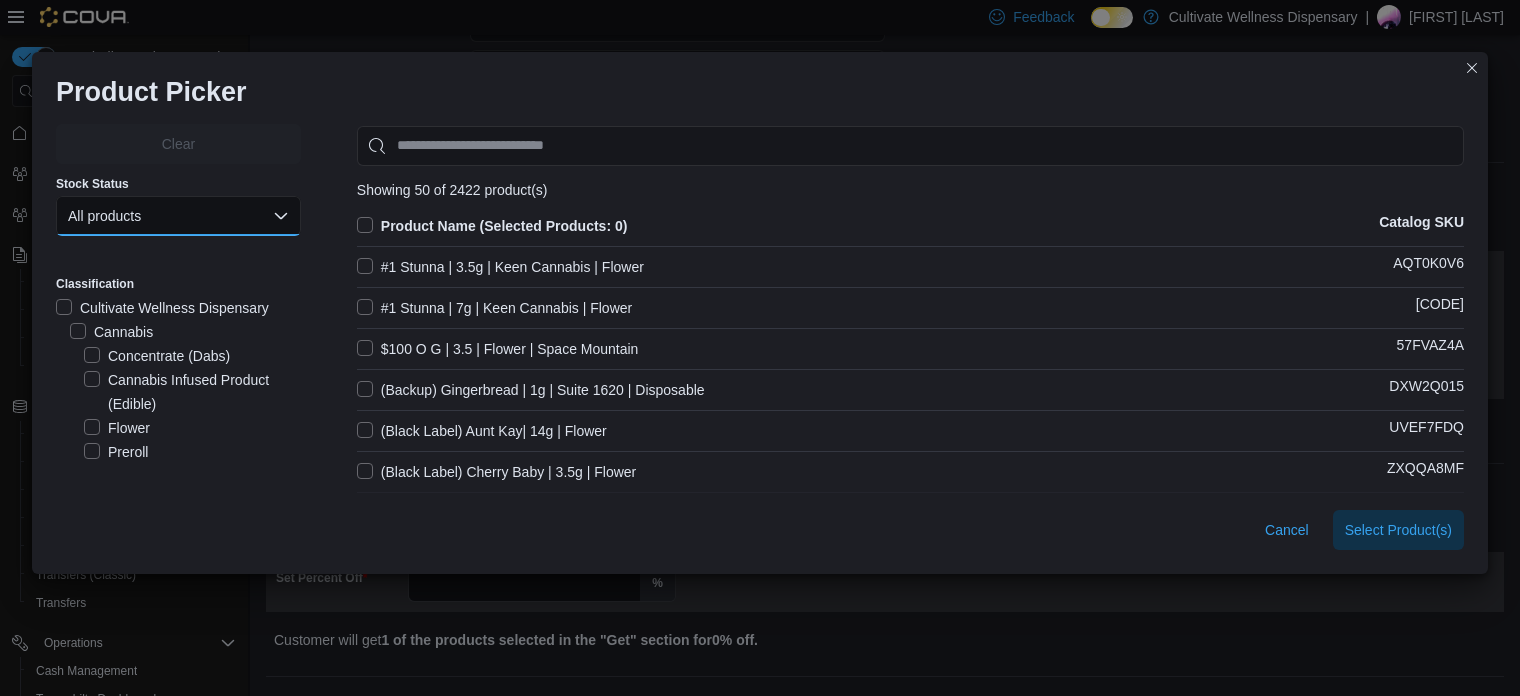 click on "All products" at bounding box center [178, 216] 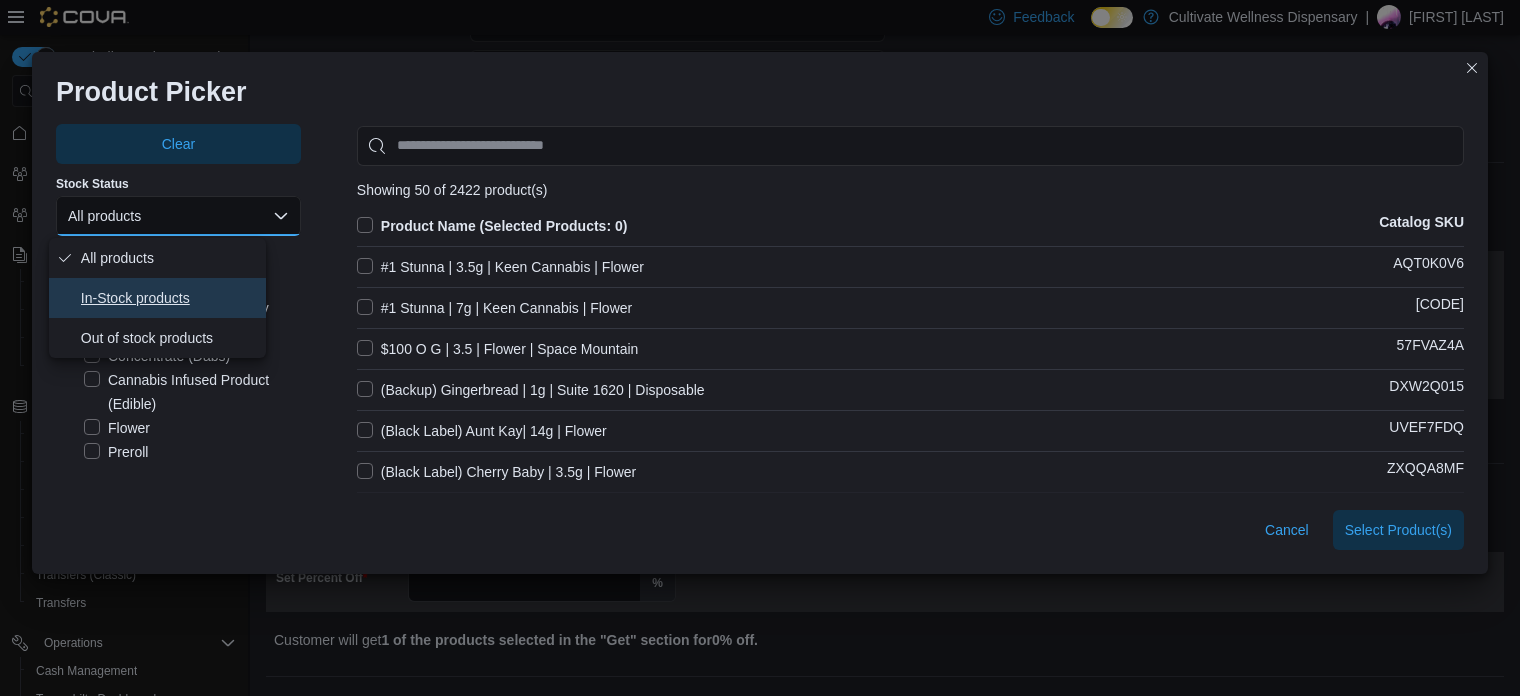 click on "In-Stock products" at bounding box center [169, 298] 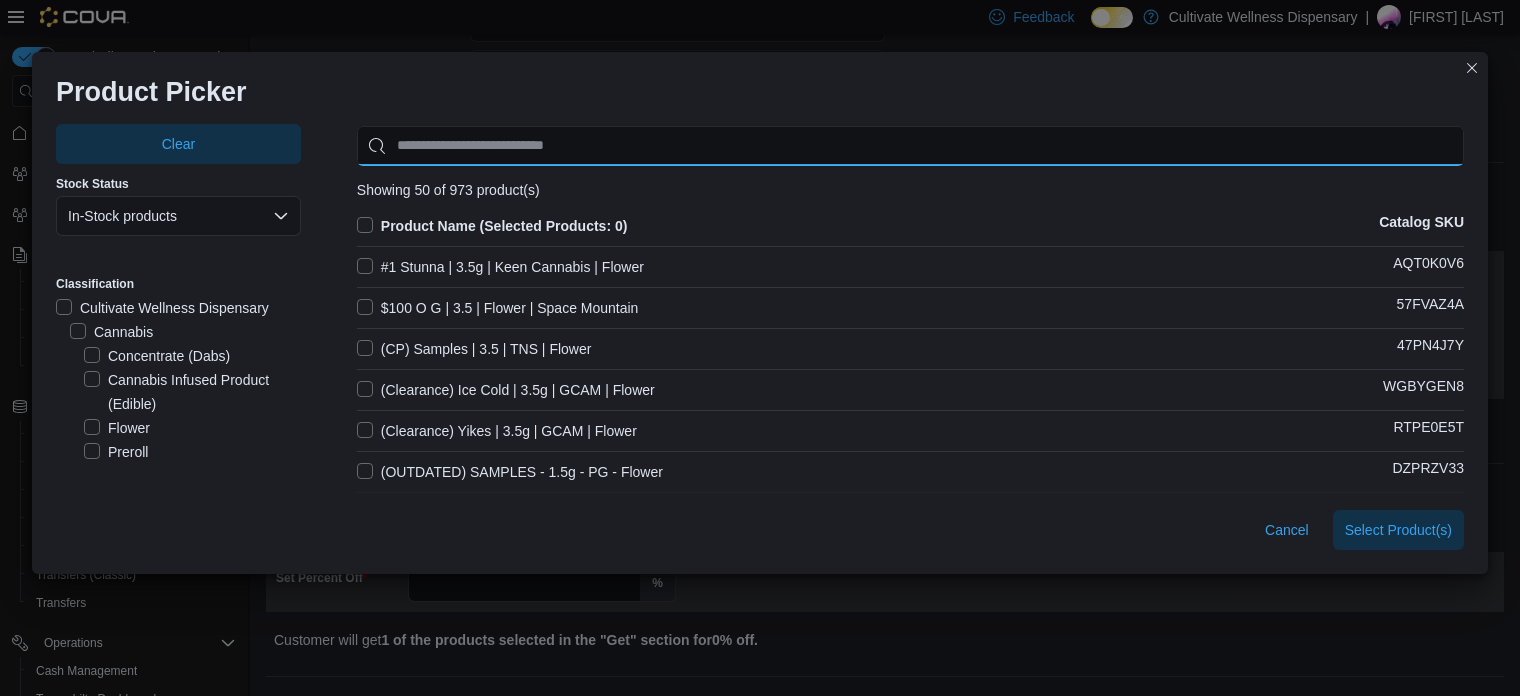 click at bounding box center [910, 146] 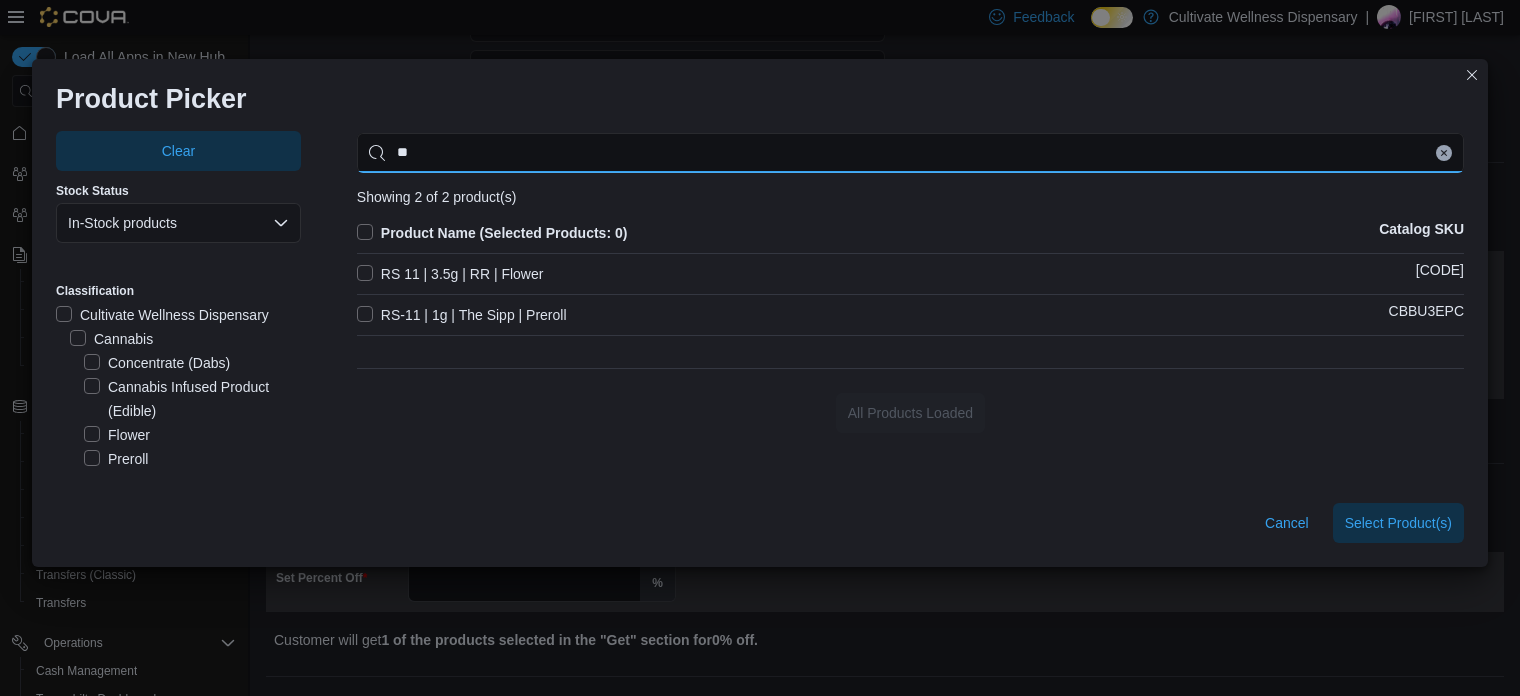 type on "**" 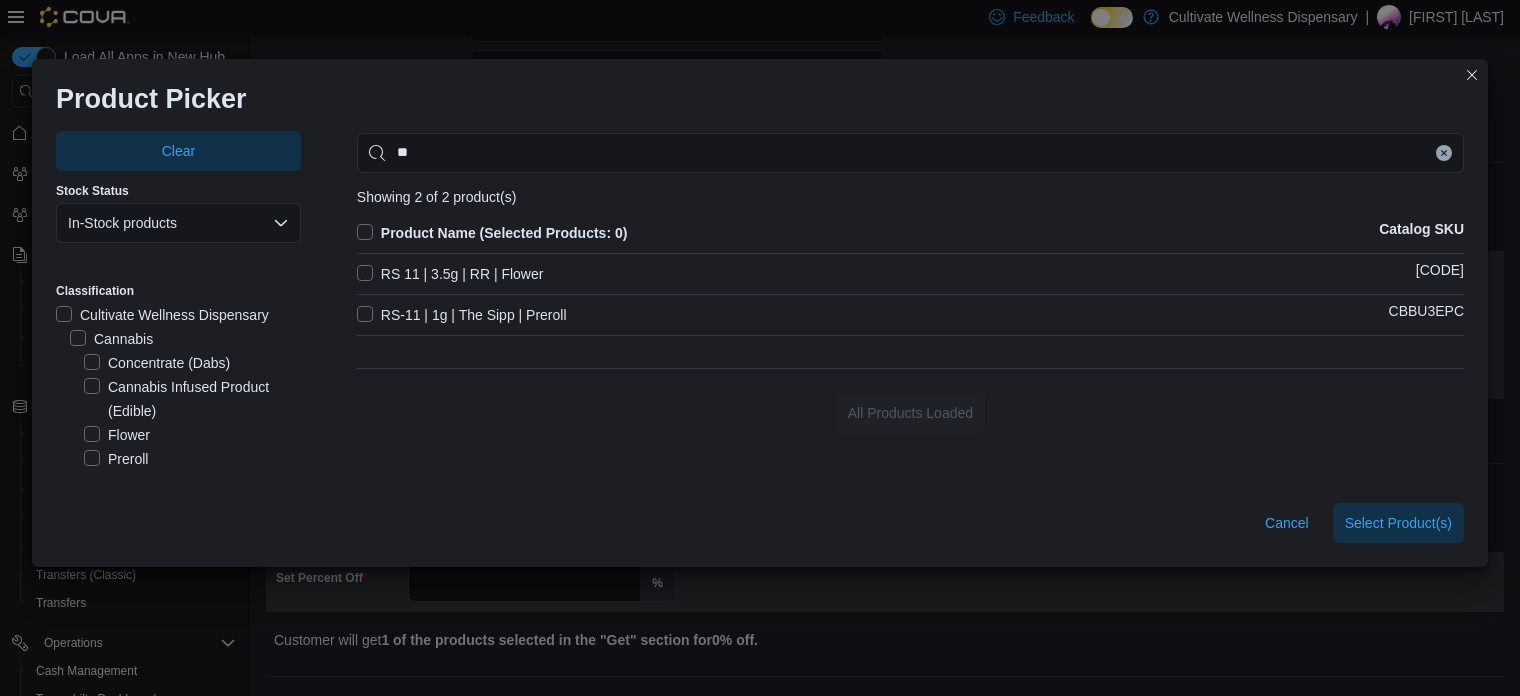 click on "RS 11 | 3.5g | RR | Flower F501WZ5B" at bounding box center [910, 274] 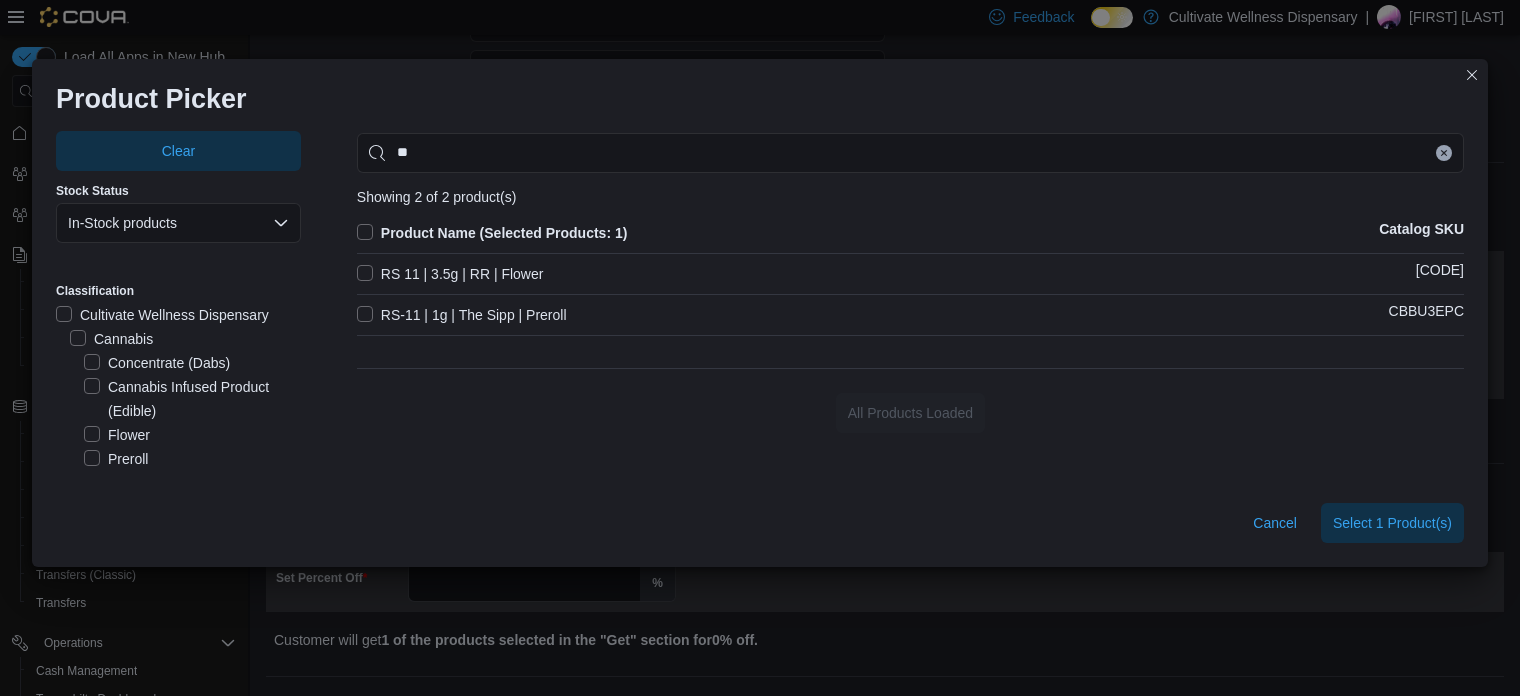 click 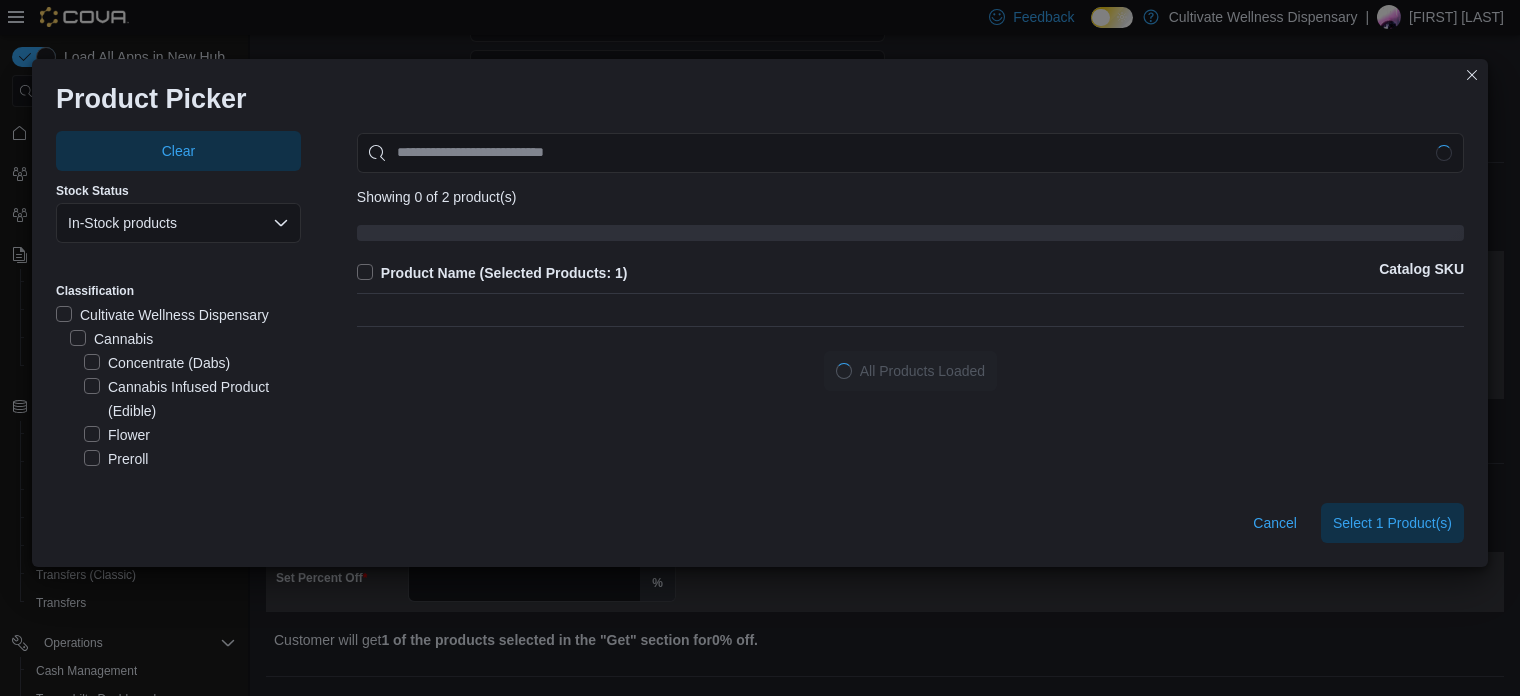 click on "Product Picker Clear Stock Status In-Stock products Classification Cultivate Wellness Dispensary Cannabis Concentrate (Dabs) Cannabis Infused Product (Edible) Flower Preroll Cartridges Topical Drinks CWD Gummies Flower (Clearance) Cartridges (Clearance) Concentrates (Clearance) Edibles (Clearance) Tablets and Capsules Tinctures and Sprays Accessories Wraps, Cones and Papers Pipes, Chillums and Bongs Grinders, Trays, Cases, and Screens Dabbing Equipment Vape Pens and Accessories Lighters Infusion Accessories Holding Category ( DO NOT USE) test product 1 Topicals CBD (Non-tracked) Flower (No Discounts) Cannabis Infused Product (Clearance) Suppliers AFG Distribution Big River Labs Biosciences of Mississippi, LLC Black Prairie Cultivation BlueByrd Farms Bragg Canna CannaCare Coastal Crop CULTIVATED WELLNESS DISPENSARY #2 DayHill Farms, LLC Delta Bud Company Dime Bags Dragon Fire Farms LLC Due South Cannabis Ferme D'amis Firecraft Collective Five Points Farm Futurola Gatling Creek Gautier Agricultural Company" at bounding box center [760, 313] 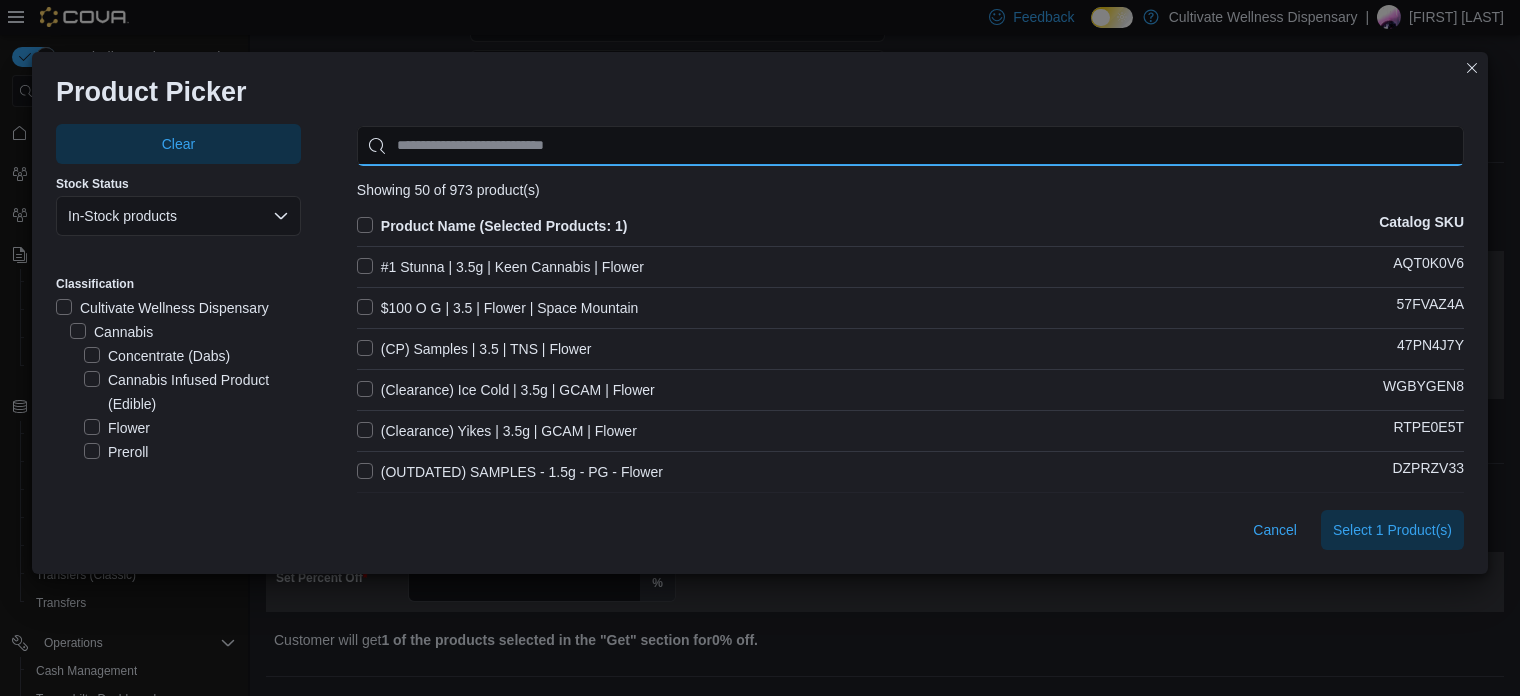 click at bounding box center (910, 146) 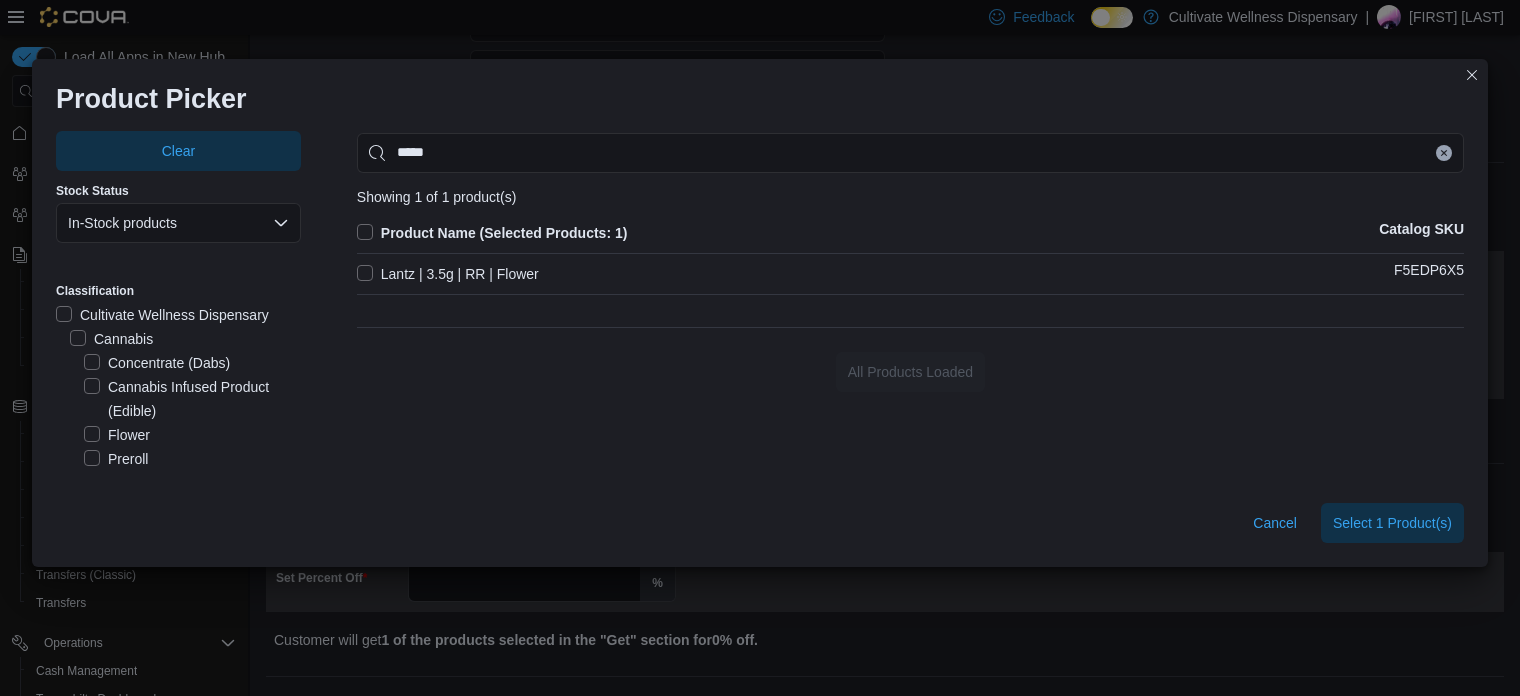 click on "Lantz | 3.5g | RR | Flower F5EDP6X5" at bounding box center (910, 274) 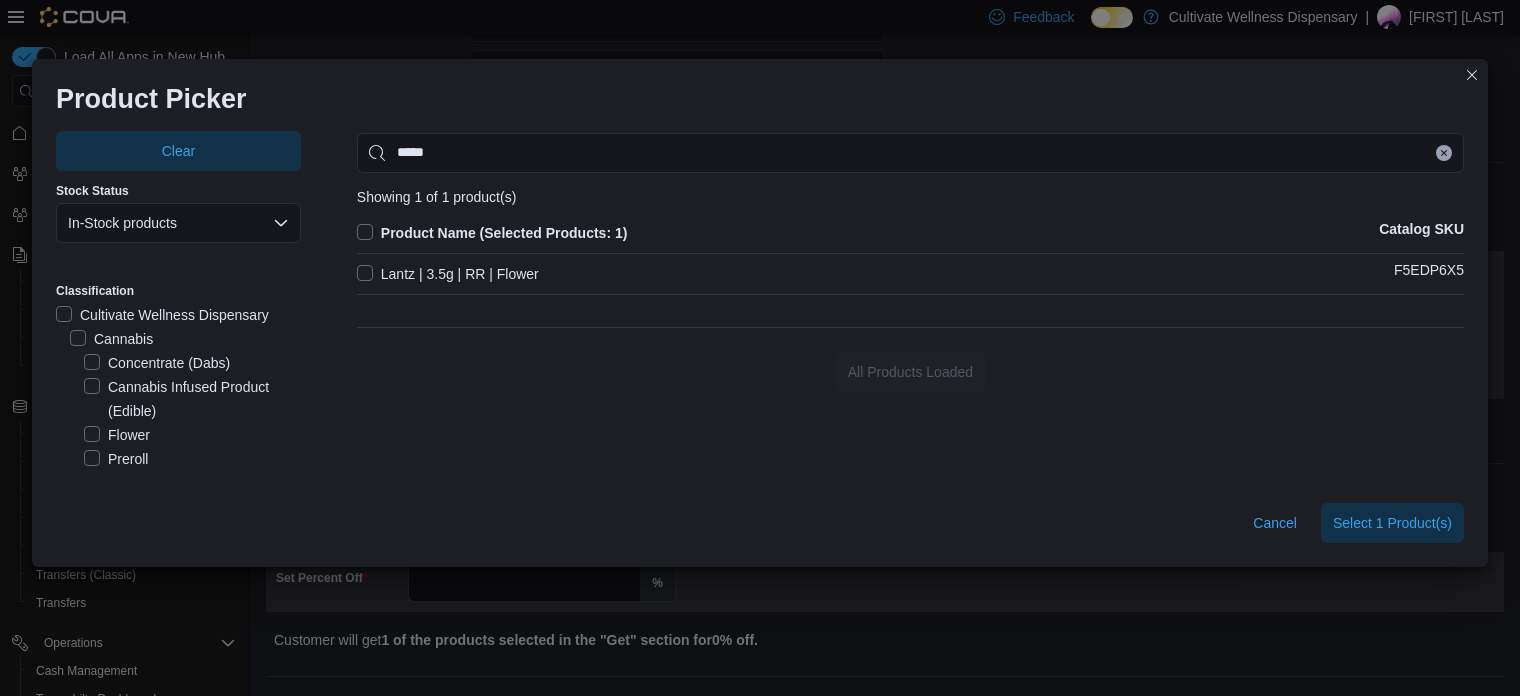 click on "Lantz | 3.5g | RR | Flower" at bounding box center [448, 274] 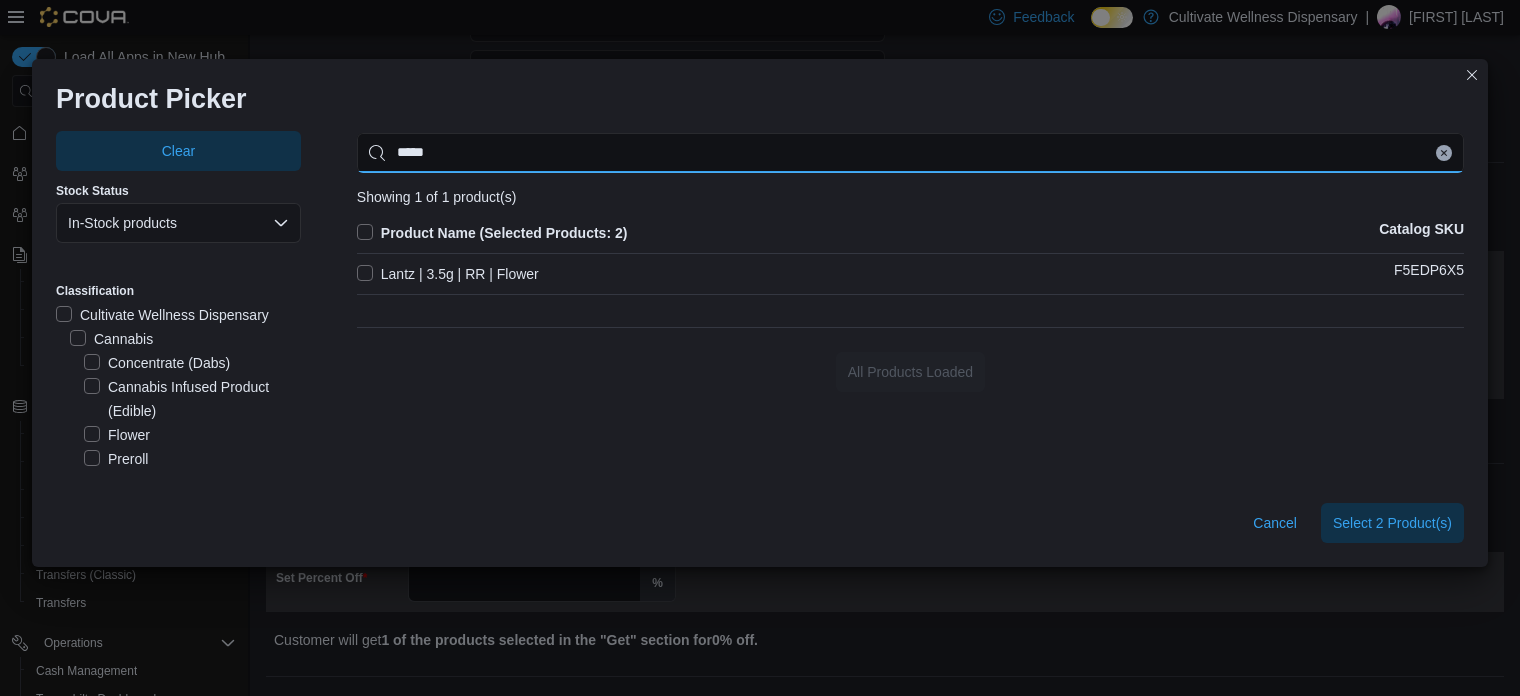 click on "*****" at bounding box center [910, 153] 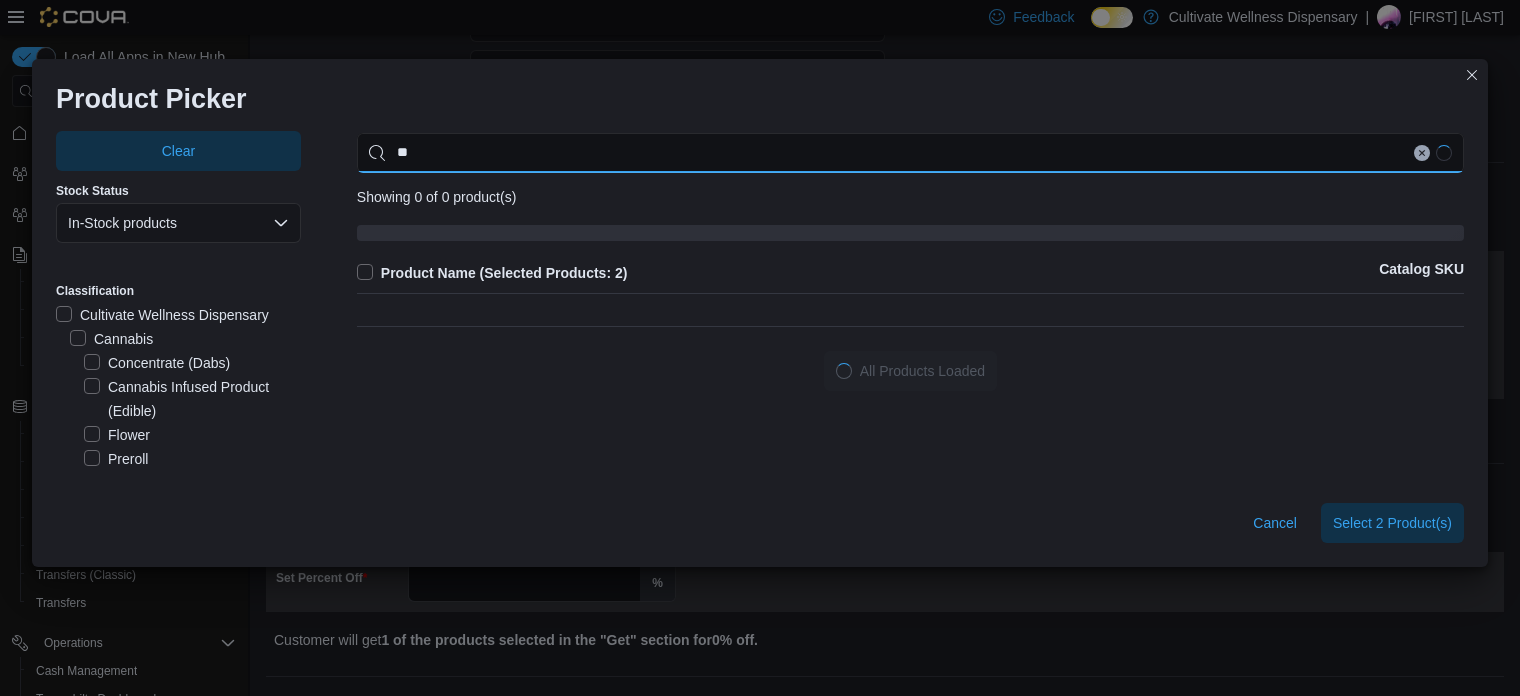 type on "*" 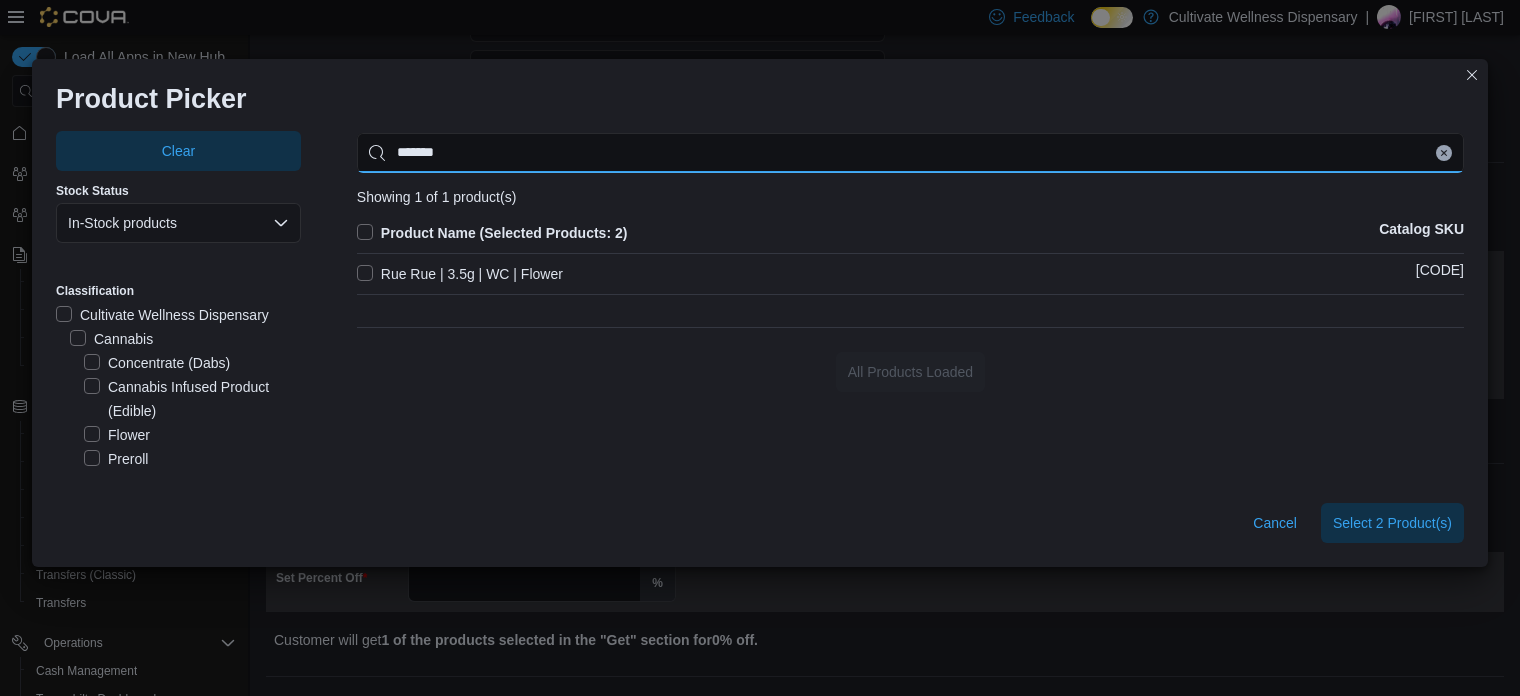 type on "*******" 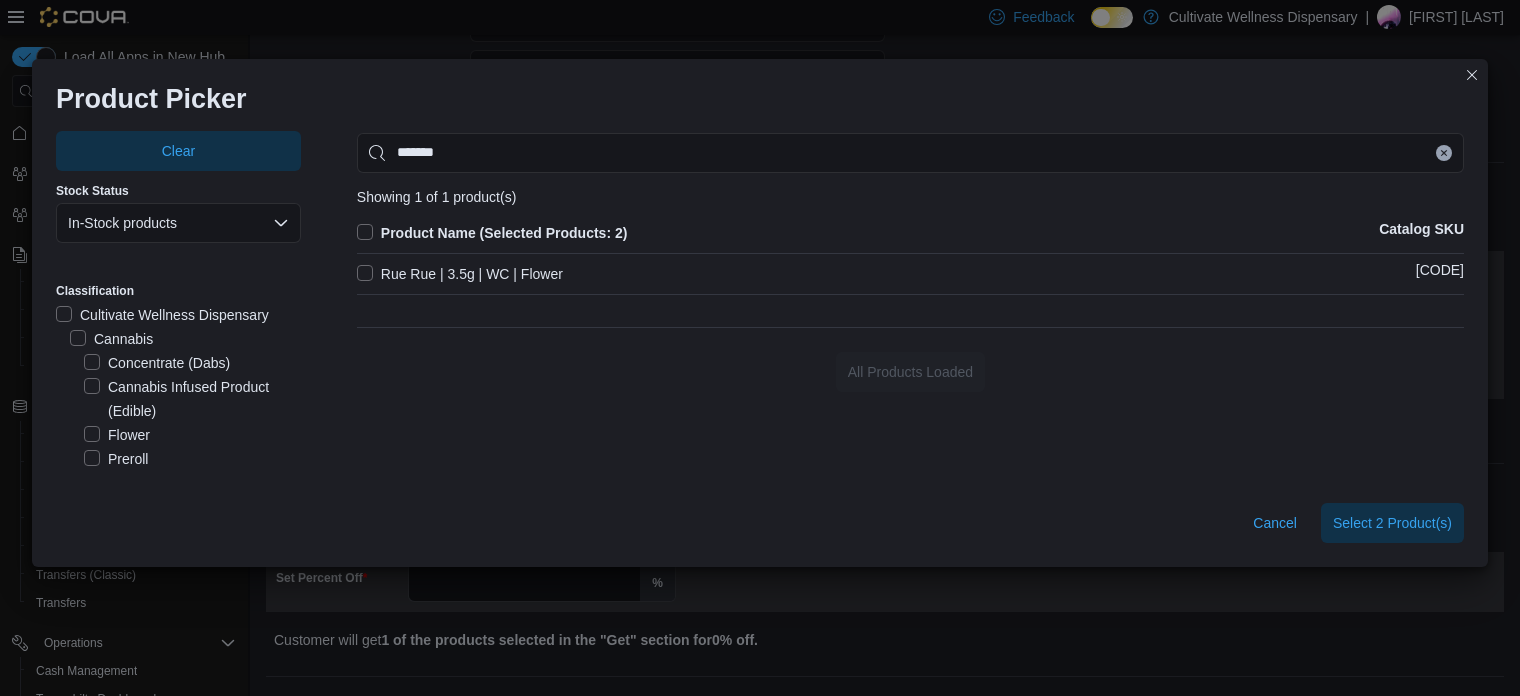 click on "Rue Rue | 3.5g | WC | Flower" at bounding box center [460, 274] 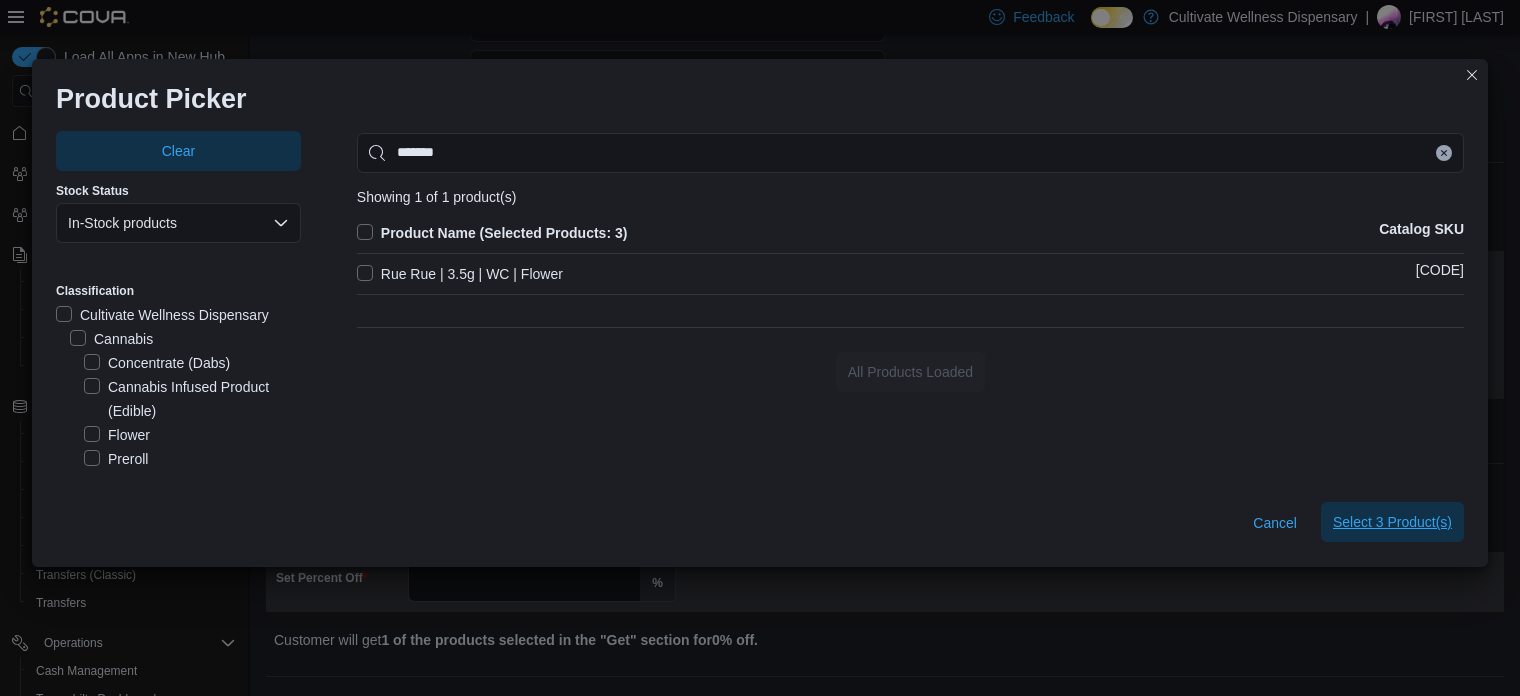 click on "Select 3 Product(s)" at bounding box center (1392, 522) 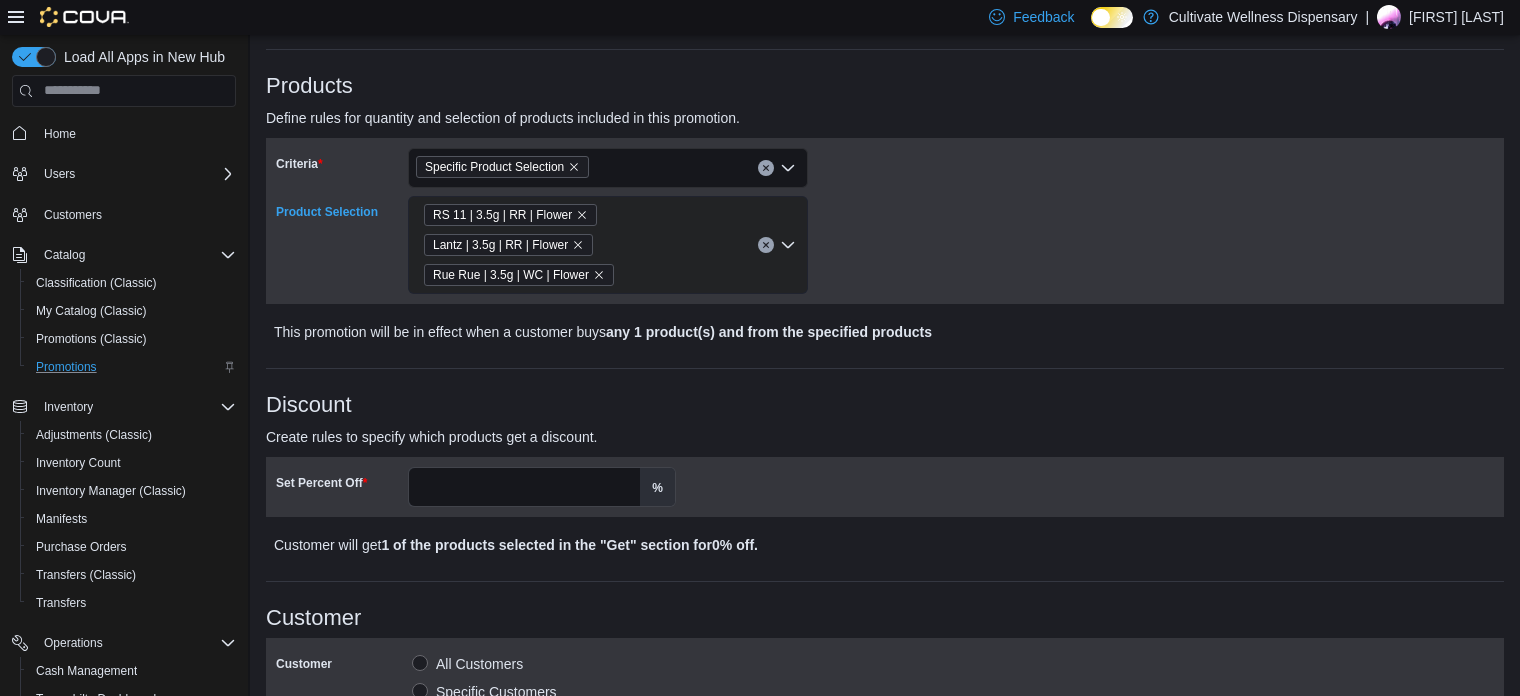 scroll, scrollTop: 280, scrollLeft: 0, axis: vertical 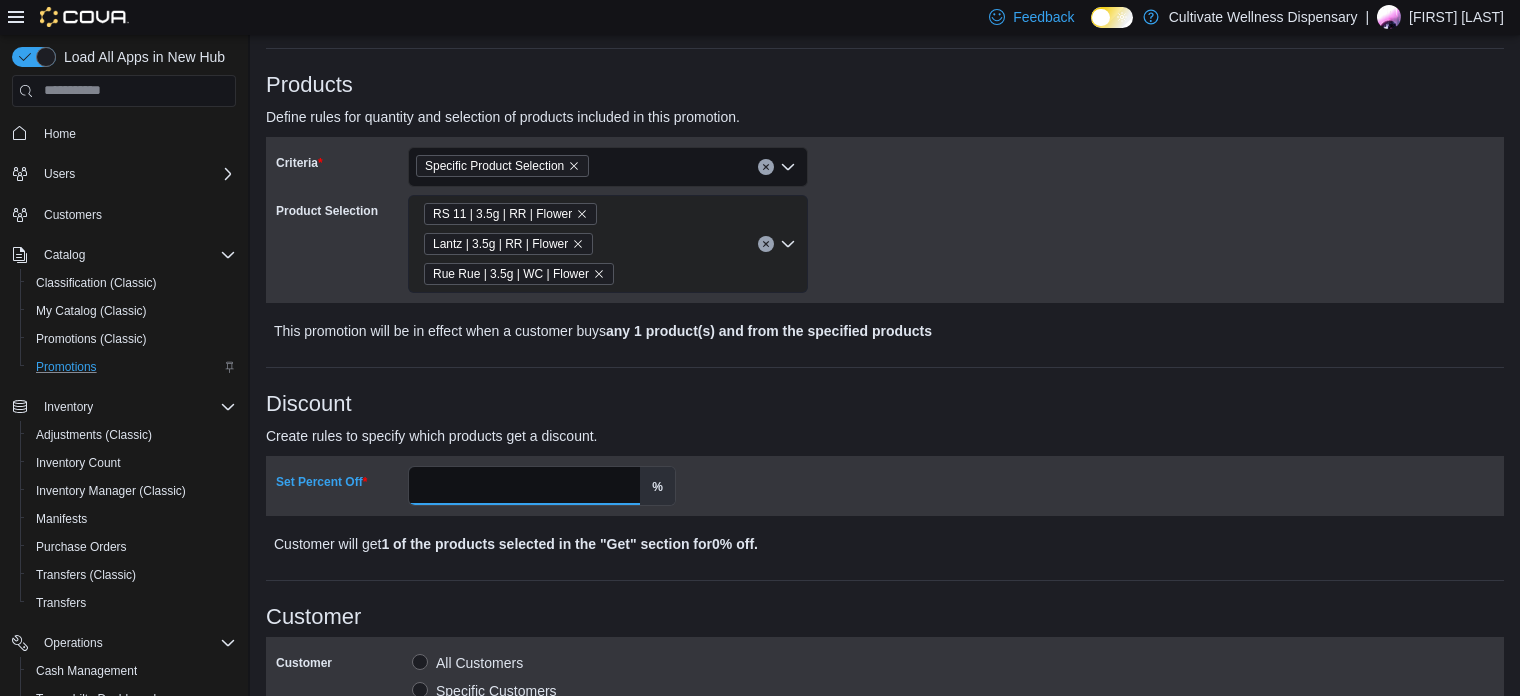 click on "Set Percent Off" at bounding box center [524, 486] 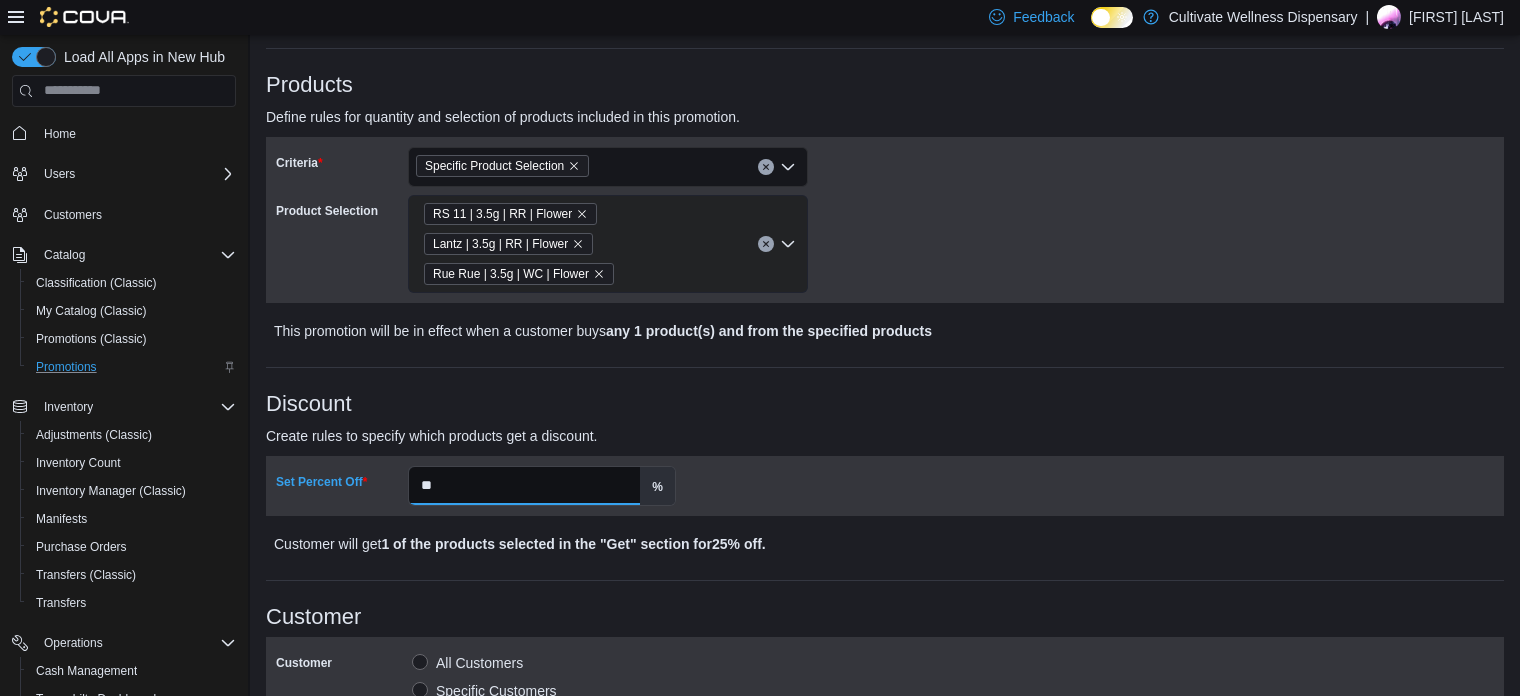 type on "**" 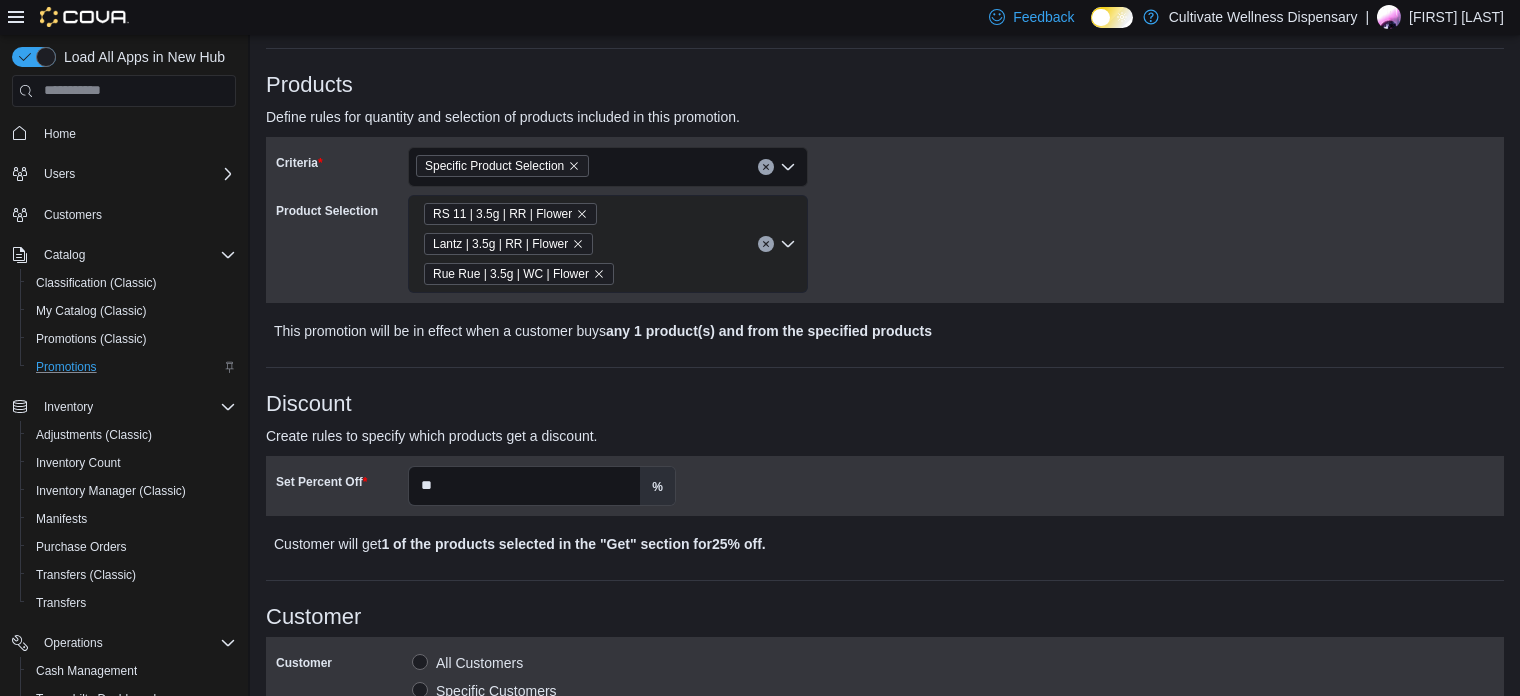click on "Create rules to specify which products get a discount." at bounding box center [730, 436] 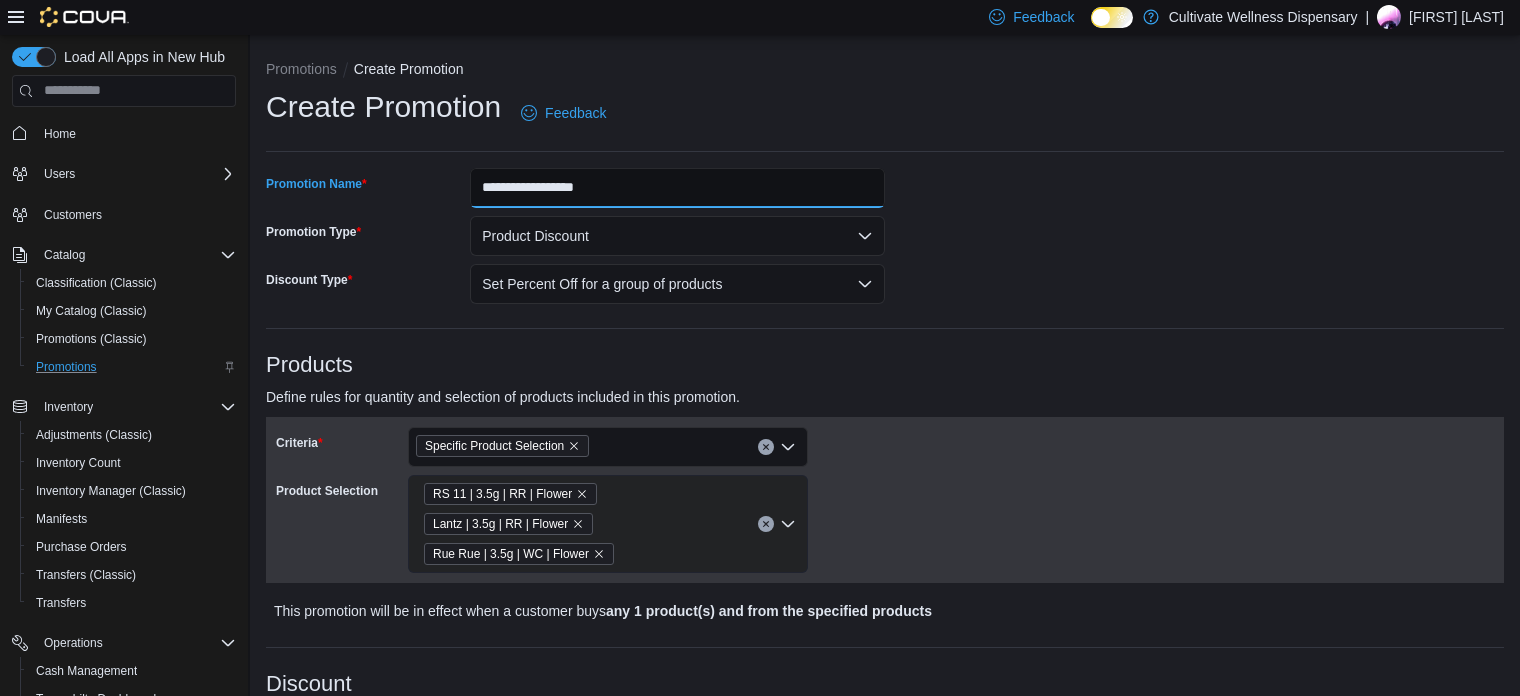 click on "**********" at bounding box center (677, 188) 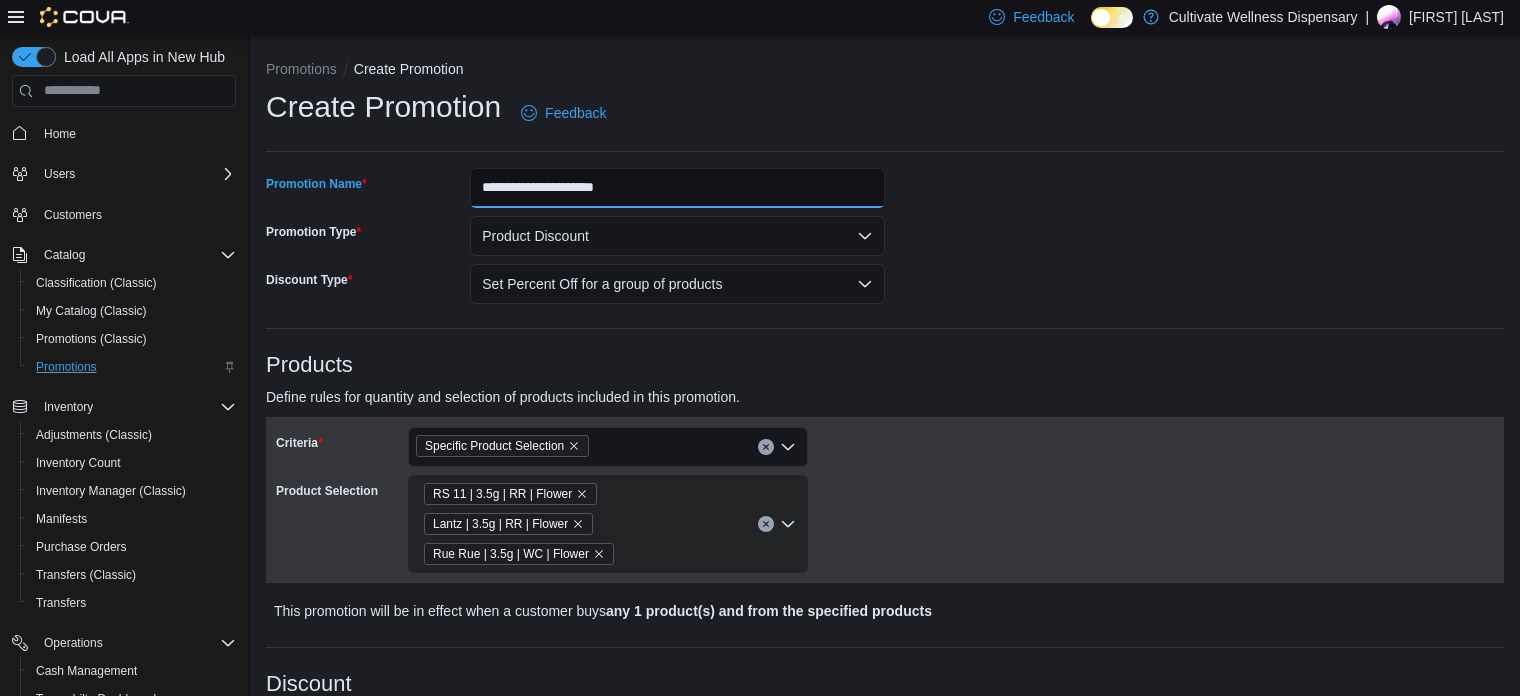type on "**********" 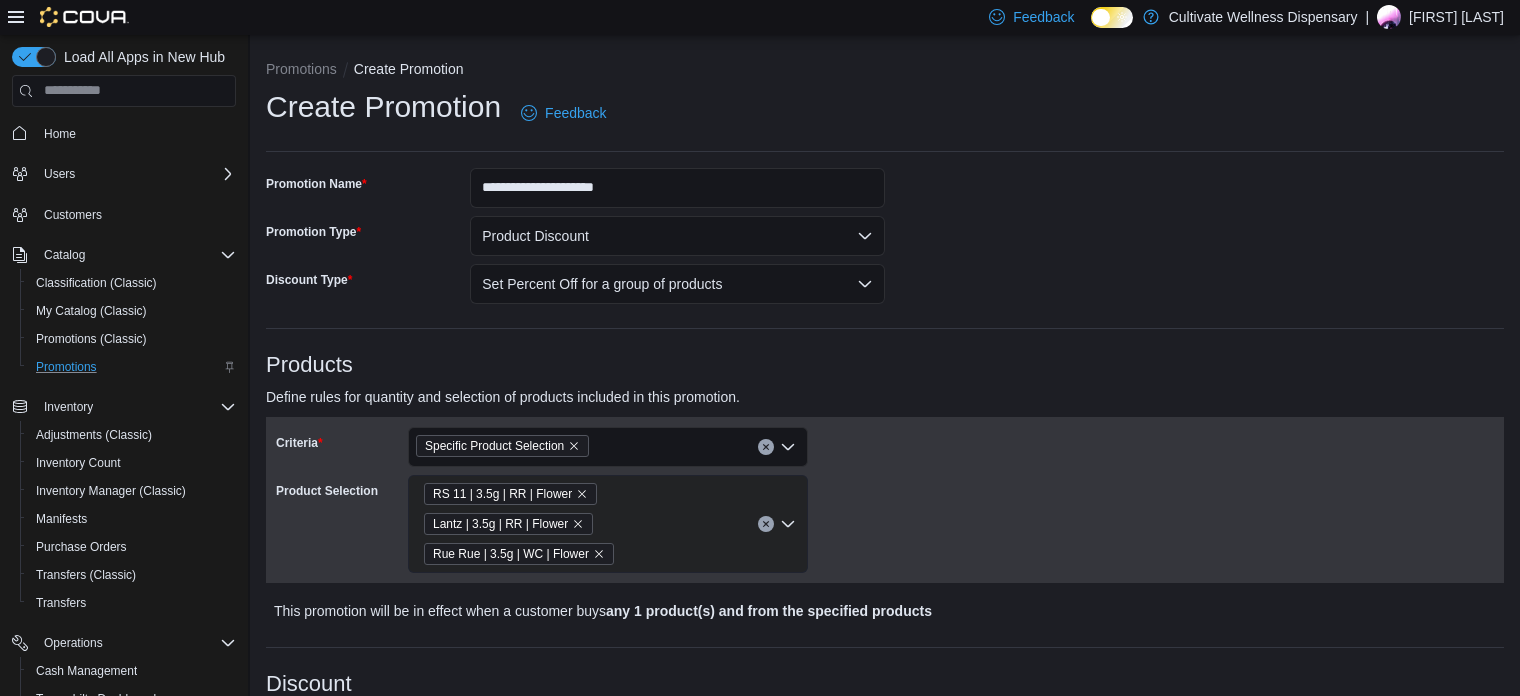 click on "**********" at bounding box center [885, 857] 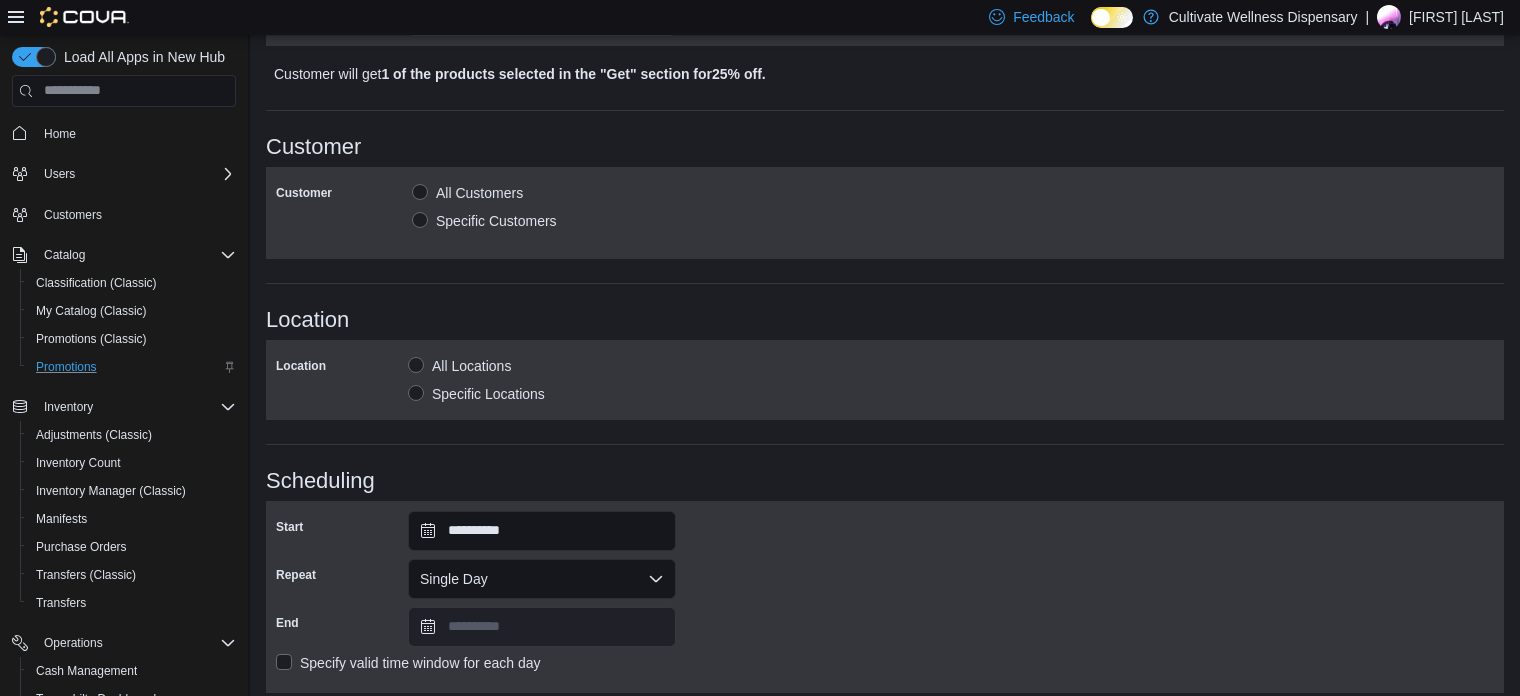 scroll, scrollTop: 752, scrollLeft: 0, axis: vertical 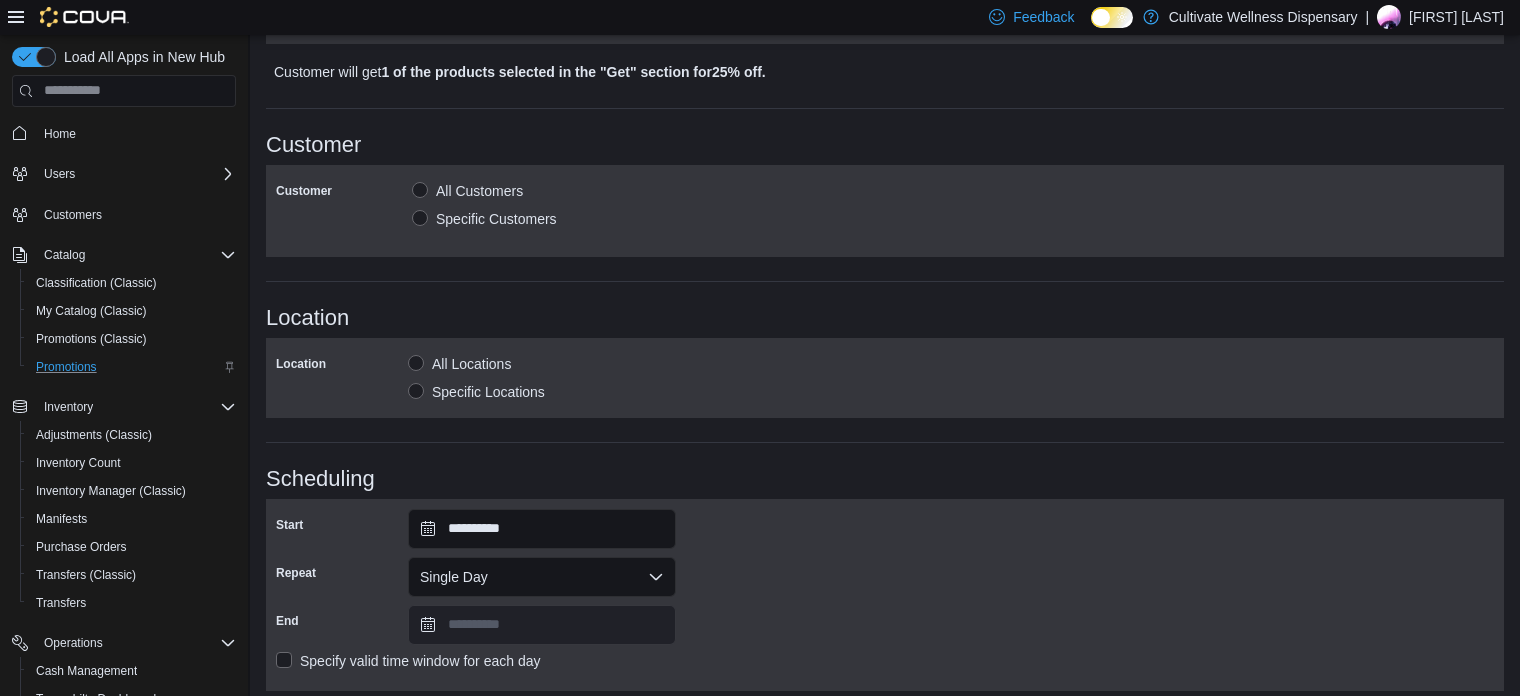 click on "Specific Locations" at bounding box center [476, 392] 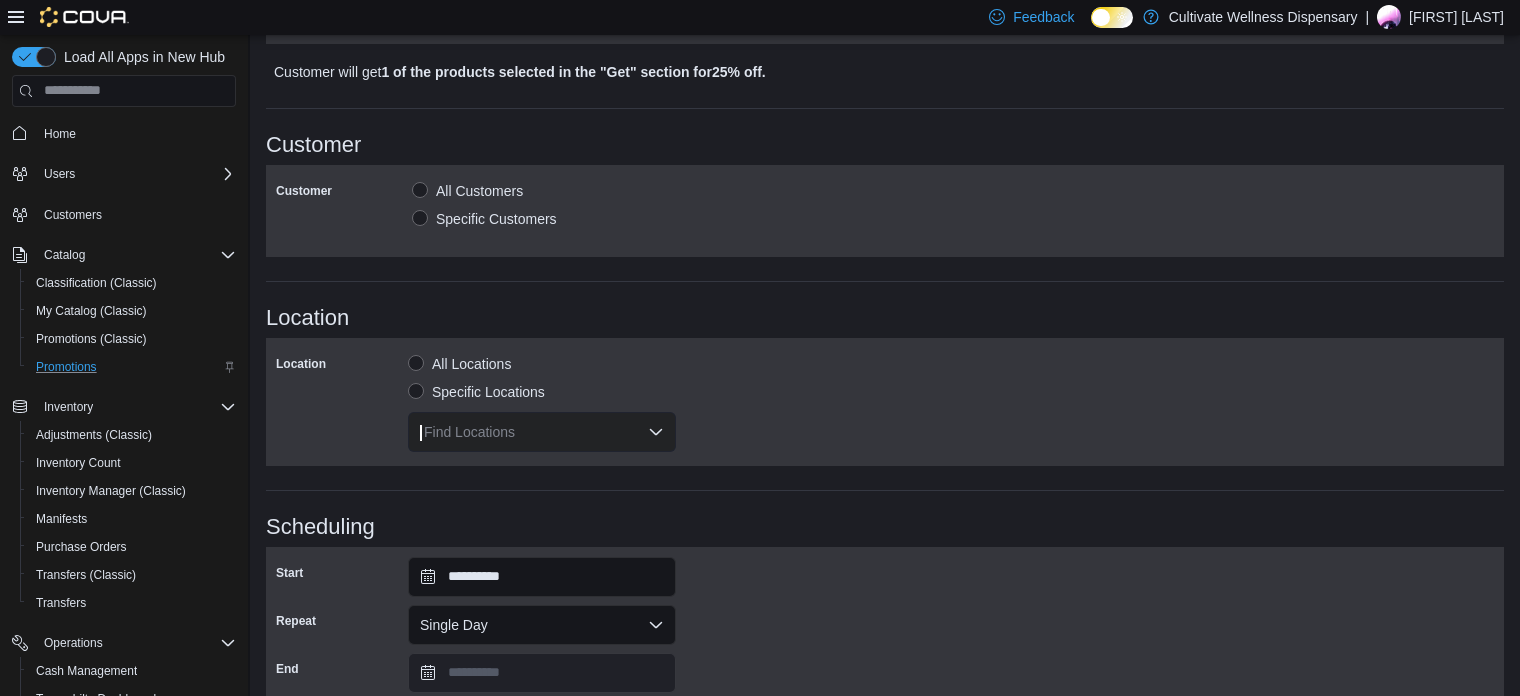 click on "Find Locations" at bounding box center (542, 432) 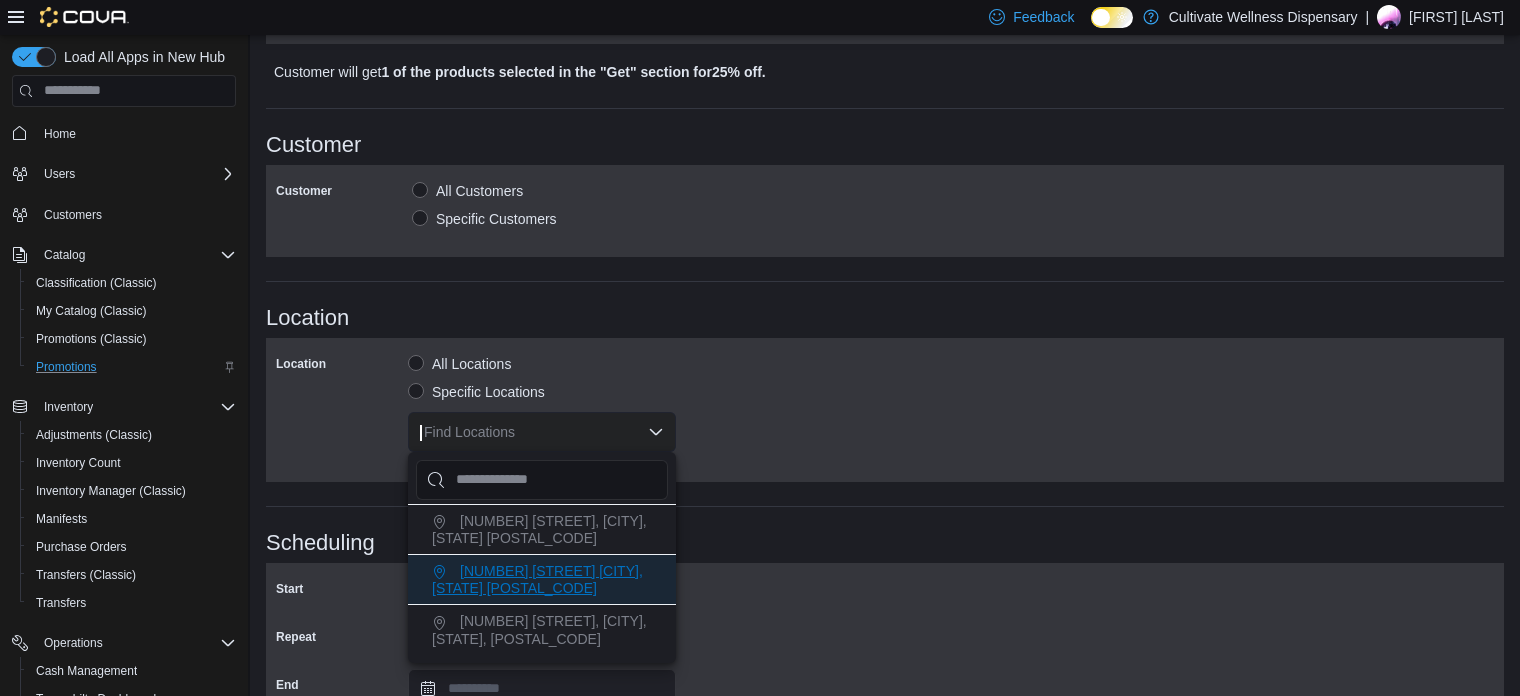 click on "[NUMBER] [STREET] [CITY], [STATE] [POSTAL_CODE]" at bounding box center (537, 579) 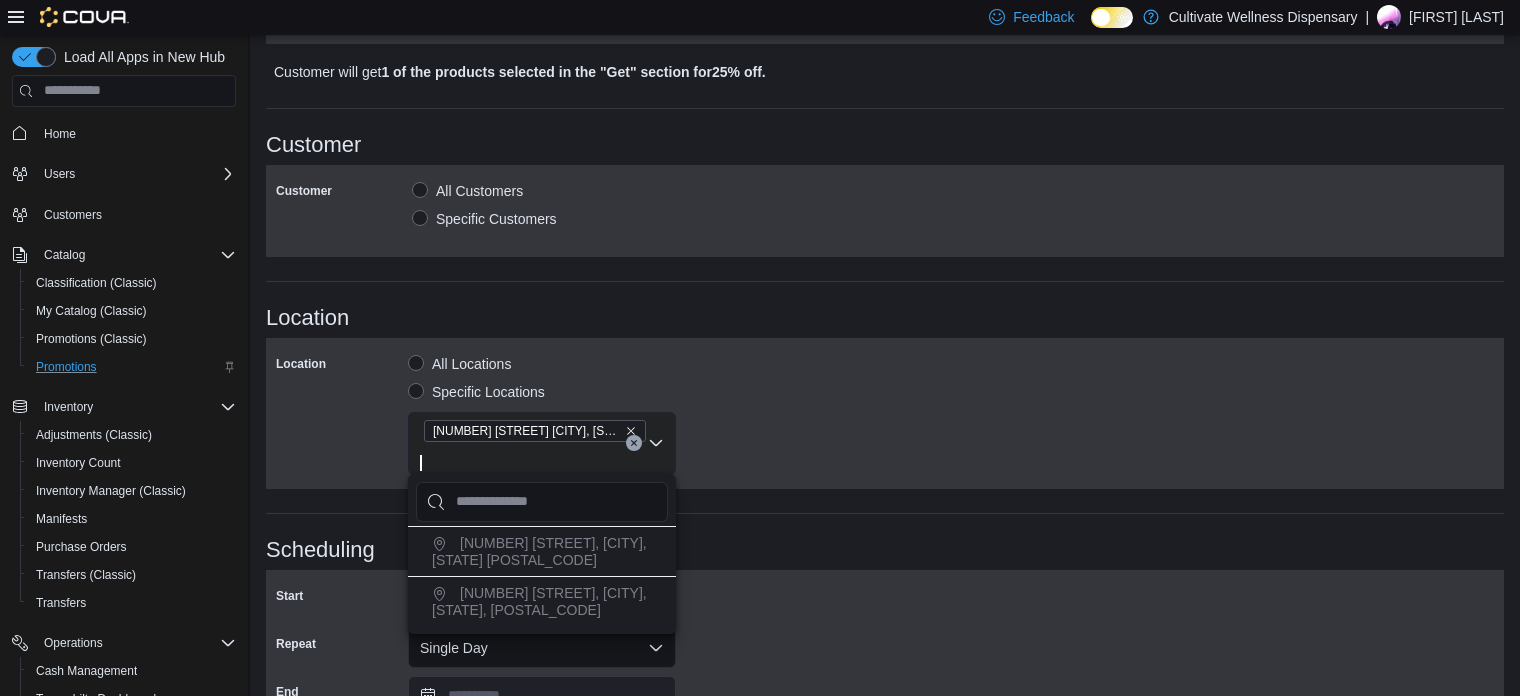click on "Specific Customers" at bounding box center [484, 219] 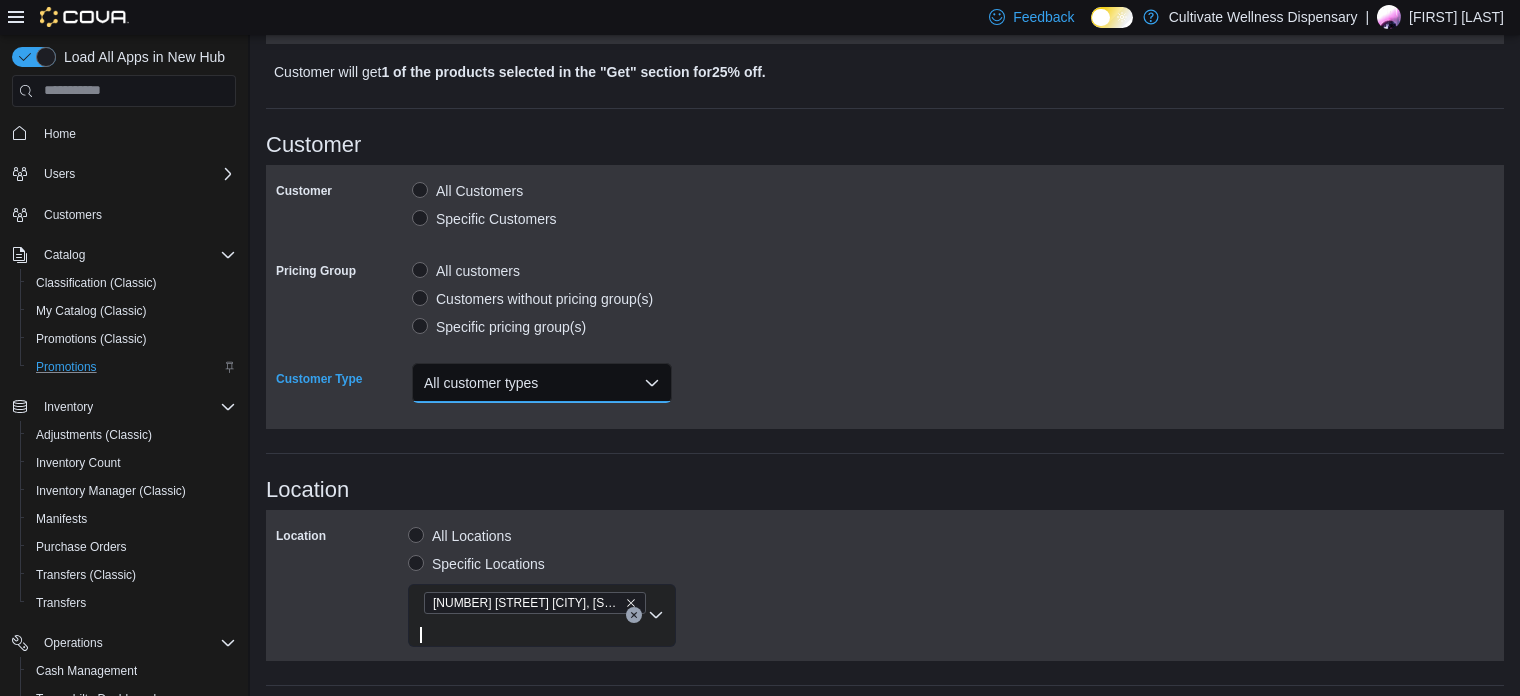 click on "All customer types" at bounding box center (542, 383) 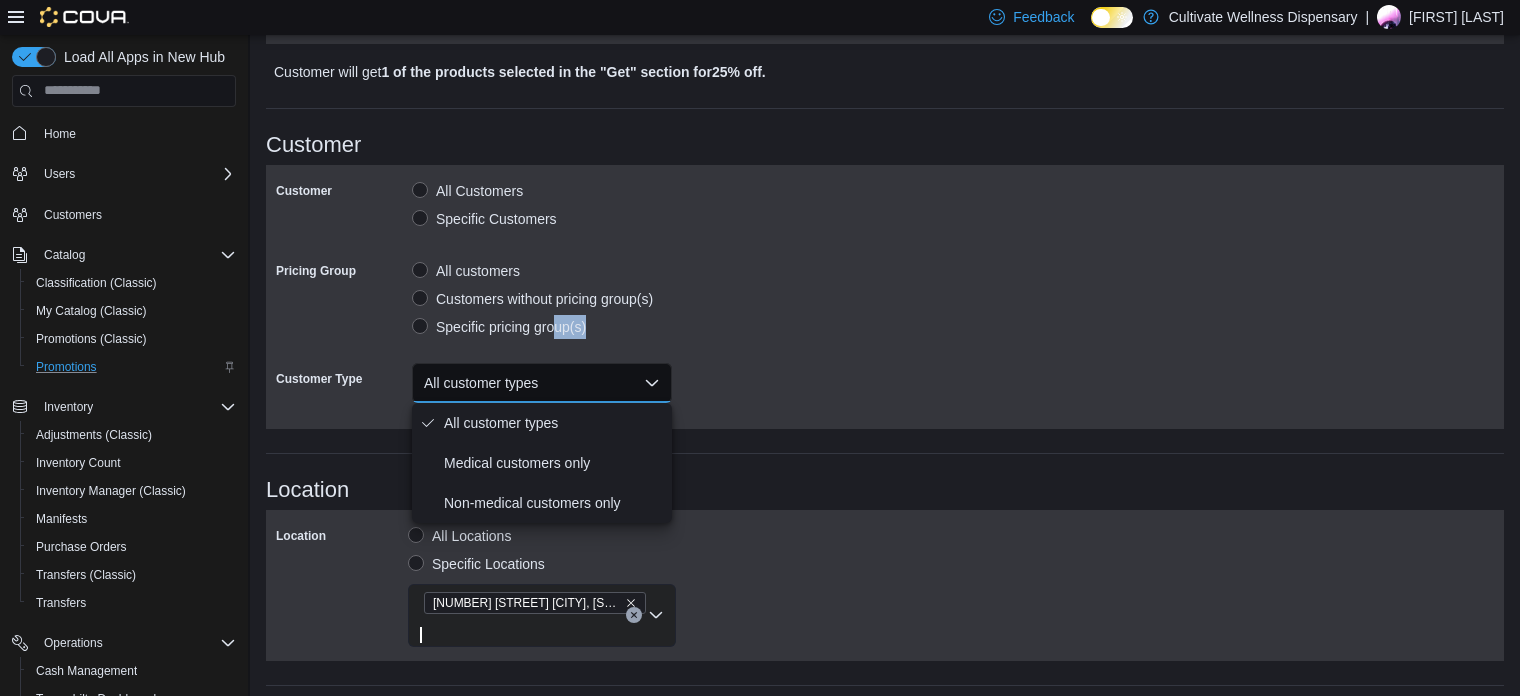 drag, startPoint x: 761, startPoint y: 333, endPoint x: 555, endPoint y: 318, distance: 206.5454 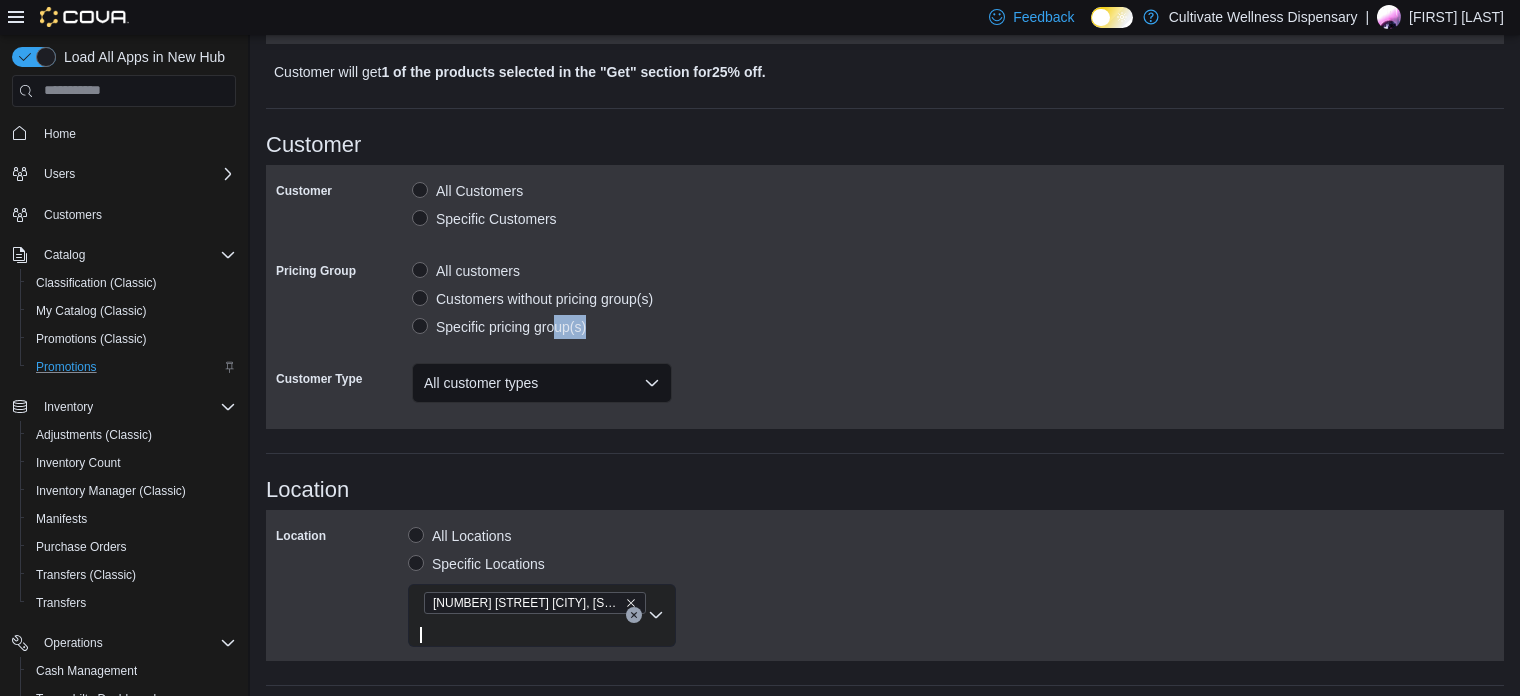 click on "Specific pricing group(s)" at bounding box center [499, 327] 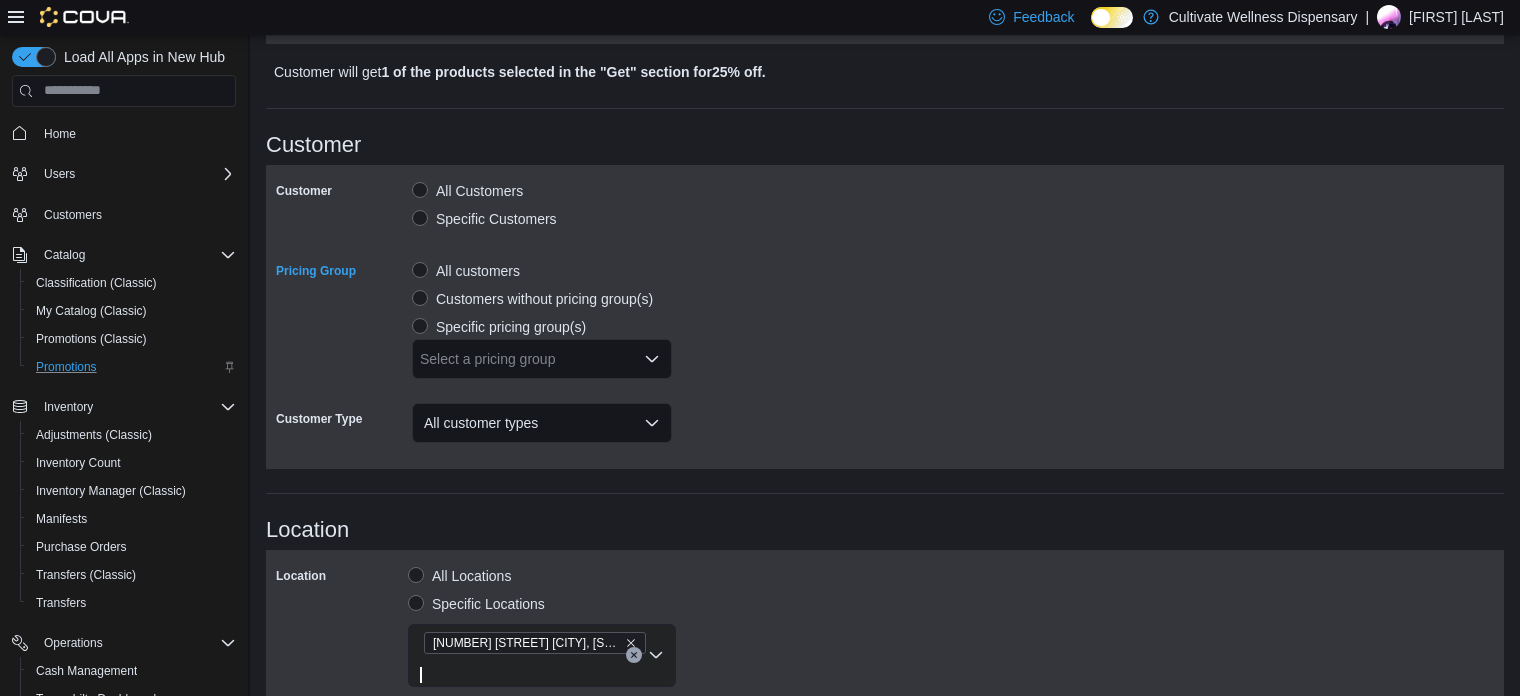 click on "Select a pricing group" at bounding box center [542, 359] 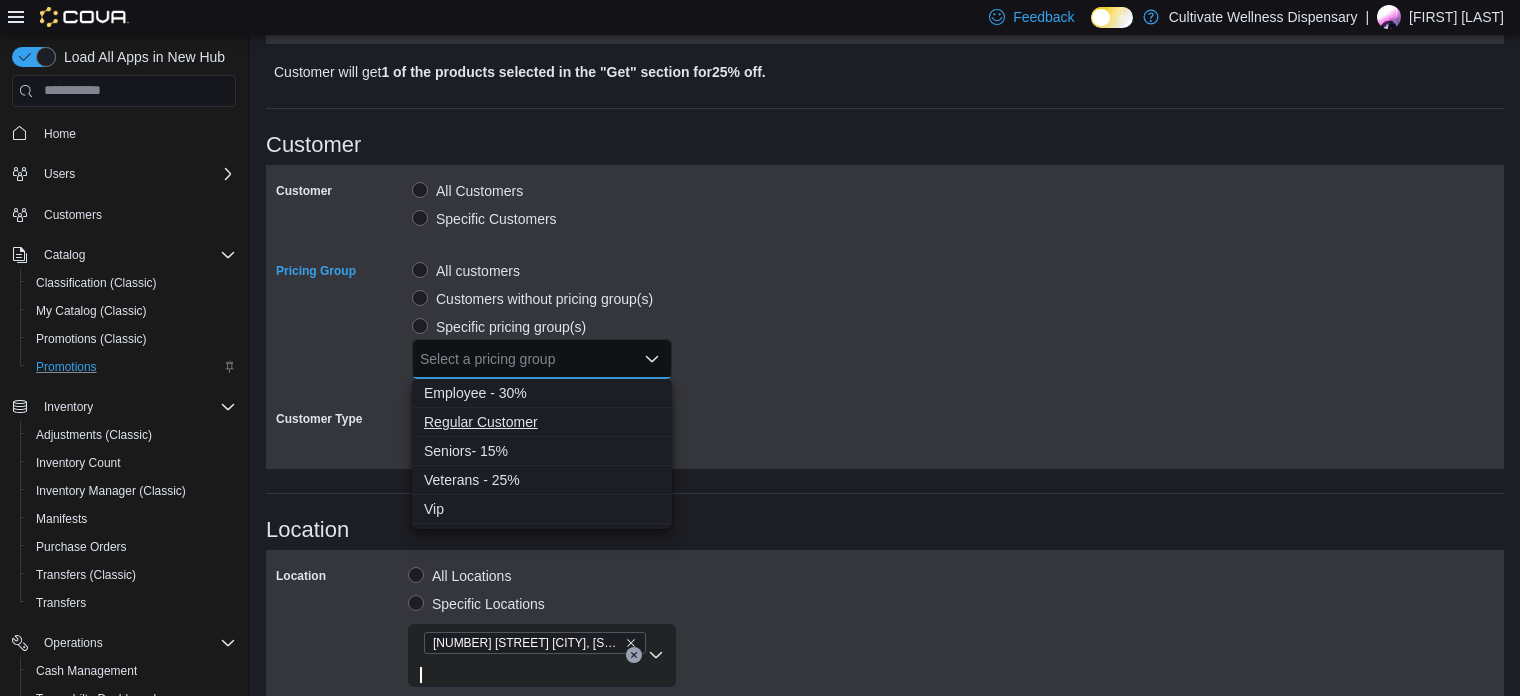 click on "Regular Customer" at bounding box center (542, 422) 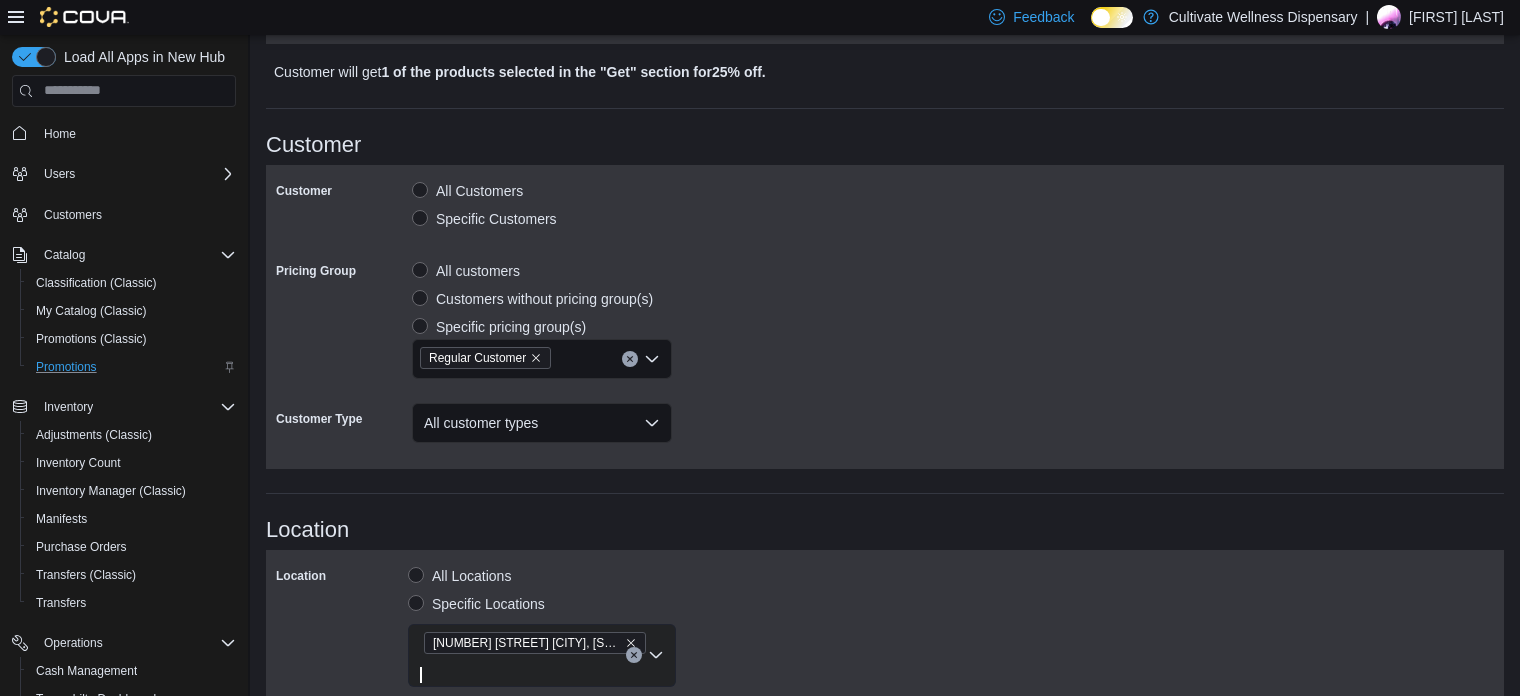click on "Customer All Customers Specific Customers Pricing Group All customers Customers without pricing group(s) Specific pricing group(s) Regular Customer Customer Type All customer types" at bounding box center (885, 317) 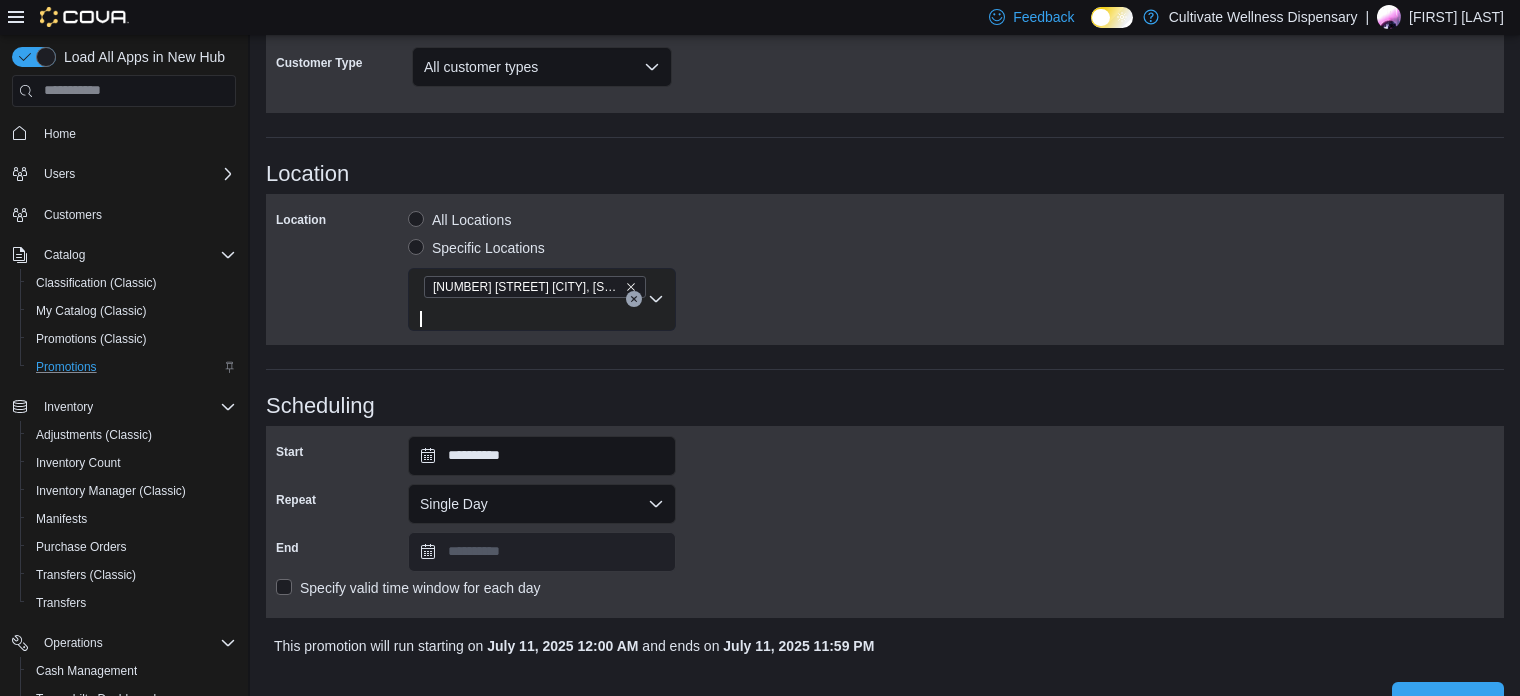 scroll, scrollTop: 1148, scrollLeft: 0, axis: vertical 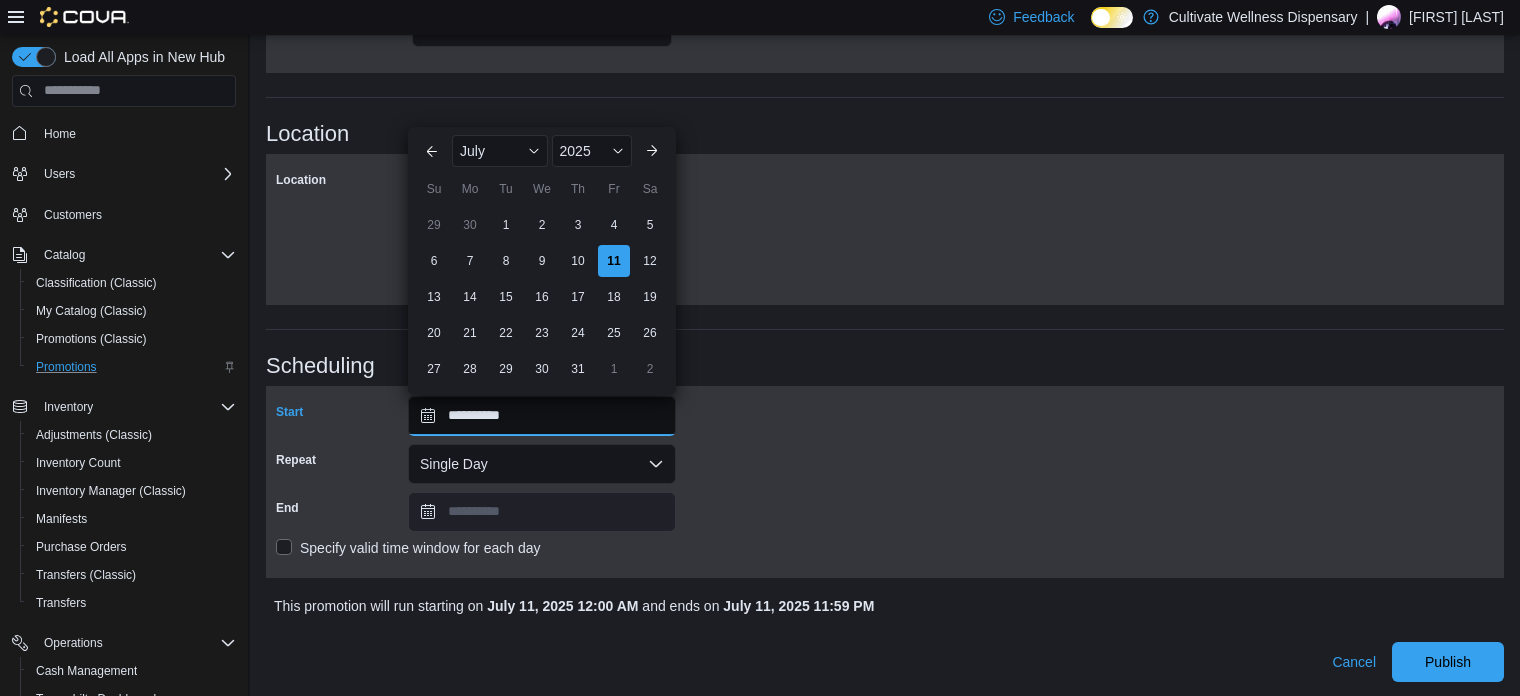 click on "**********" at bounding box center (542, 416) 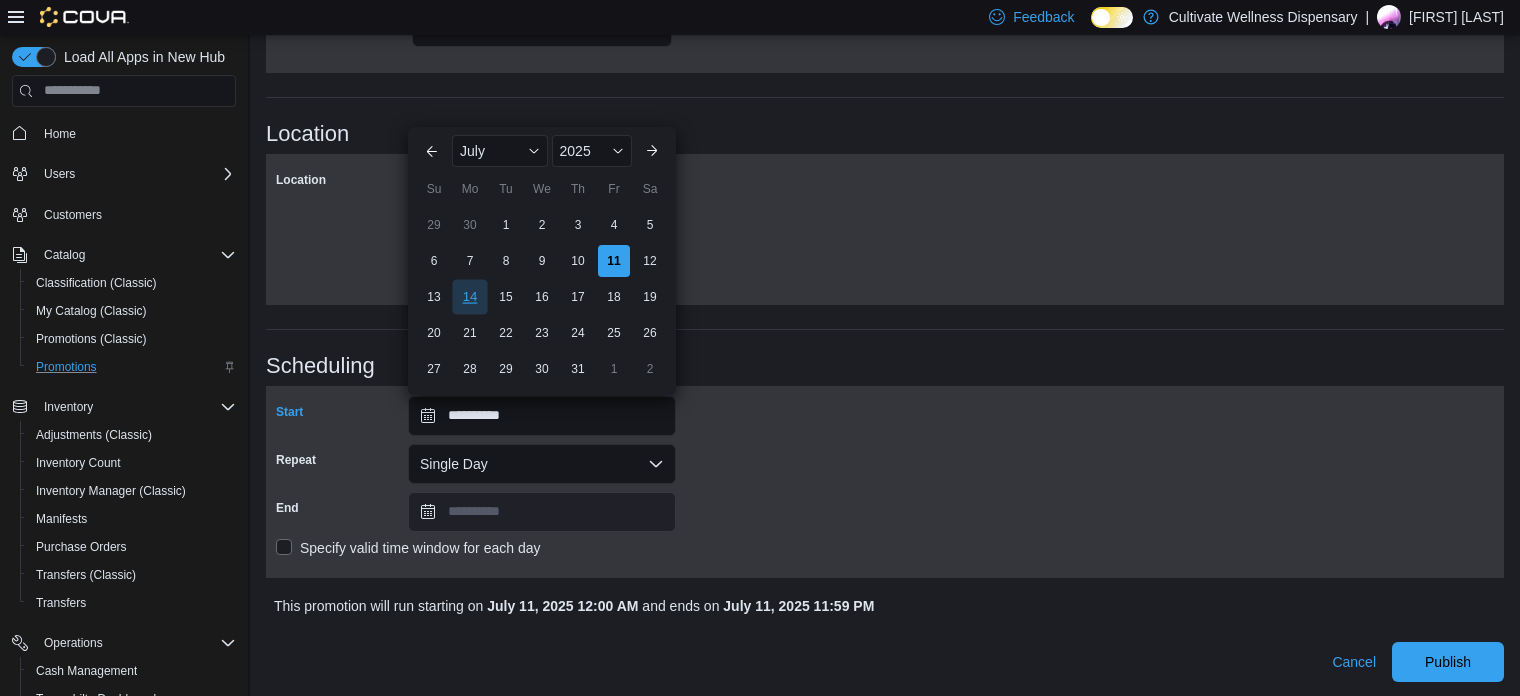 click on "14" at bounding box center (469, 296) 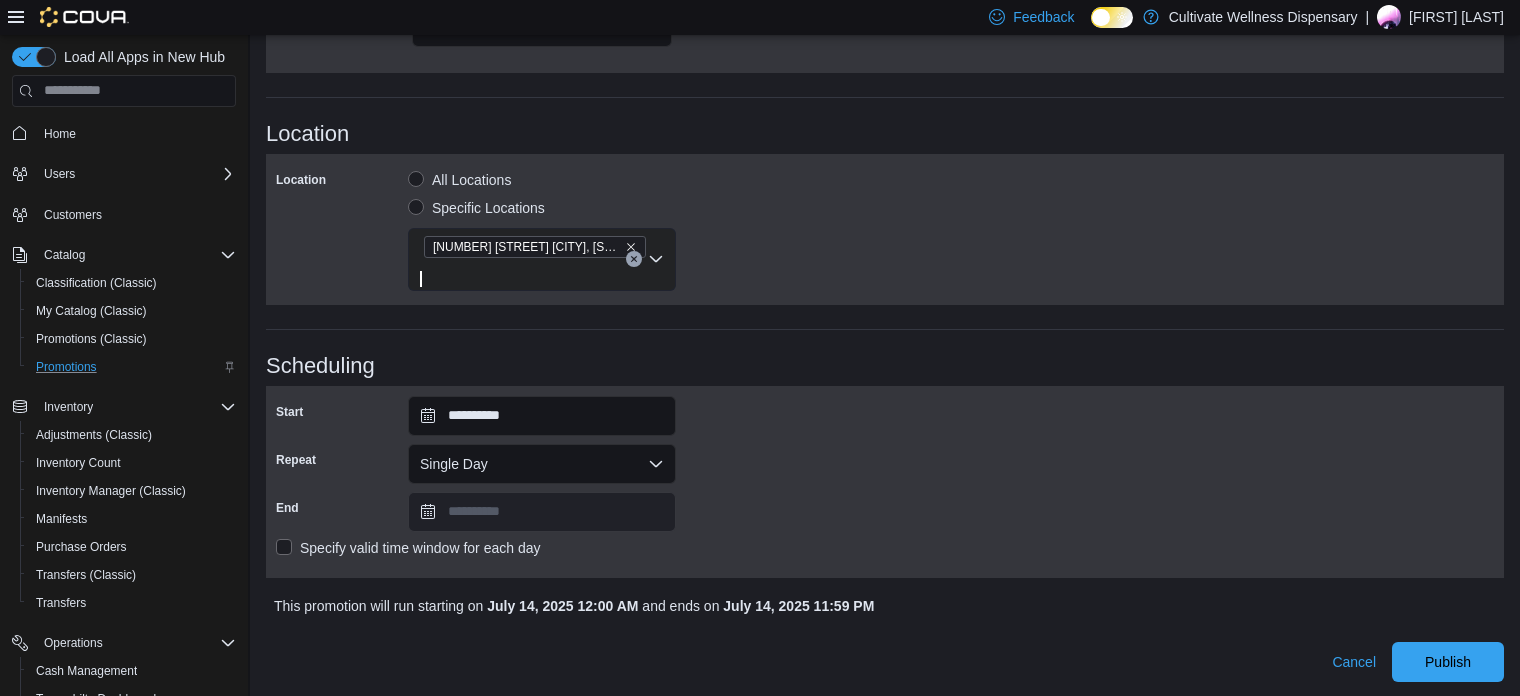 click on "**********" at bounding box center (885, 482) 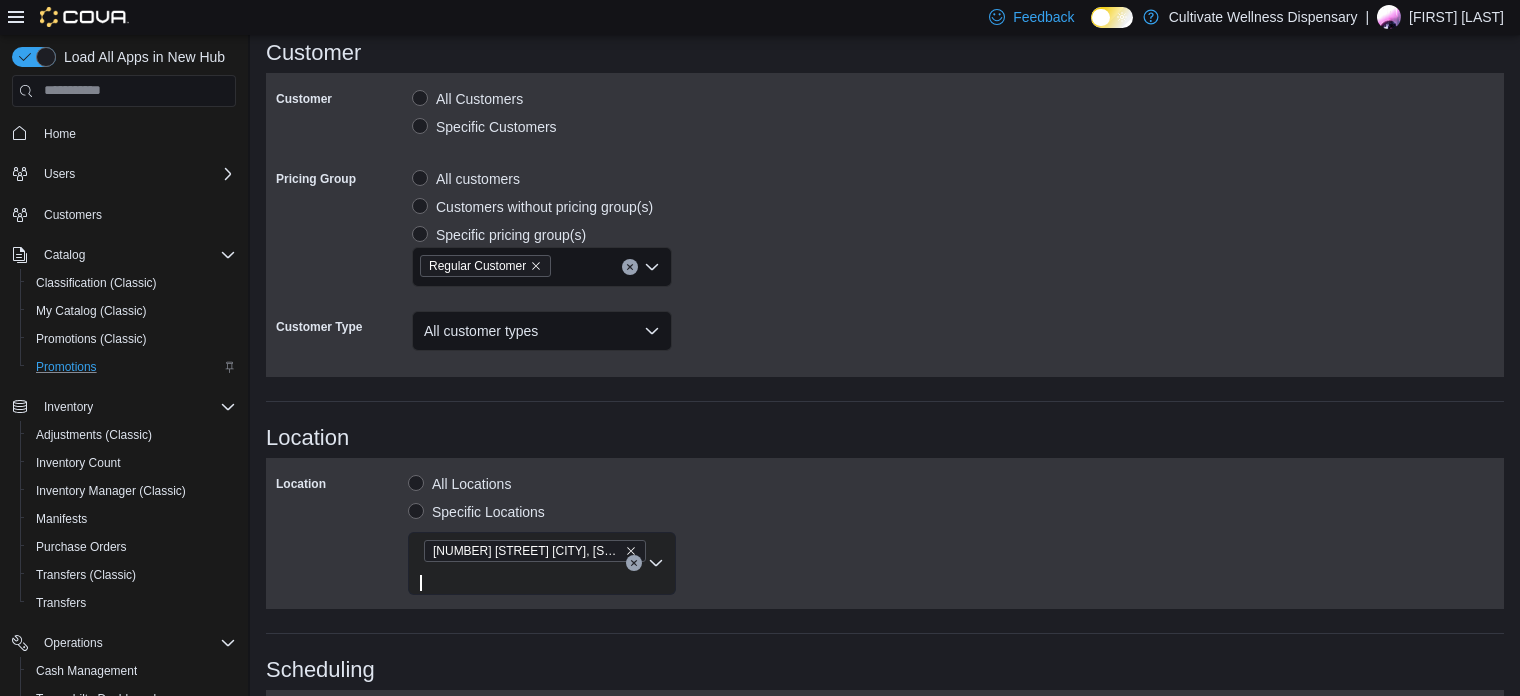 scroll, scrollTop: 1148, scrollLeft: 0, axis: vertical 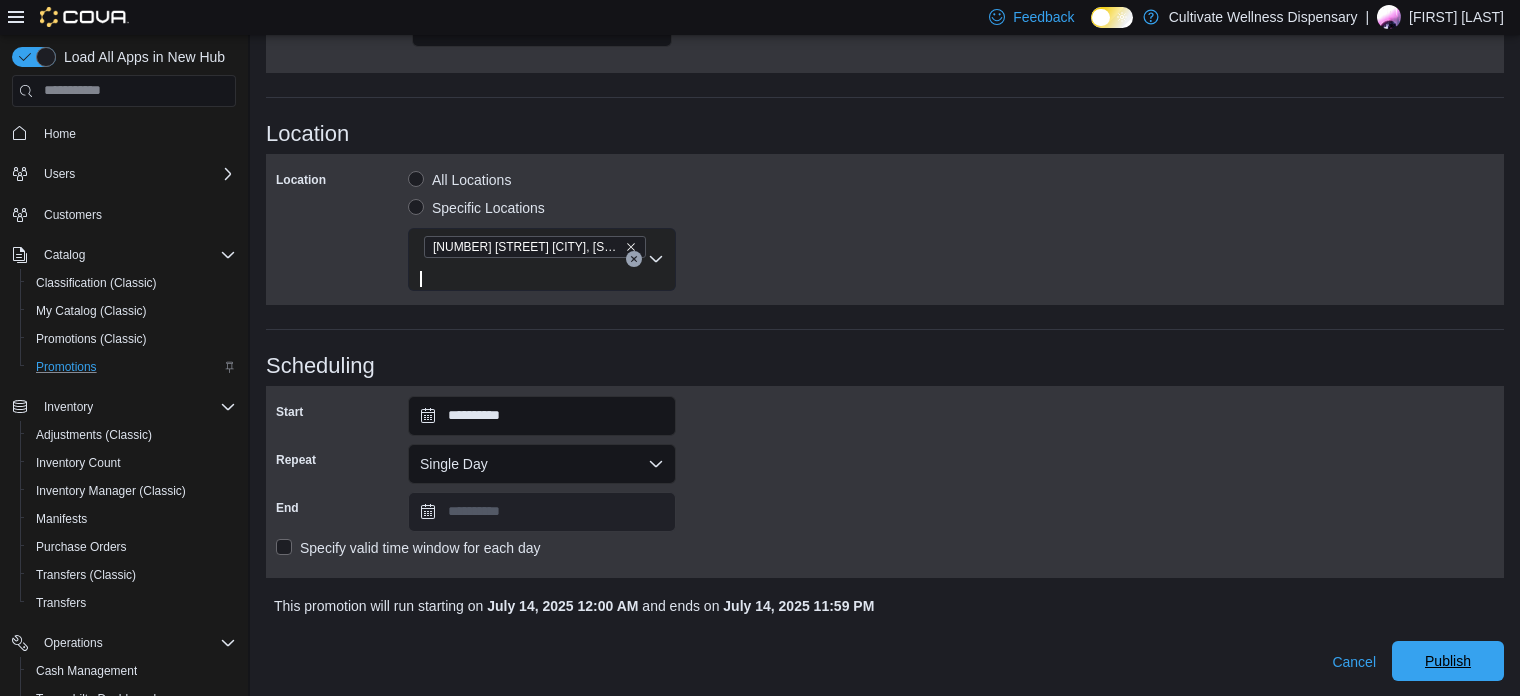 click on "Publish" at bounding box center (1448, 661) 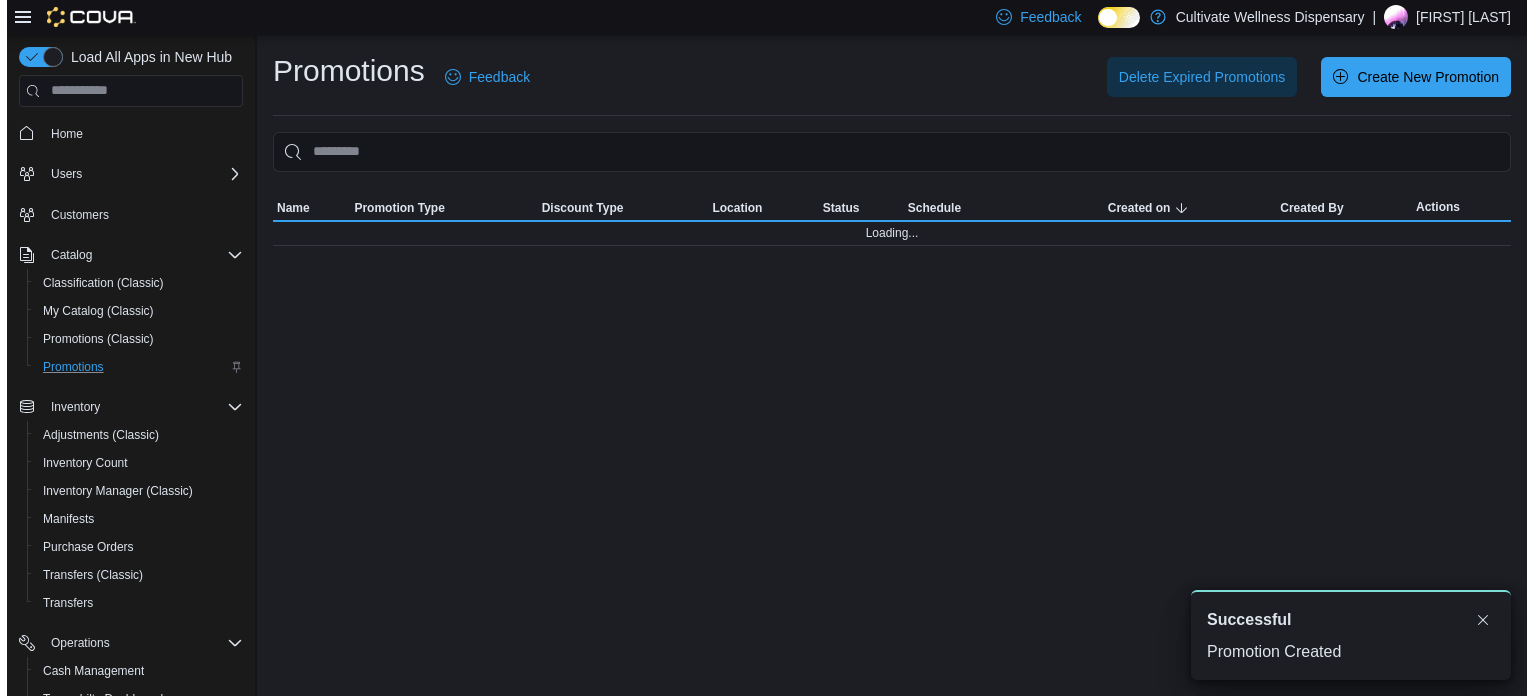 scroll, scrollTop: 0, scrollLeft: 0, axis: both 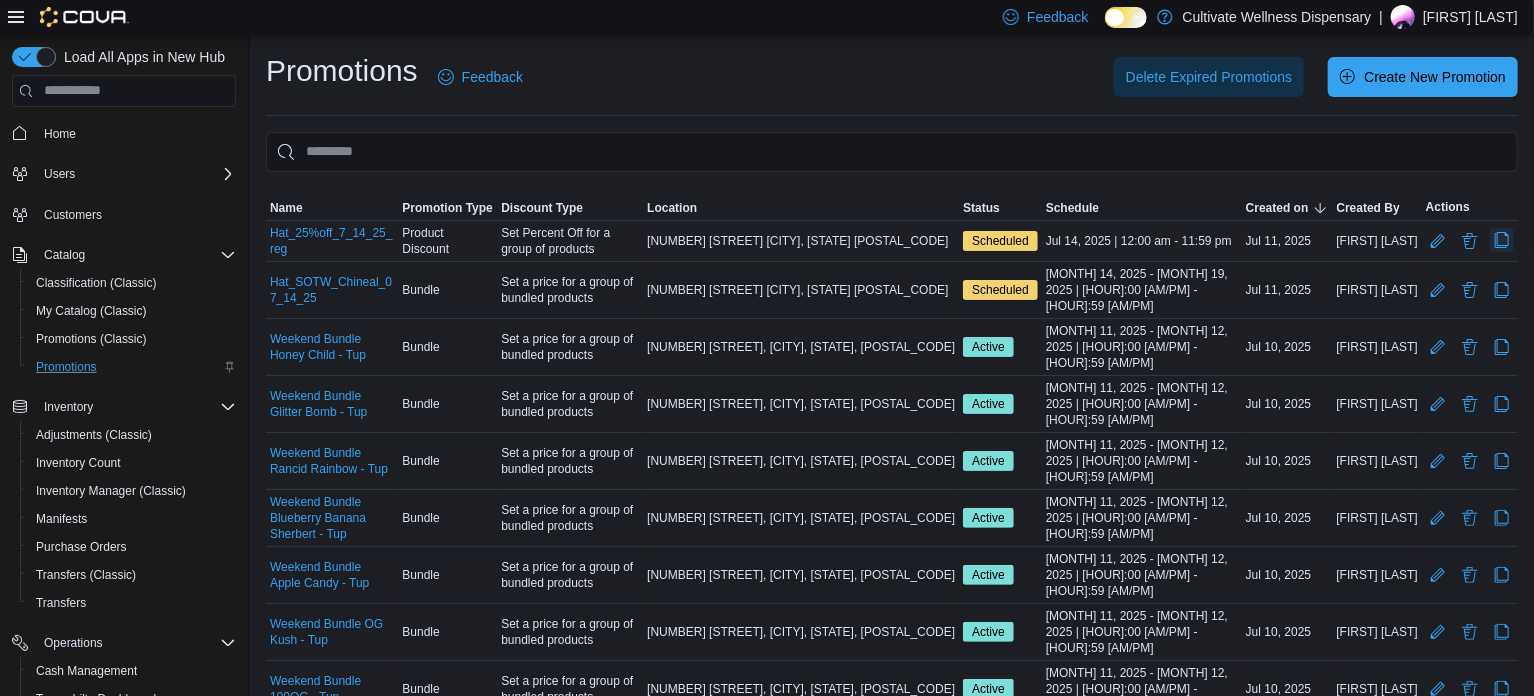 click at bounding box center [1502, 240] 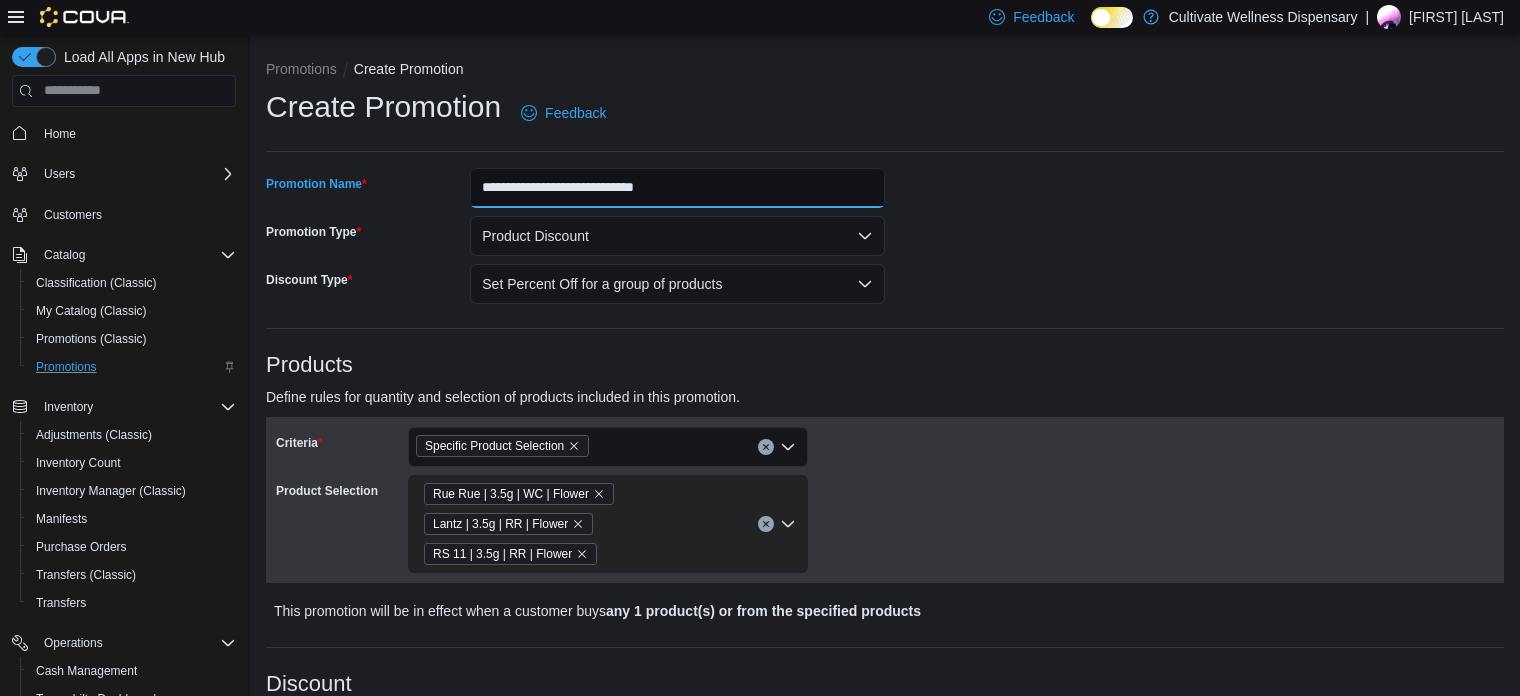 click on "**********" at bounding box center [677, 188] 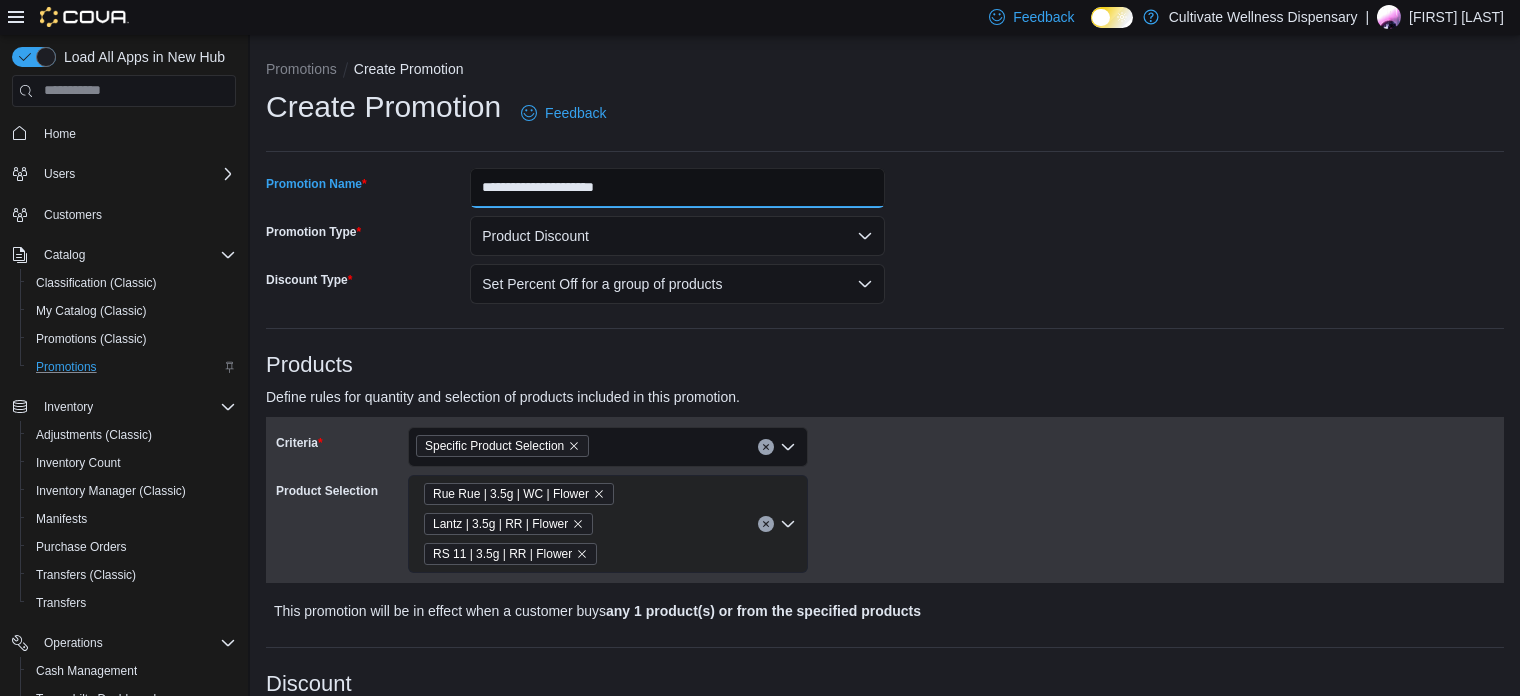 click on "**********" at bounding box center (677, 188) 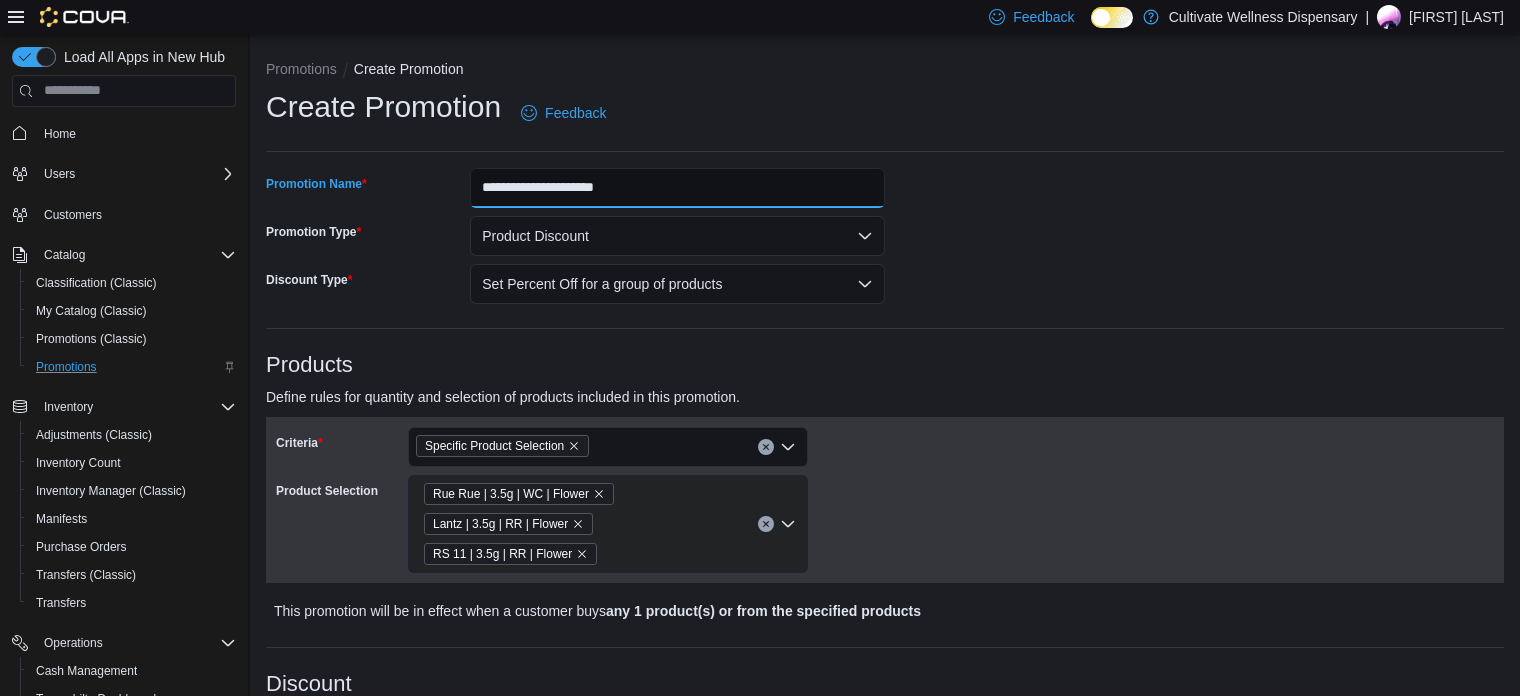 type on "**********" 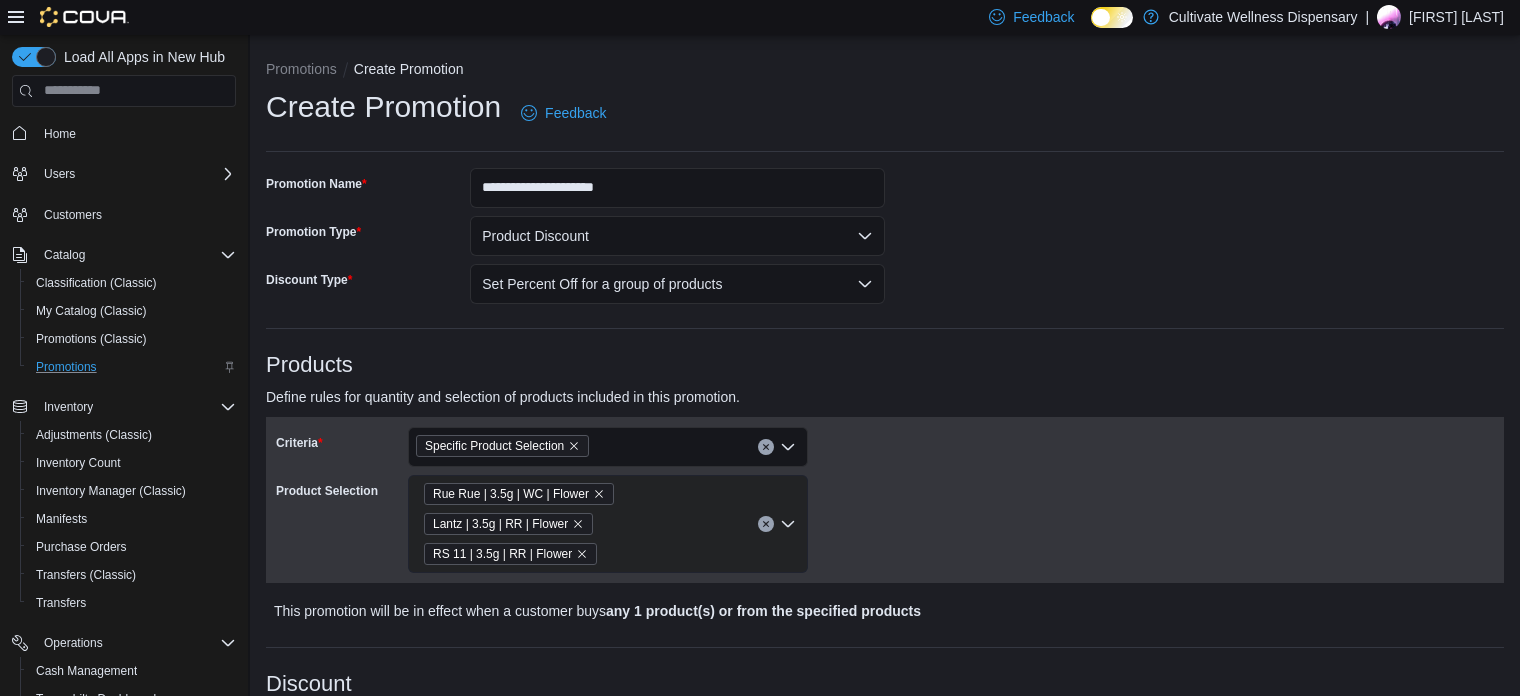 click on "**********" at bounding box center (885, 999) 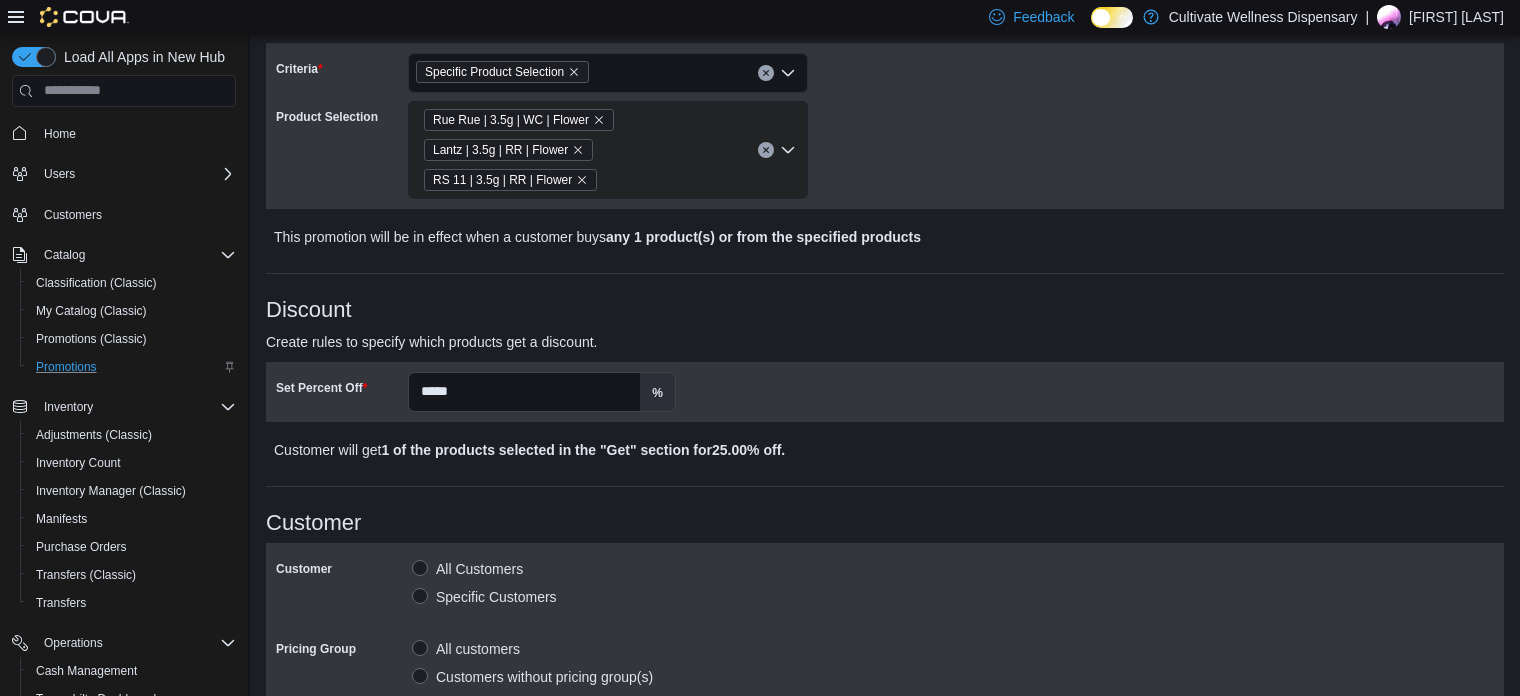 scroll, scrollTop: 376, scrollLeft: 0, axis: vertical 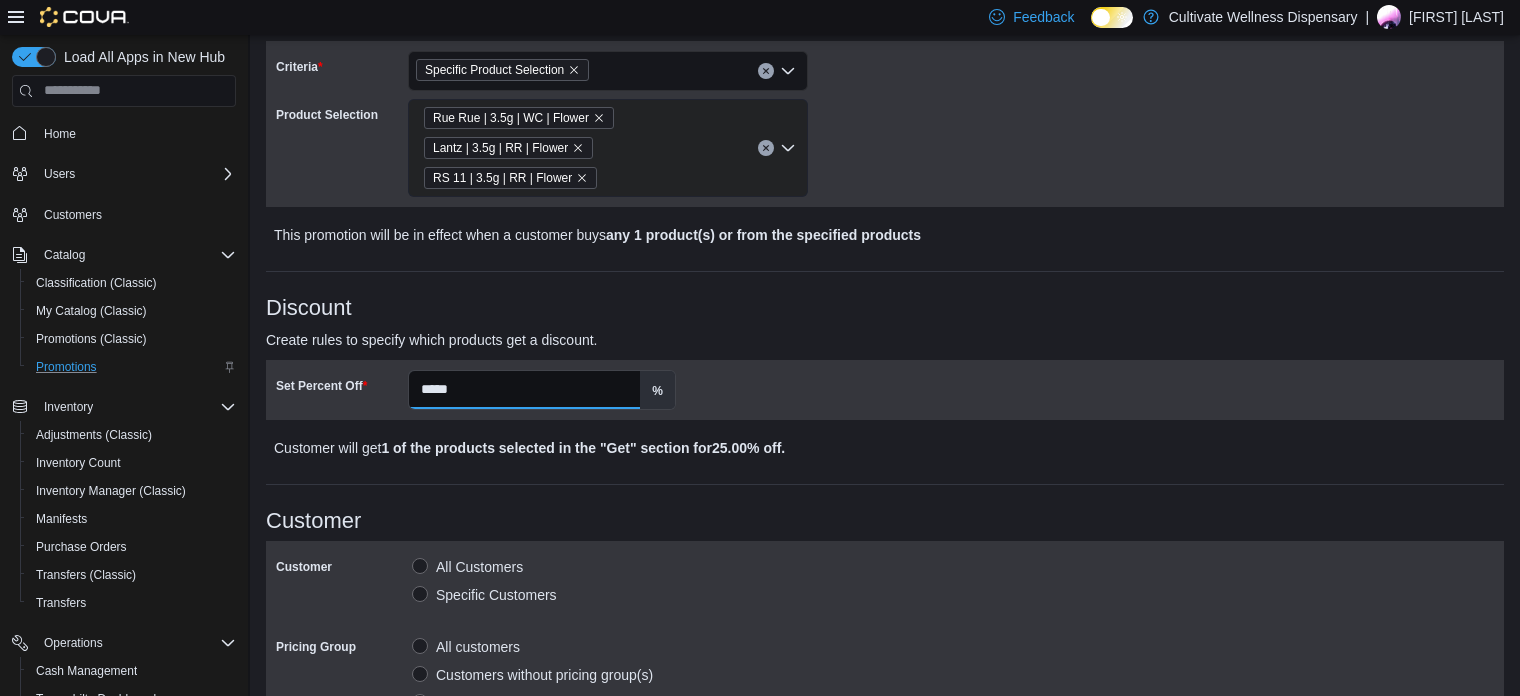 click on "*****" at bounding box center [524, 390] 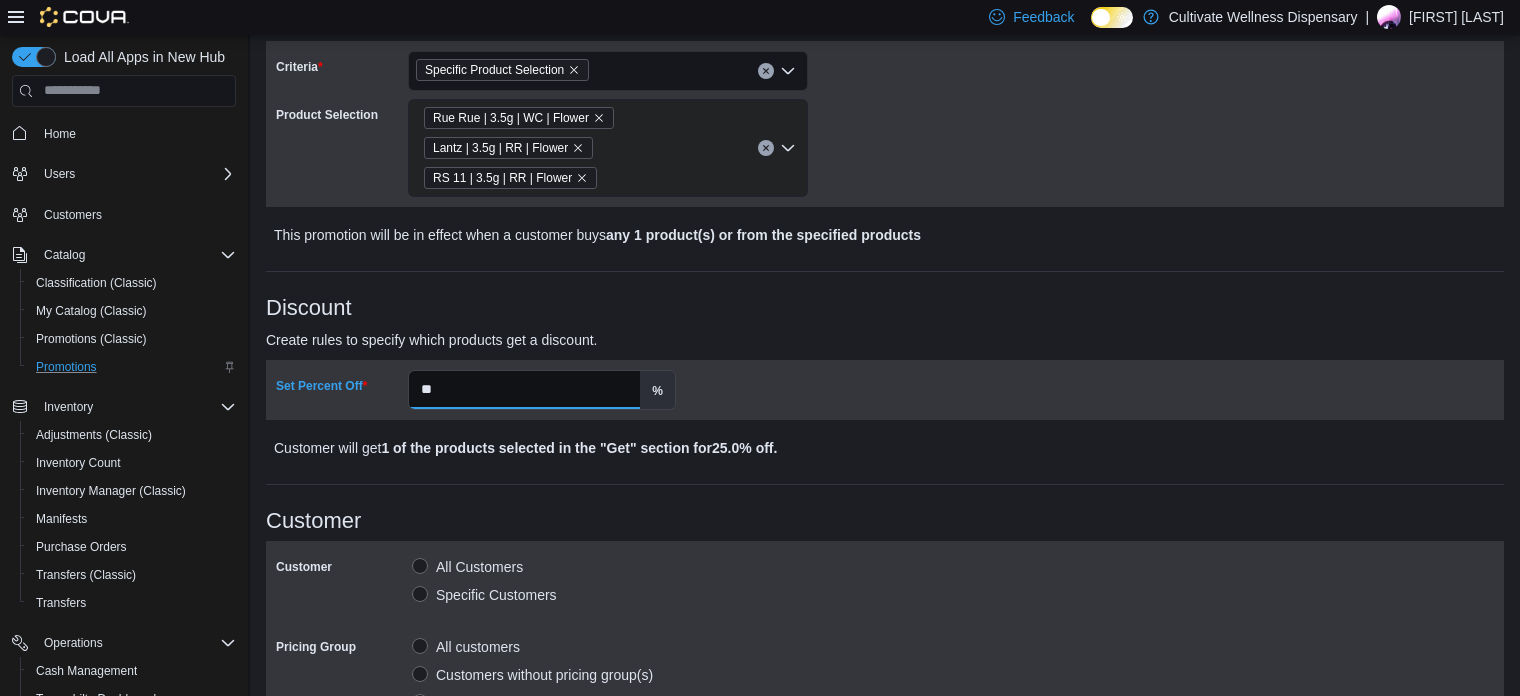 type on "*" 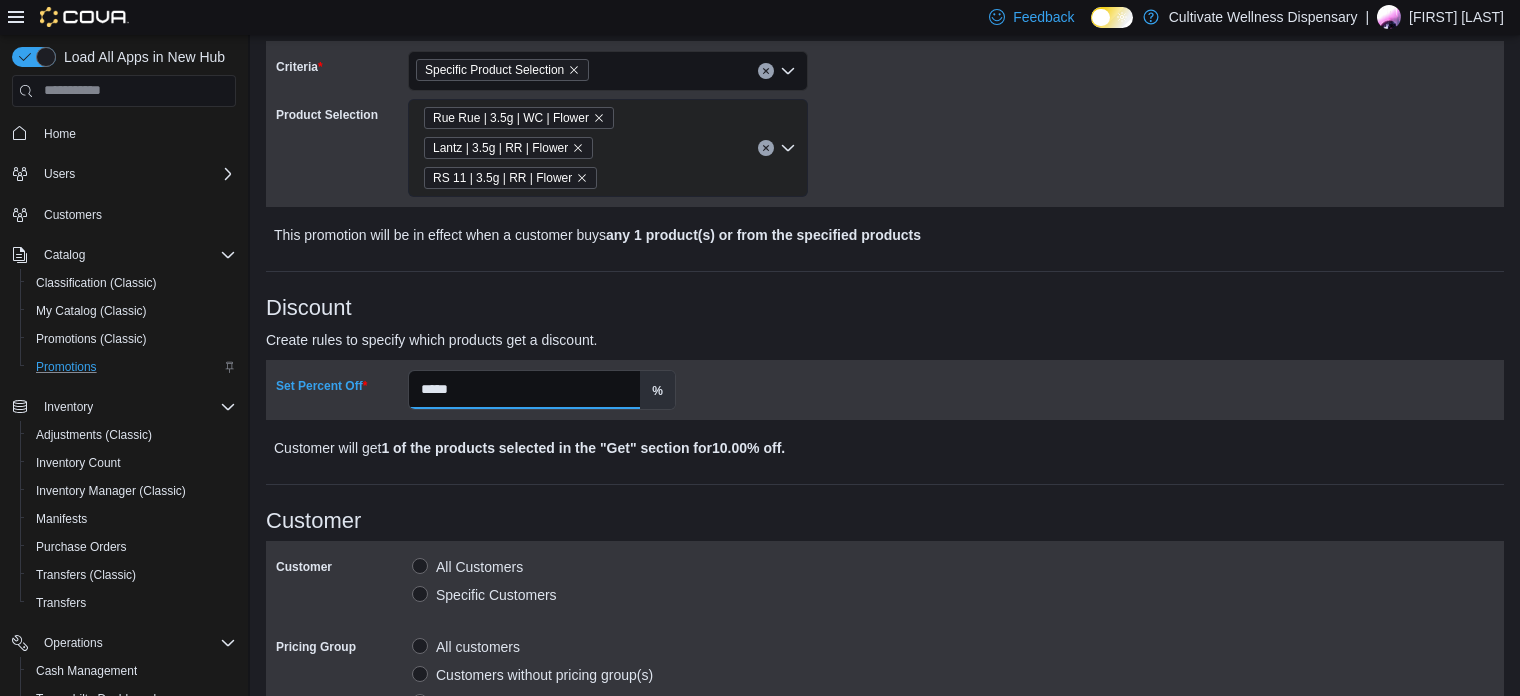 type on "*****" 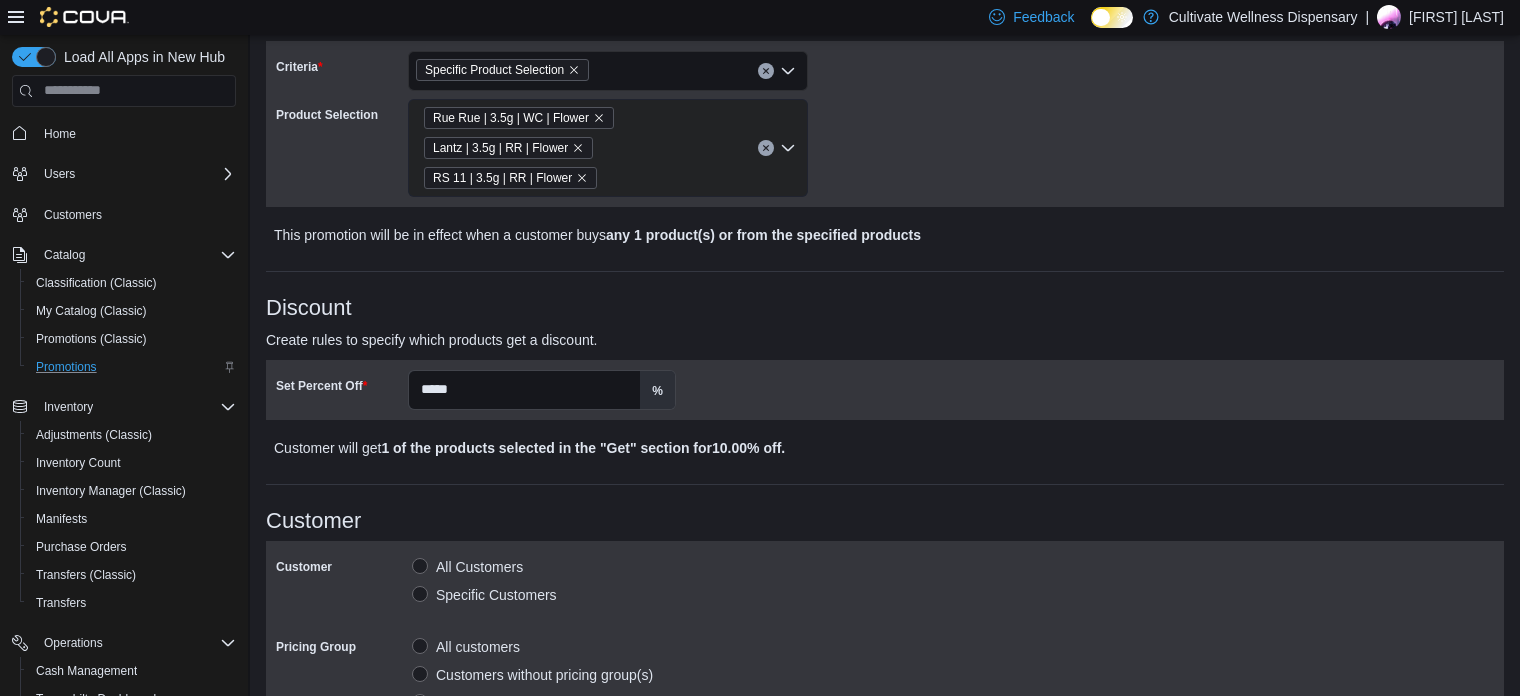 click on "Set Percent Off ***** %" at bounding box center [885, 390] 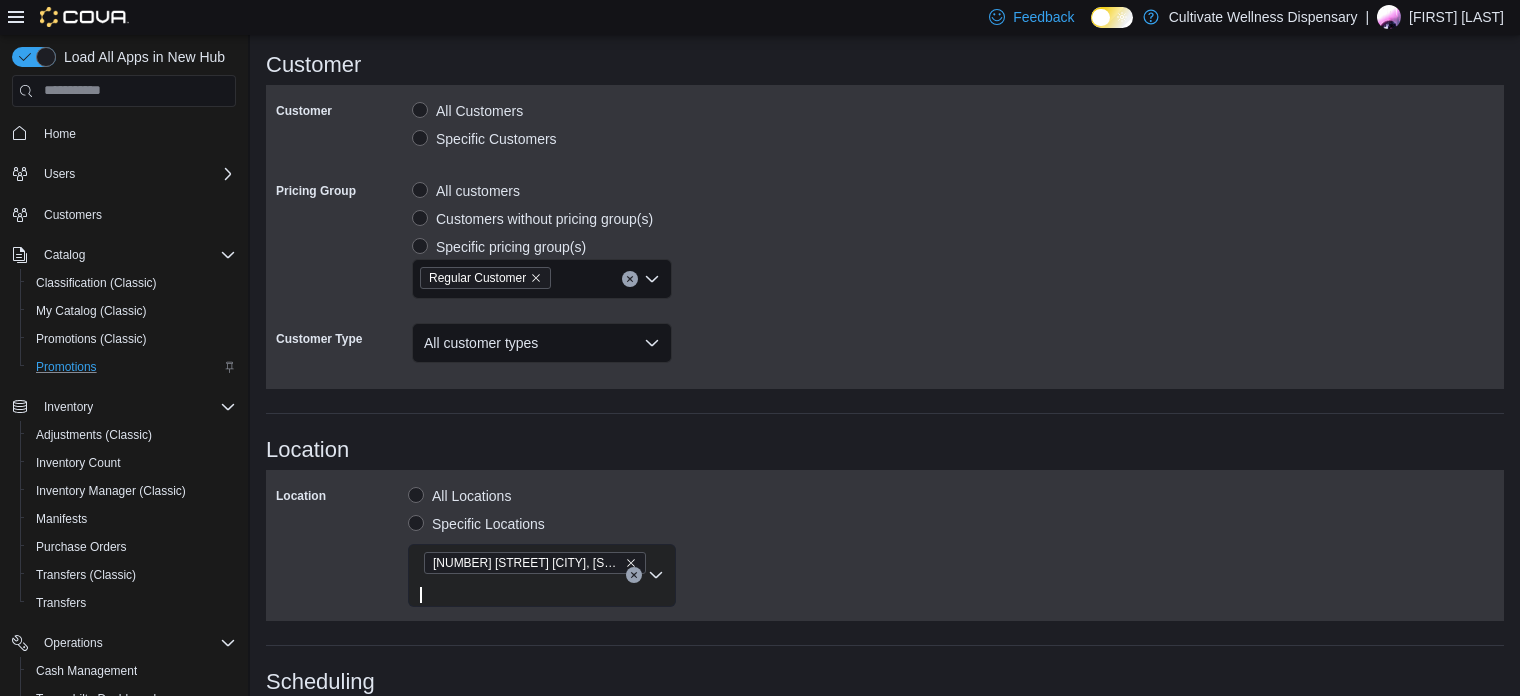scroll, scrollTop: 835, scrollLeft: 0, axis: vertical 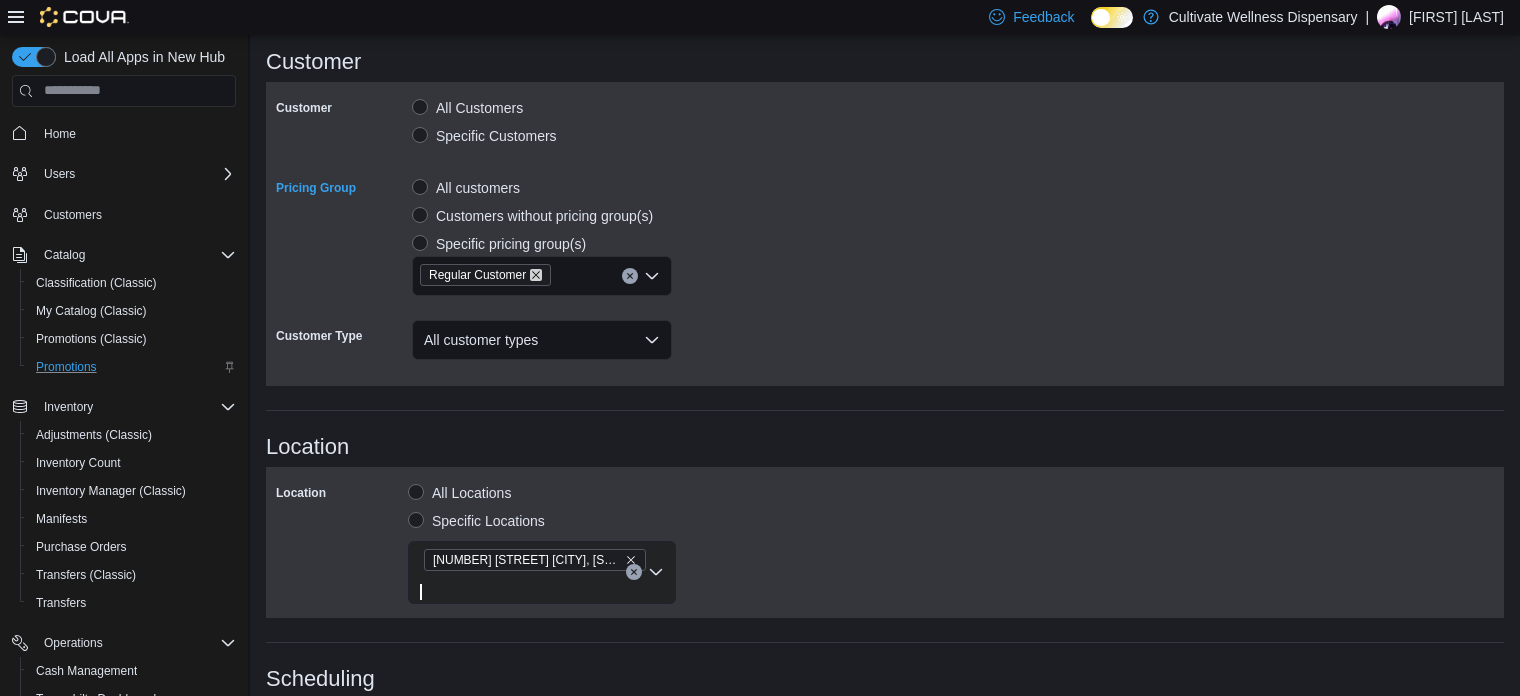 click 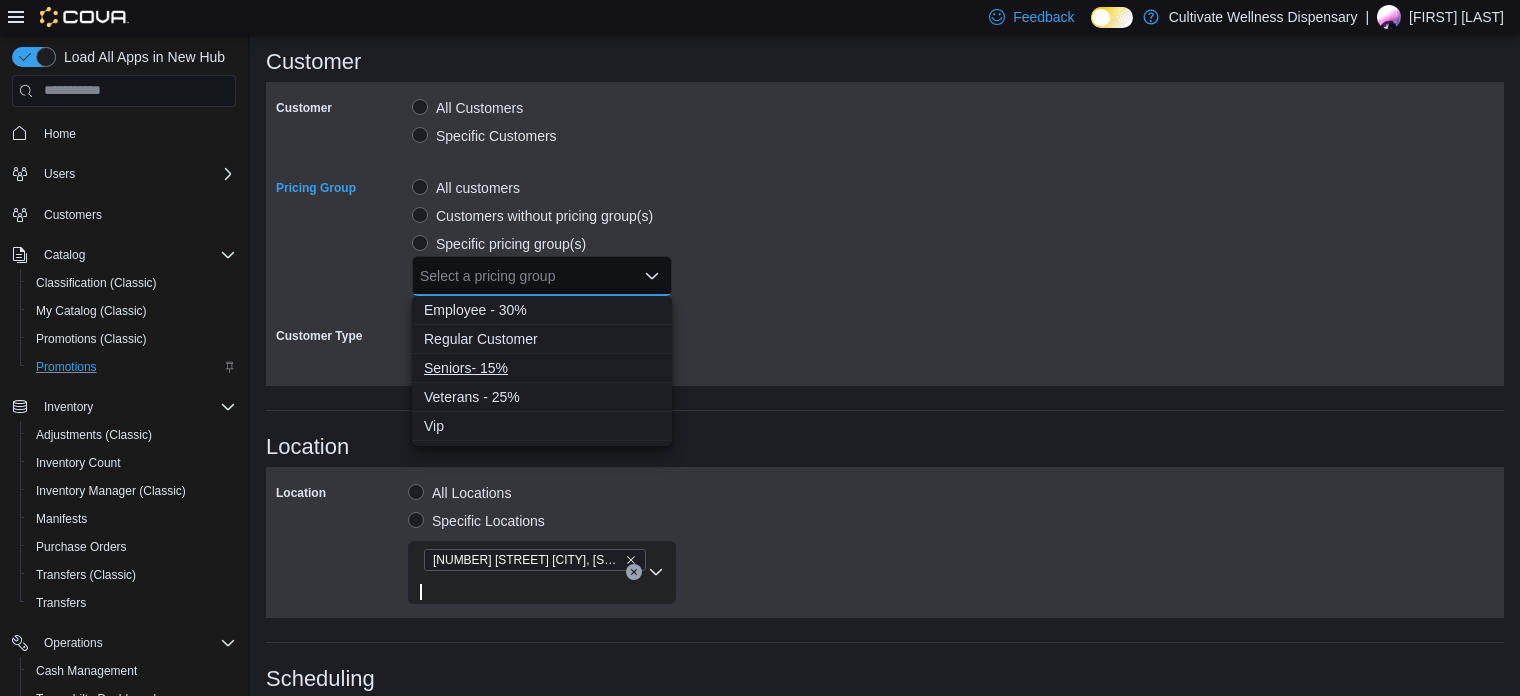 click on "Seniors- 15%" at bounding box center [542, 368] 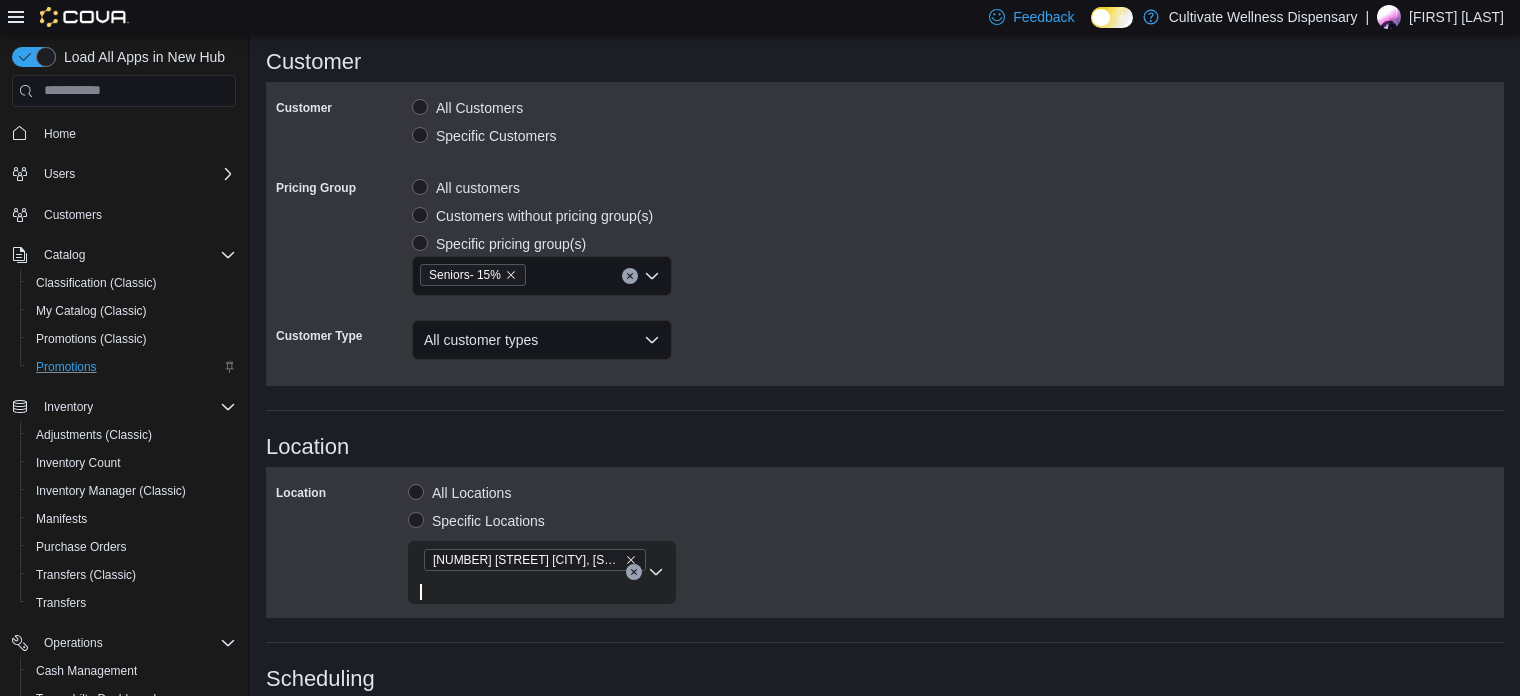 click on "Customer All Customers Specific Customers Pricing Group All customers Customers without pricing group(s) Specific pricing group(s) Seniors- 15% Customer Type All customer types" at bounding box center (885, 234) 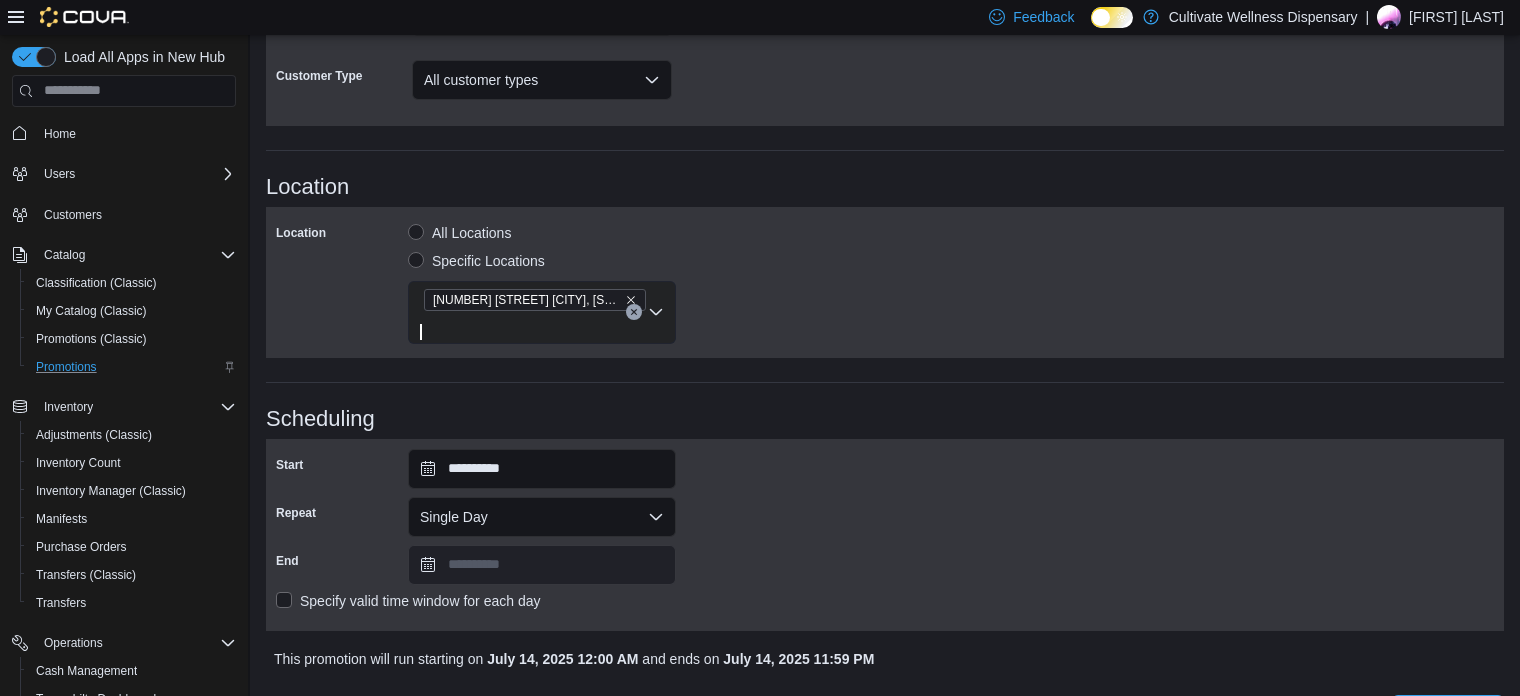scroll, scrollTop: 1148, scrollLeft: 0, axis: vertical 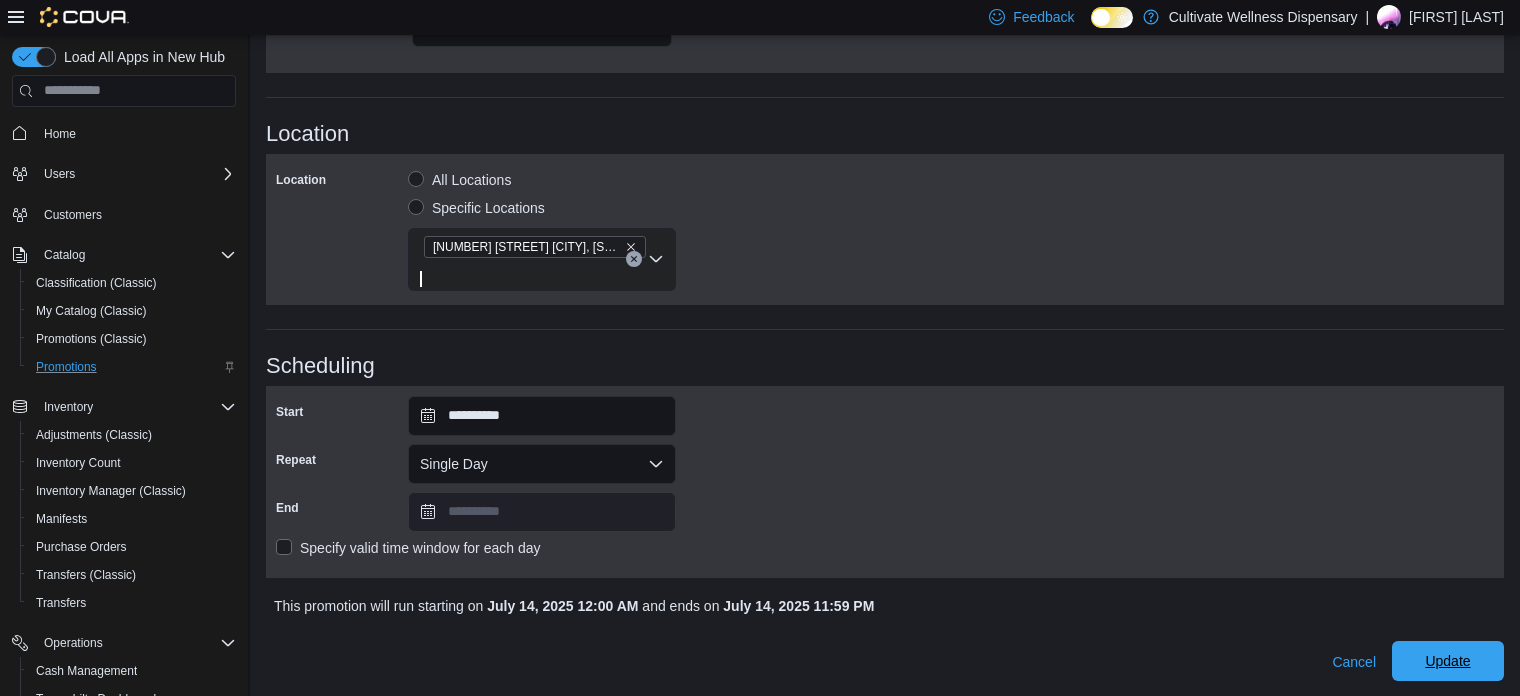 click on "Update" at bounding box center [1447, 661] 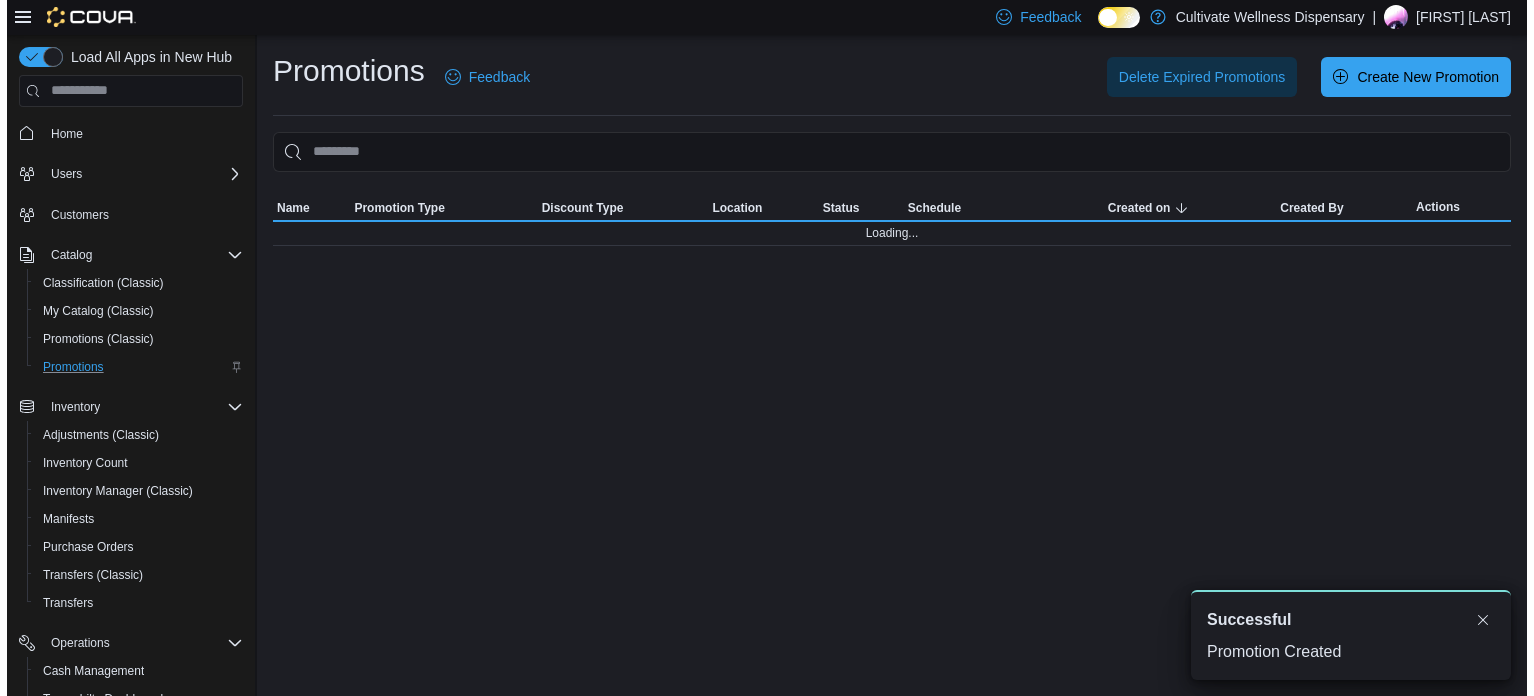 scroll, scrollTop: 0, scrollLeft: 0, axis: both 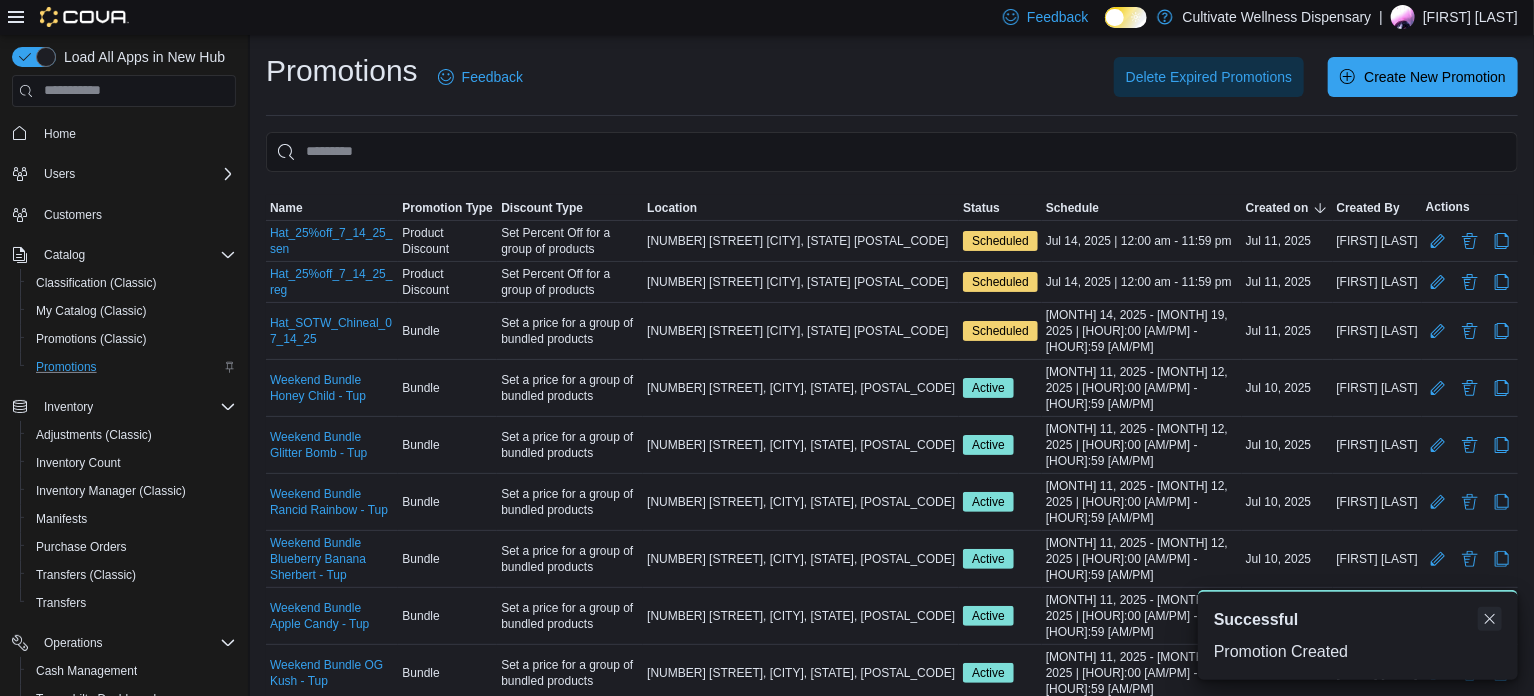 click at bounding box center [1490, 619] 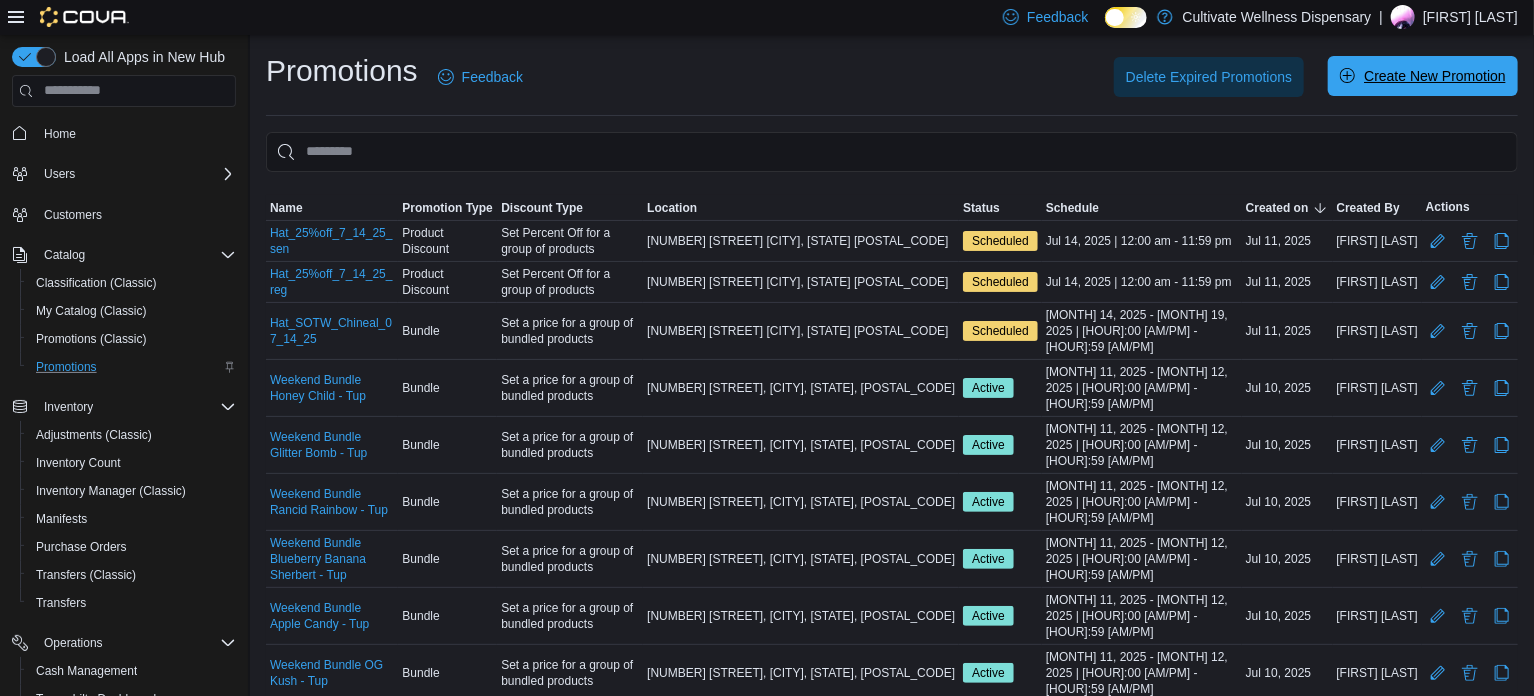 click on "Create New Promotion" at bounding box center (1435, 76) 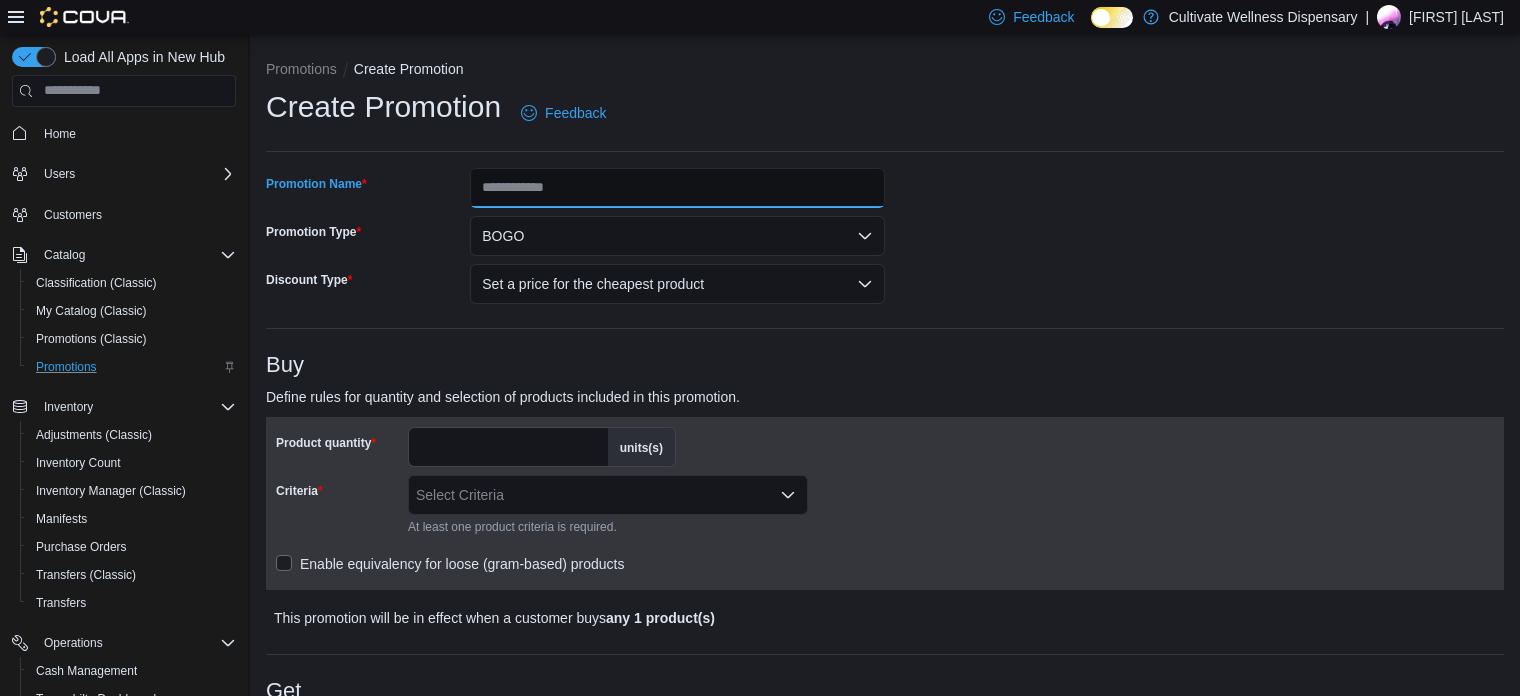 click on "Promotion Name" at bounding box center [677, 188] 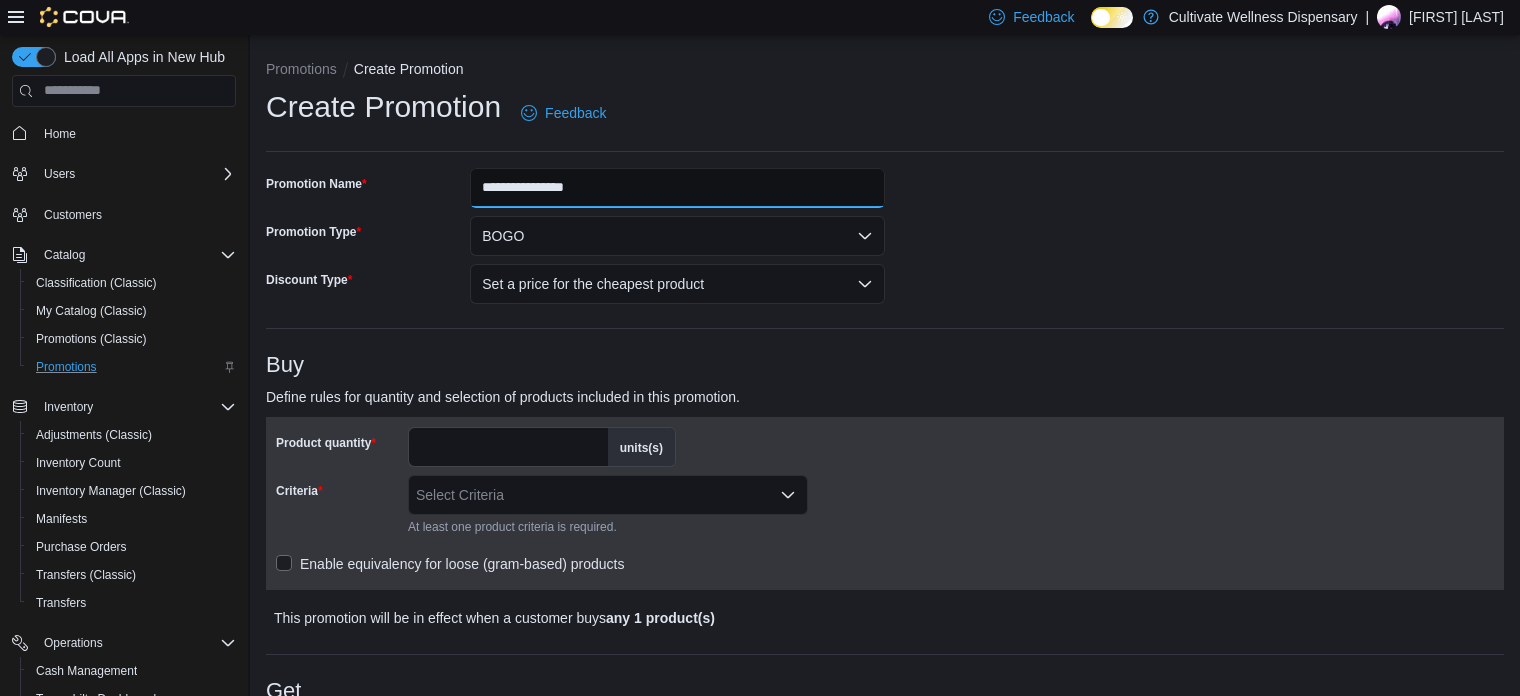 click on "**********" at bounding box center (677, 188) 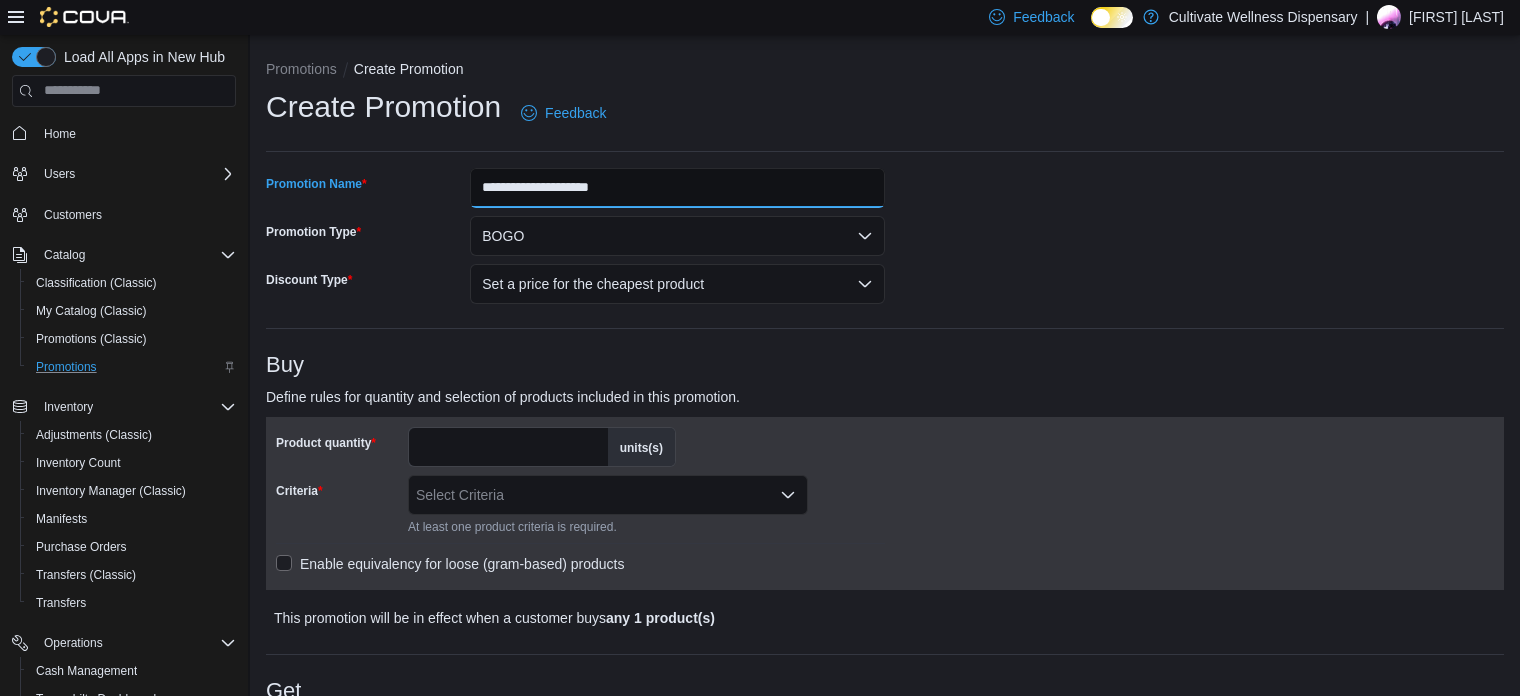 type on "**********" 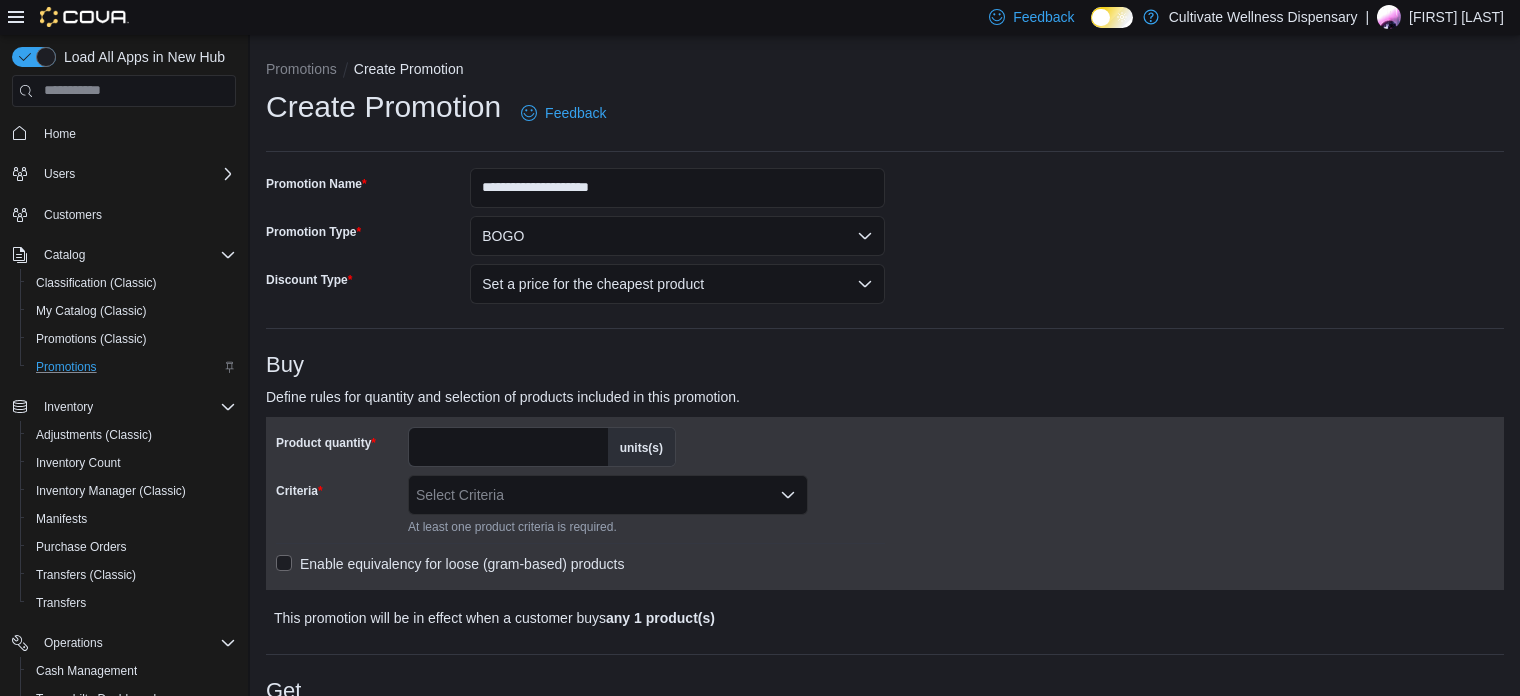 click on "**********" at bounding box center [885, 901] 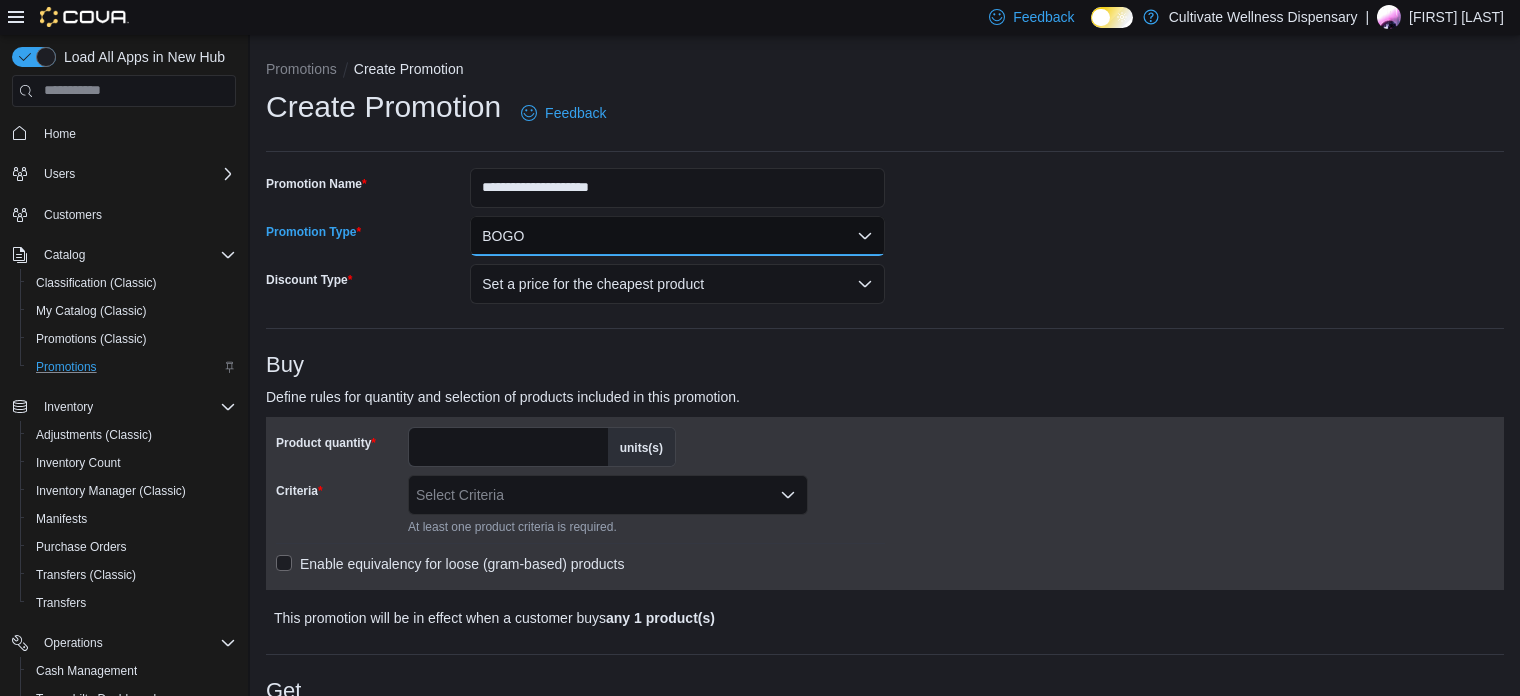 click on "BOGO" at bounding box center [677, 236] 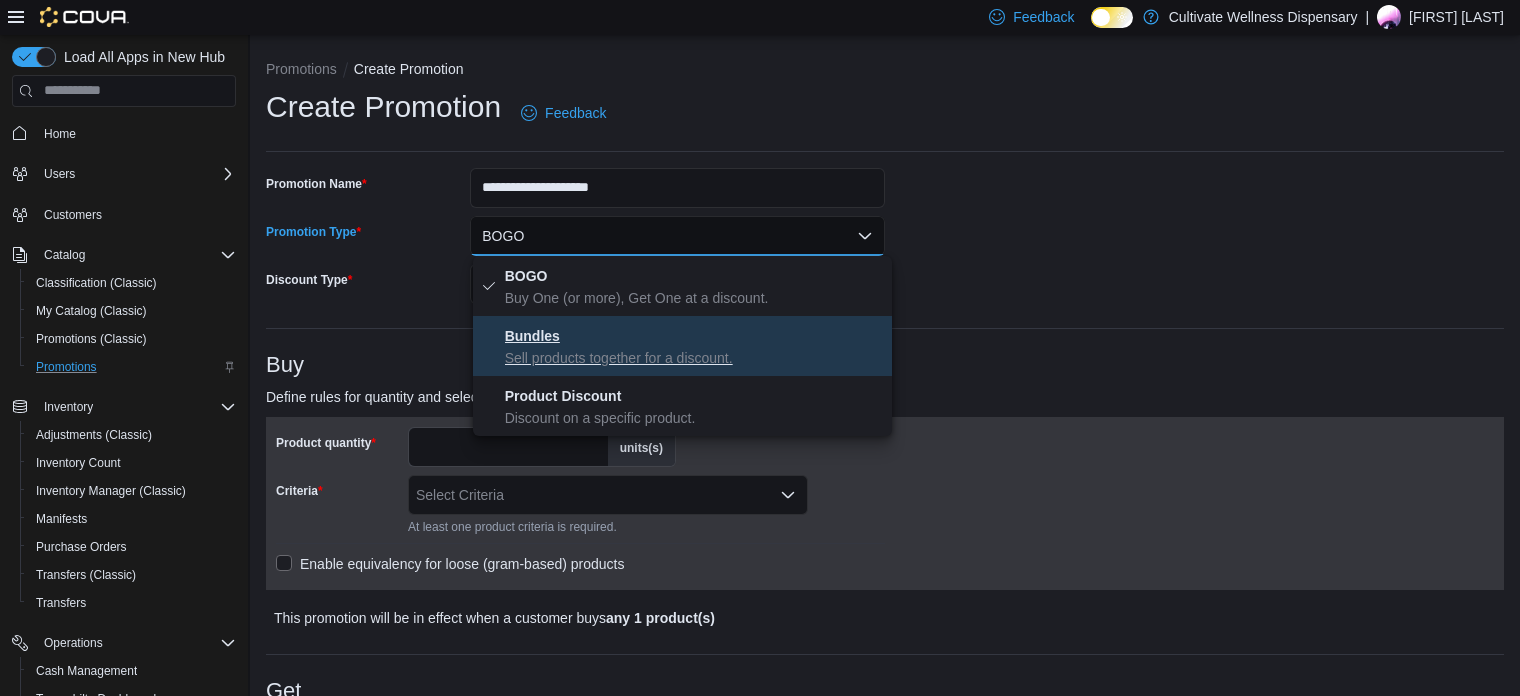 click on "Sell products together for a discount." at bounding box center (695, 358) 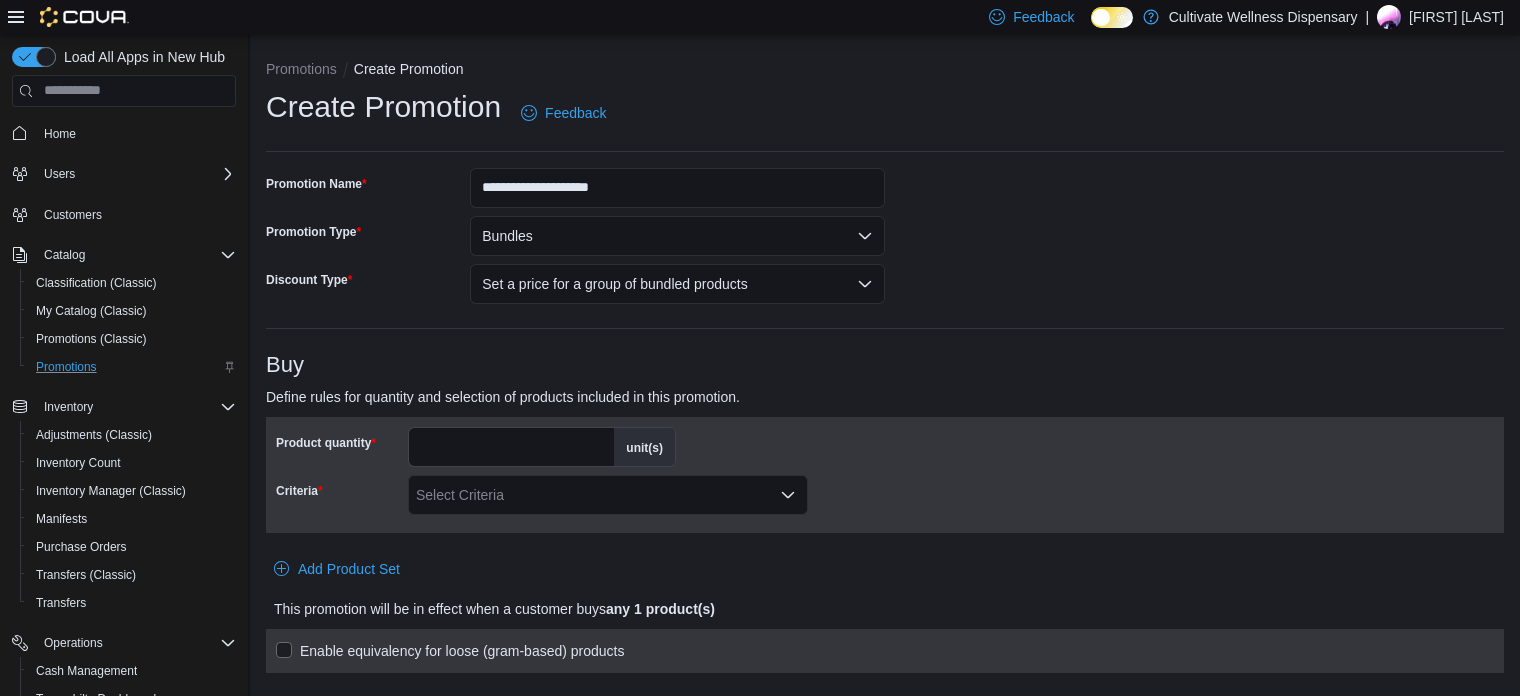 click at bounding box center [885, 328] 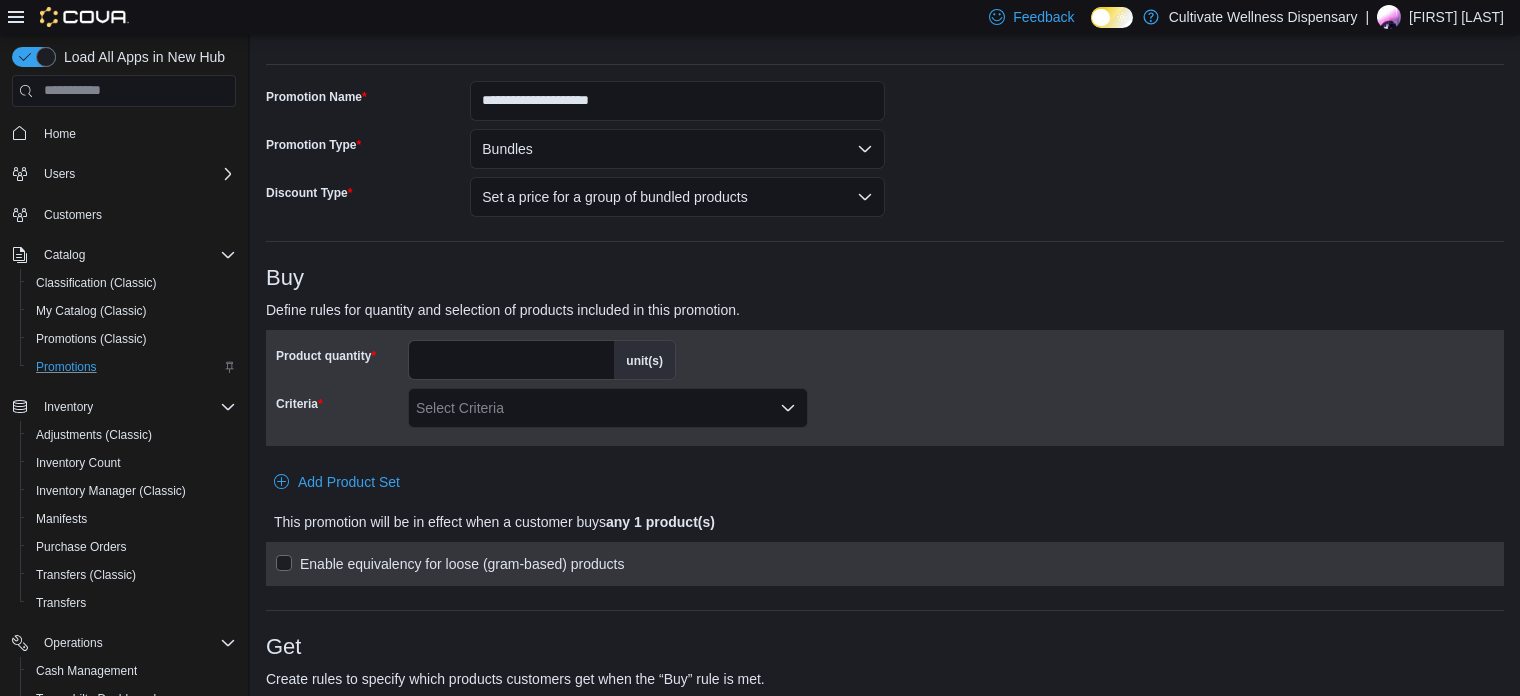 scroll, scrollTop: 88, scrollLeft: 0, axis: vertical 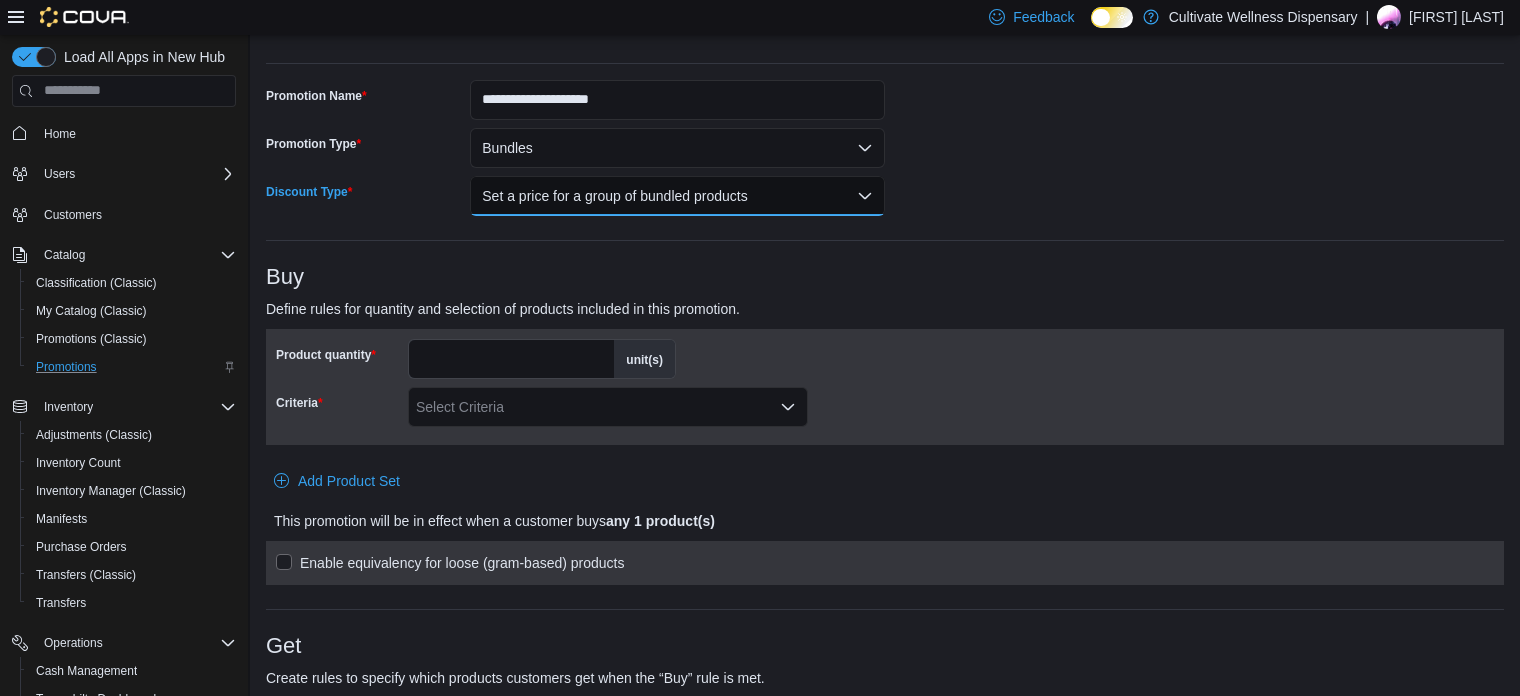 click on "Set a price for a group of bundled products" at bounding box center [677, 196] 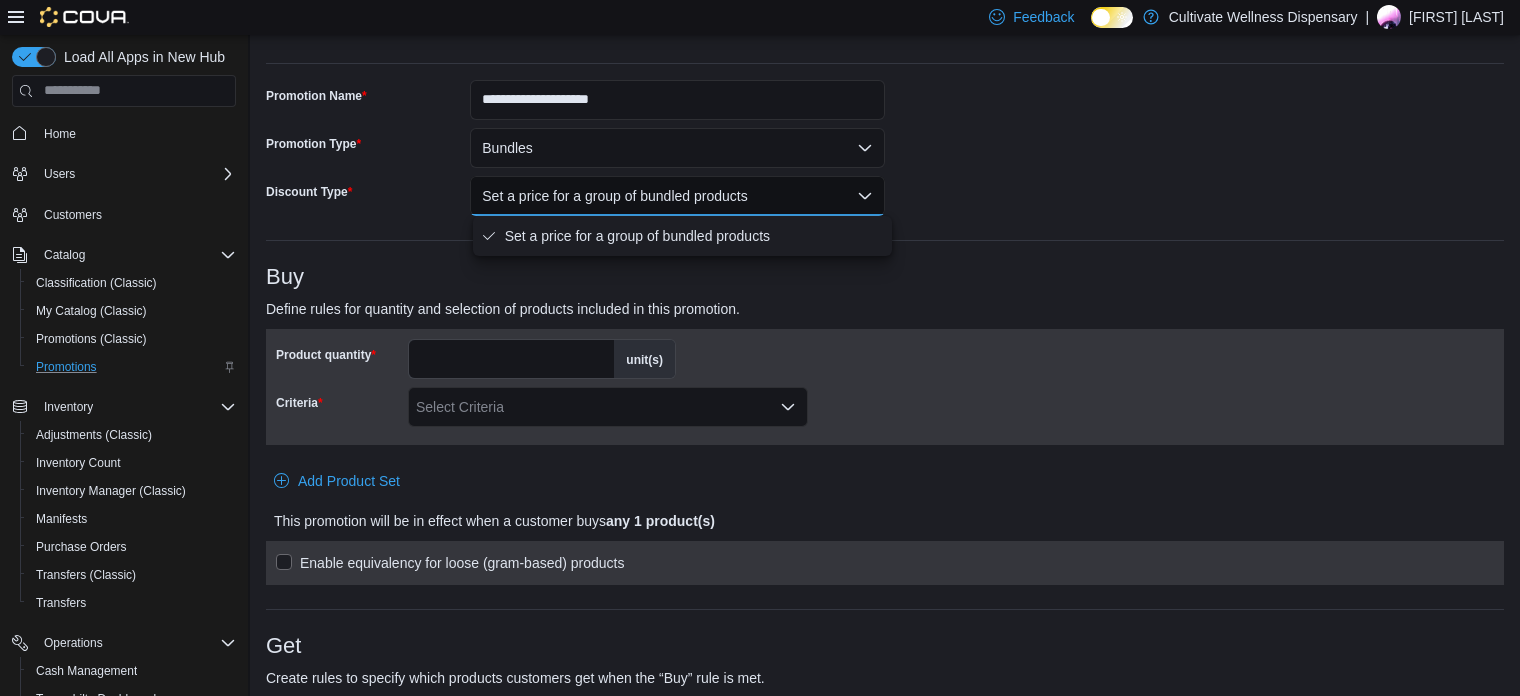 click on "Define rules for quantity and selection of products included in this promotion." at bounding box center [730, 309] 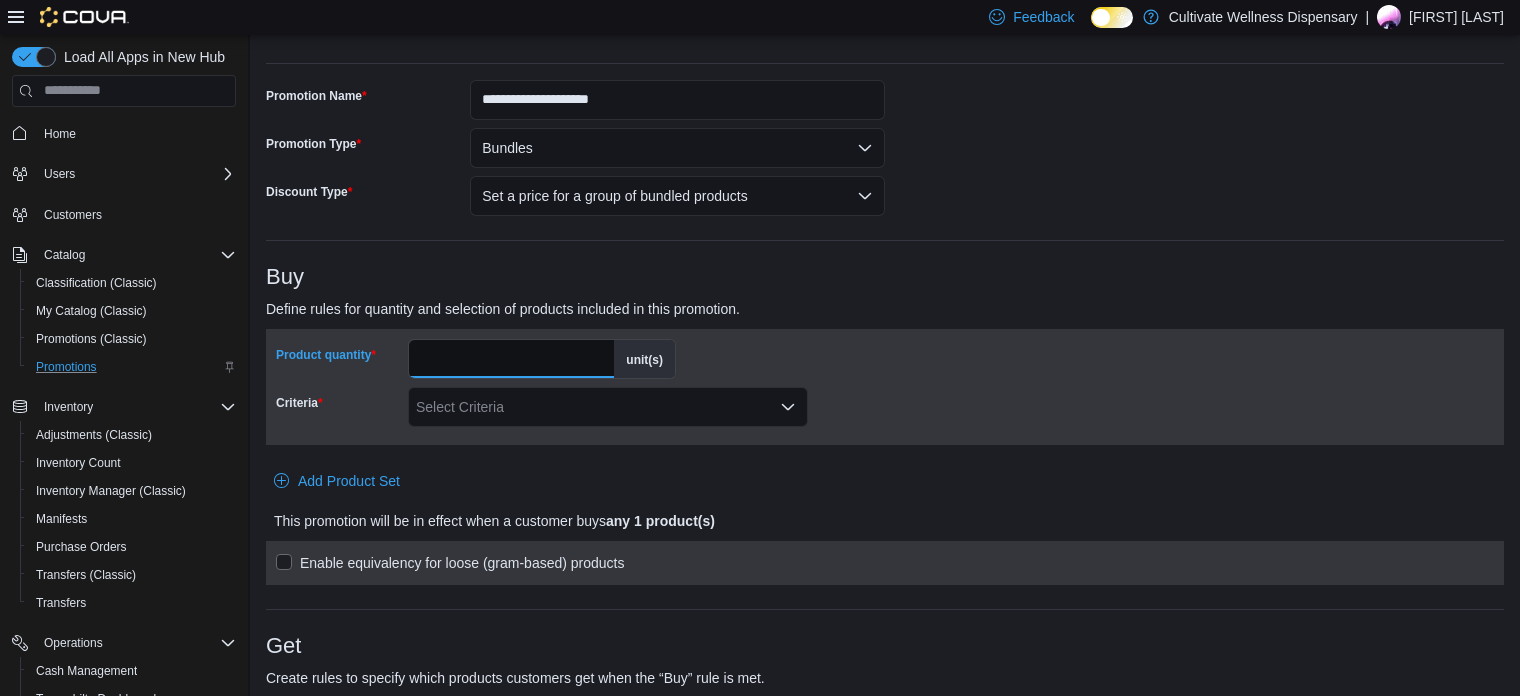 click on "*" at bounding box center (511, 359) 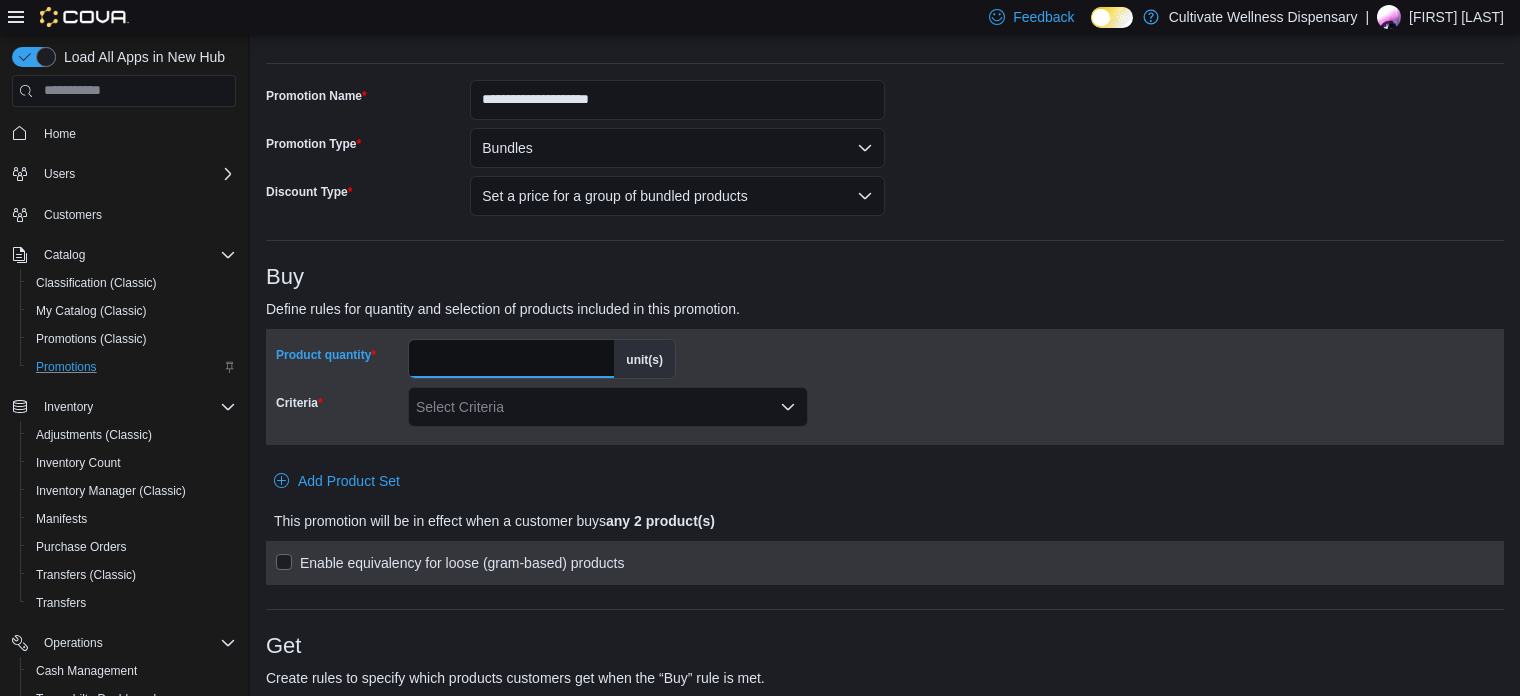 type on "*" 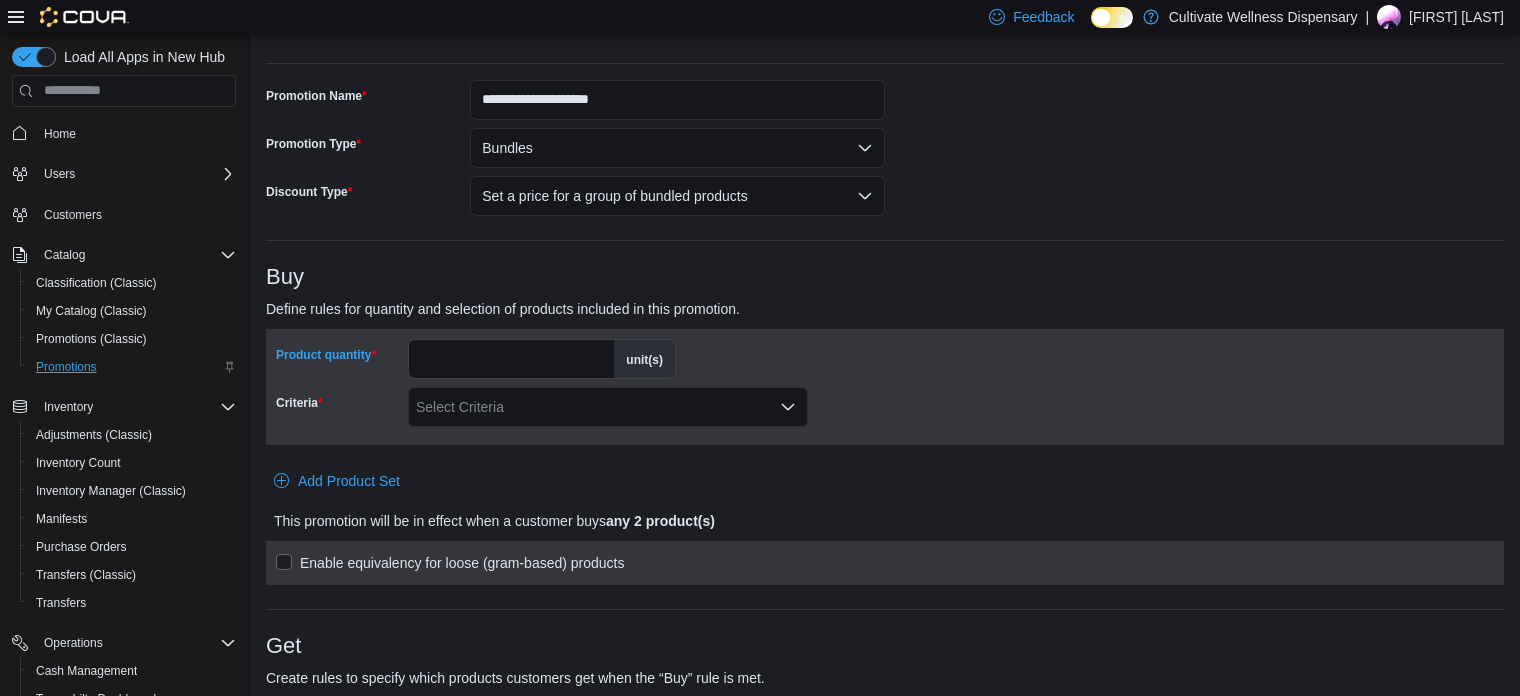 click on "Product quantity * unit(s) Criteria Select Criteria" at bounding box center (885, 387) 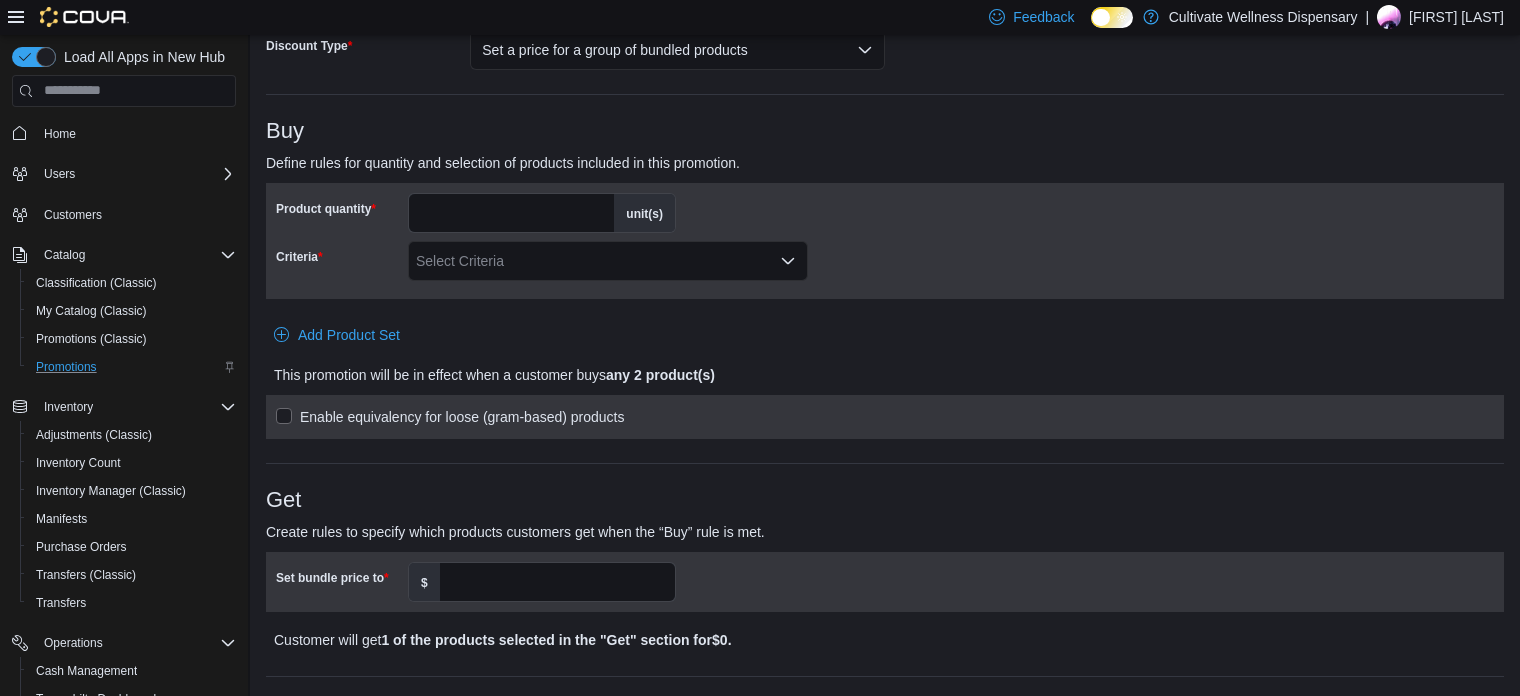 scroll, scrollTop: 246, scrollLeft: 0, axis: vertical 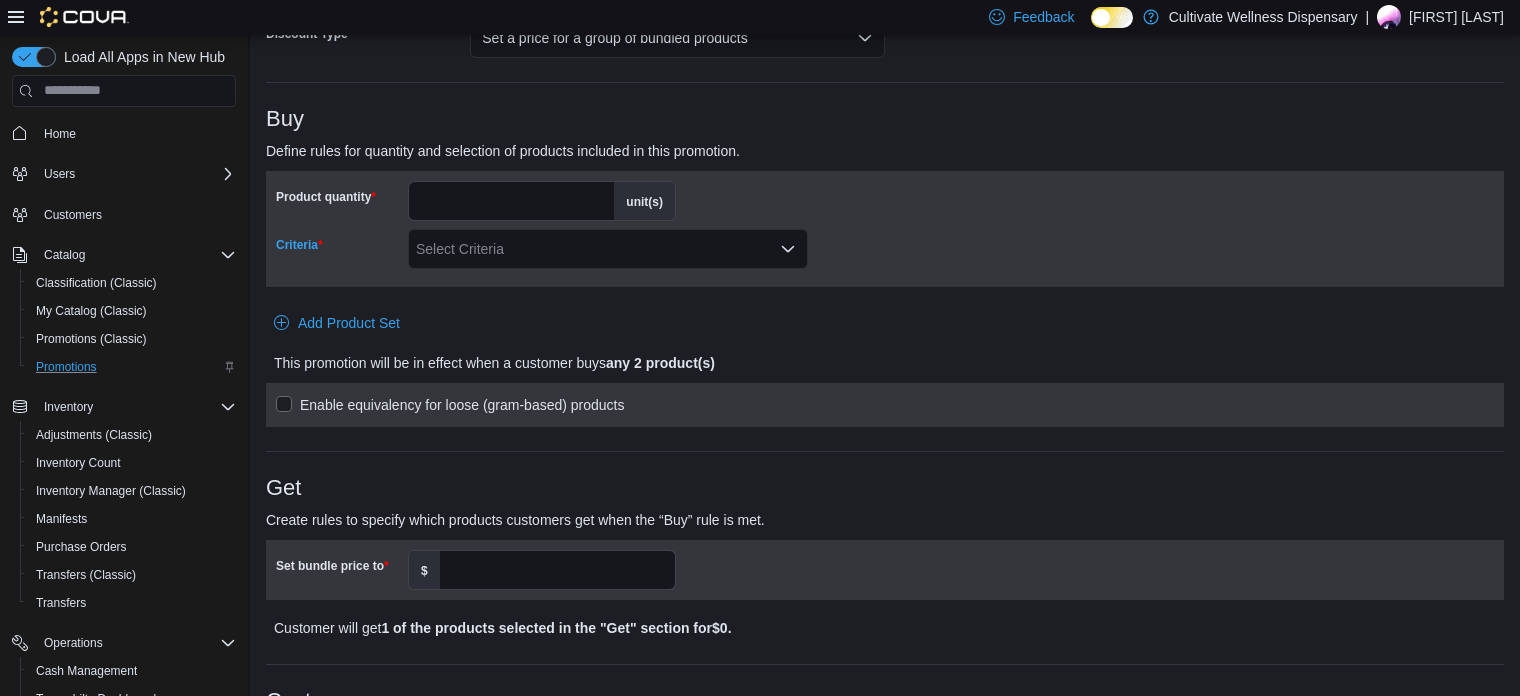 click on "Select Criteria" at bounding box center [608, 249] 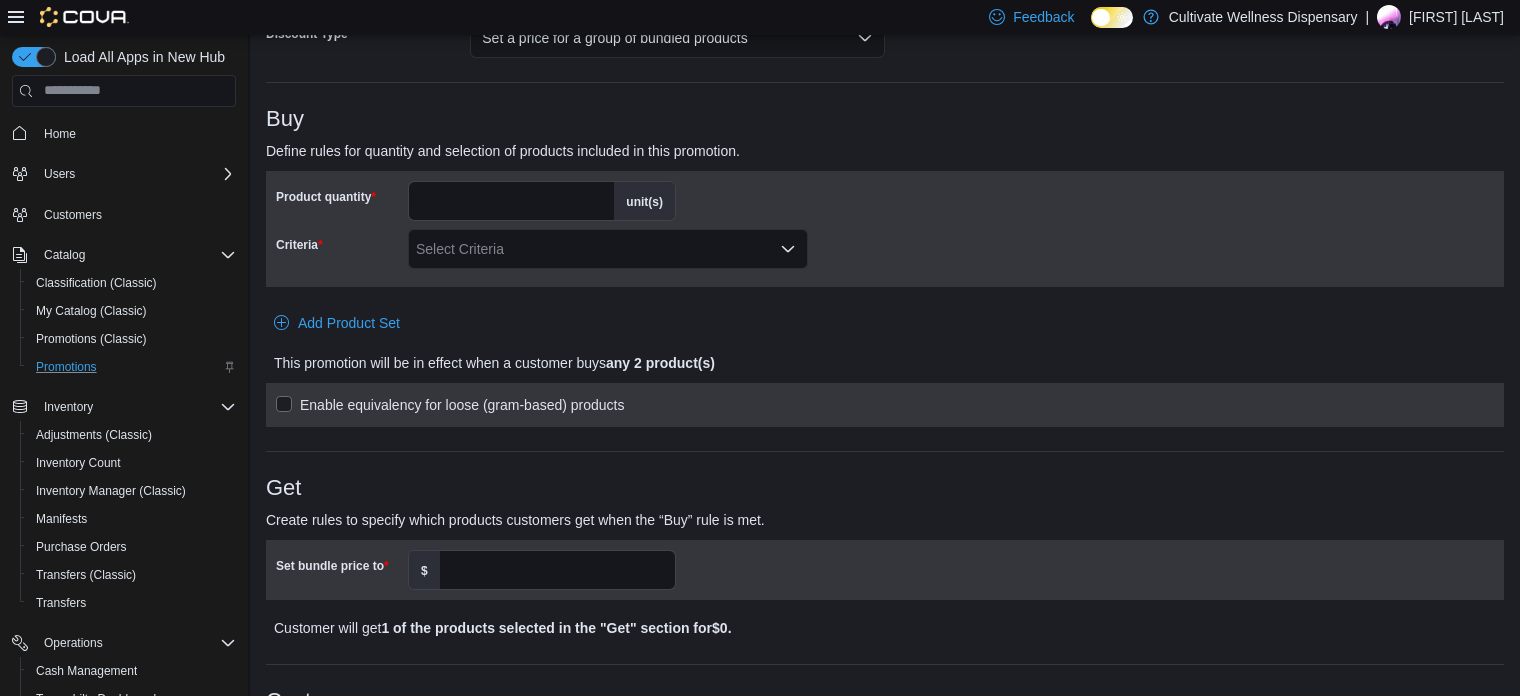click on "Product quantity * unit(s) Criteria Select Criteria" at bounding box center (885, 229) 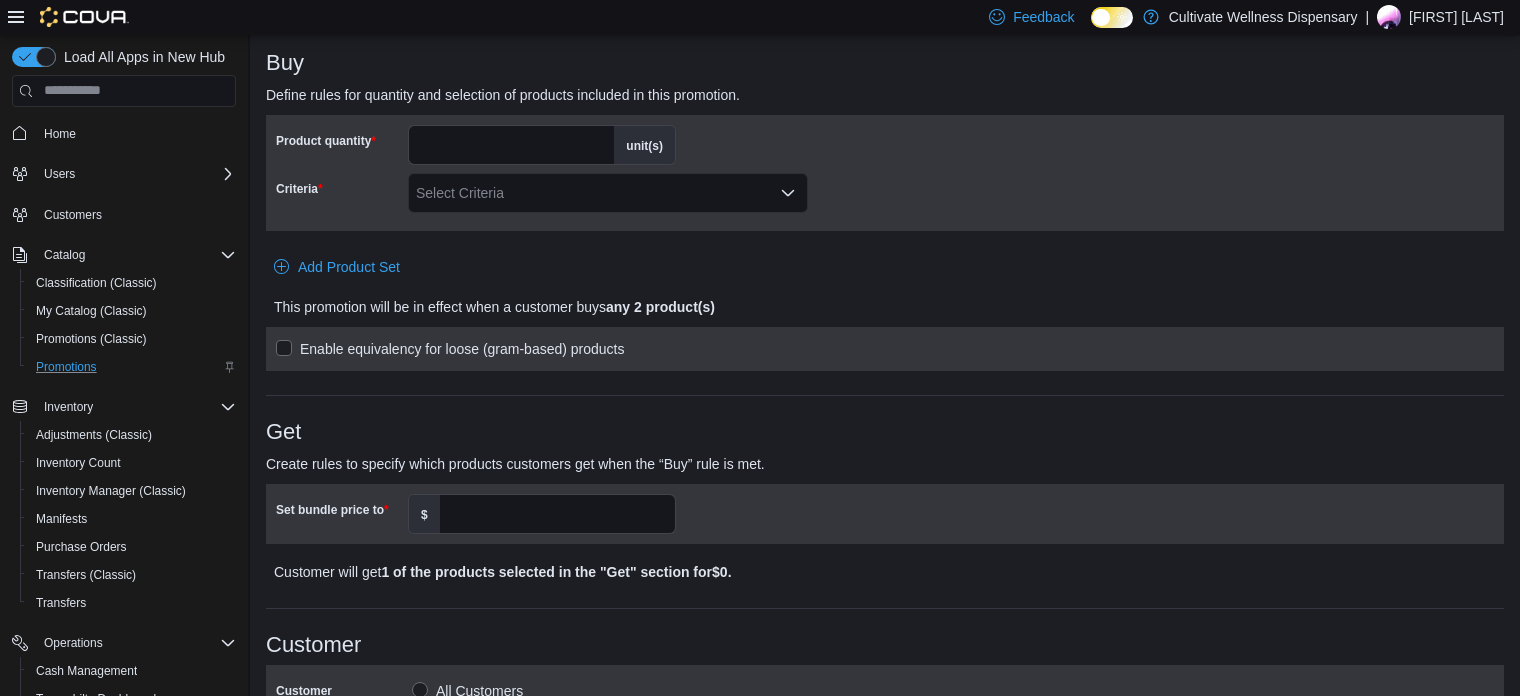 scroll, scrollTop: 300, scrollLeft: 0, axis: vertical 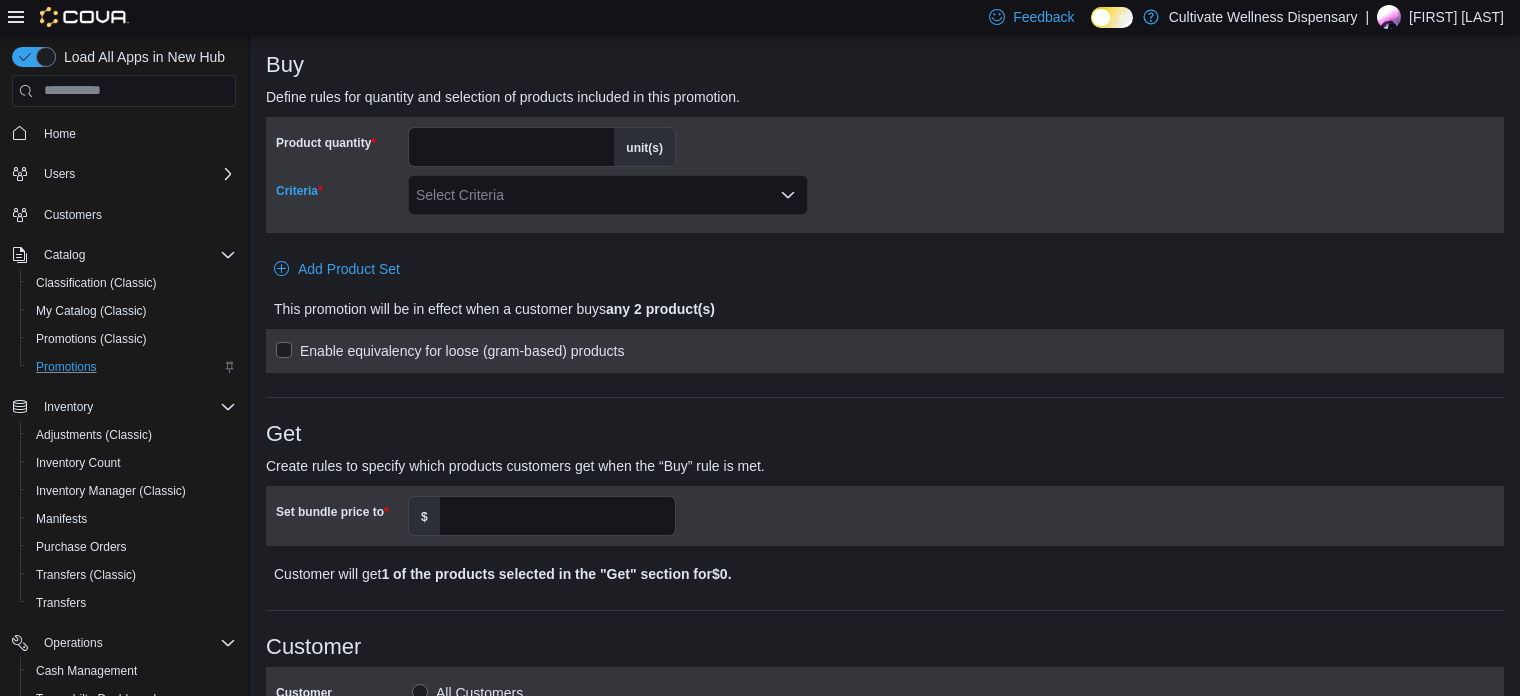 click on "Select Criteria" at bounding box center [608, 195] 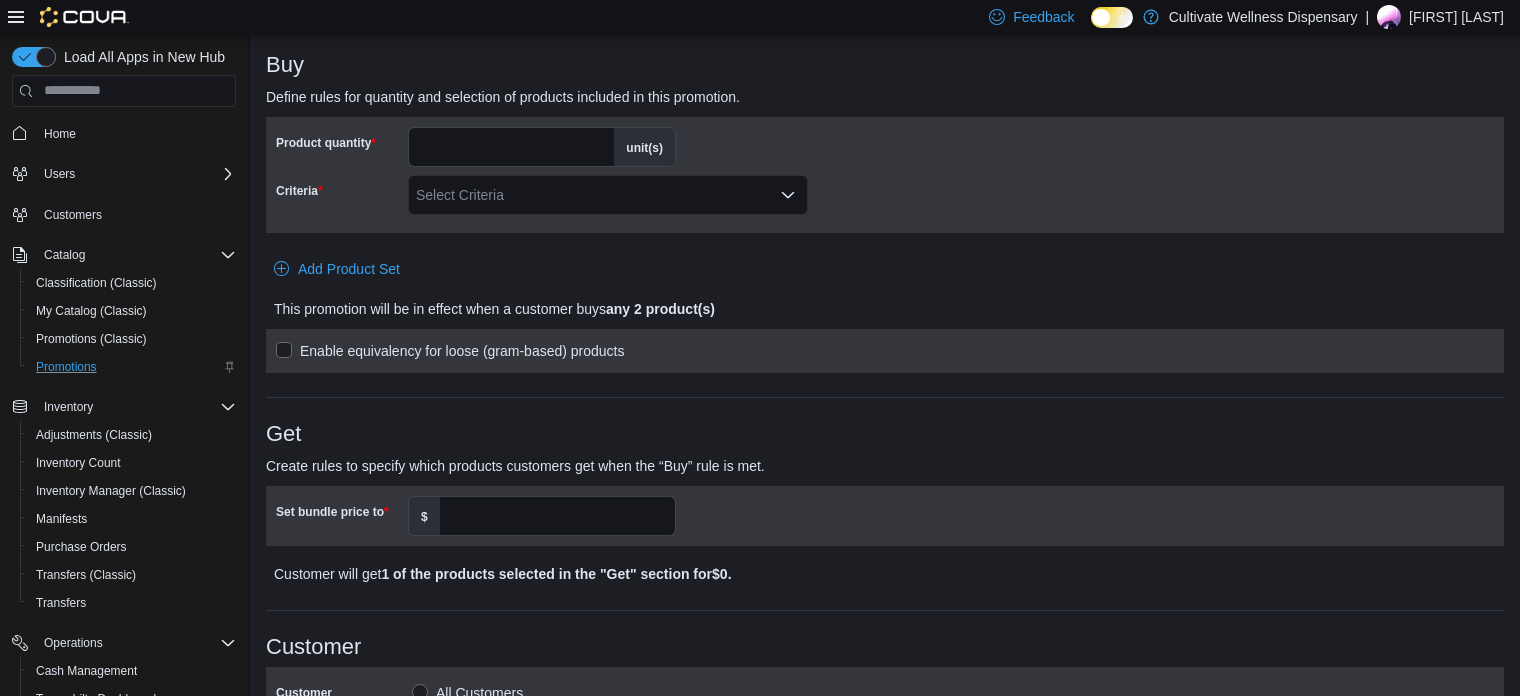 click on "Product quantity * unit(s) Criteria Select Criteria" at bounding box center [885, 175] 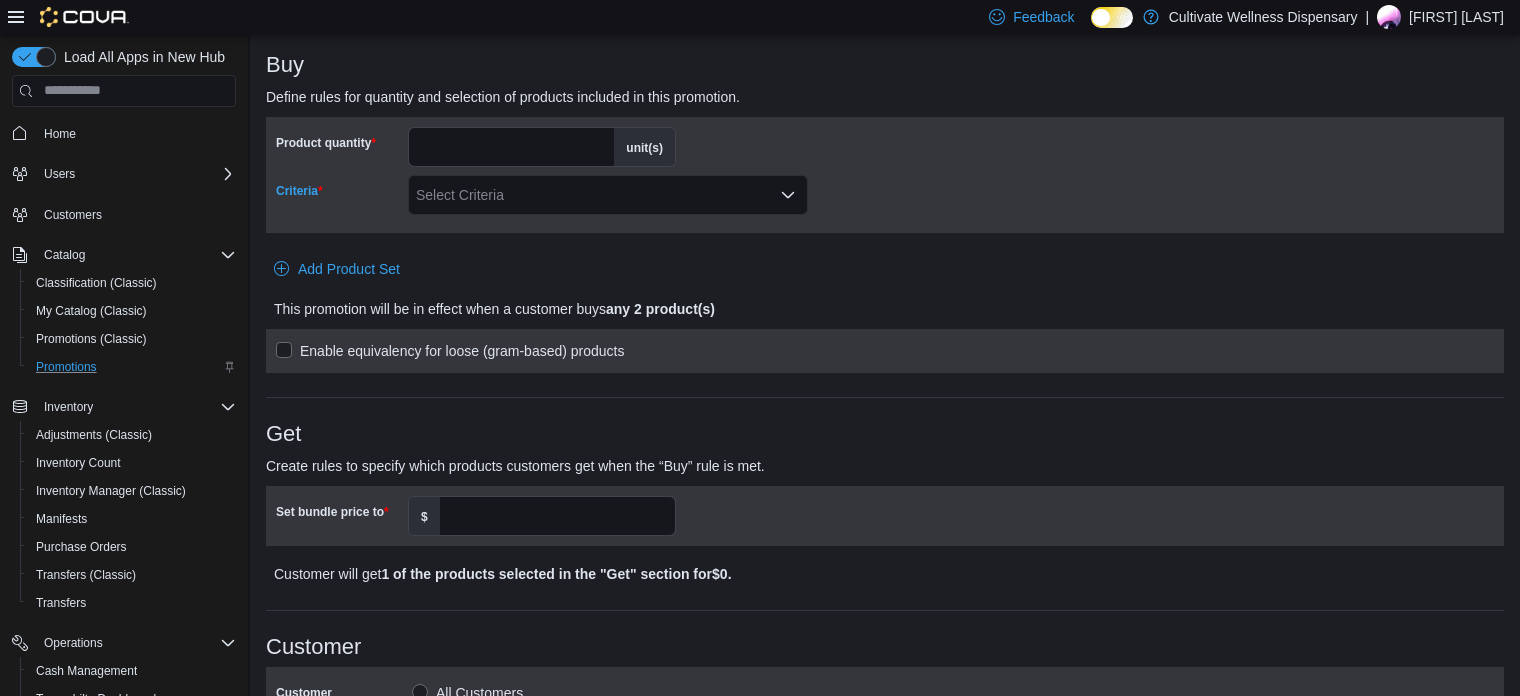 click on "Select Criteria" at bounding box center (608, 195) 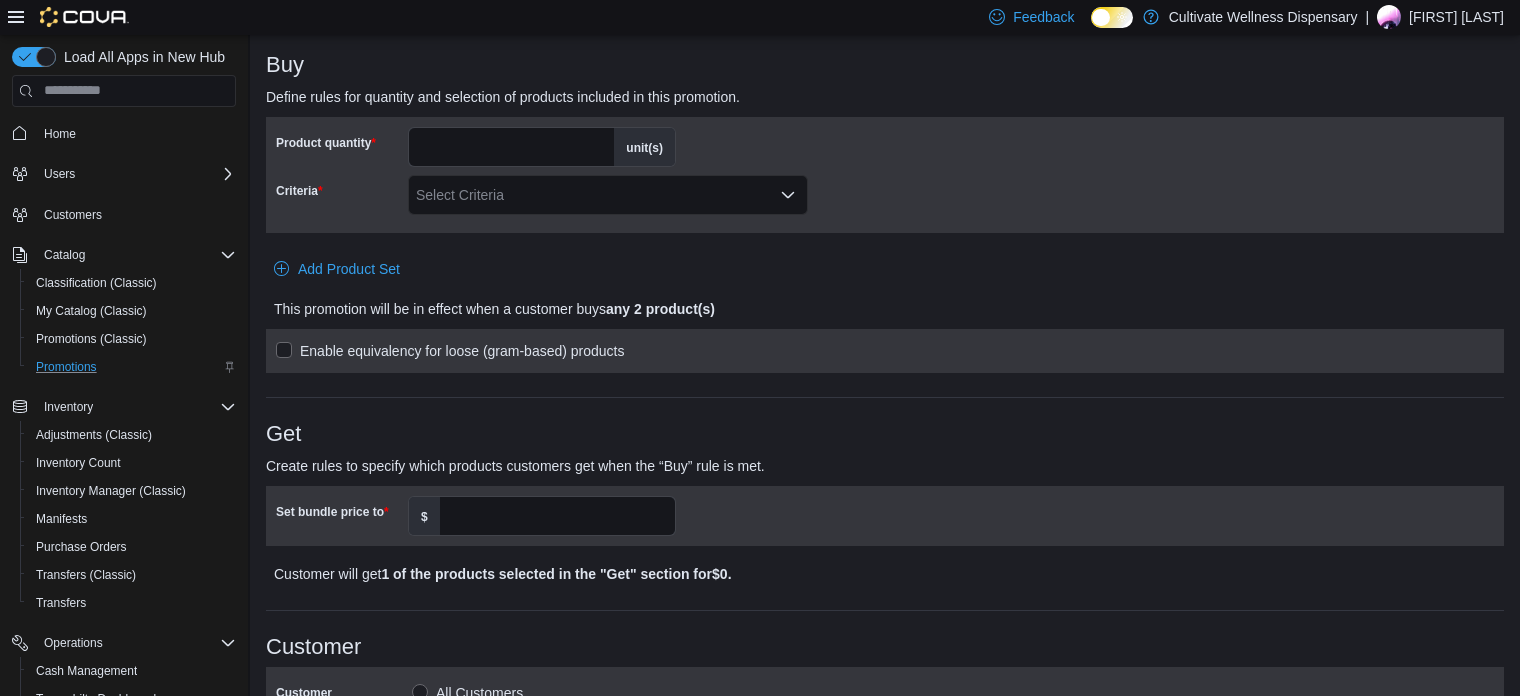 click on "Product quantity * unit(s) Criteria Select Criteria" at bounding box center [885, 175] 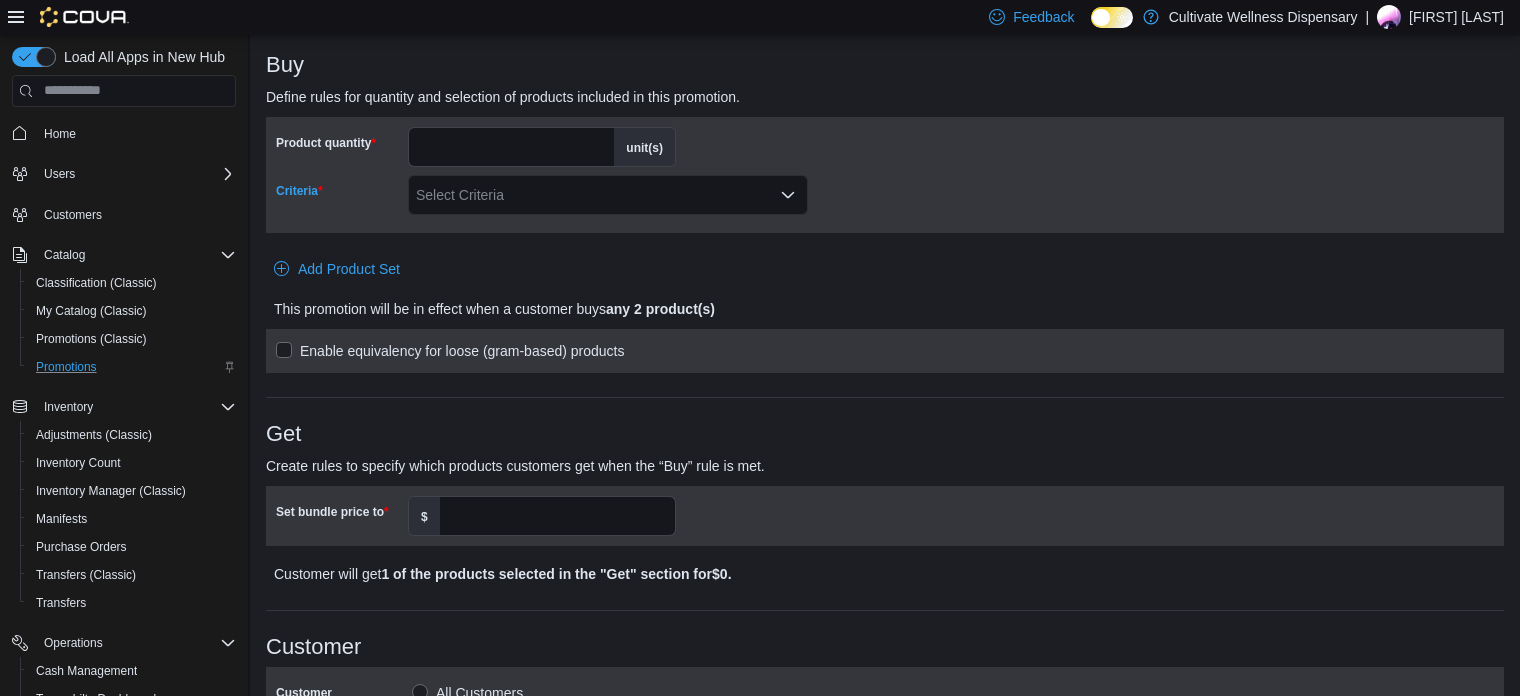 click on "Select Criteria" at bounding box center [608, 195] 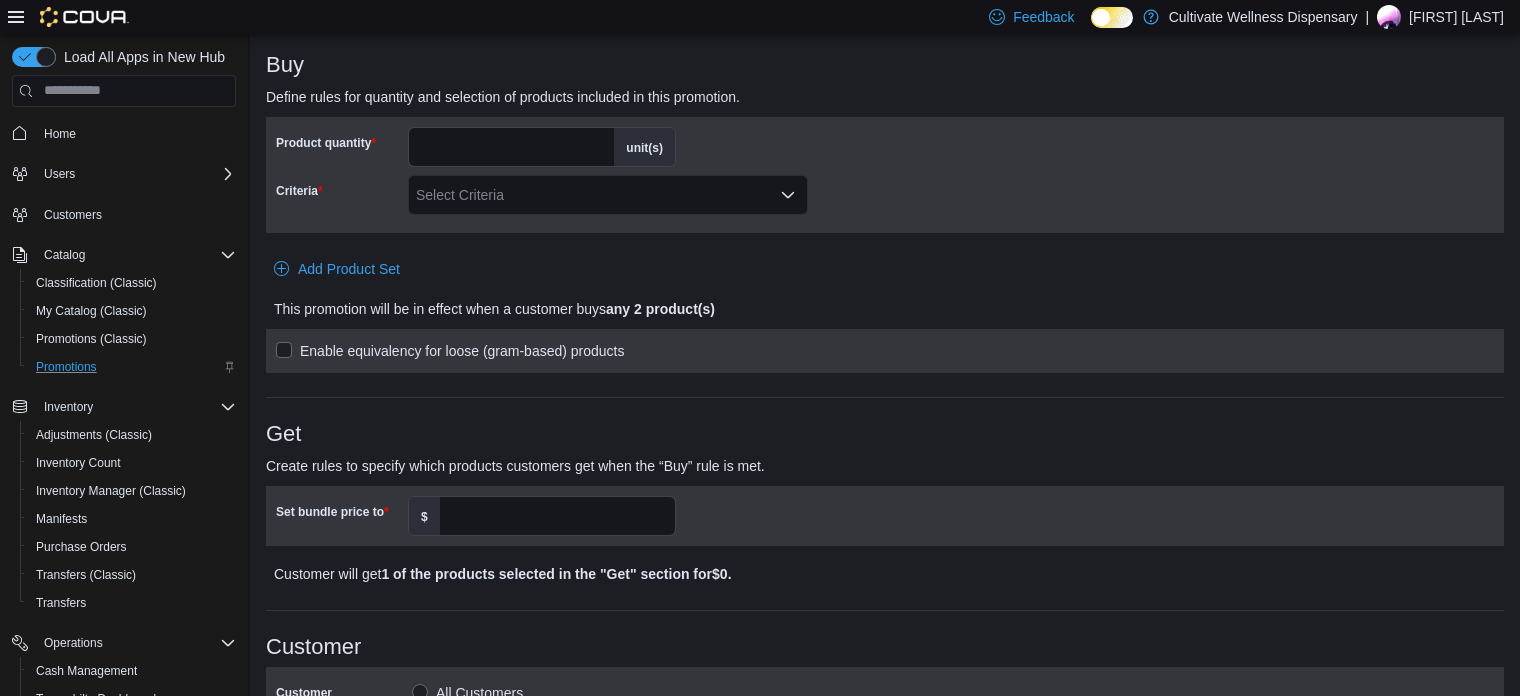 click on "Product quantity * unit(s) Criteria Select Criteria" at bounding box center (885, 175) 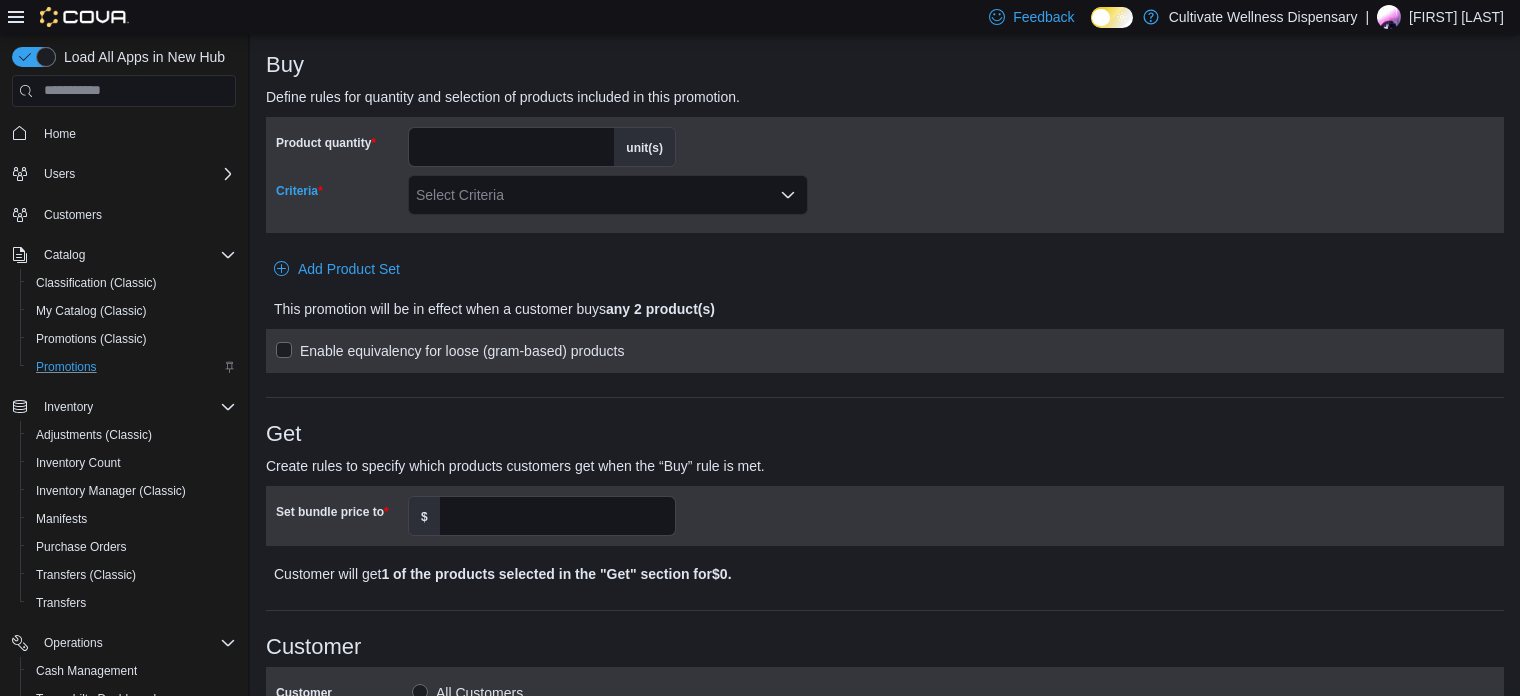 click on "Select Criteria" at bounding box center [608, 195] 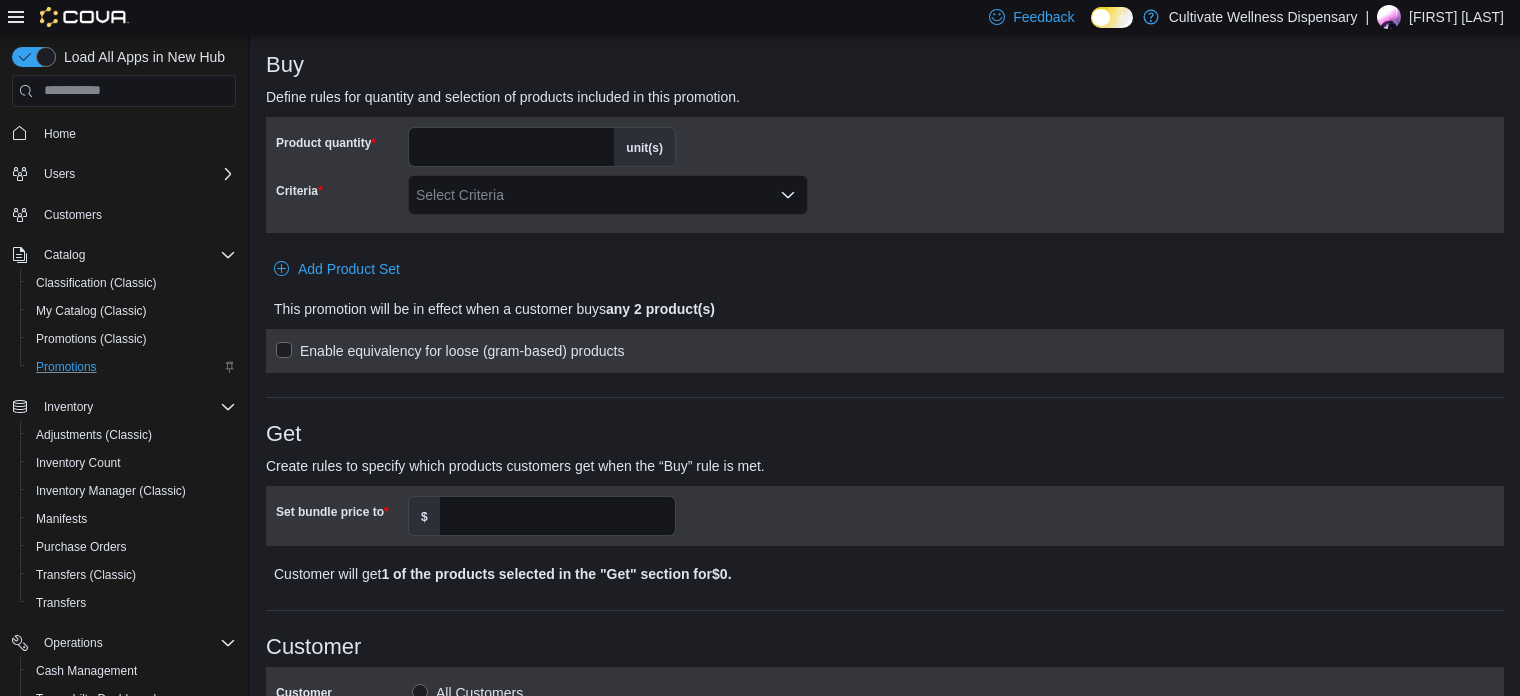 click on "Product quantity * unit(s) Criteria Select Criteria" at bounding box center [885, 175] 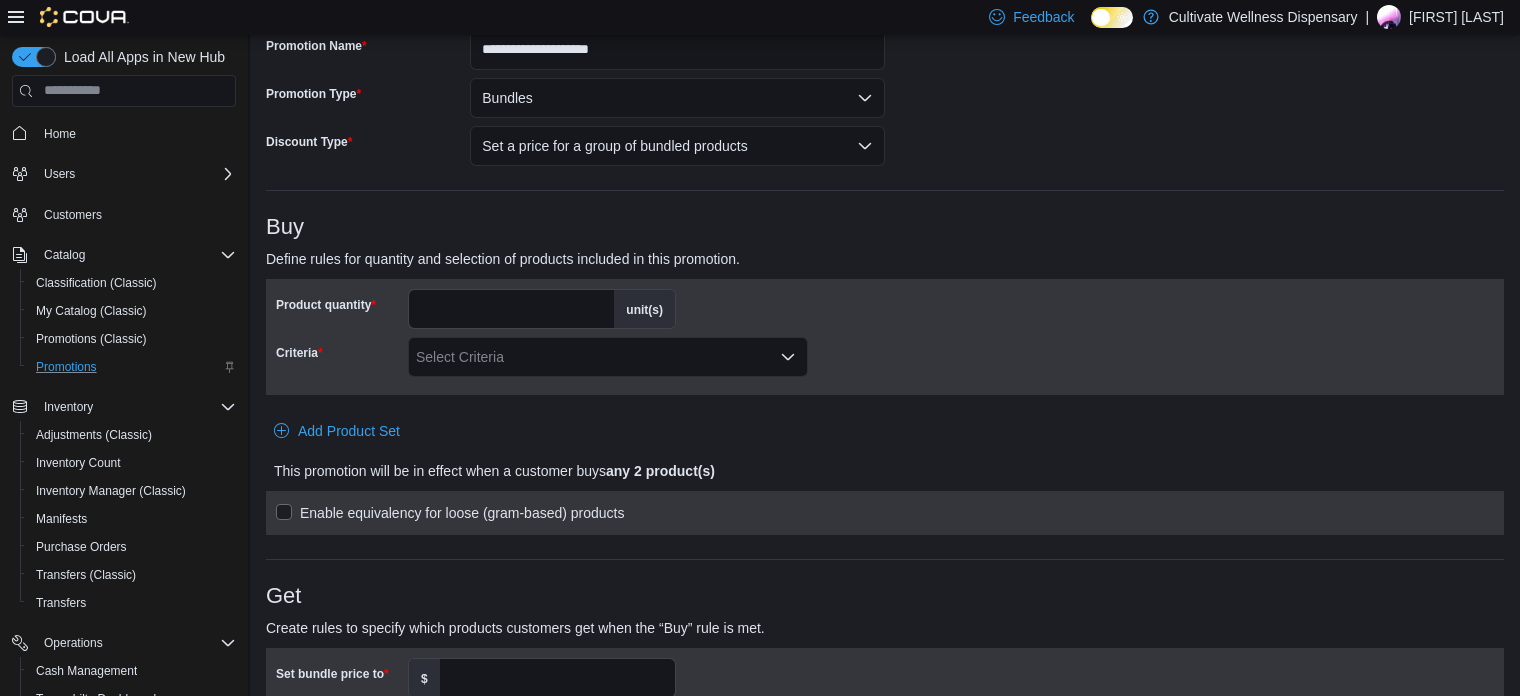 scroll, scrollTop: 140, scrollLeft: 0, axis: vertical 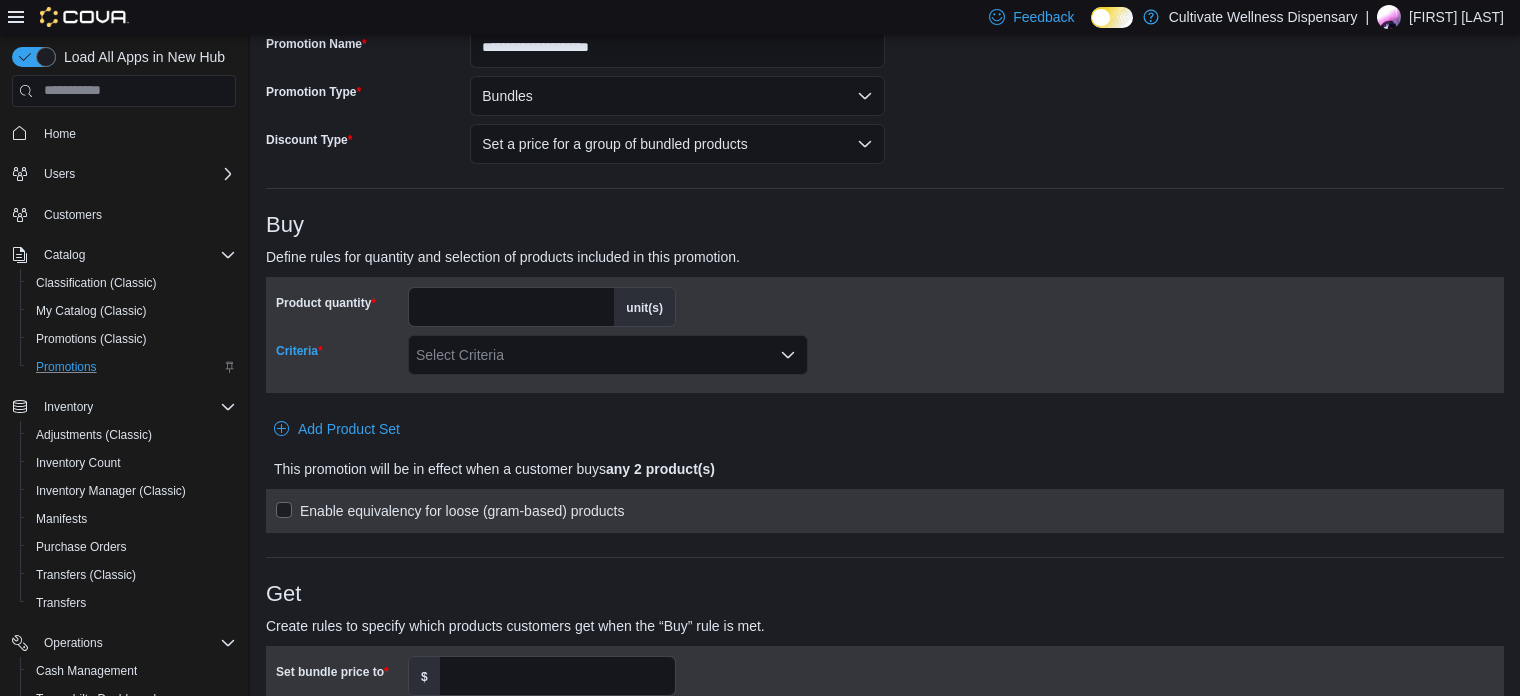 click on "Select Criteria" at bounding box center [608, 355] 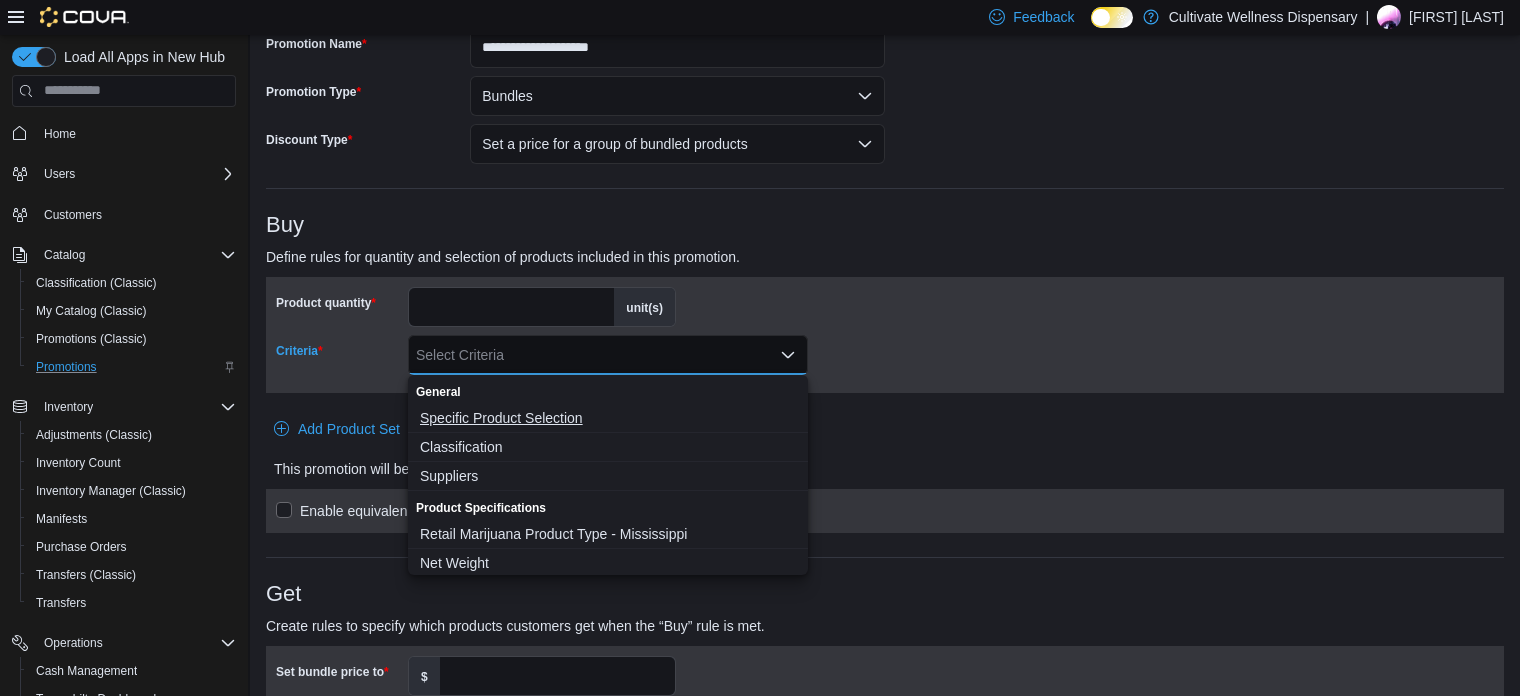click on "Specific Product Selection" at bounding box center [608, 418] 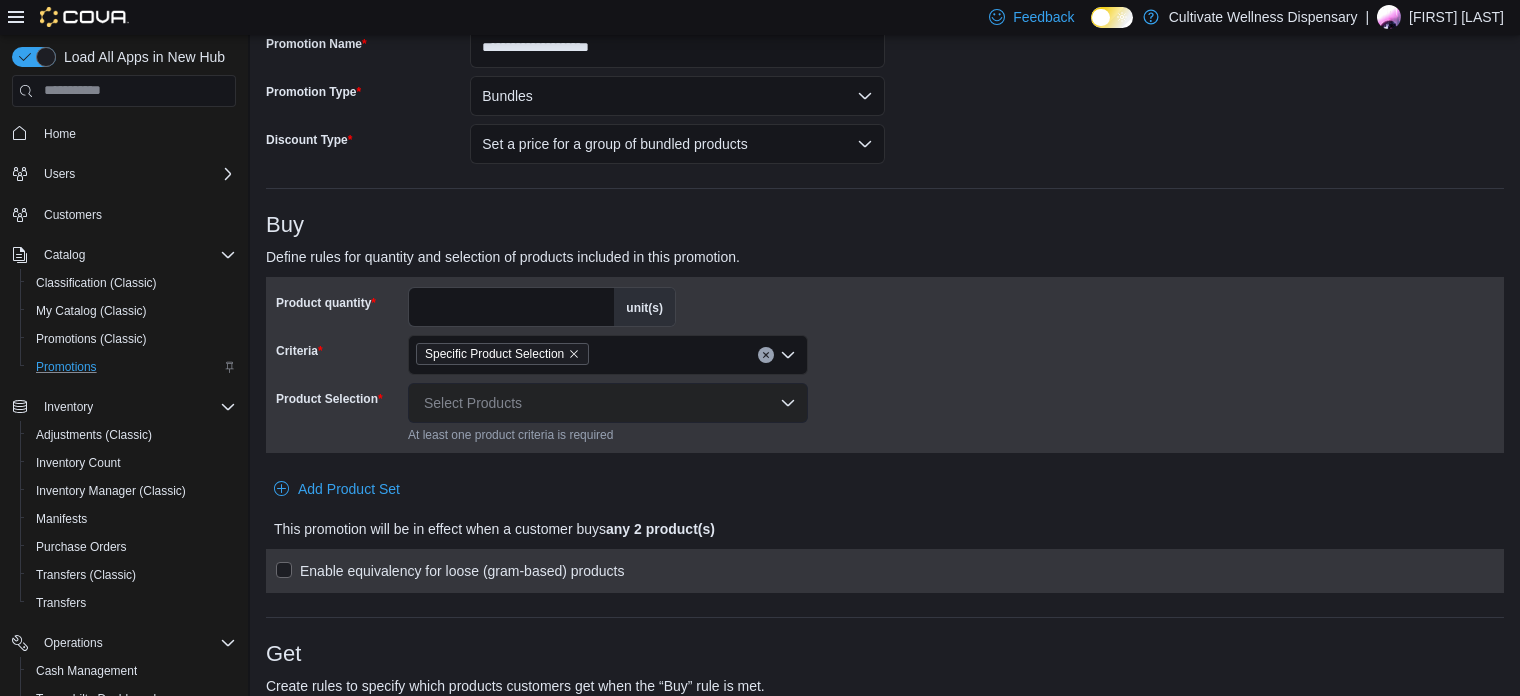 click on "Product quantity * unit(s) Criteria Specific Product Selection Product Selection Select Products At least one product criteria is required" at bounding box center [885, 365] 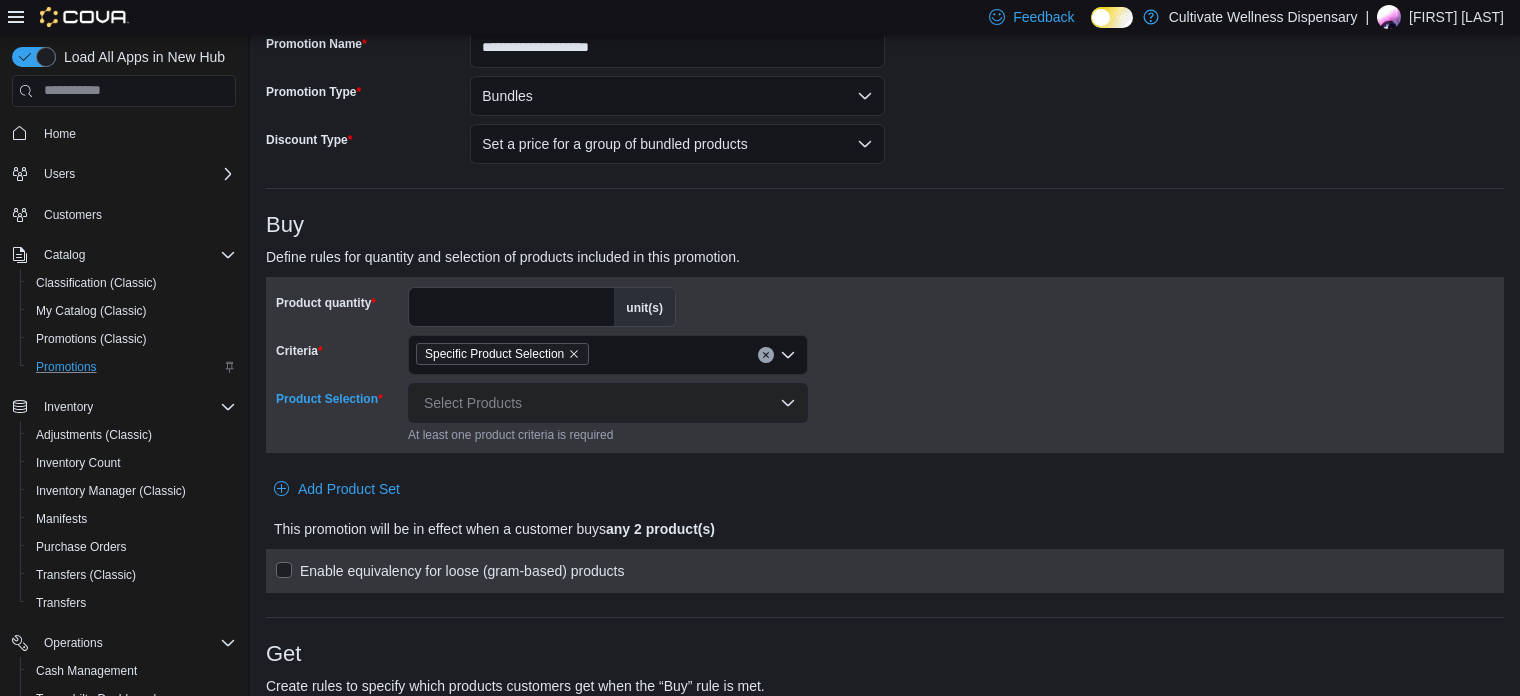 click on "Select Products" at bounding box center (608, 403) 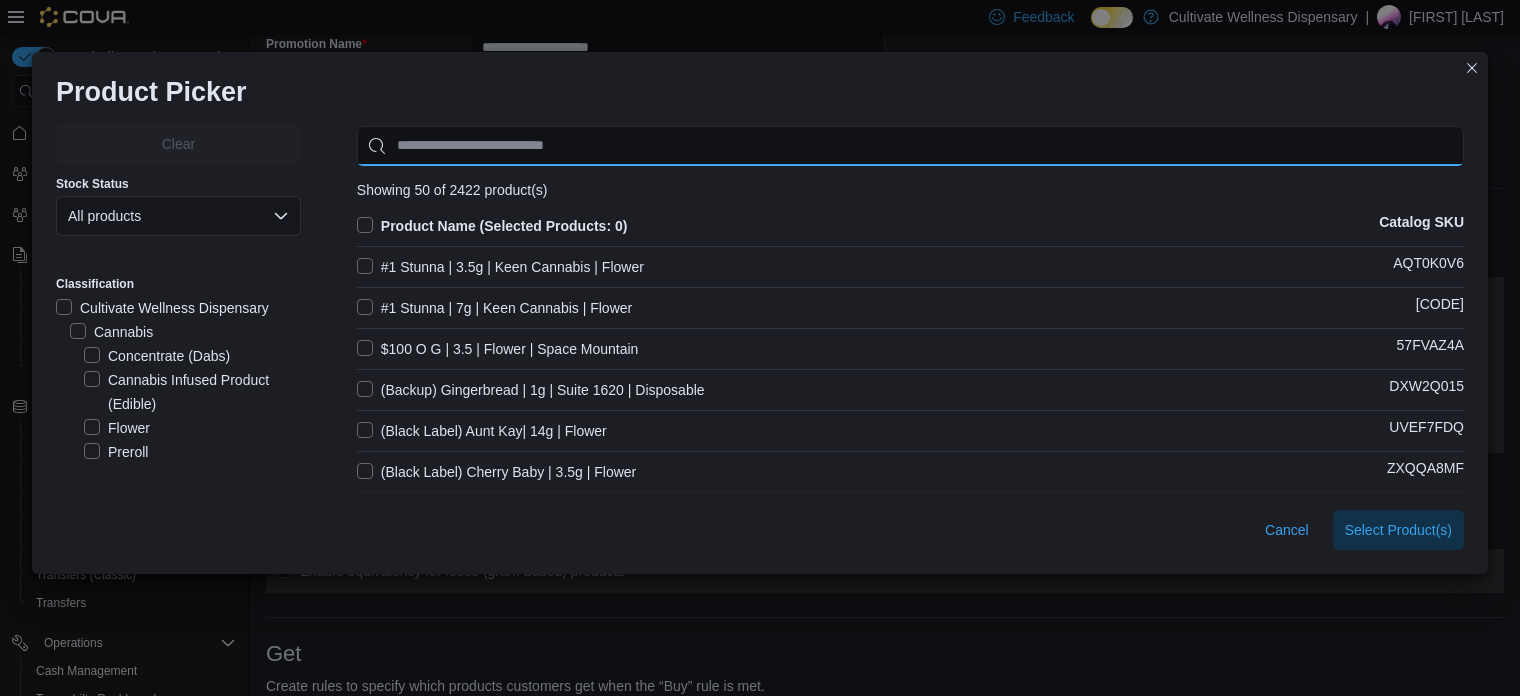 click at bounding box center (910, 146) 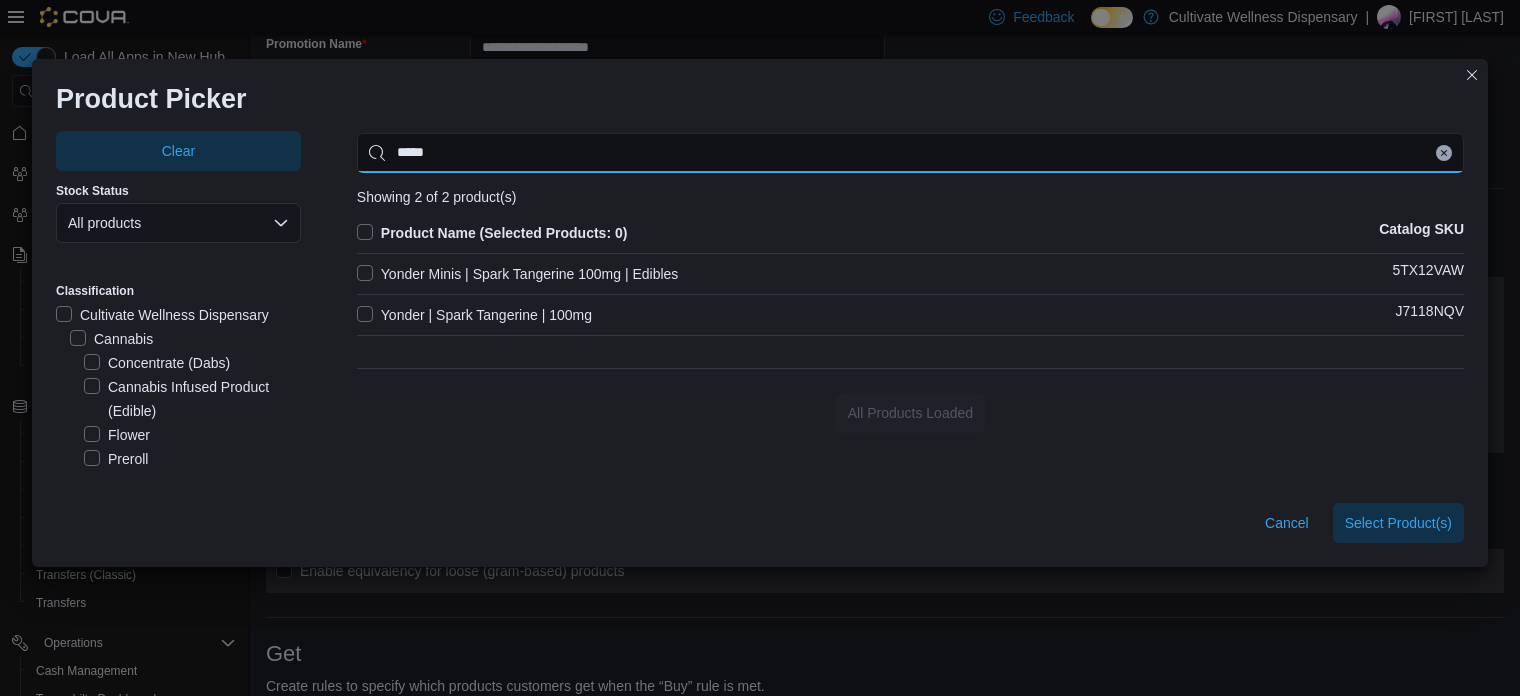 type on "*****" 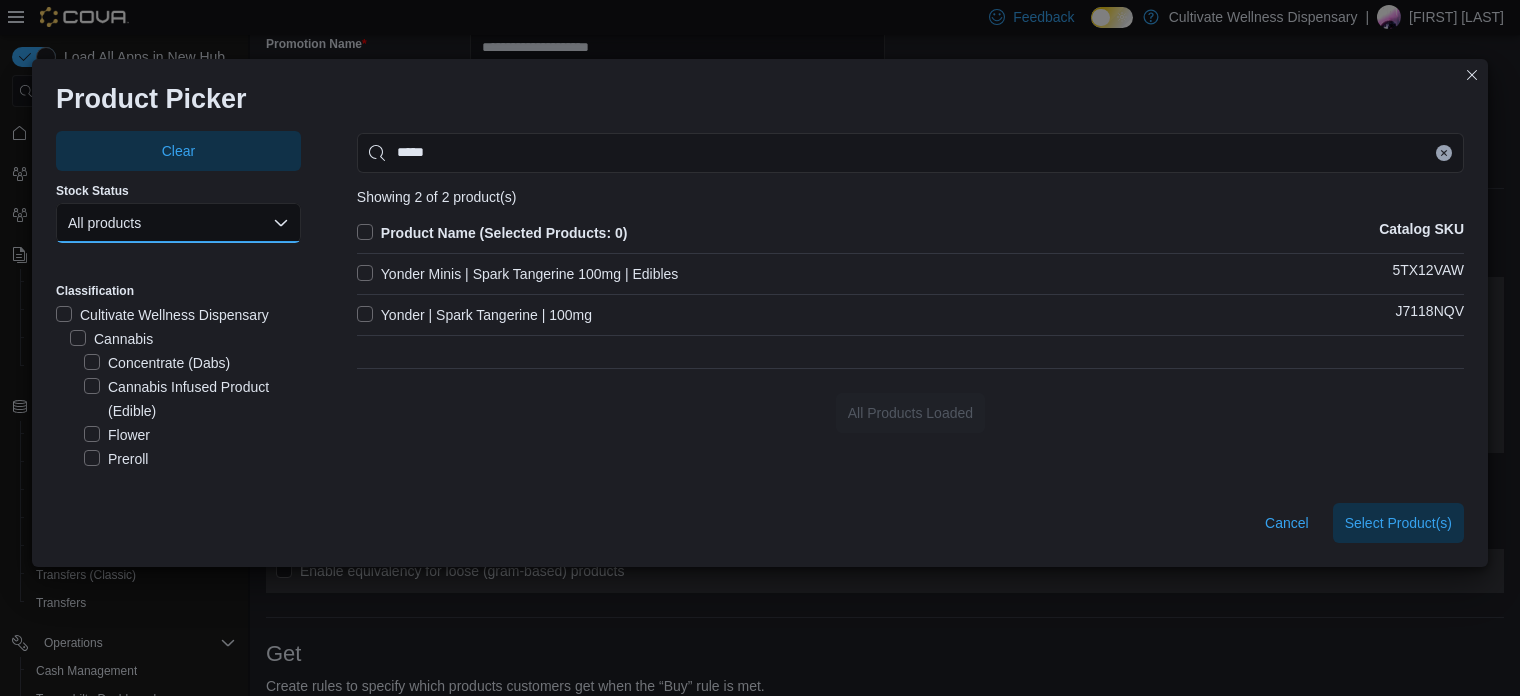 click on "All products" at bounding box center (178, 223) 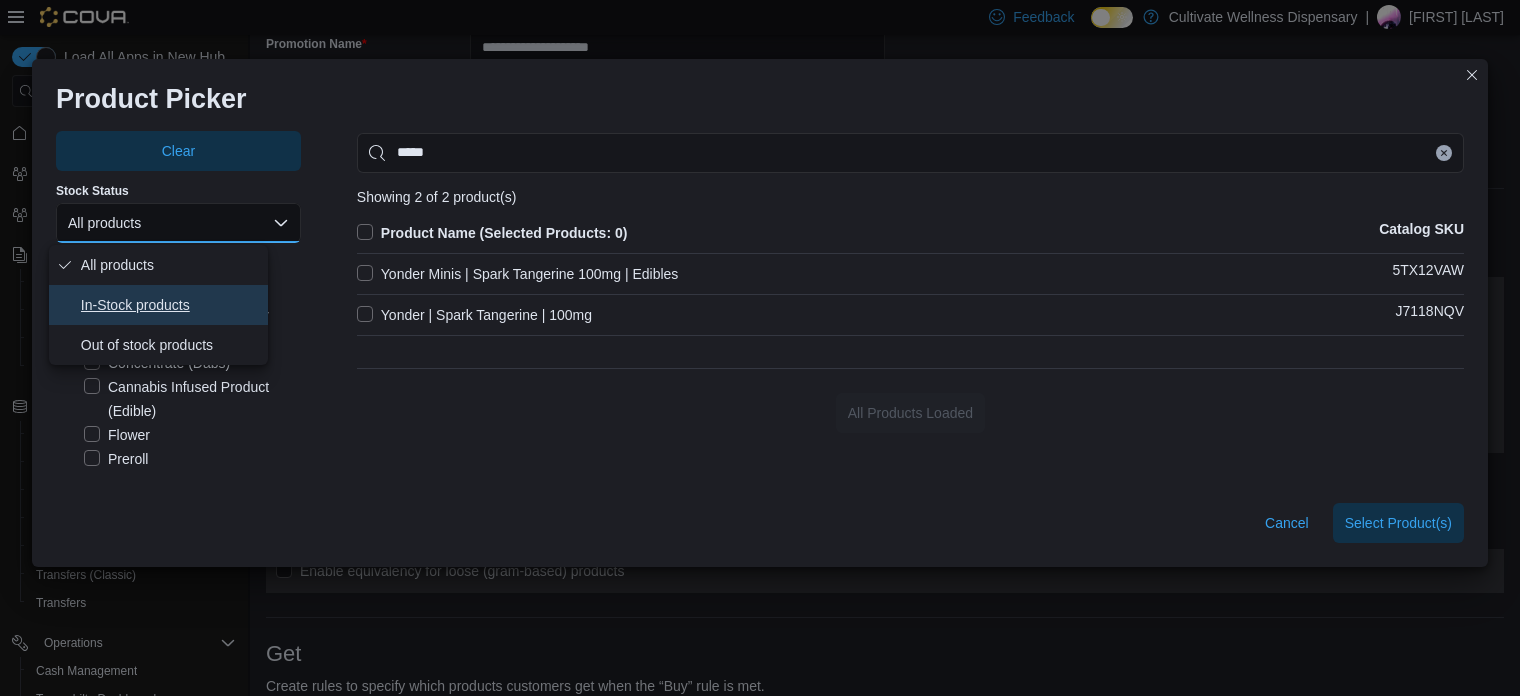 click on "In-Stock products" at bounding box center [170, 305] 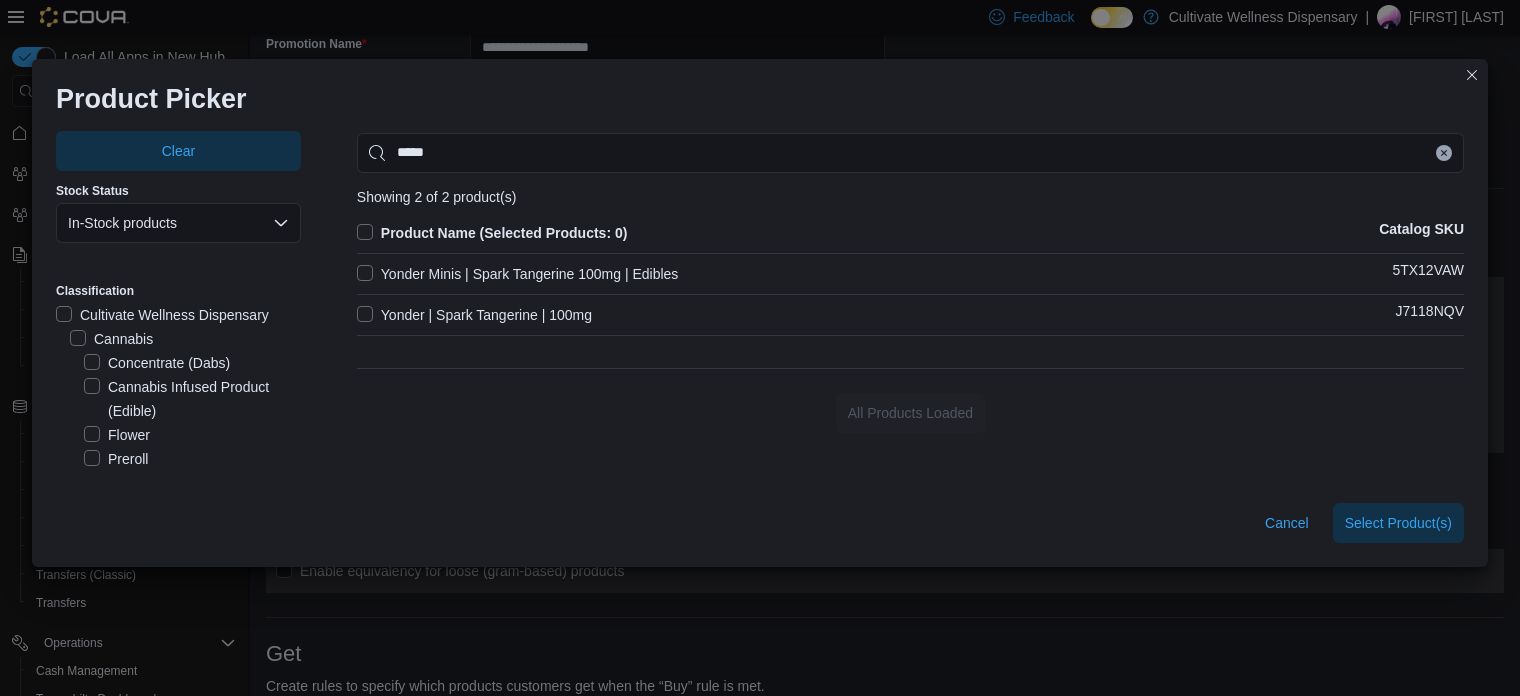 click on "Yonder | Spark Tangerine | 100mg" at bounding box center [474, 315] 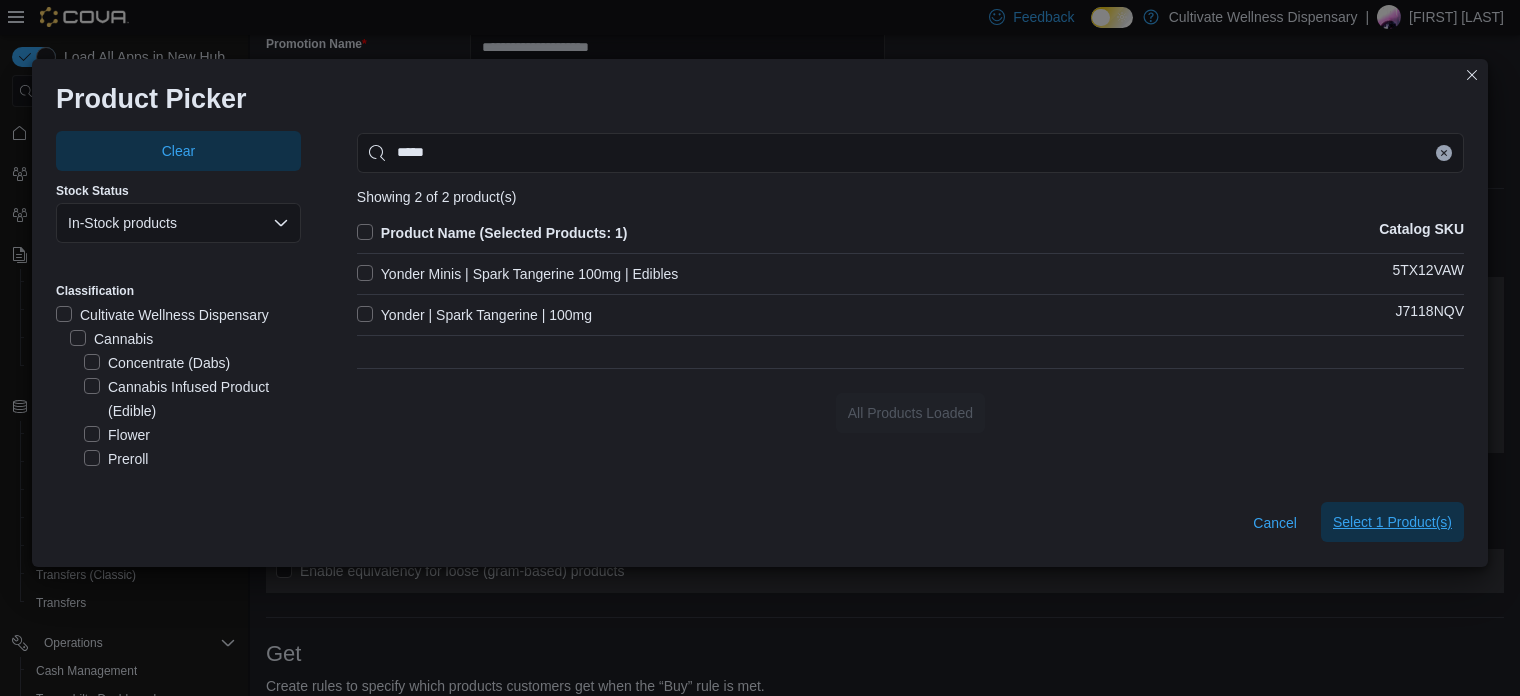 click on "Select 1 Product(s)" at bounding box center [1392, 522] 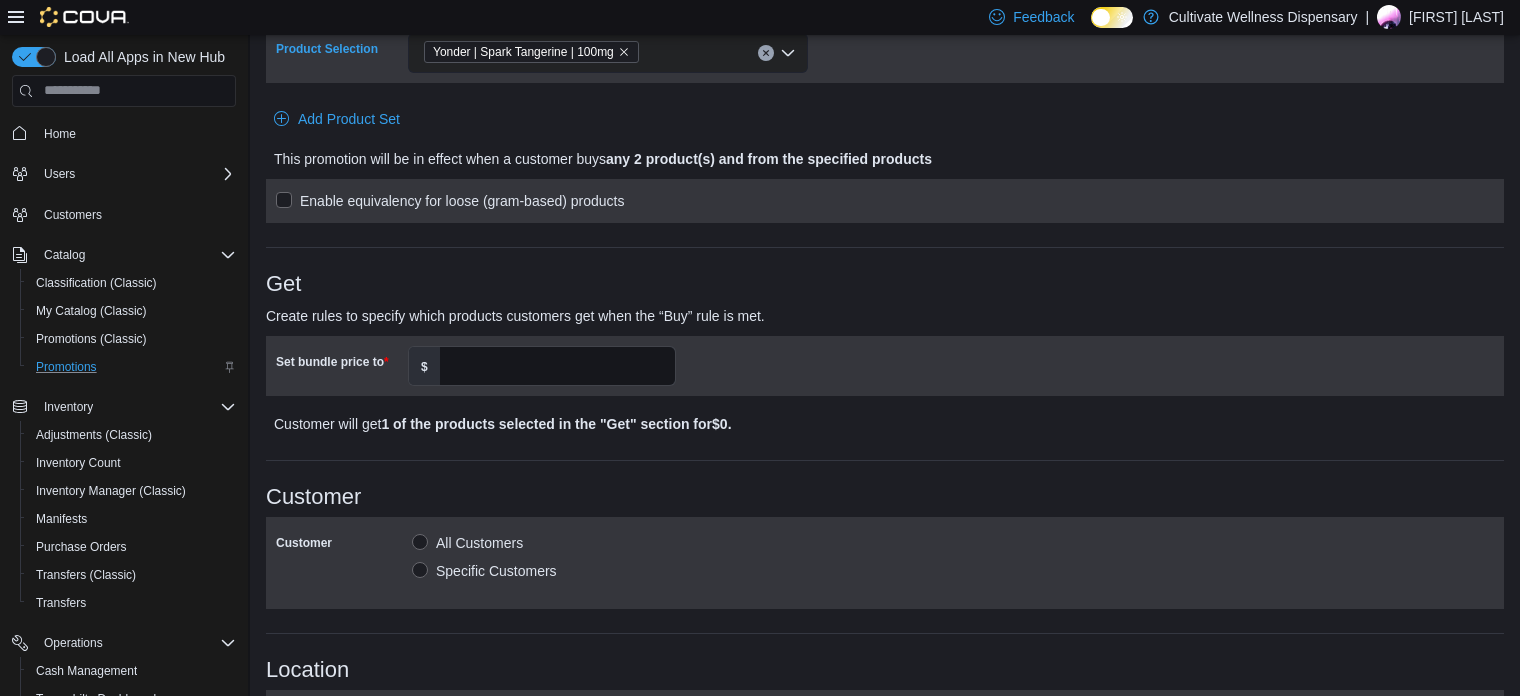 scroll, scrollTop: 492, scrollLeft: 0, axis: vertical 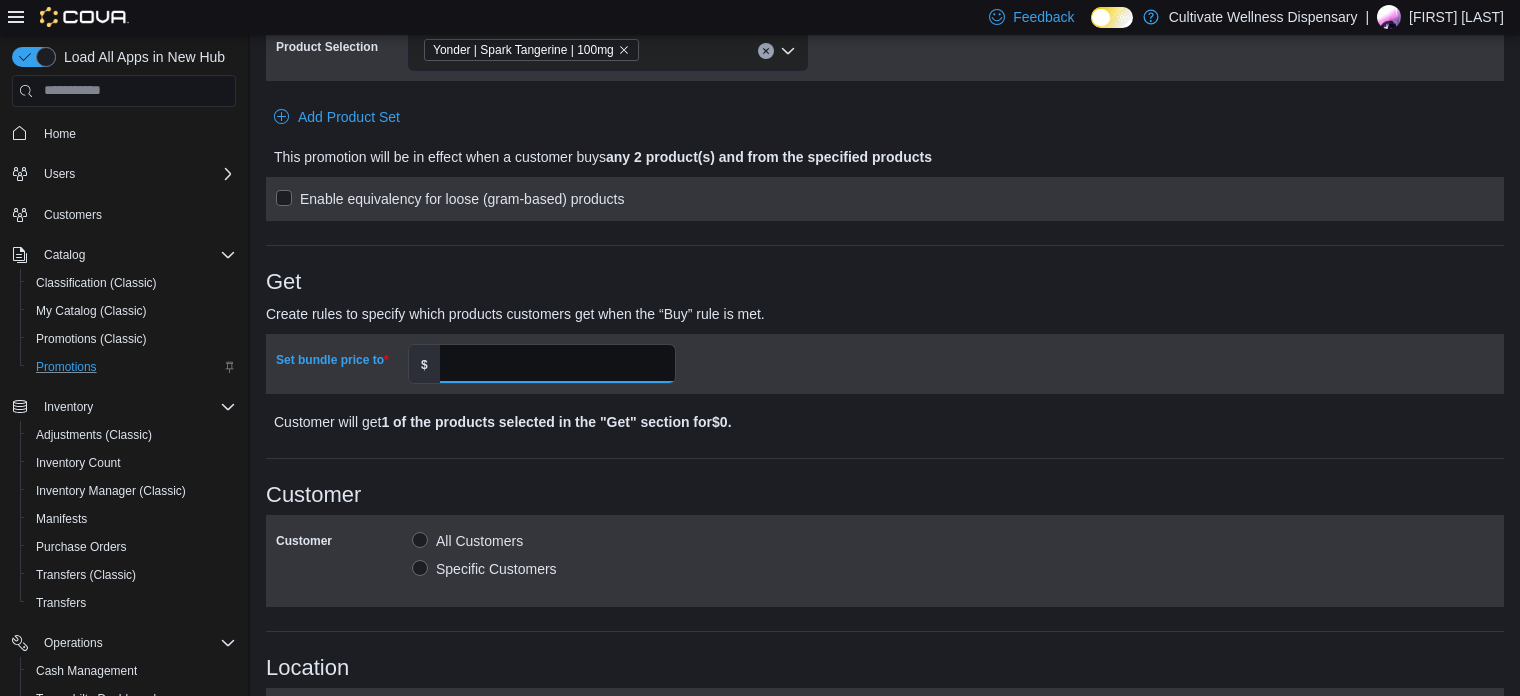 click on "Set bundle price to" at bounding box center (557, 364) 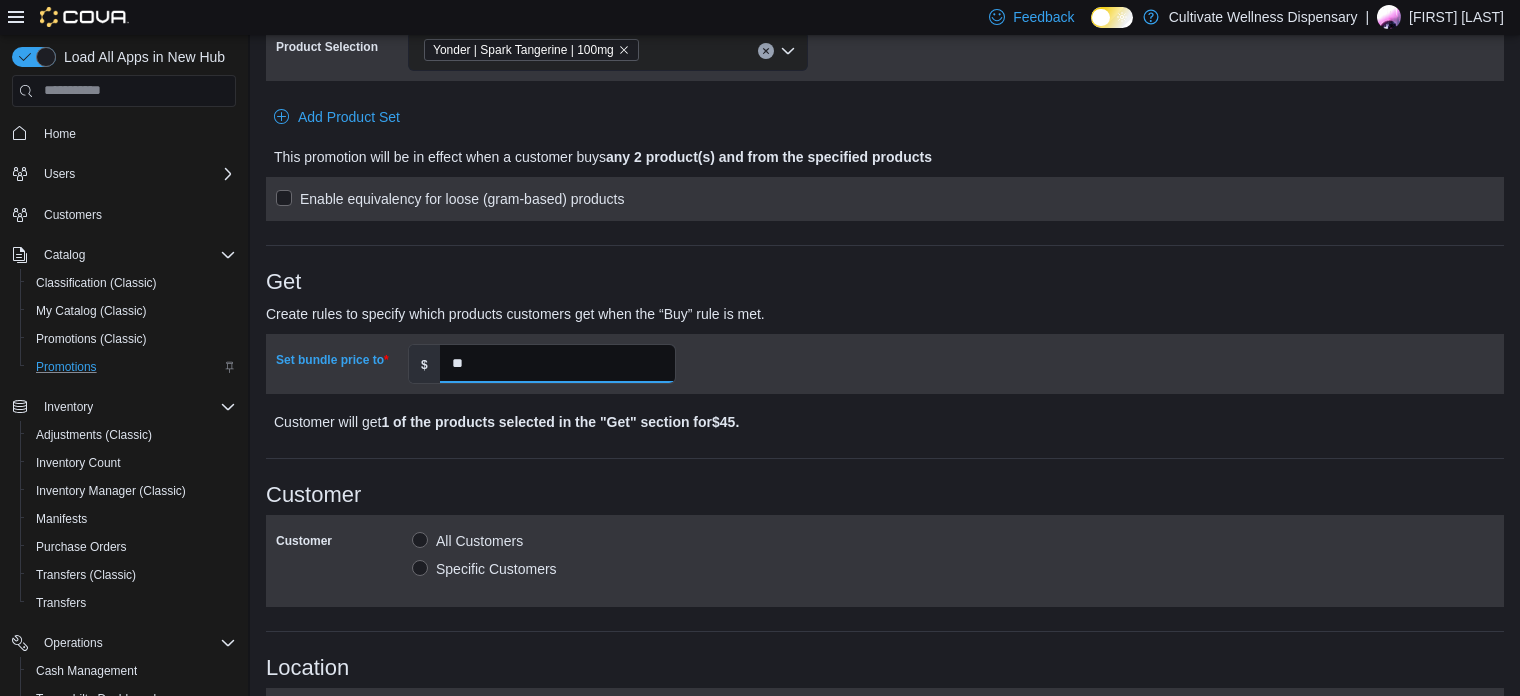 type on "**" 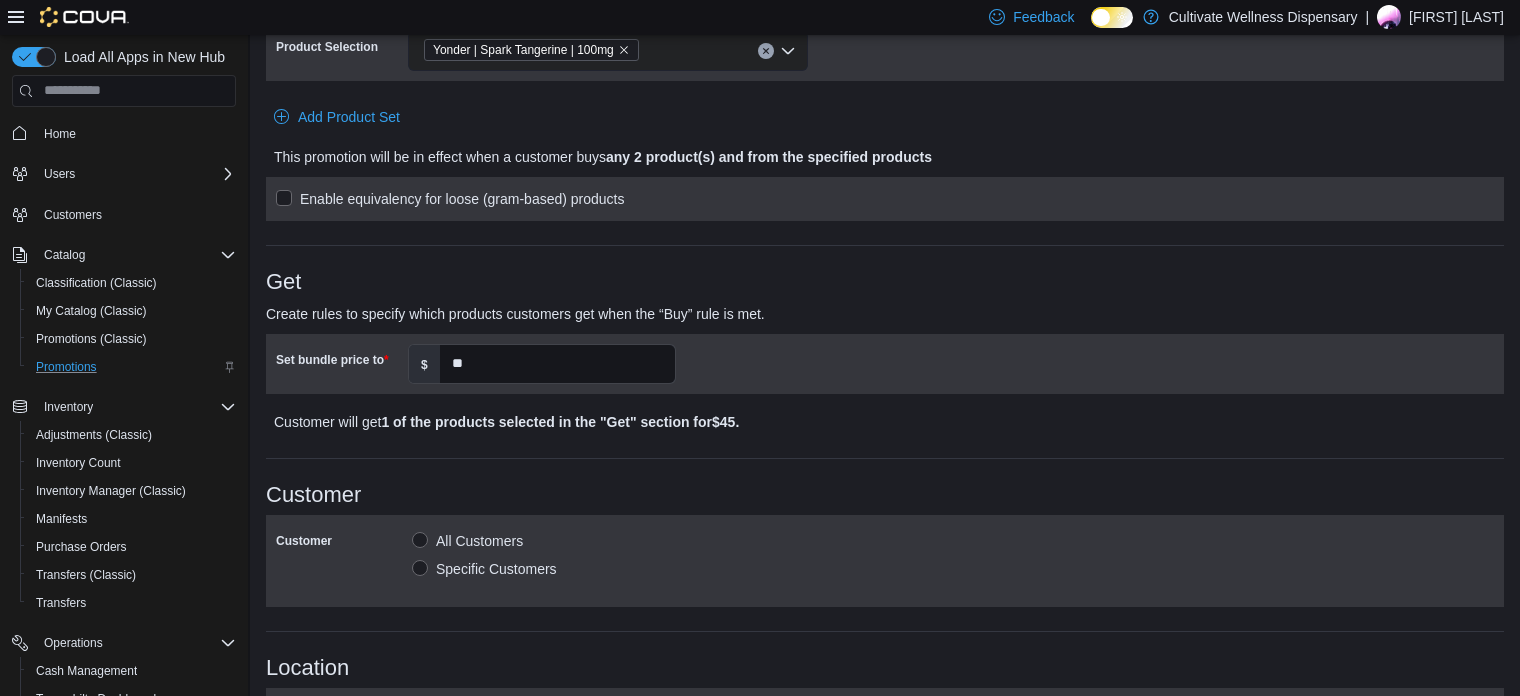 click on "Create rules to specify which products customers get when the “Buy” rule is met." at bounding box center (730, 314) 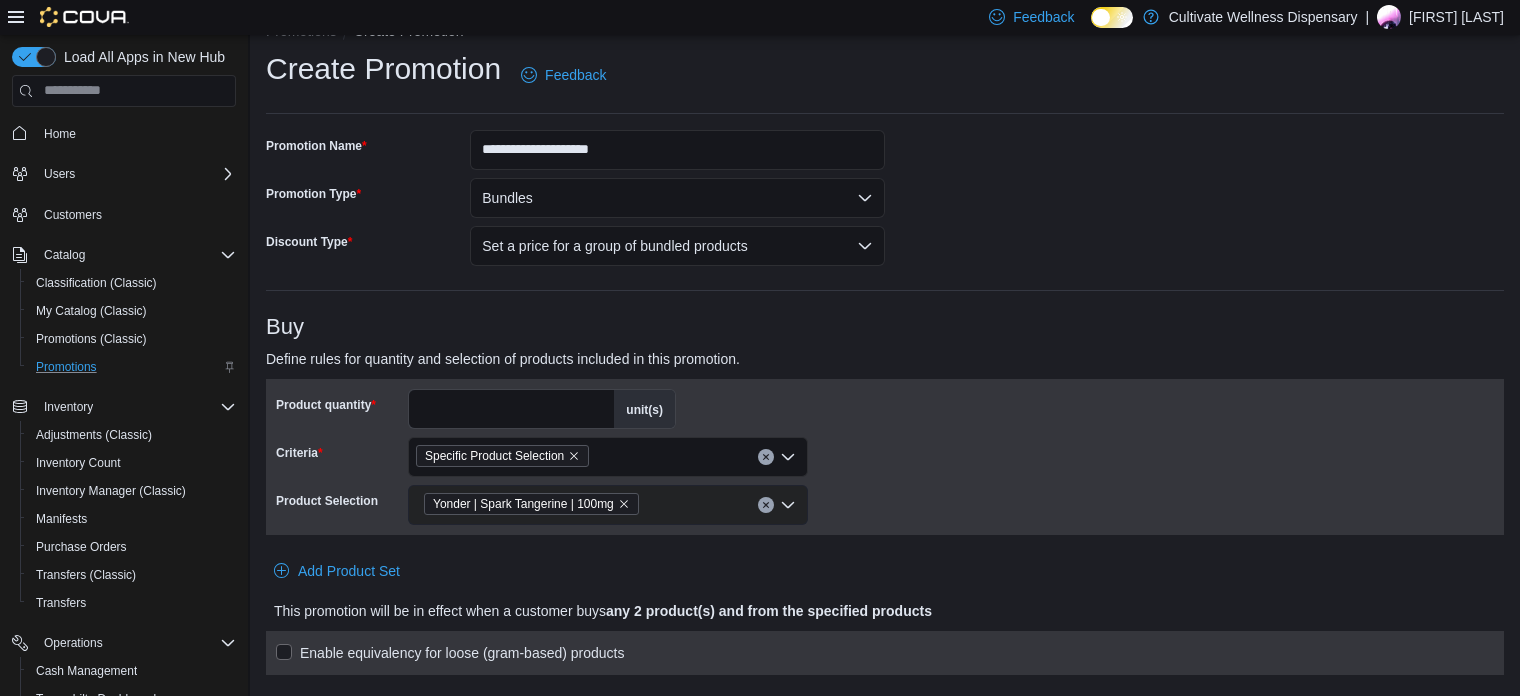 scroll, scrollTop: 0, scrollLeft: 0, axis: both 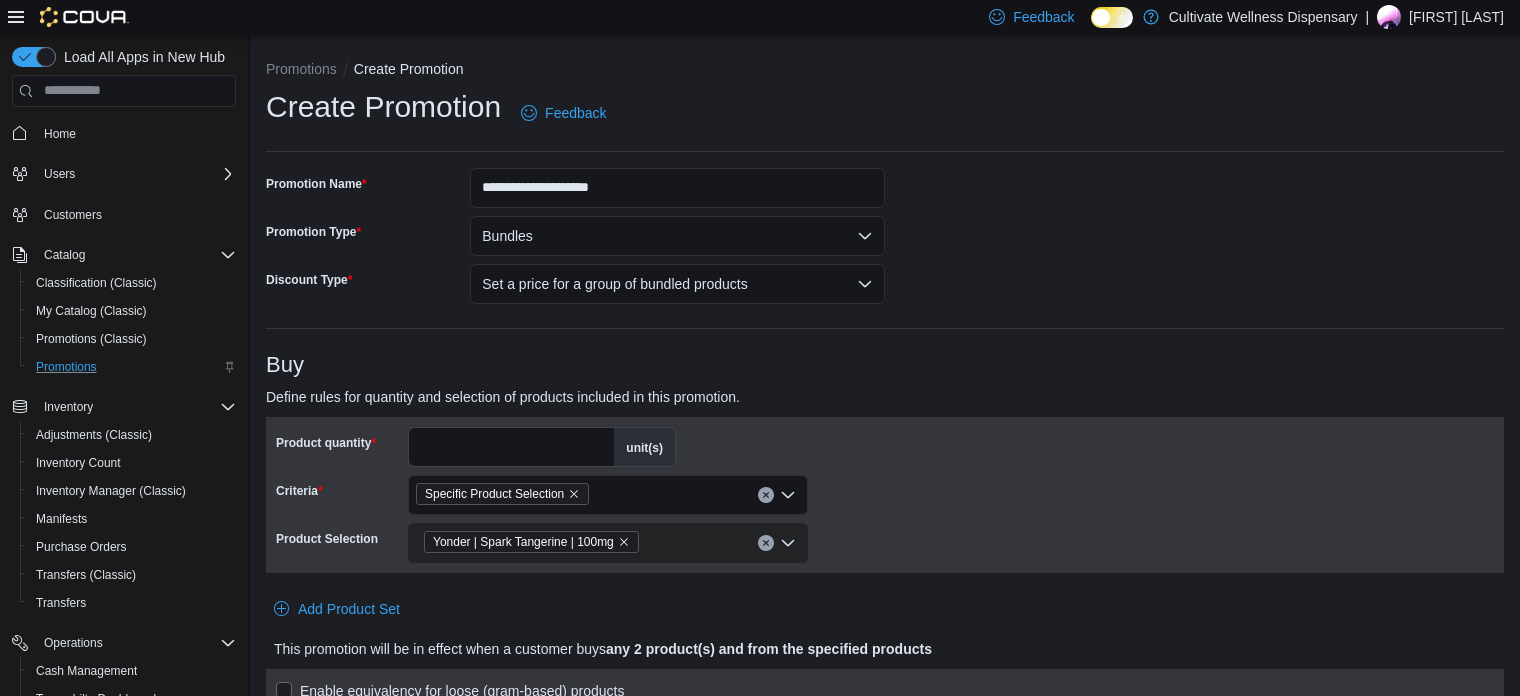 click on "**********" at bounding box center (885, 902) 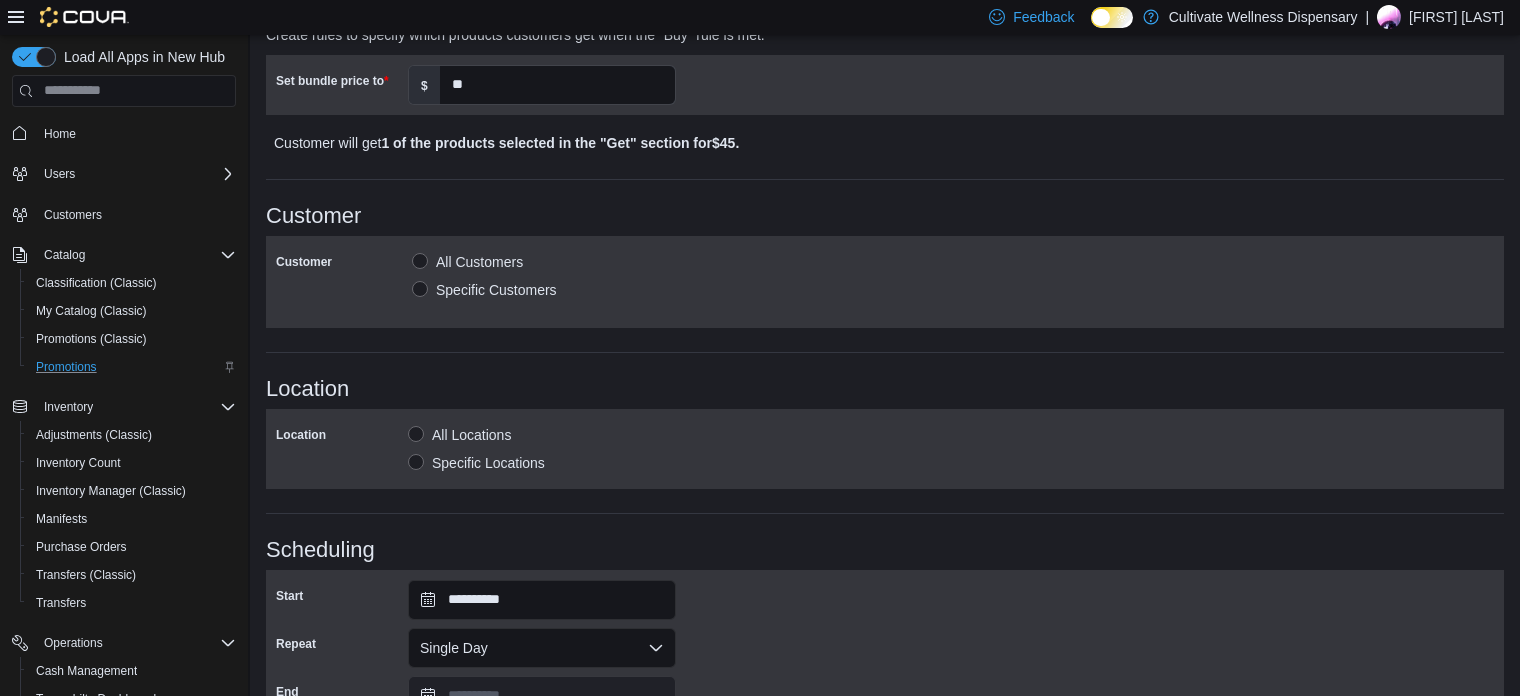 scroll, scrollTop: 779, scrollLeft: 0, axis: vertical 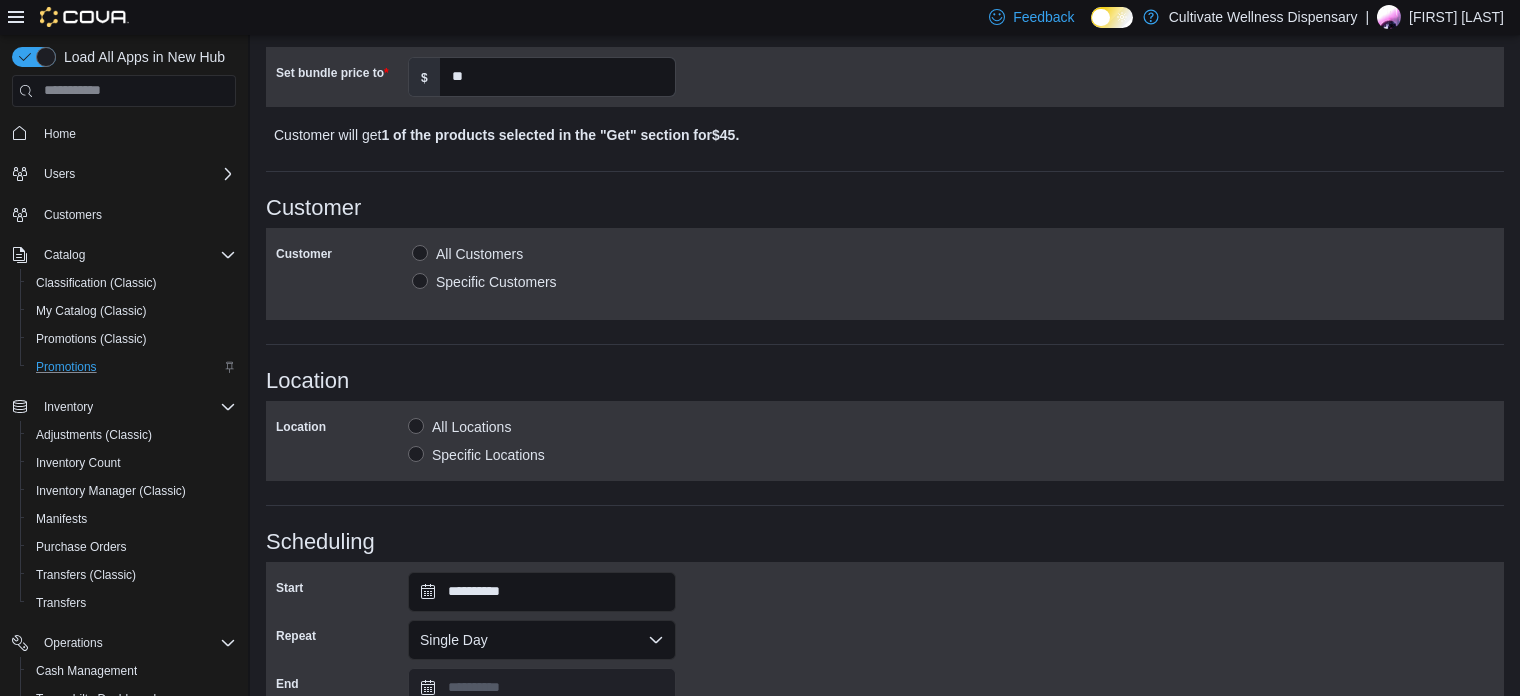 click on "Specific Locations" at bounding box center (476, 455) 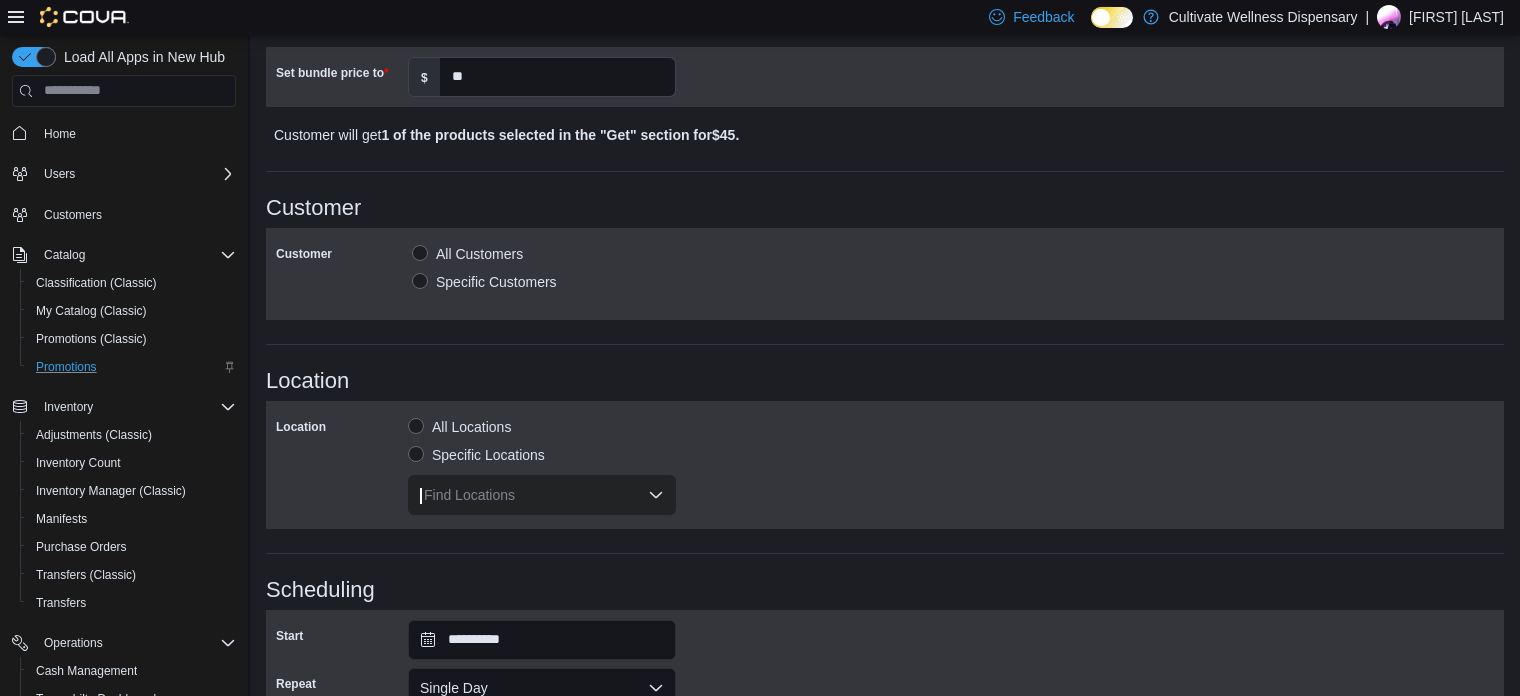 click on "Find Locations" at bounding box center [542, 495] 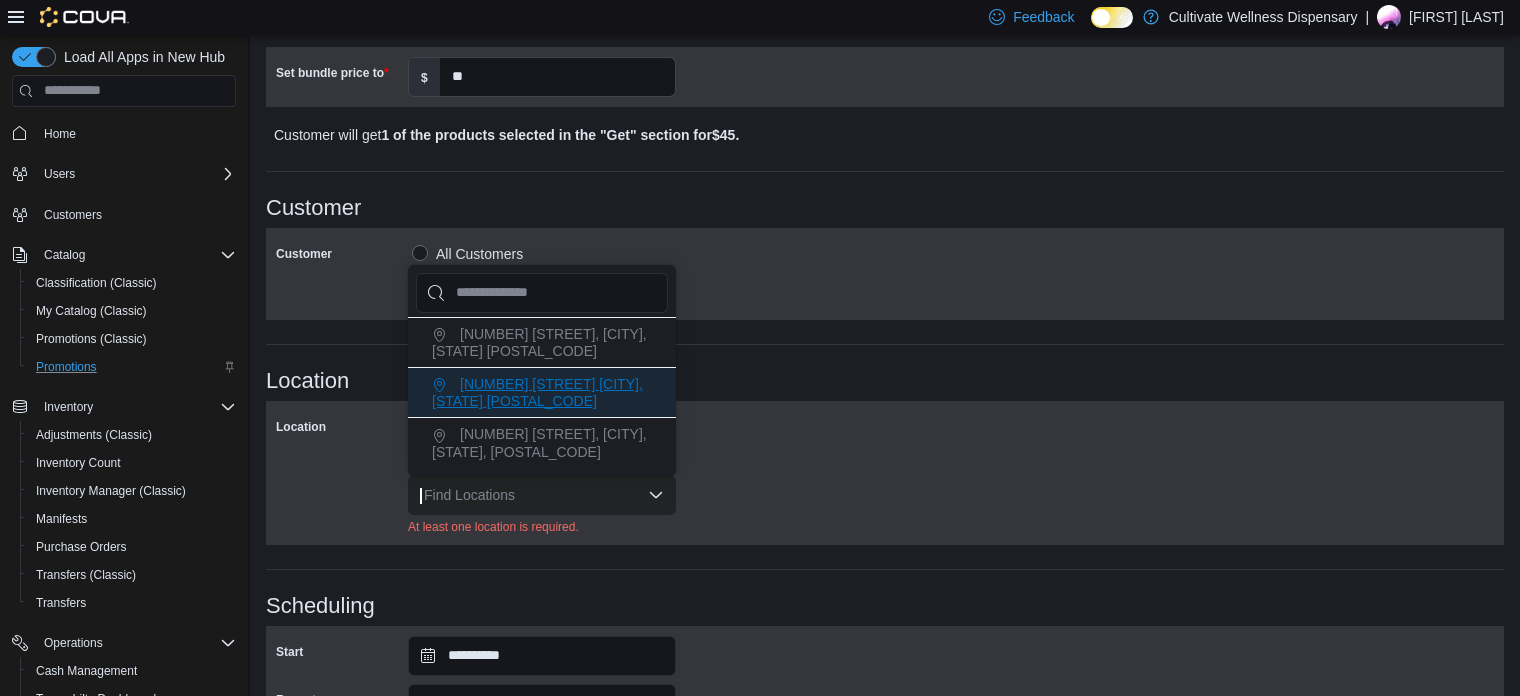 click on "[NUMBER] [STREET] [CITY], [STATE] [POSTAL_CODE]" at bounding box center (542, 392) 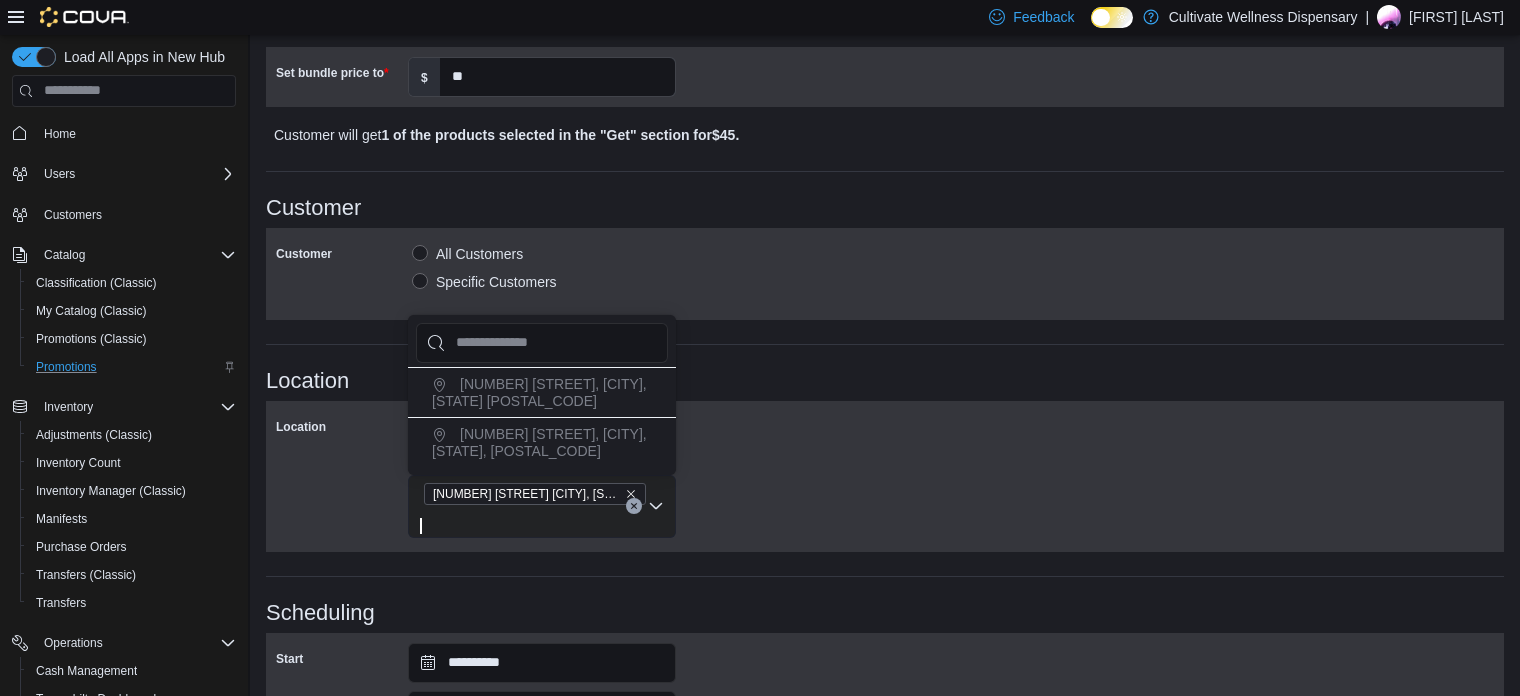 click on "Location All Locations Specific Locations [NUMBER] [STREET] [CITY], [STATE] [POSTAL_CODE]" at bounding box center (885, 476) 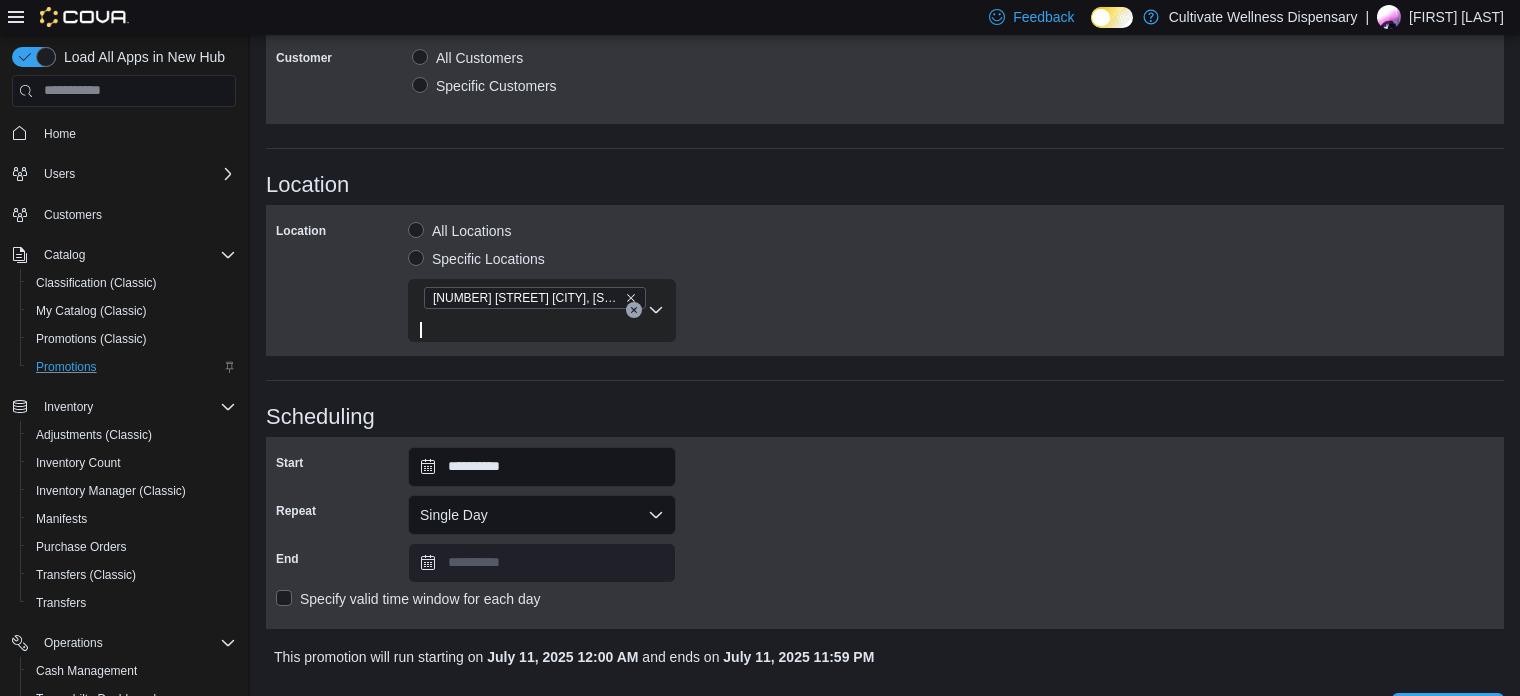 scroll, scrollTop: 1027, scrollLeft: 0, axis: vertical 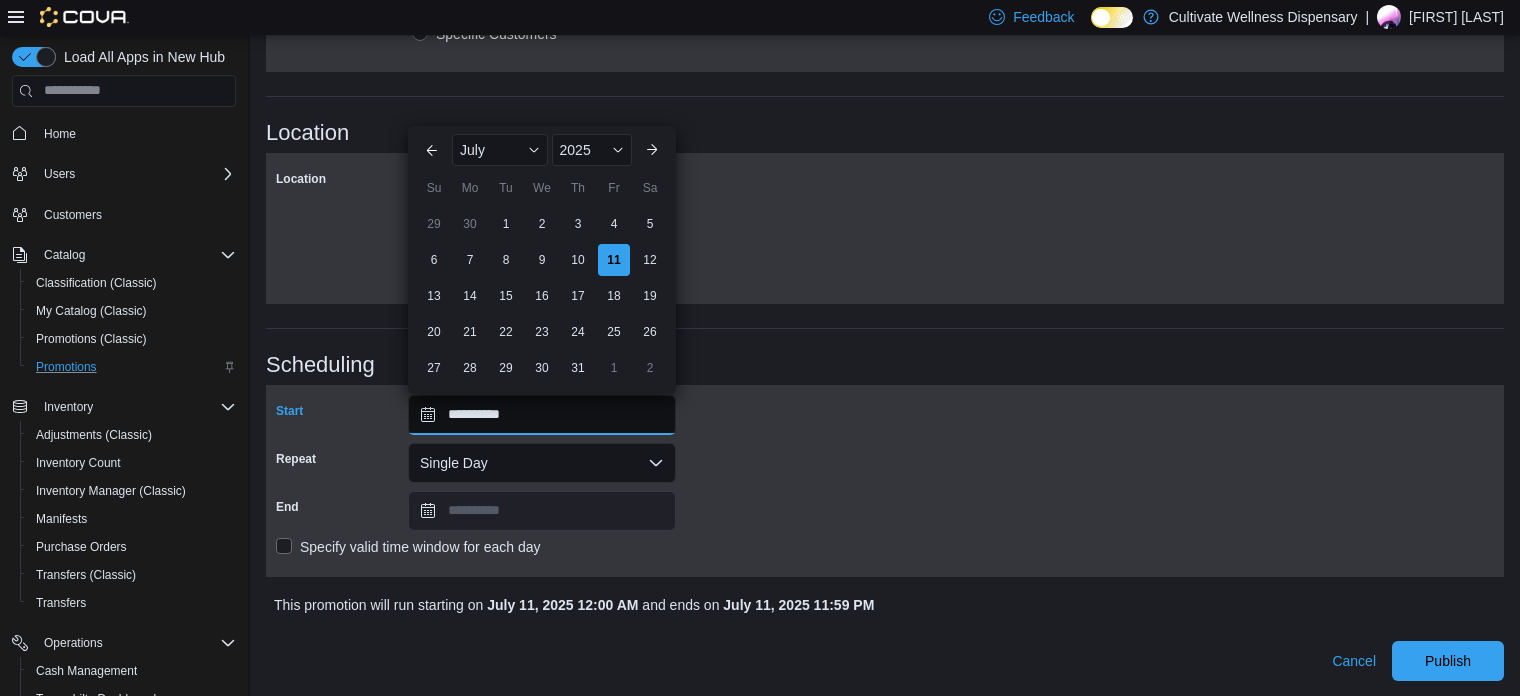 click on "**********" at bounding box center [542, 415] 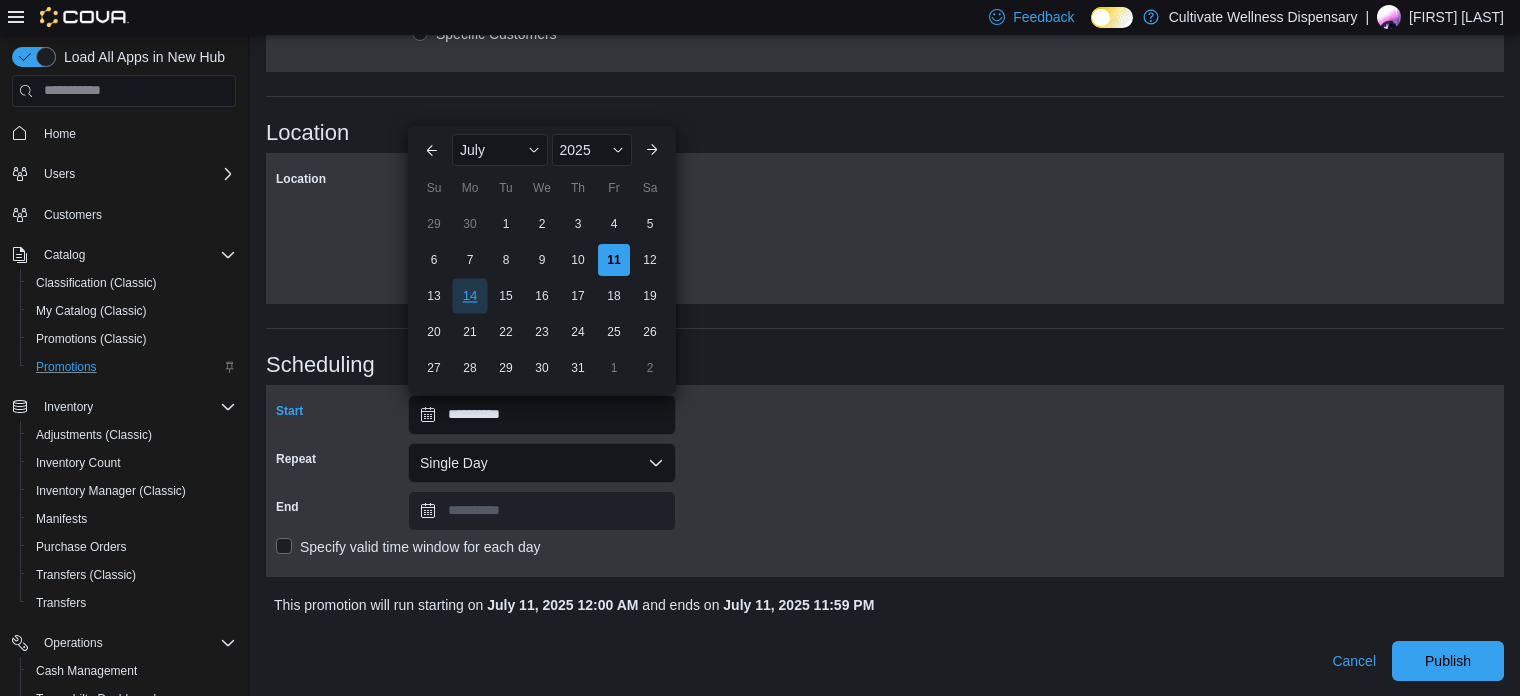 click on "14" at bounding box center (469, 295) 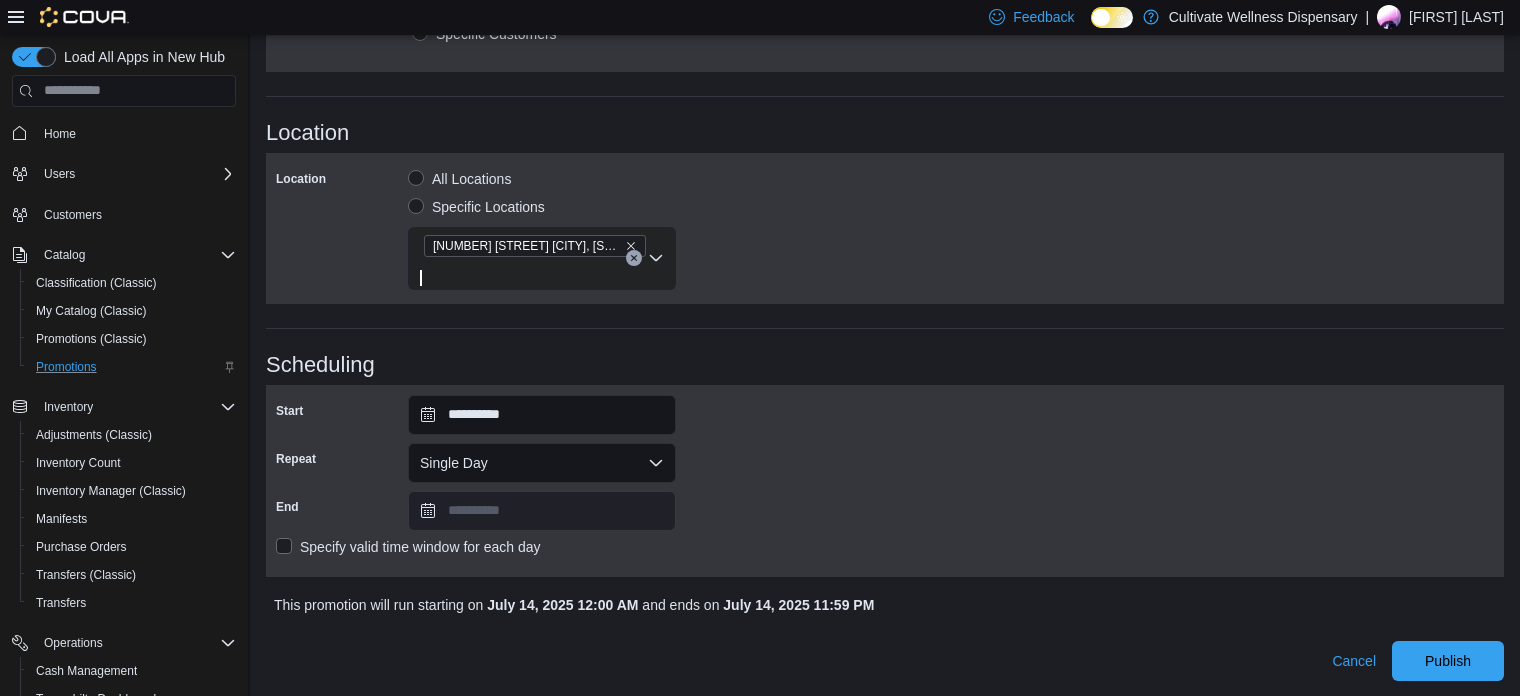 click on "**********" at bounding box center (885, 481) 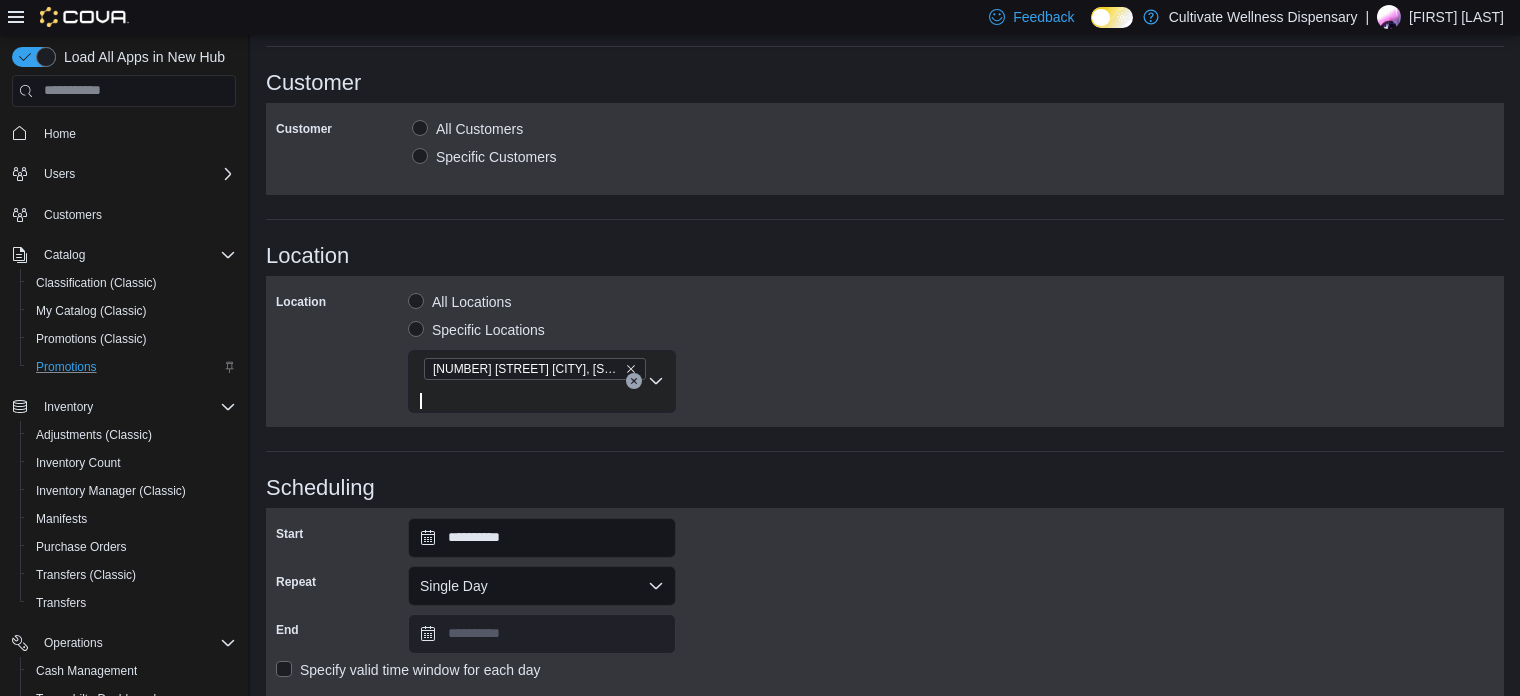 scroll, scrollTop: 902, scrollLeft: 0, axis: vertical 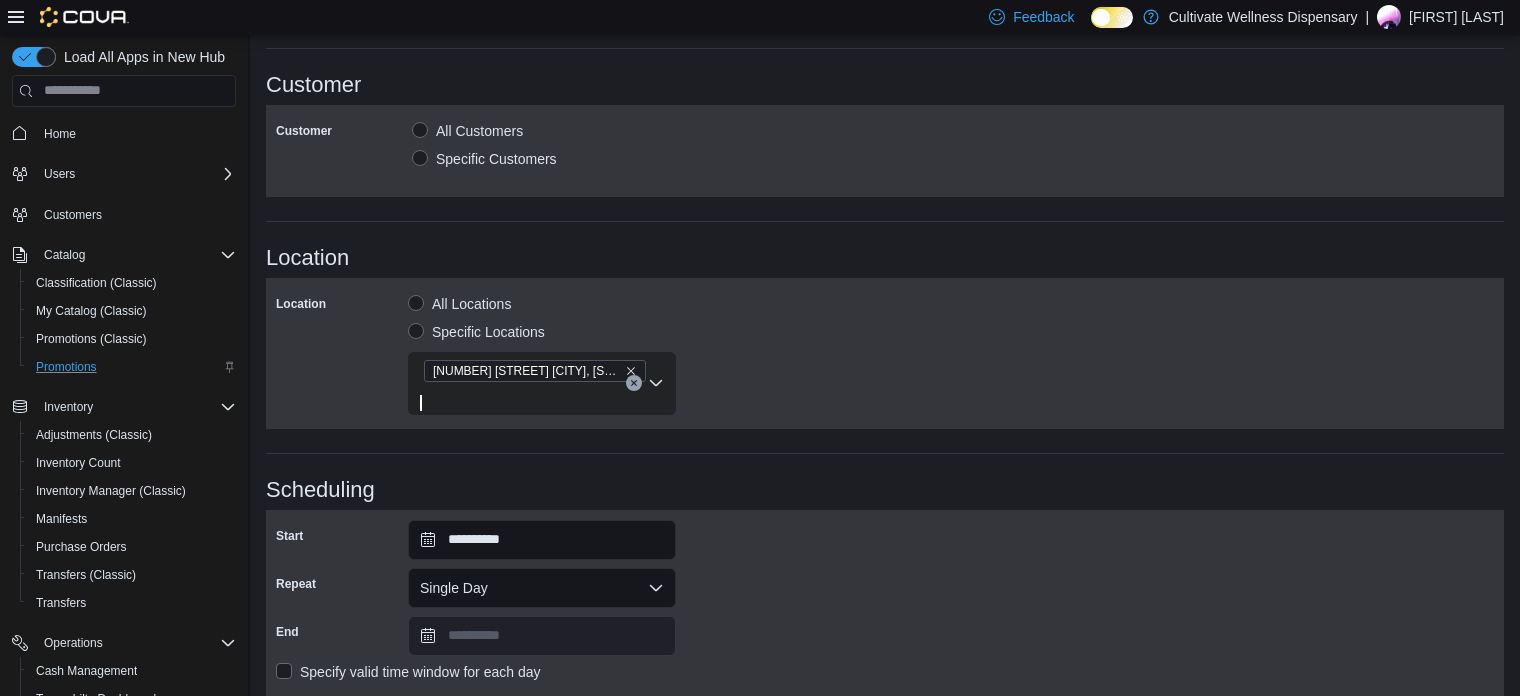 click on "Location All Locations Specific Locations [NUMBER] [STREET] [CITY], [STATE] [POSTAL_CODE]" at bounding box center [885, 353] 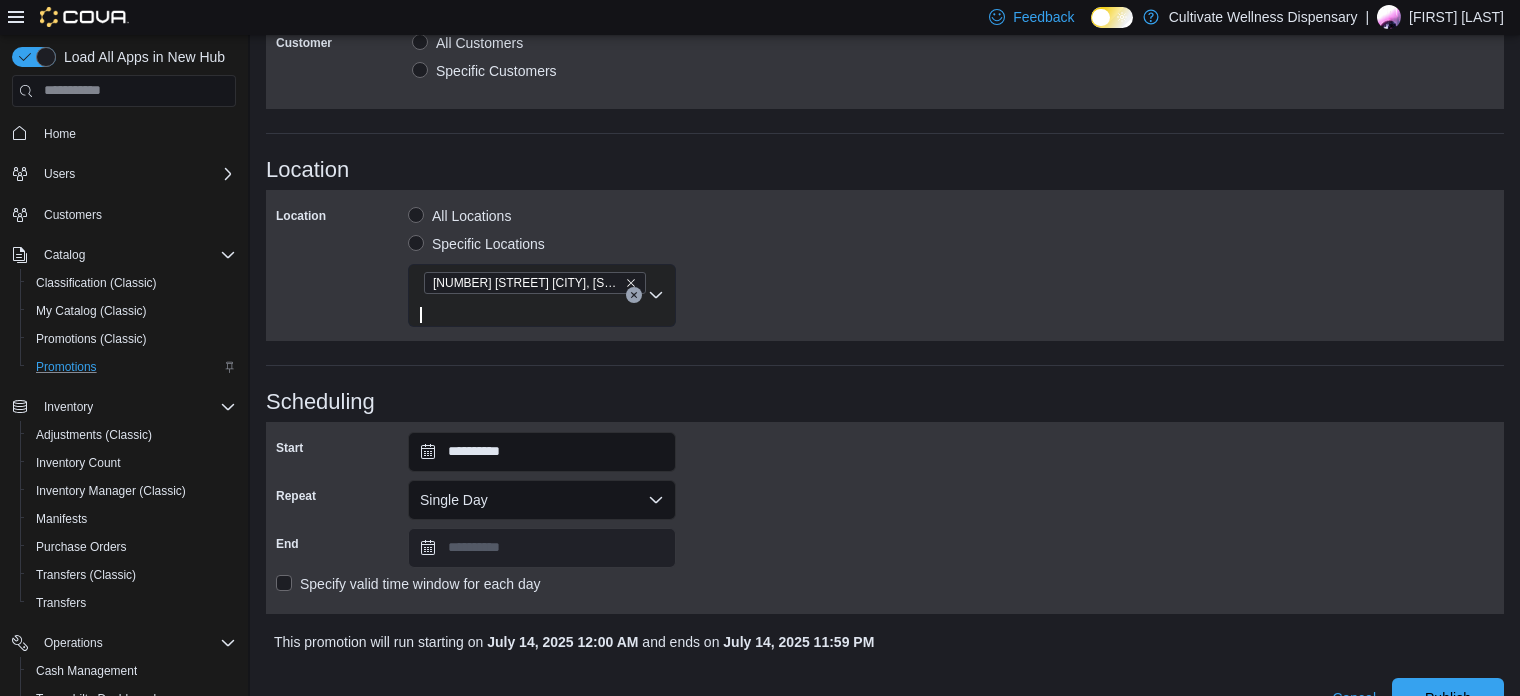 scroll, scrollTop: 1027, scrollLeft: 0, axis: vertical 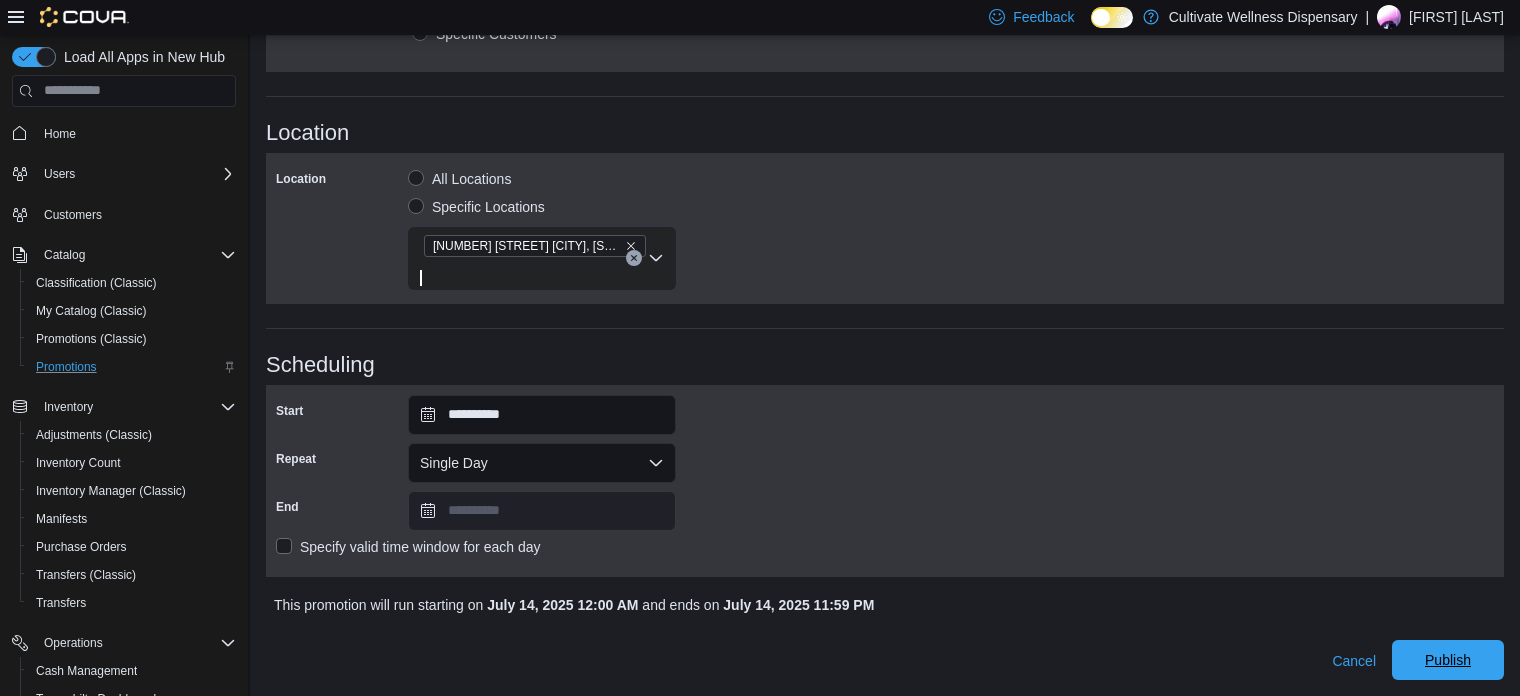 click on "Publish" at bounding box center [1448, 660] 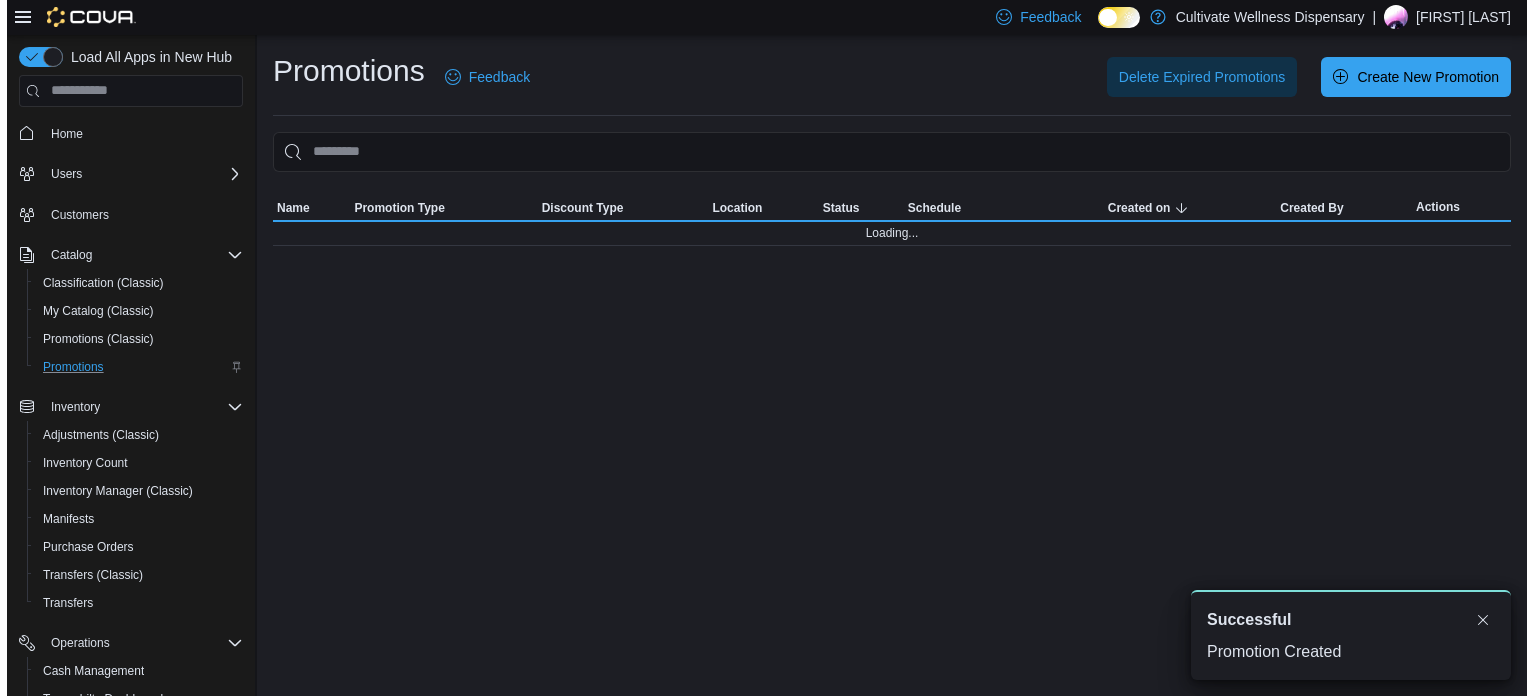 scroll, scrollTop: 0, scrollLeft: 0, axis: both 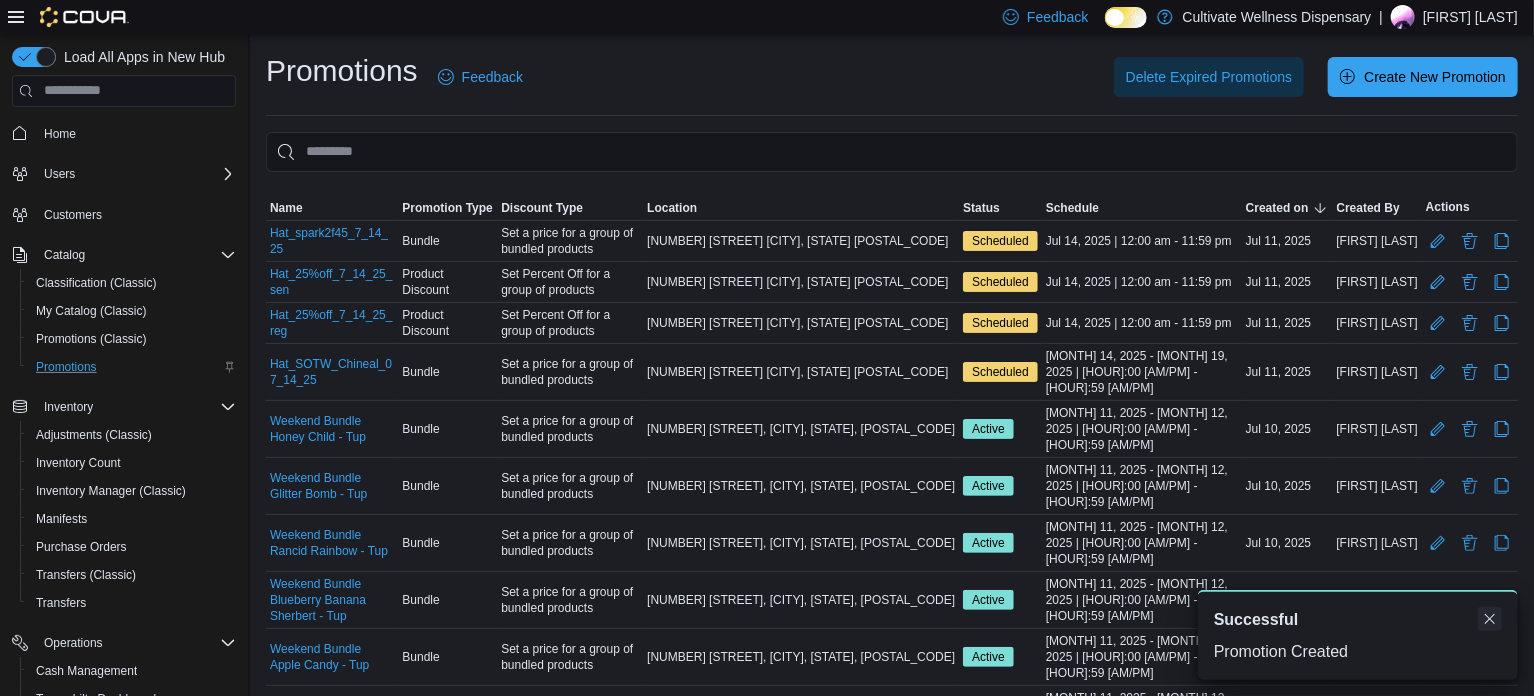 click at bounding box center [1490, 619] 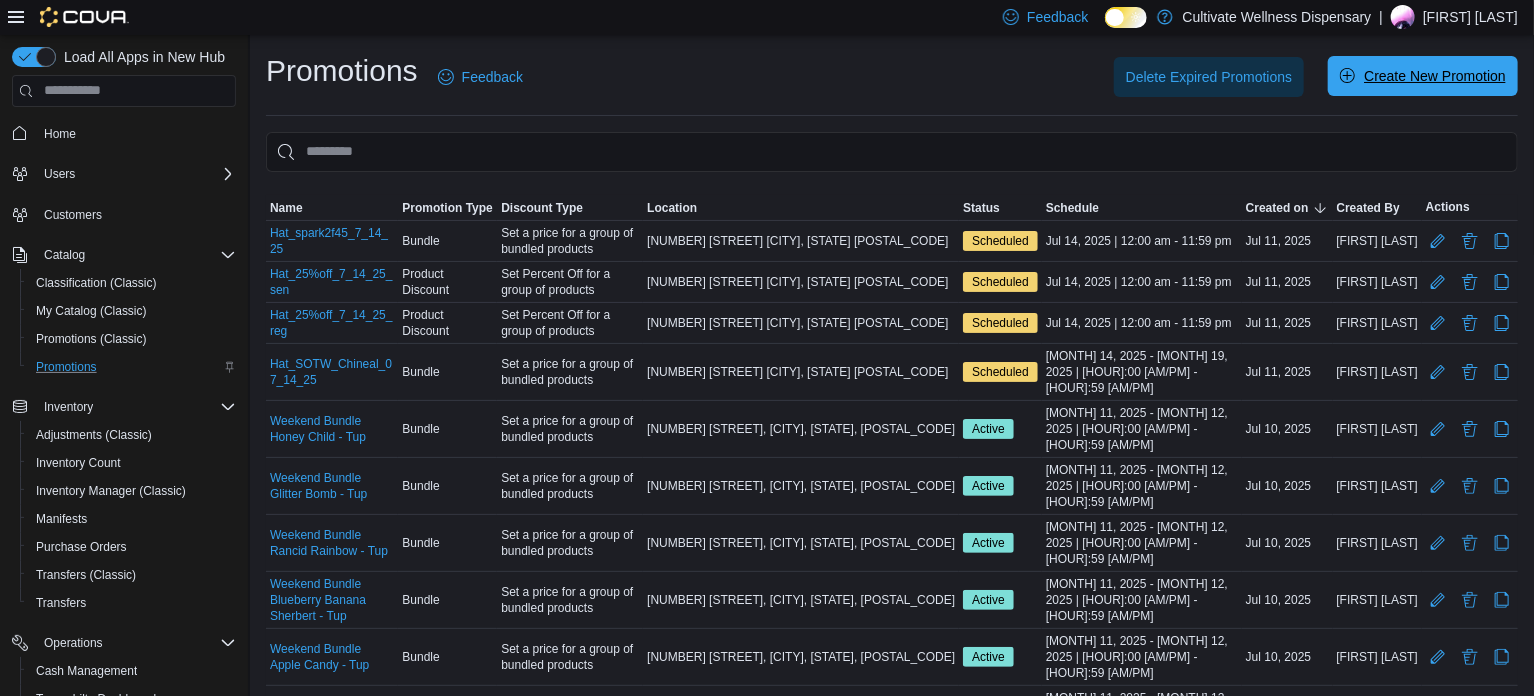 click on "Create New Promotion" at bounding box center [1435, 76] 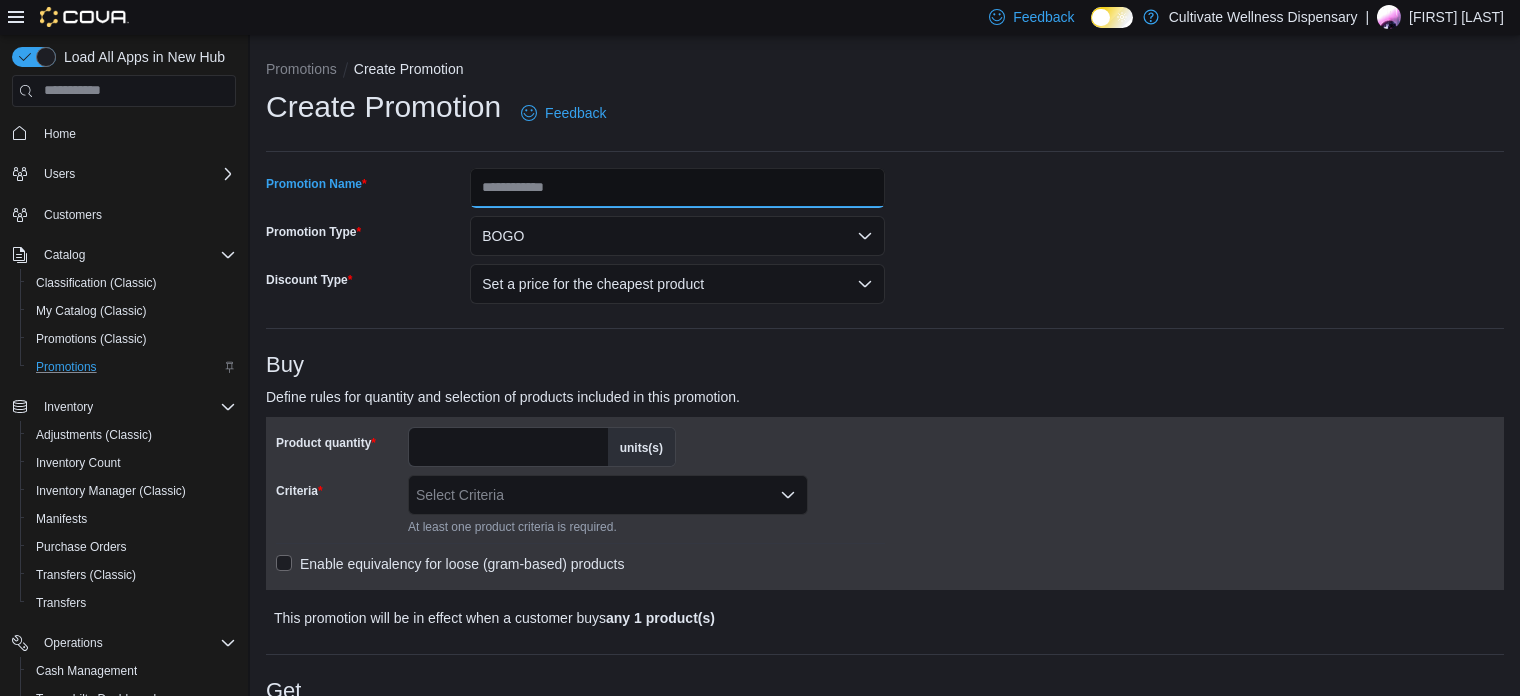 click on "Promotion Name" at bounding box center [677, 188] 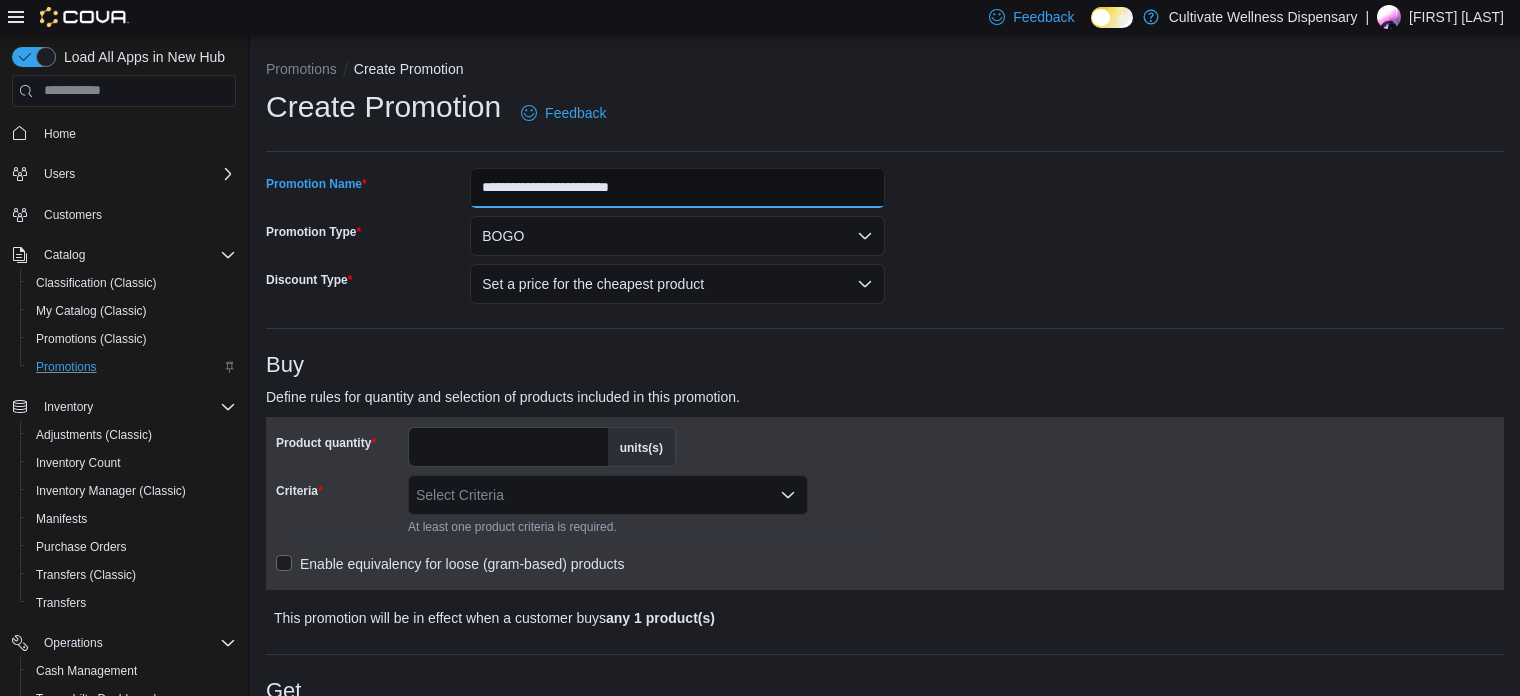 type on "**********" 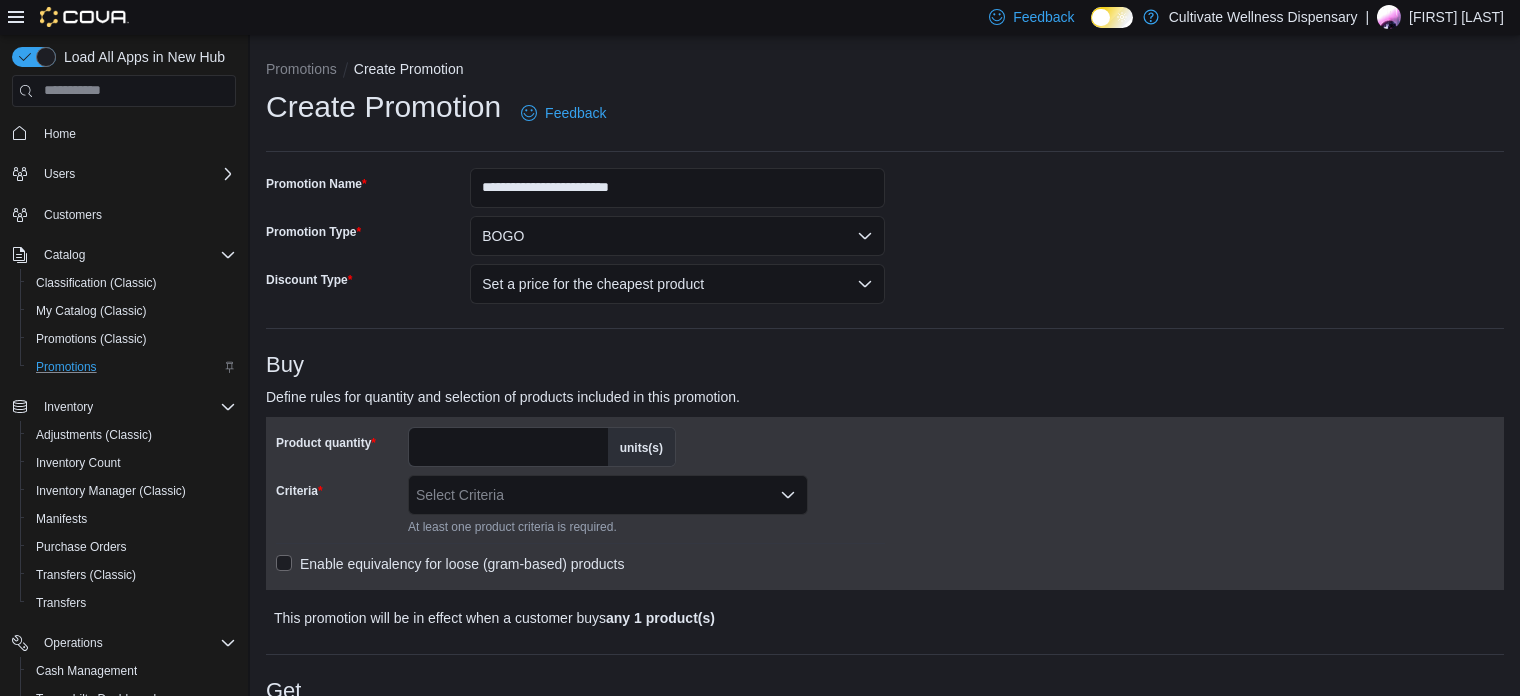click on "Create Promotion Feedback" at bounding box center (885, 119) 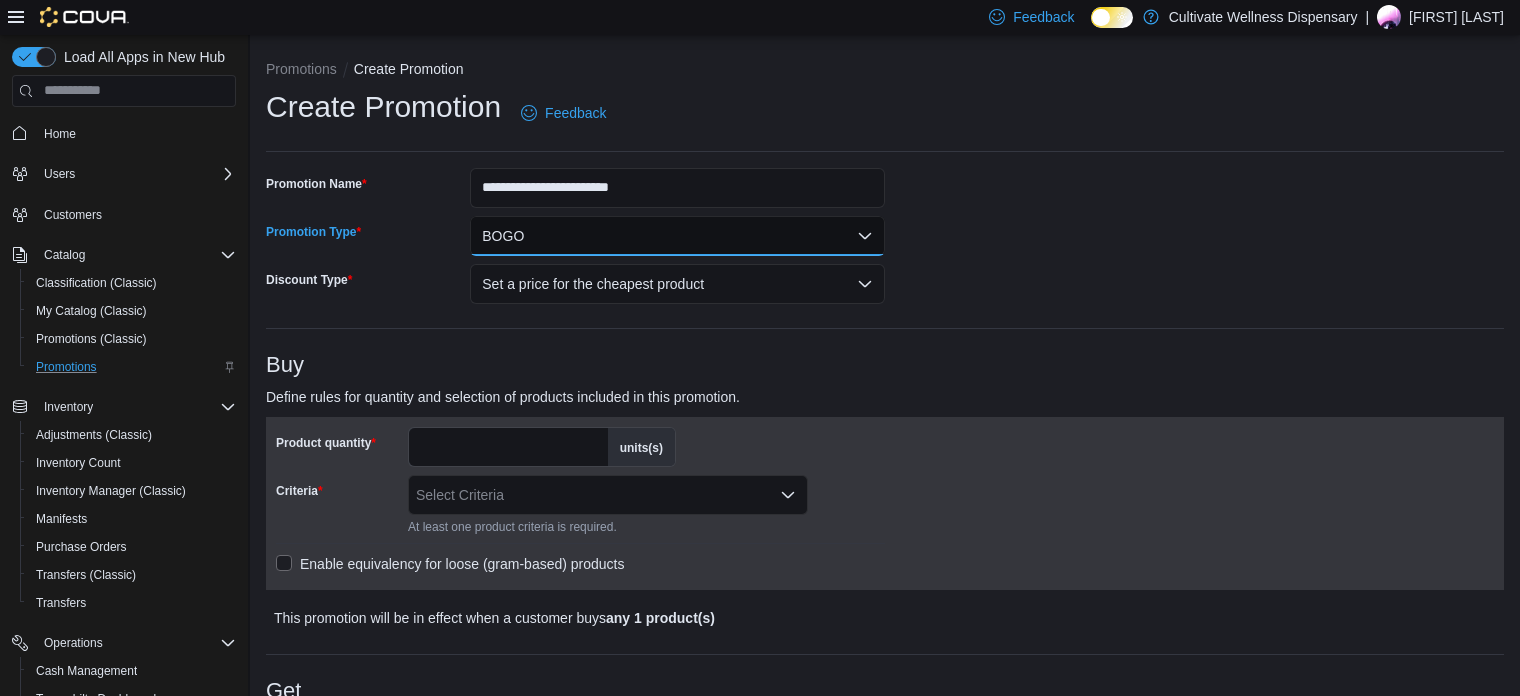 click on "BOGO" at bounding box center [677, 236] 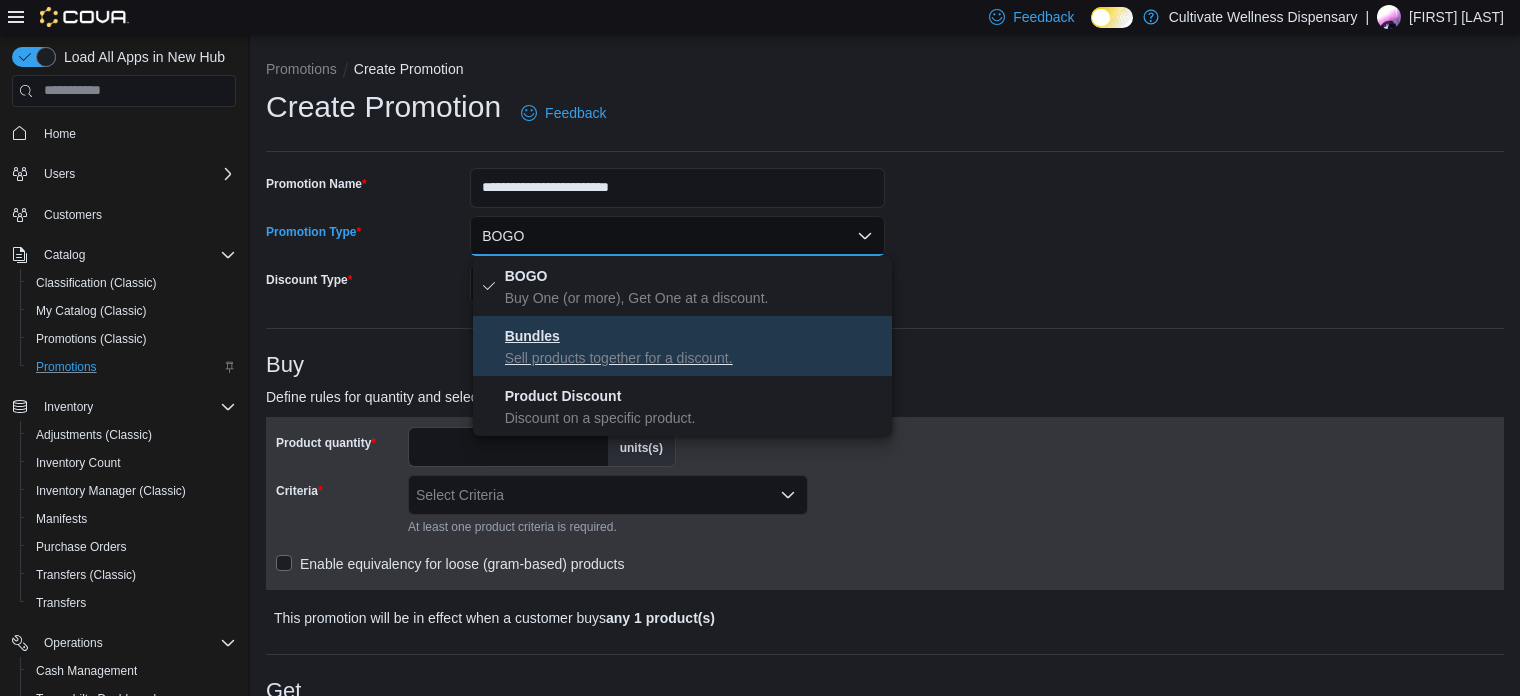 click on "Sell products together for a discount." at bounding box center [695, 358] 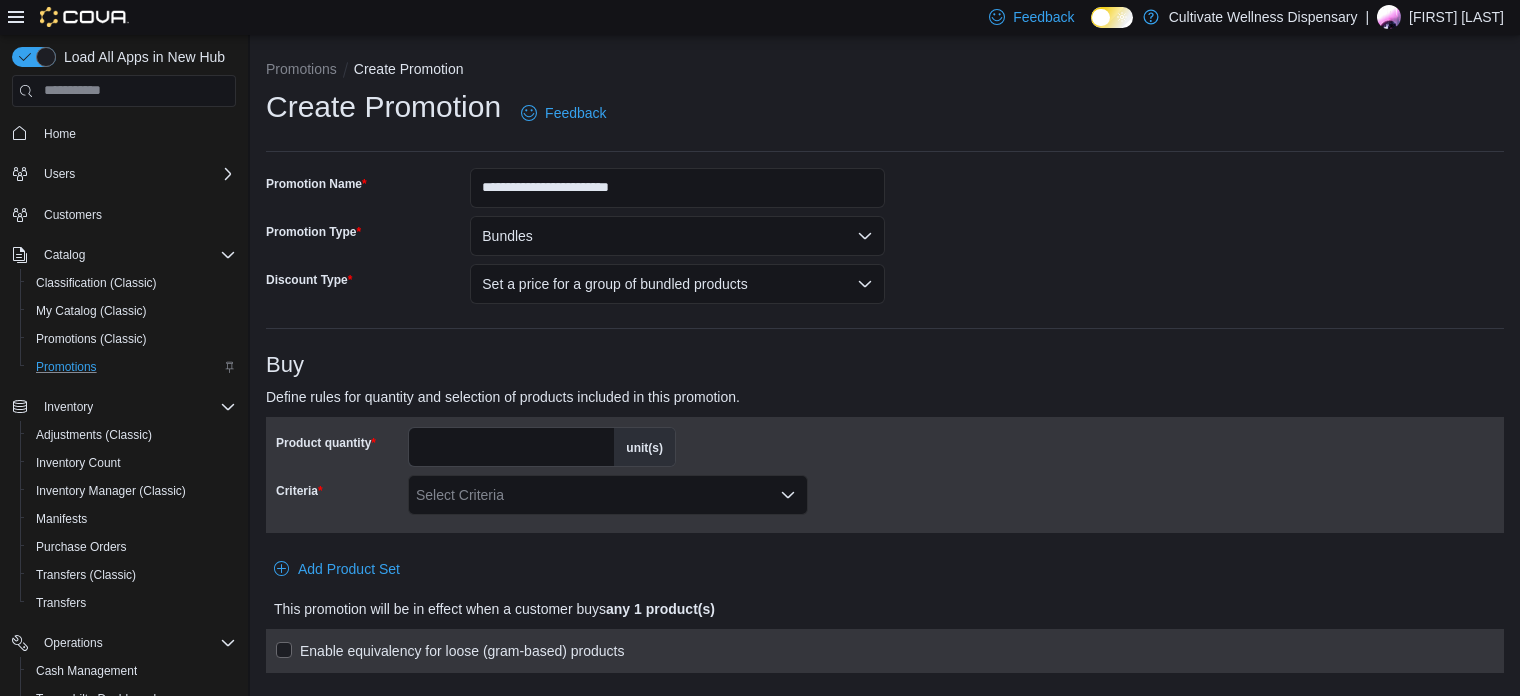 click on "**********" at bounding box center [885, 882] 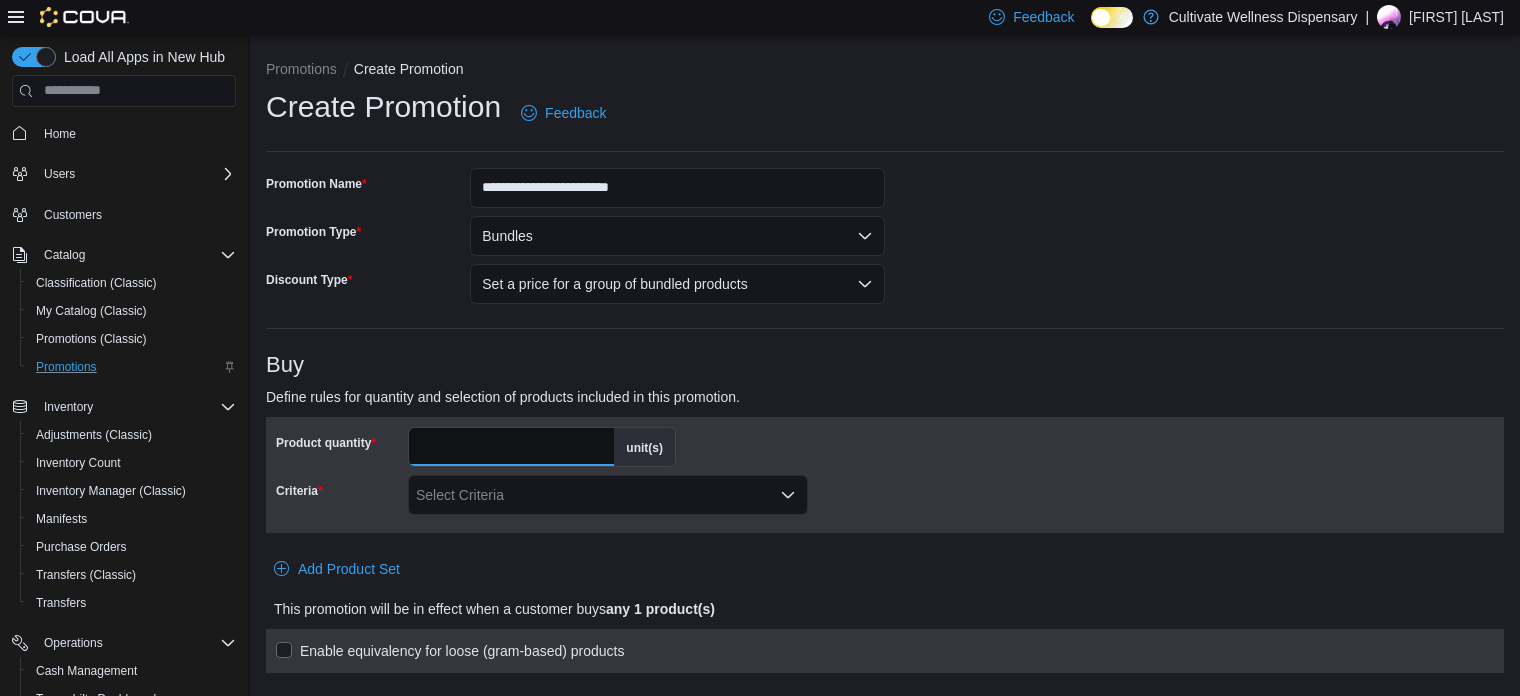 click on "*" at bounding box center [511, 447] 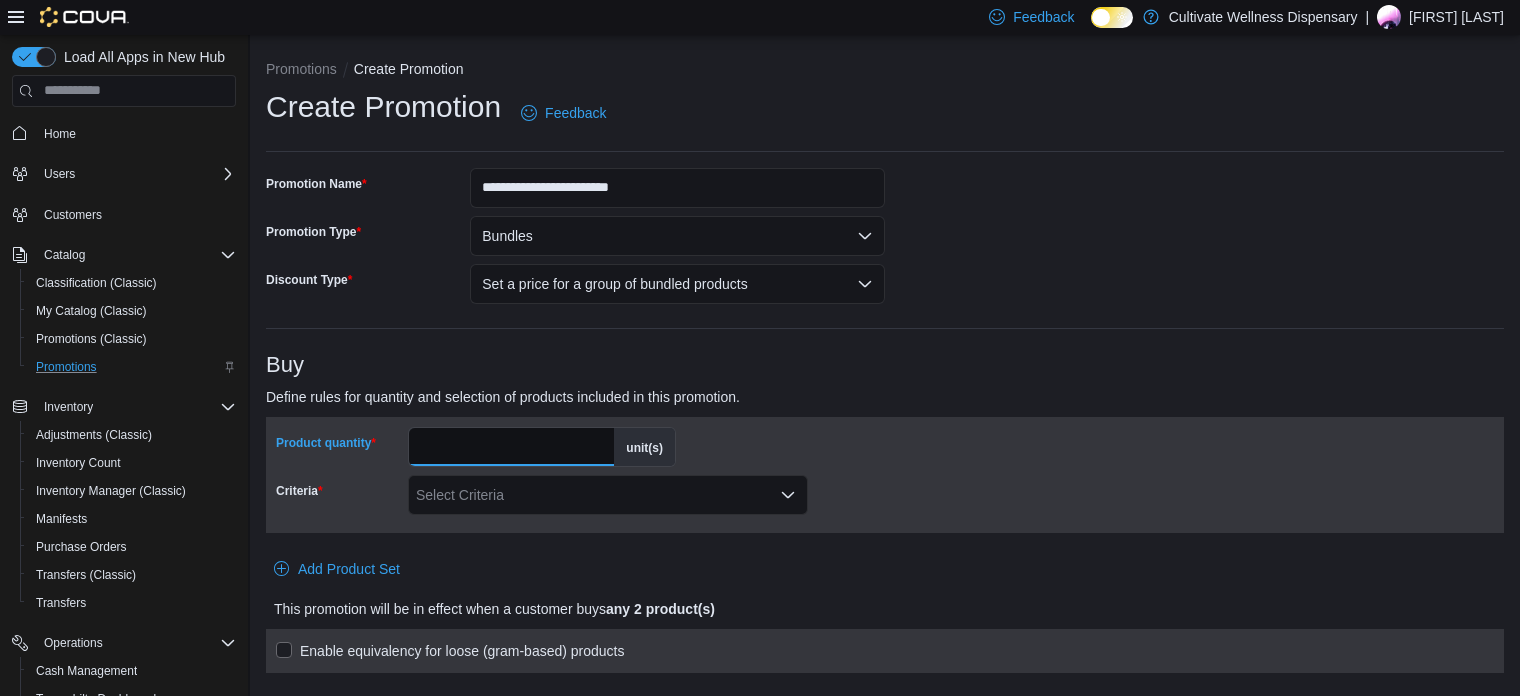 type on "*" 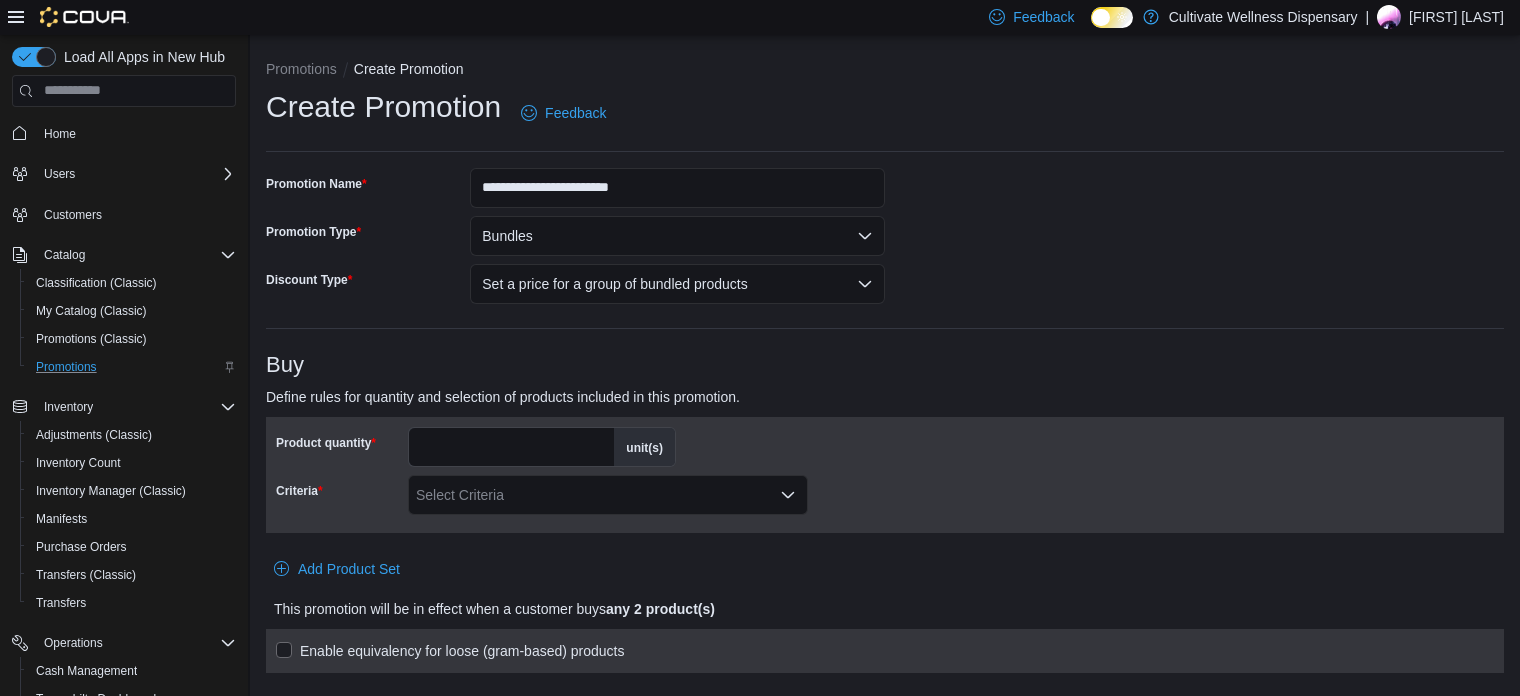 click on "**********" at bounding box center (885, 882) 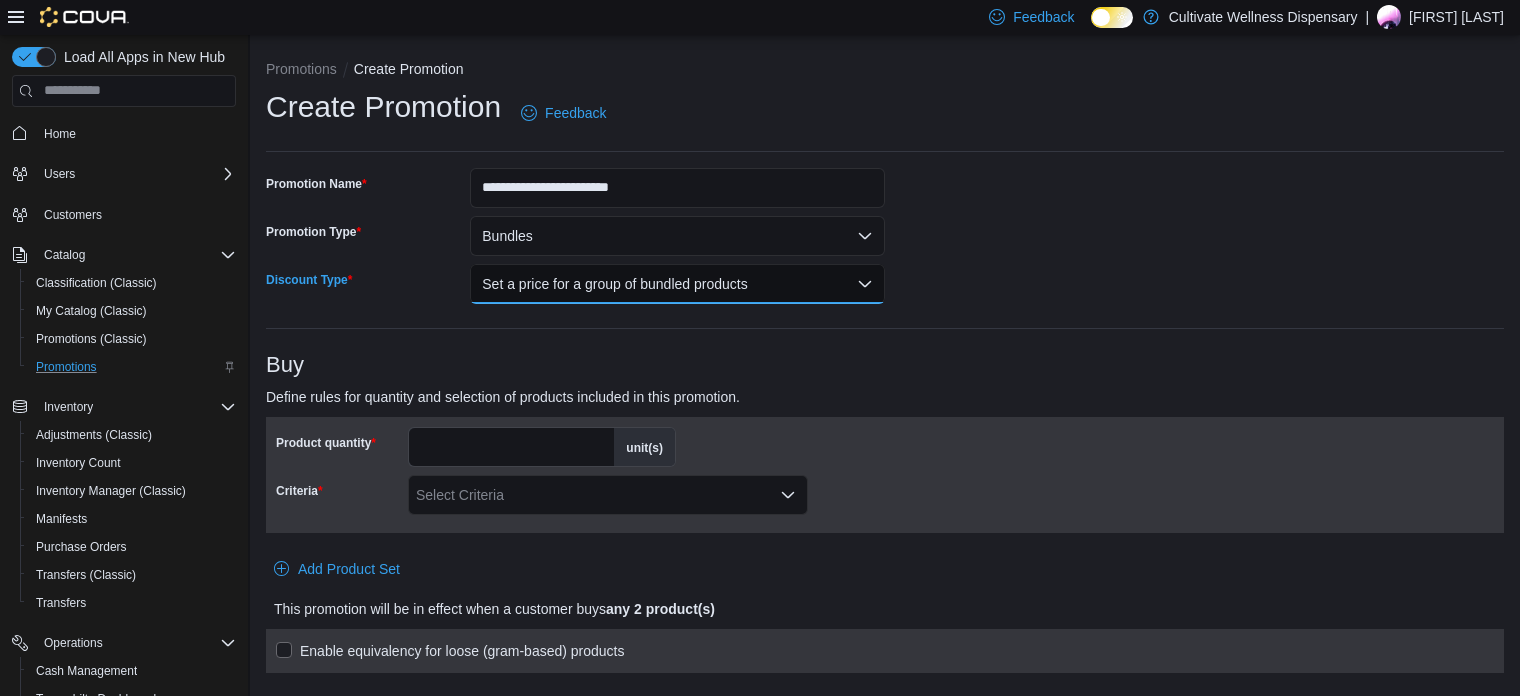 click on "Set a price for a group of bundled products" at bounding box center (677, 284) 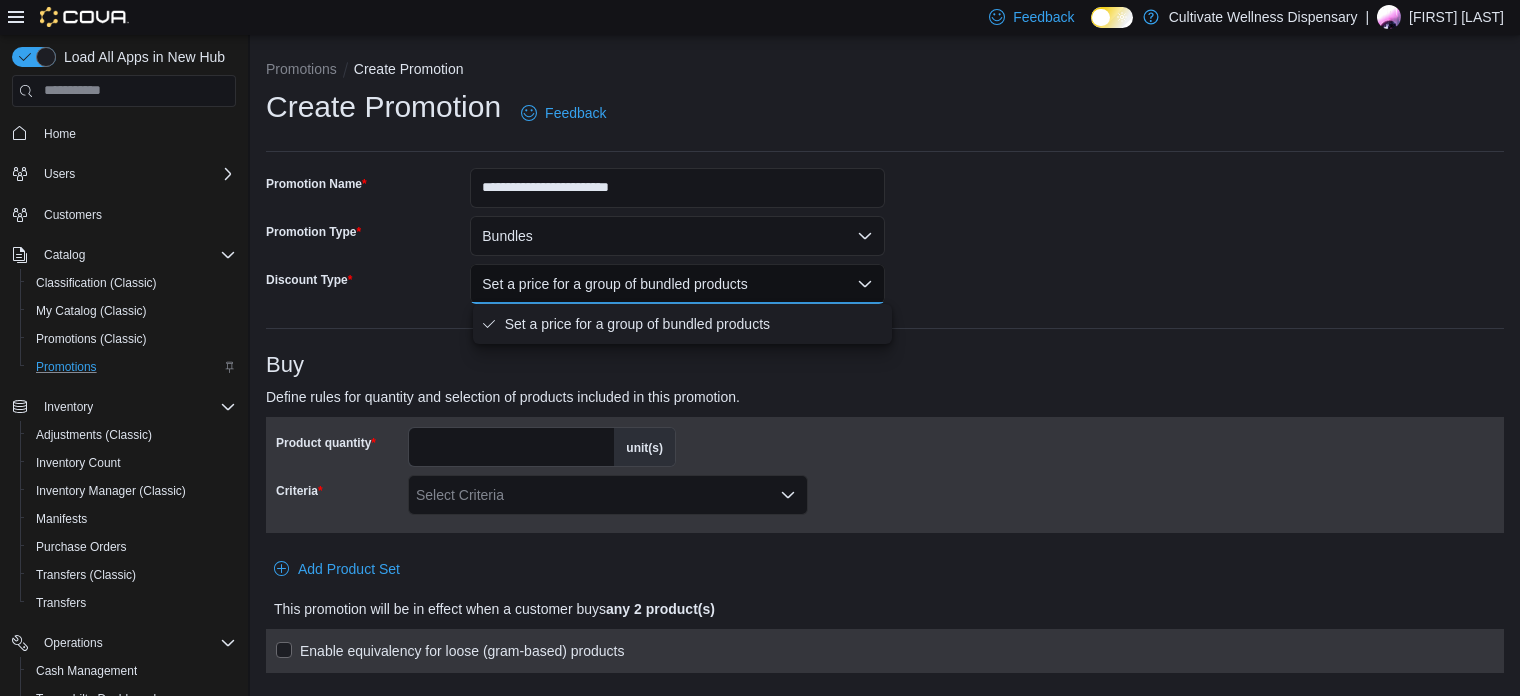 click on "**********" at bounding box center [885, 882] 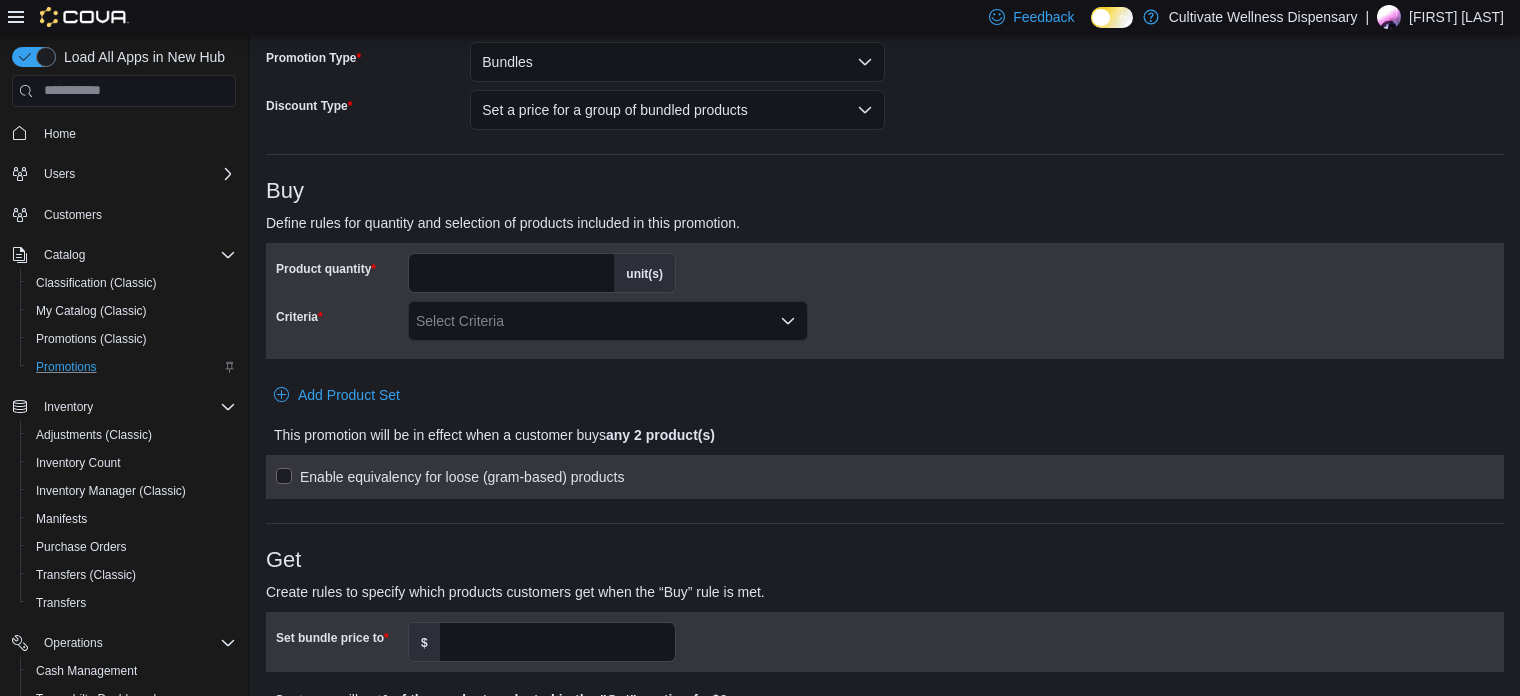 scroll, scrollTop: 175, scrollLeft: 0, axis: vertical 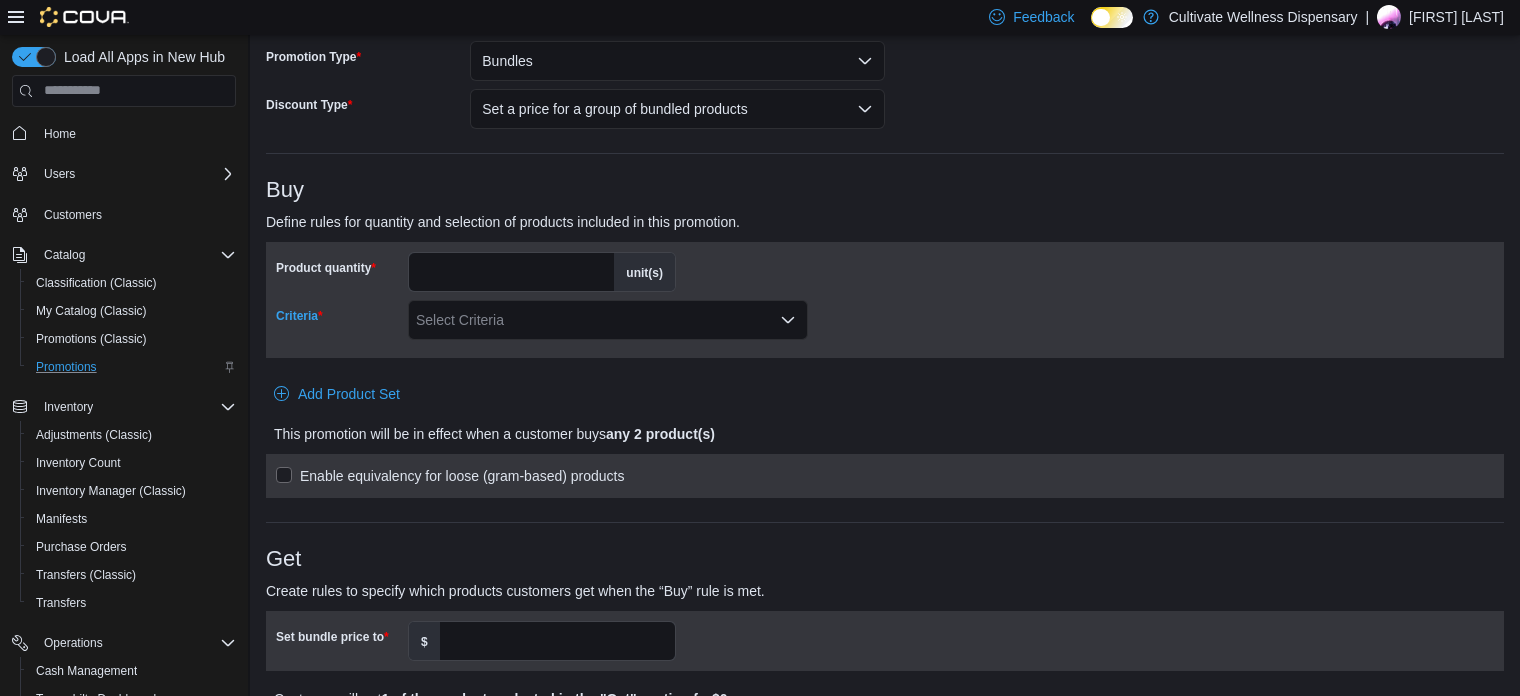 click on "Select Criteria" at bounding box center [608, 320] 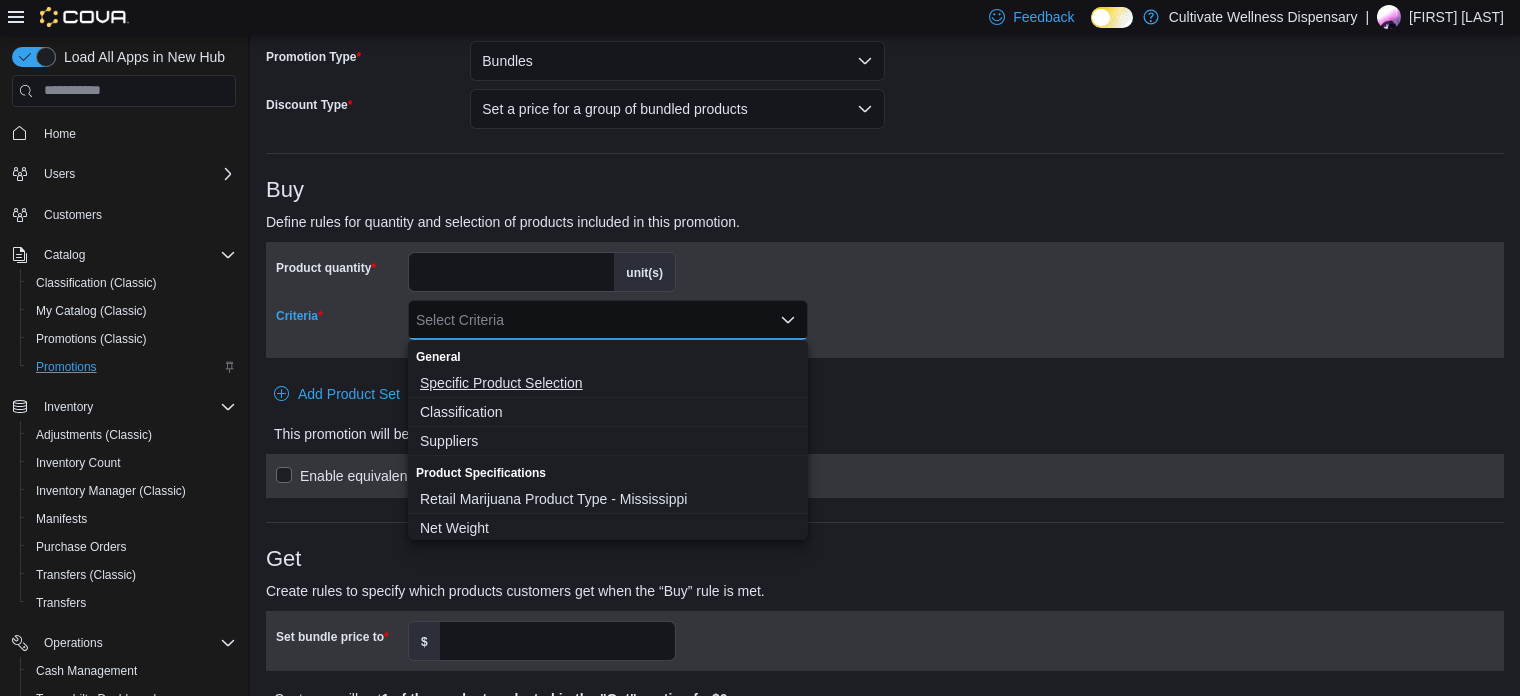 click on "Specific Product Selection" at bounding box center (608, 383) 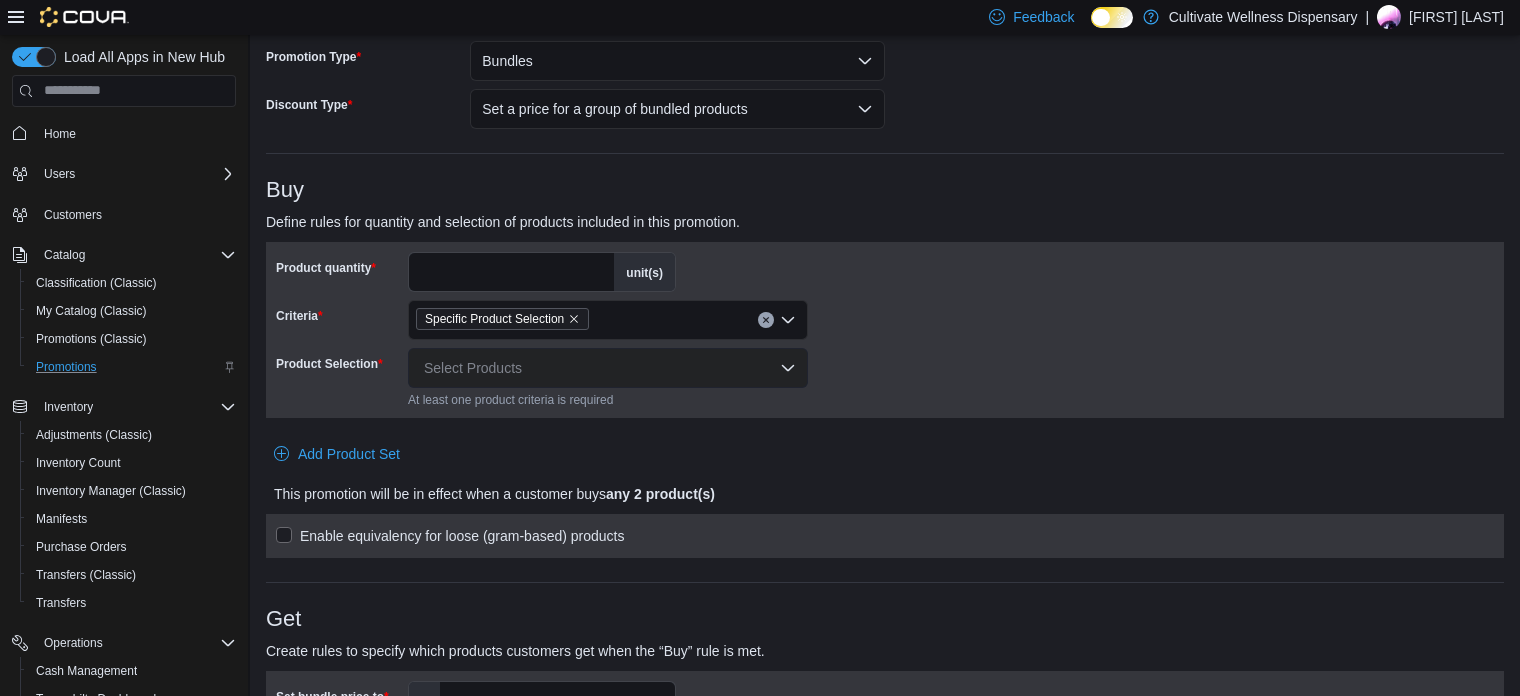 click on "Product quantity * unit(s) Criteria Specific Product Selection Product Selection Select Products At least one product criteria is required" at bounding box center [885, 330] 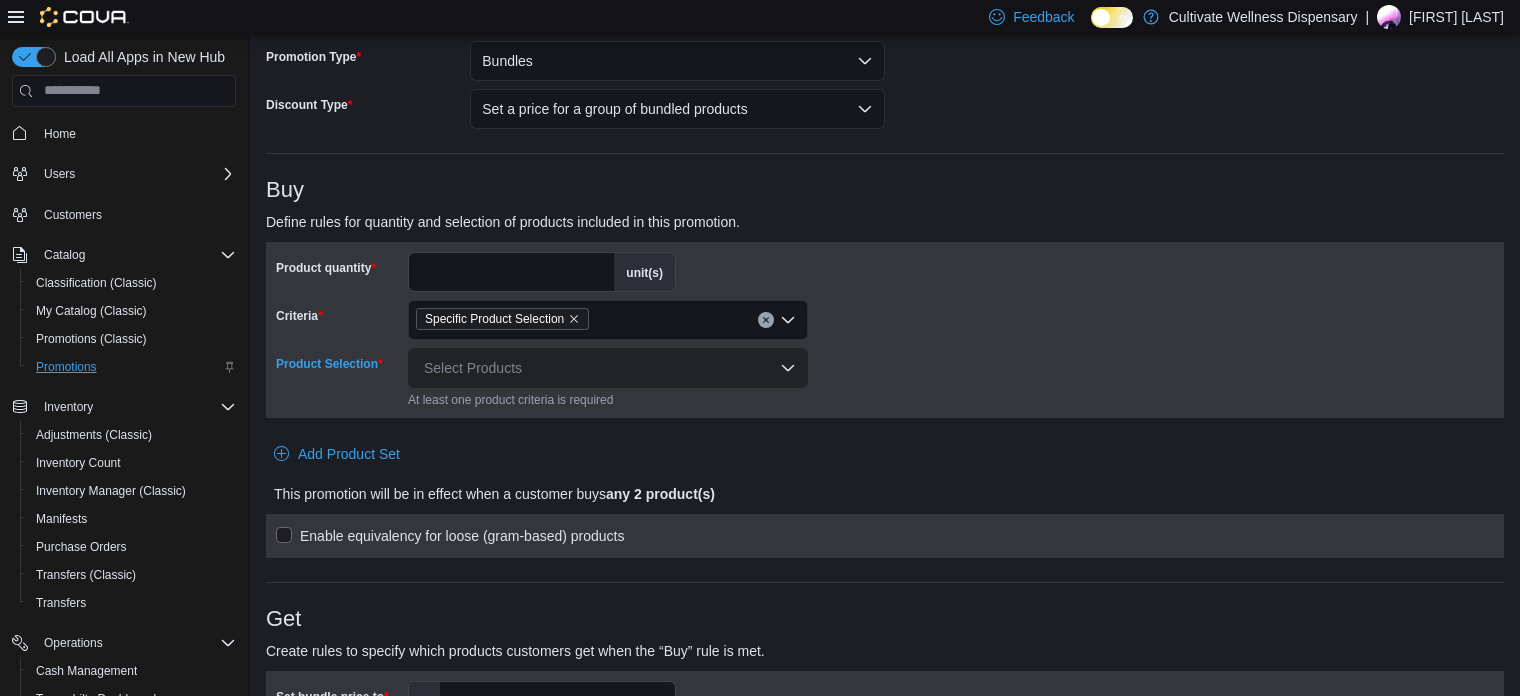 click on "Select Products" at bounding box center [608, 368] 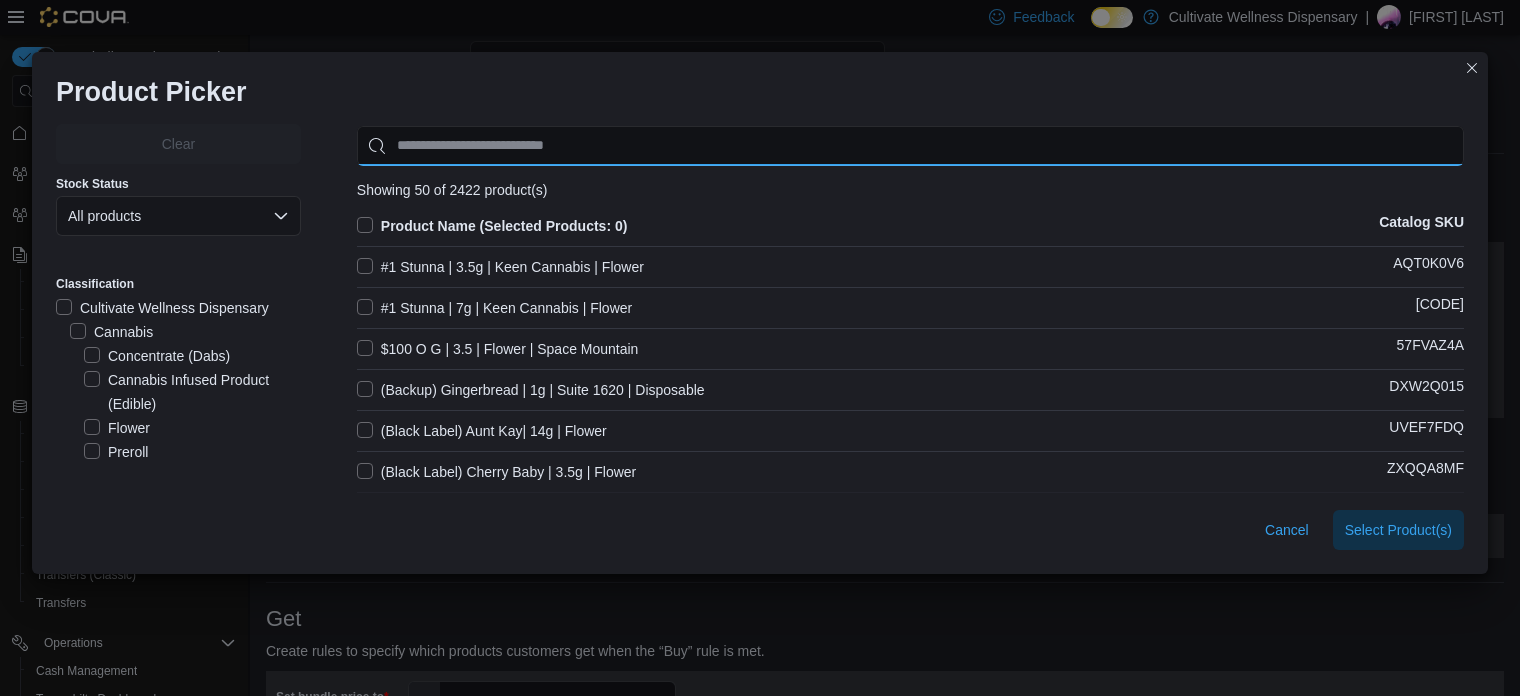 click at bounding box center (910, 146) 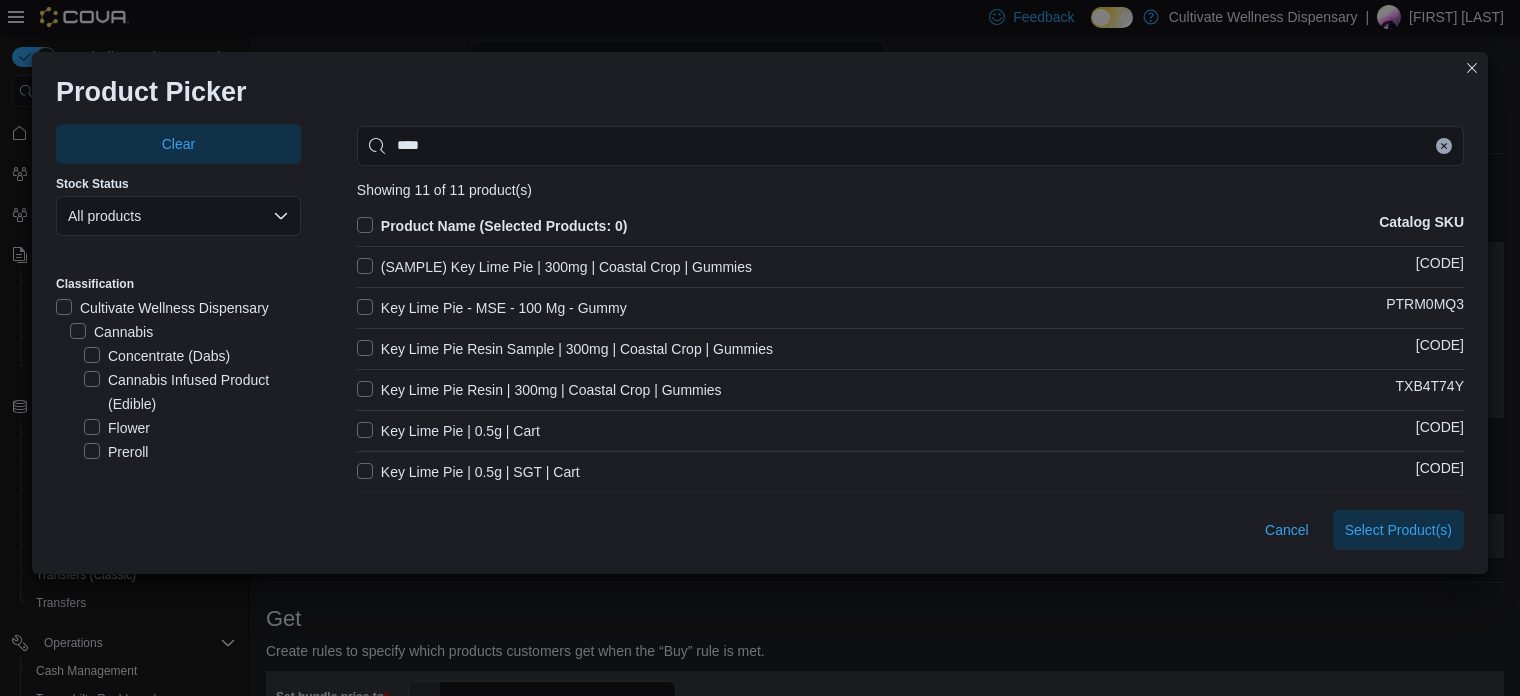 click on "Key Lime Pie | 0.5g | SGT | Cart" at bounding box center [468, 472] 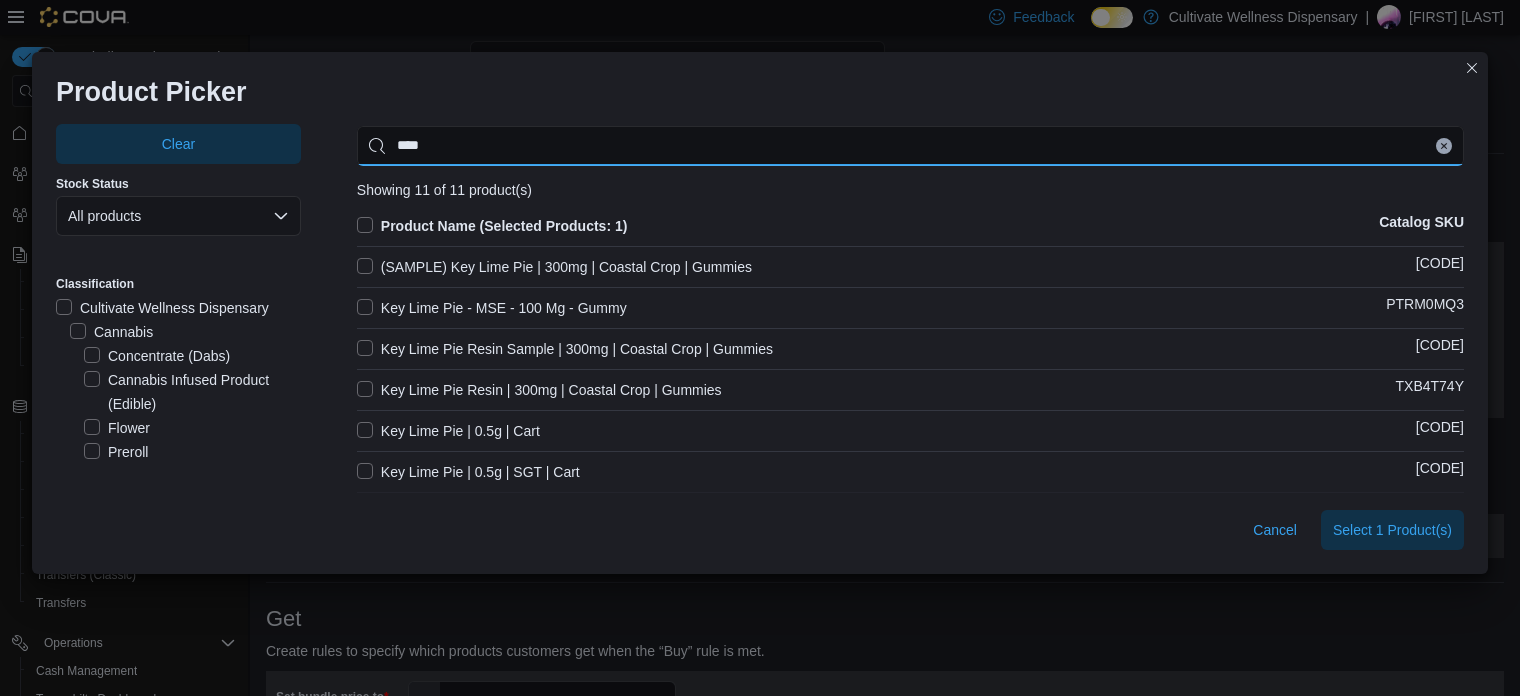 click on "***" at bounding box center [910, 146] 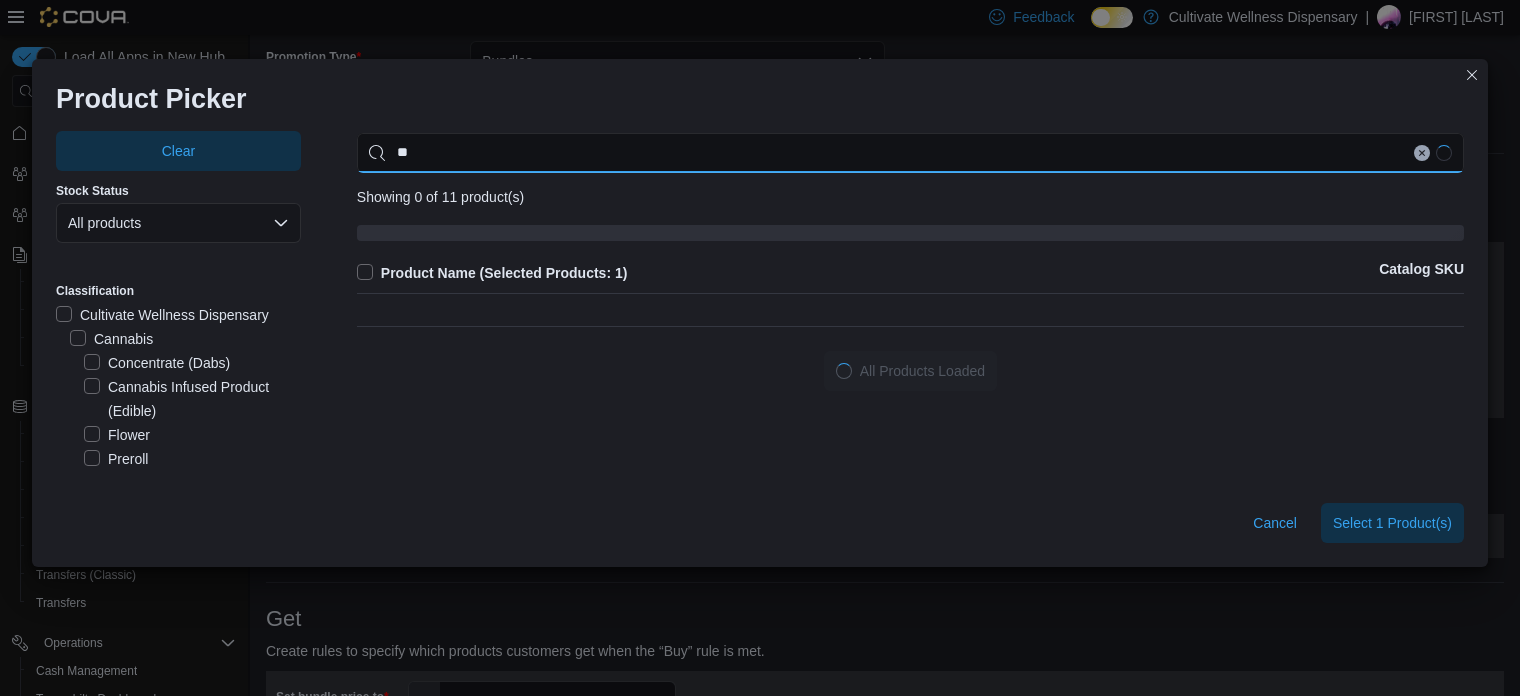 type on "*" 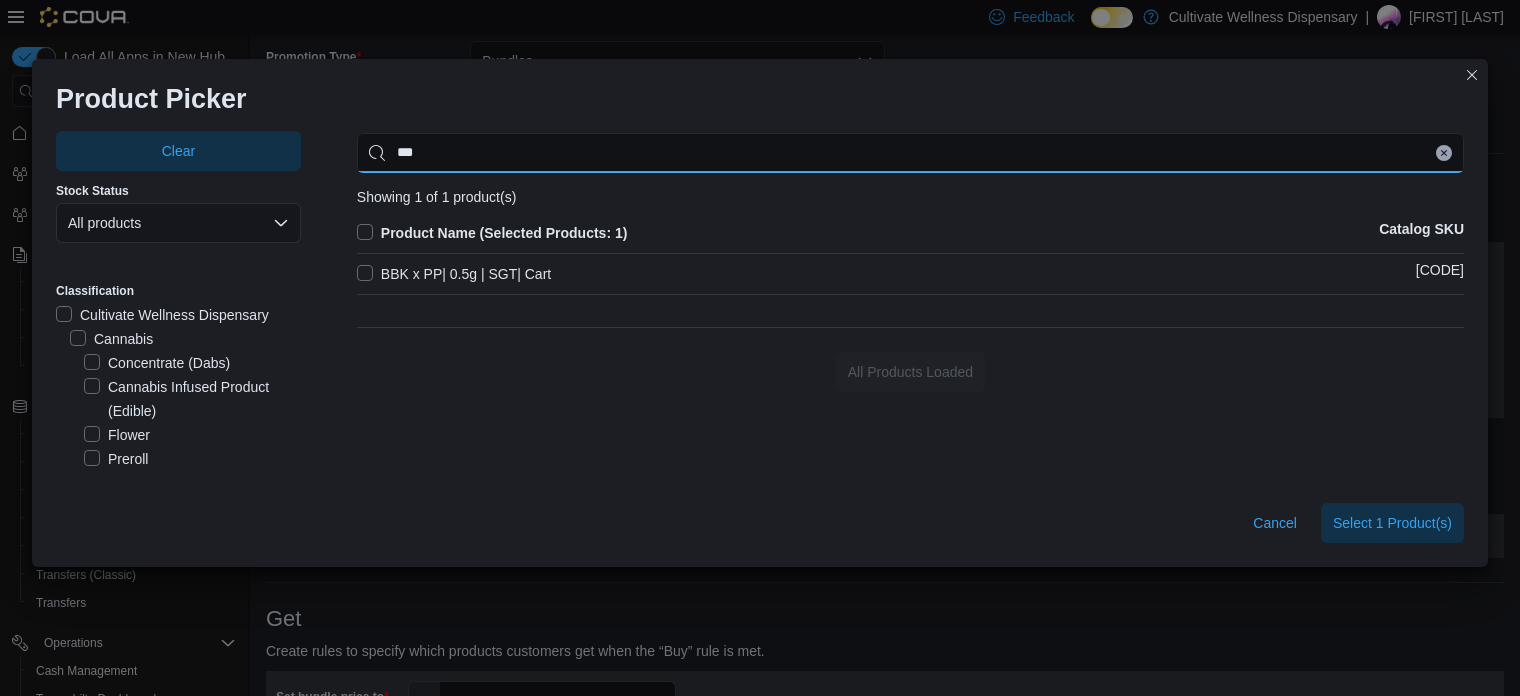 type on "***" 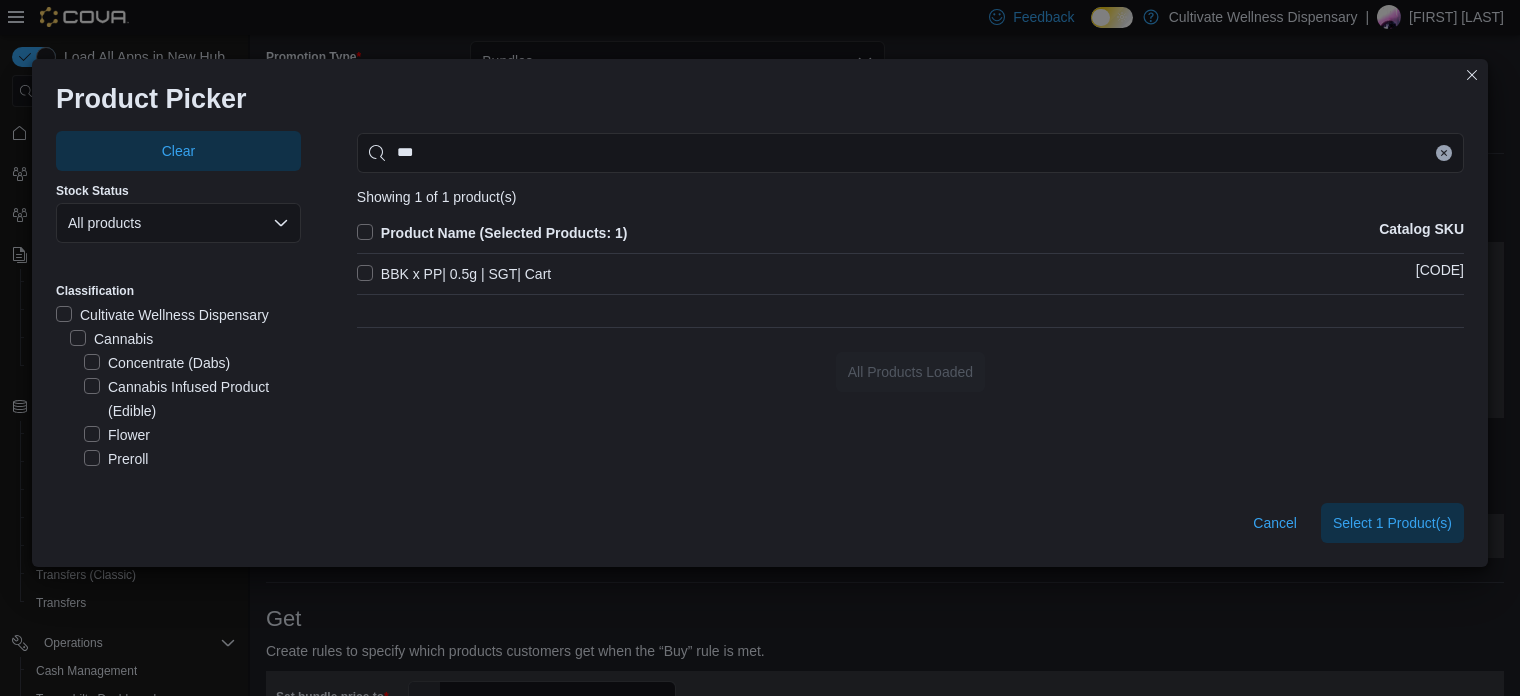 click on "BBK x PP| 0.5g | SGT| Cart [CODE]" at bounding box center [910, 274] 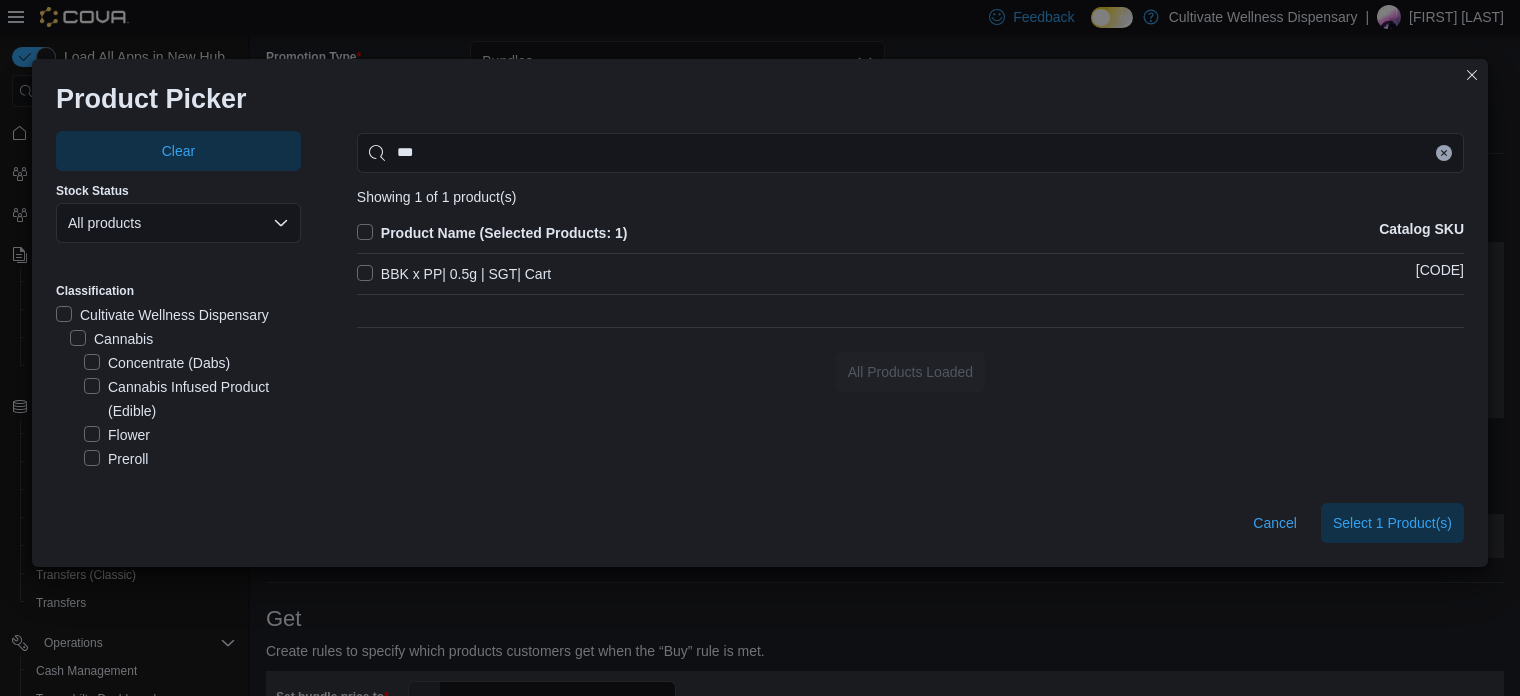 click on "BBK x PP| 0.5g | SGT| Cart" at bounding box center (454, 274) 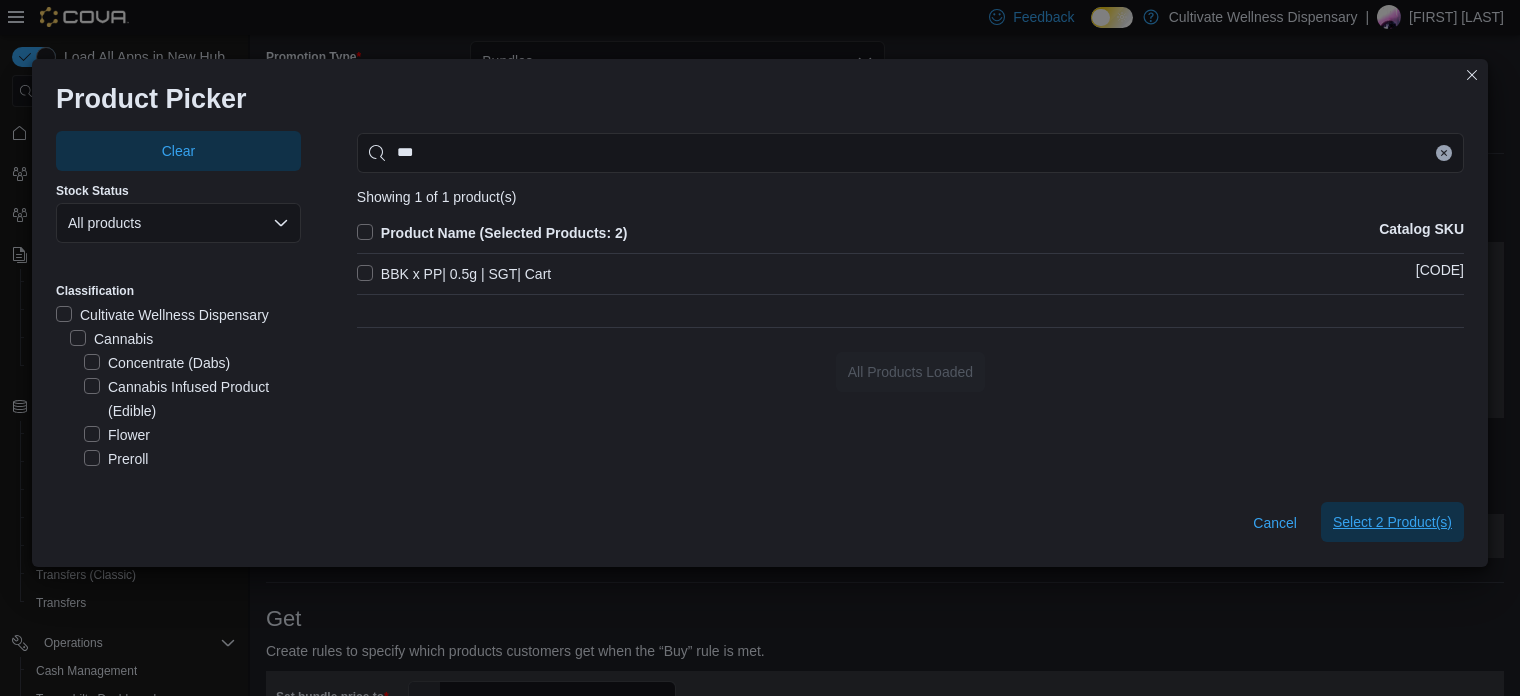 click on "Select 2 Product(s)" at bounding box center [1392, 522] 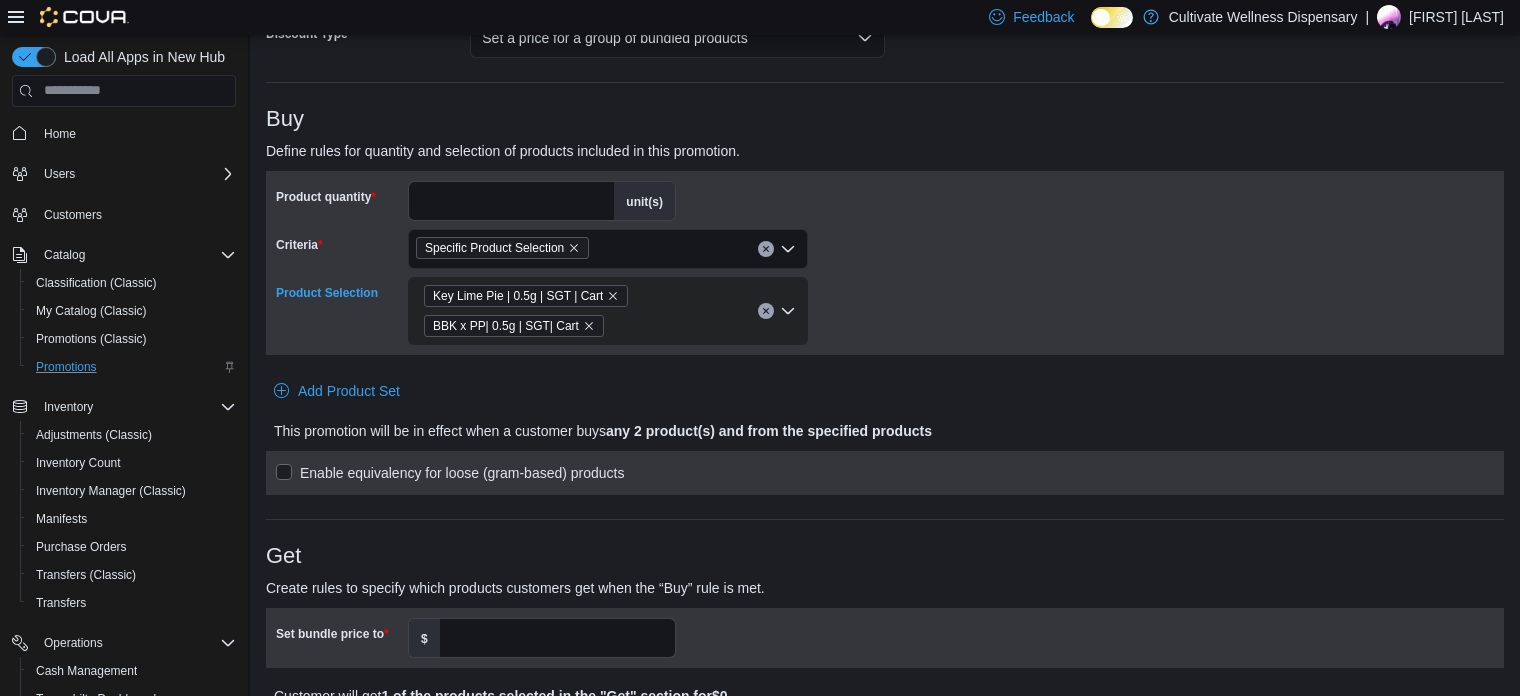 scroll, scrollTop: 244, scrollLeft: 0, axis: vertical 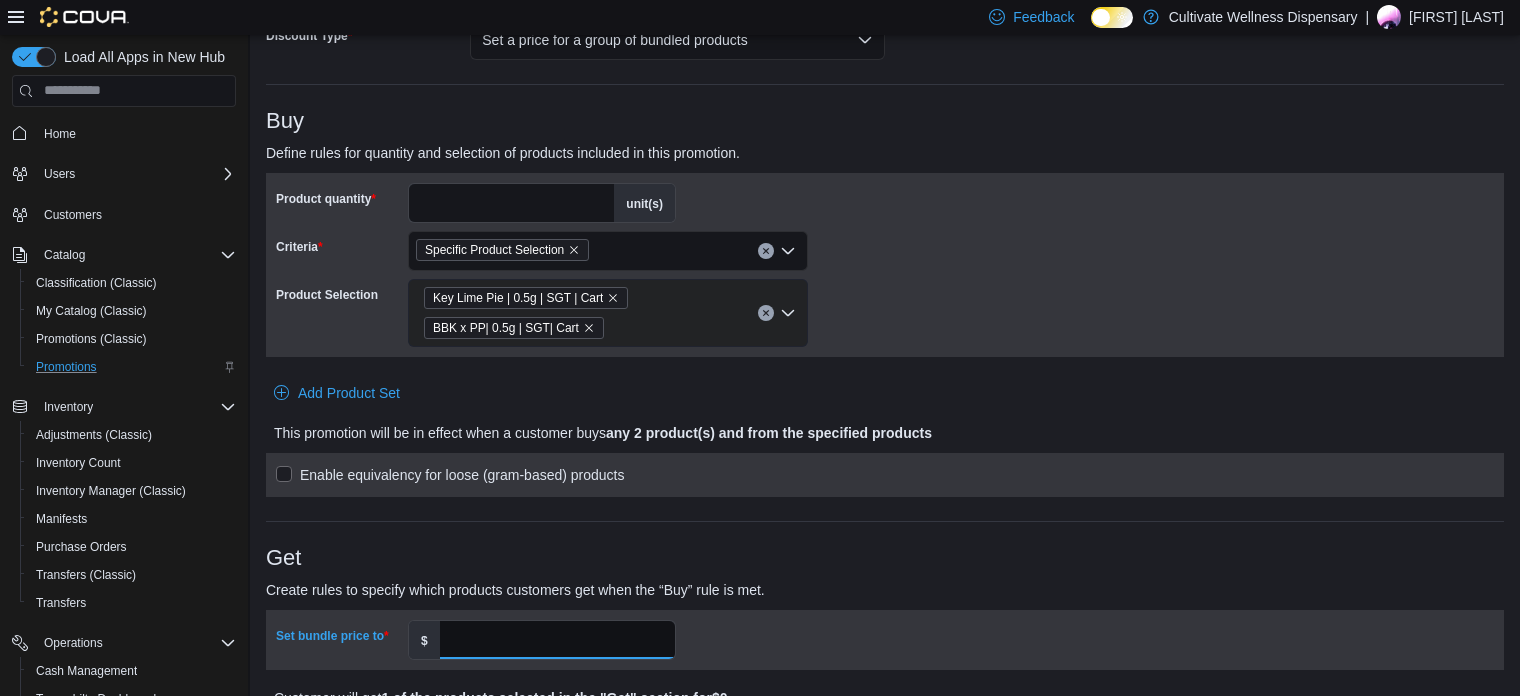 click on "Set bundle price to" at bounding box center (557, 640) 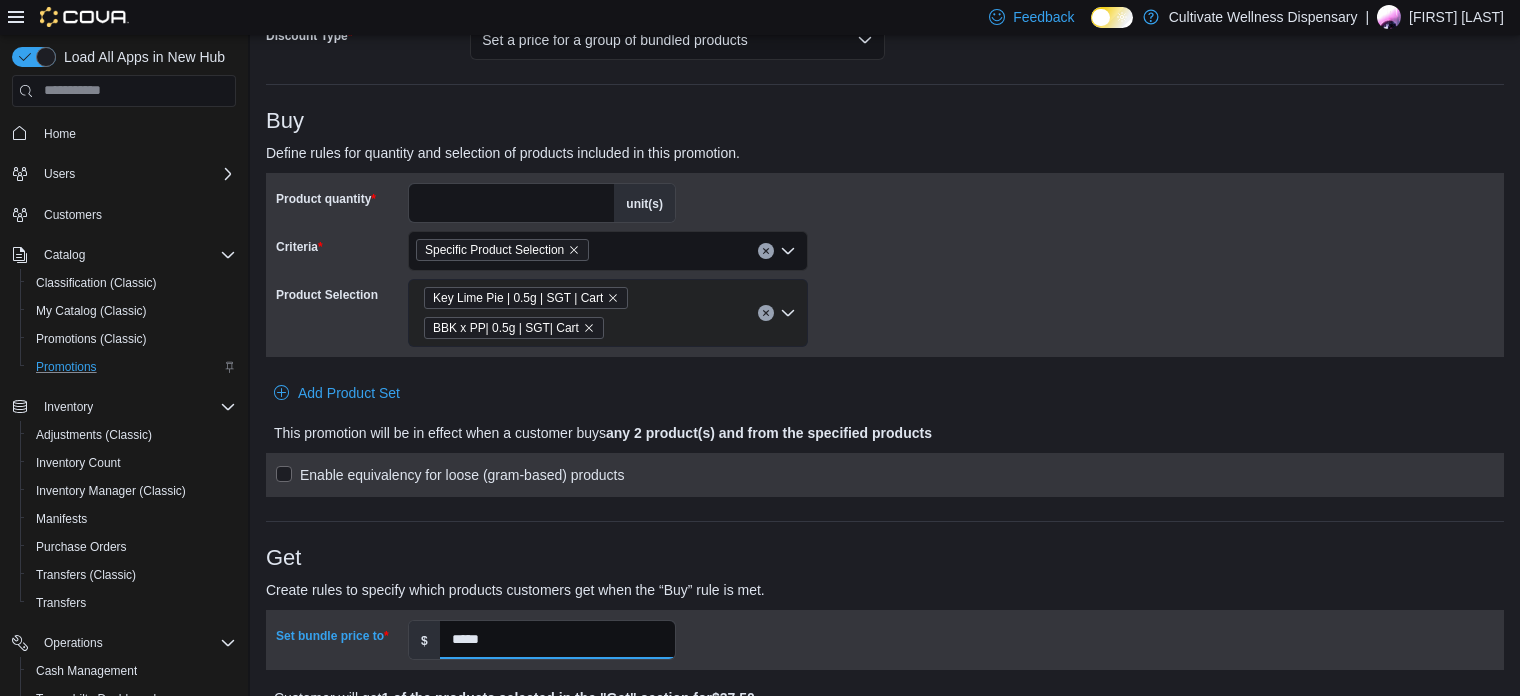 type on "*****" 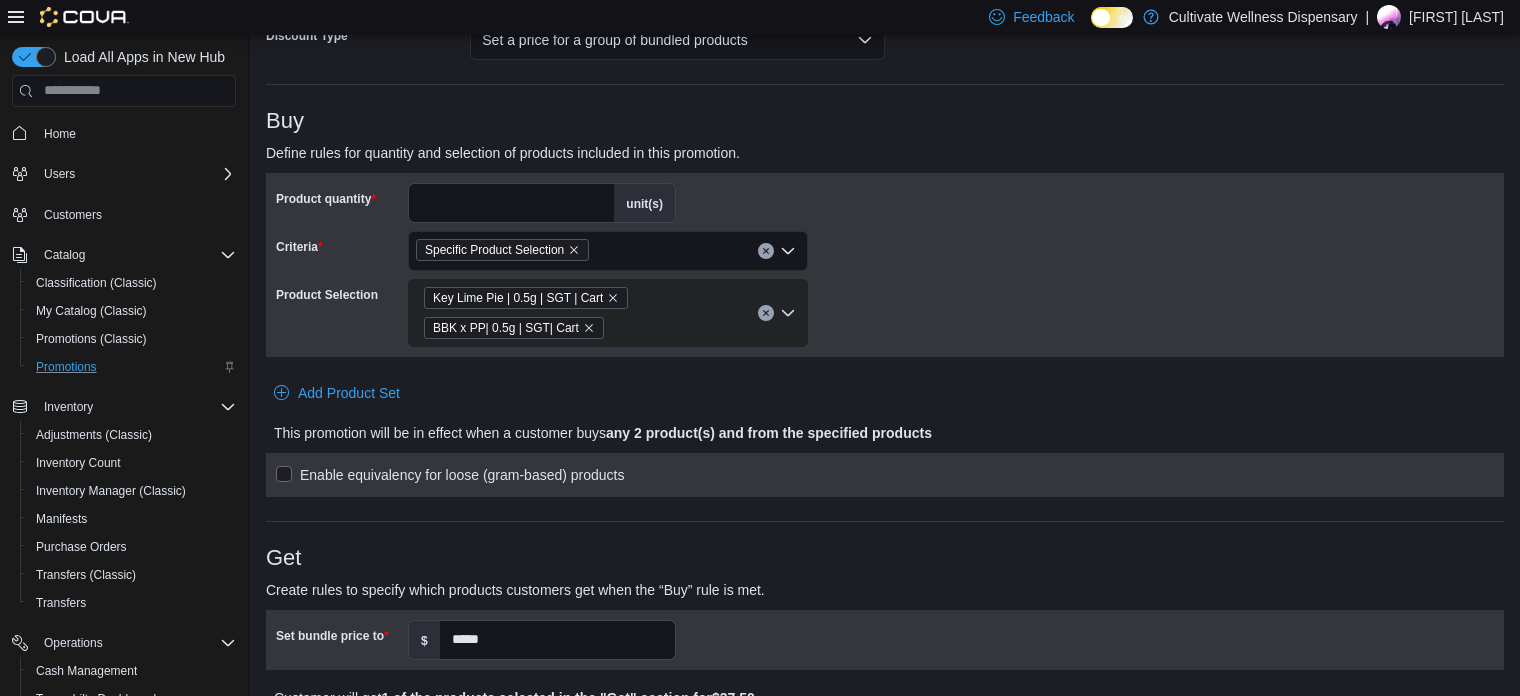 click on "**********" at bounding box center (885, 672) 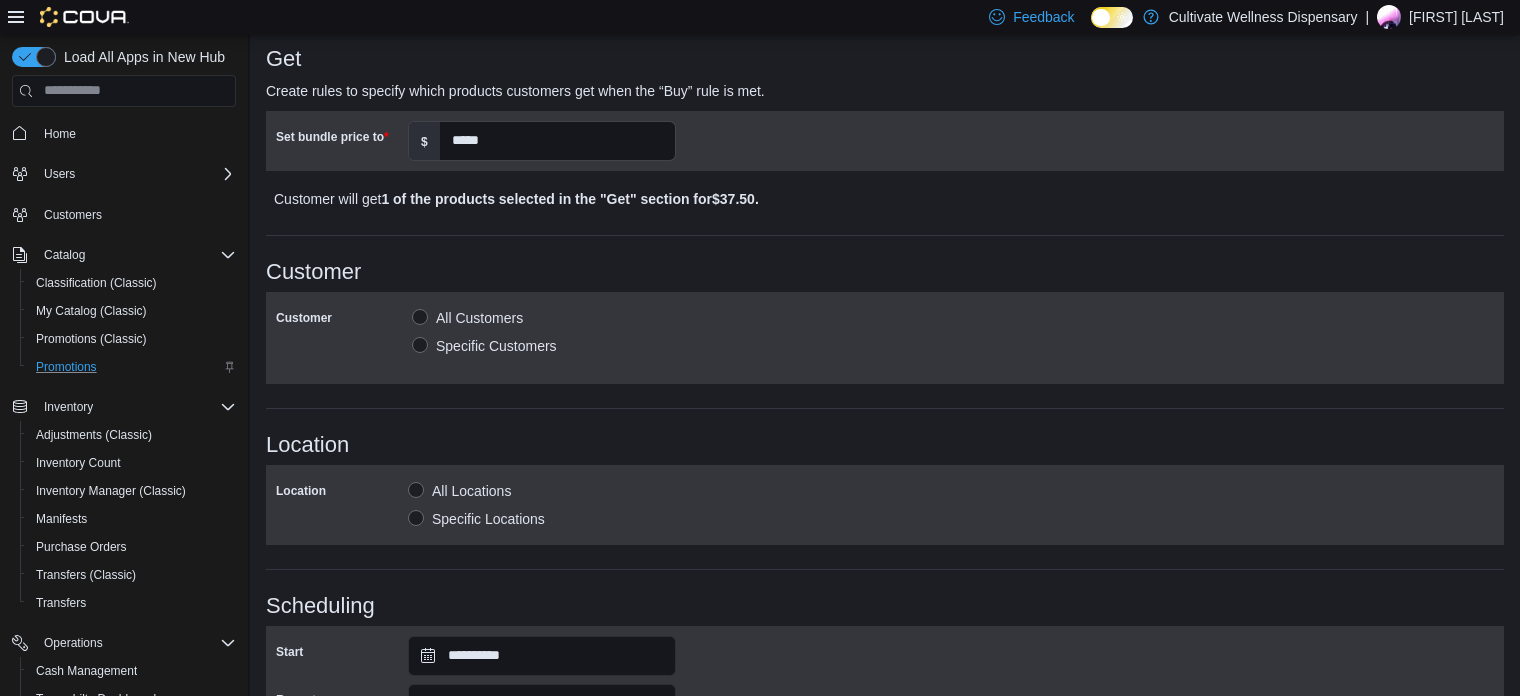 scroll, scrollTop: 739, scrollLeft: 0, axis: vertical 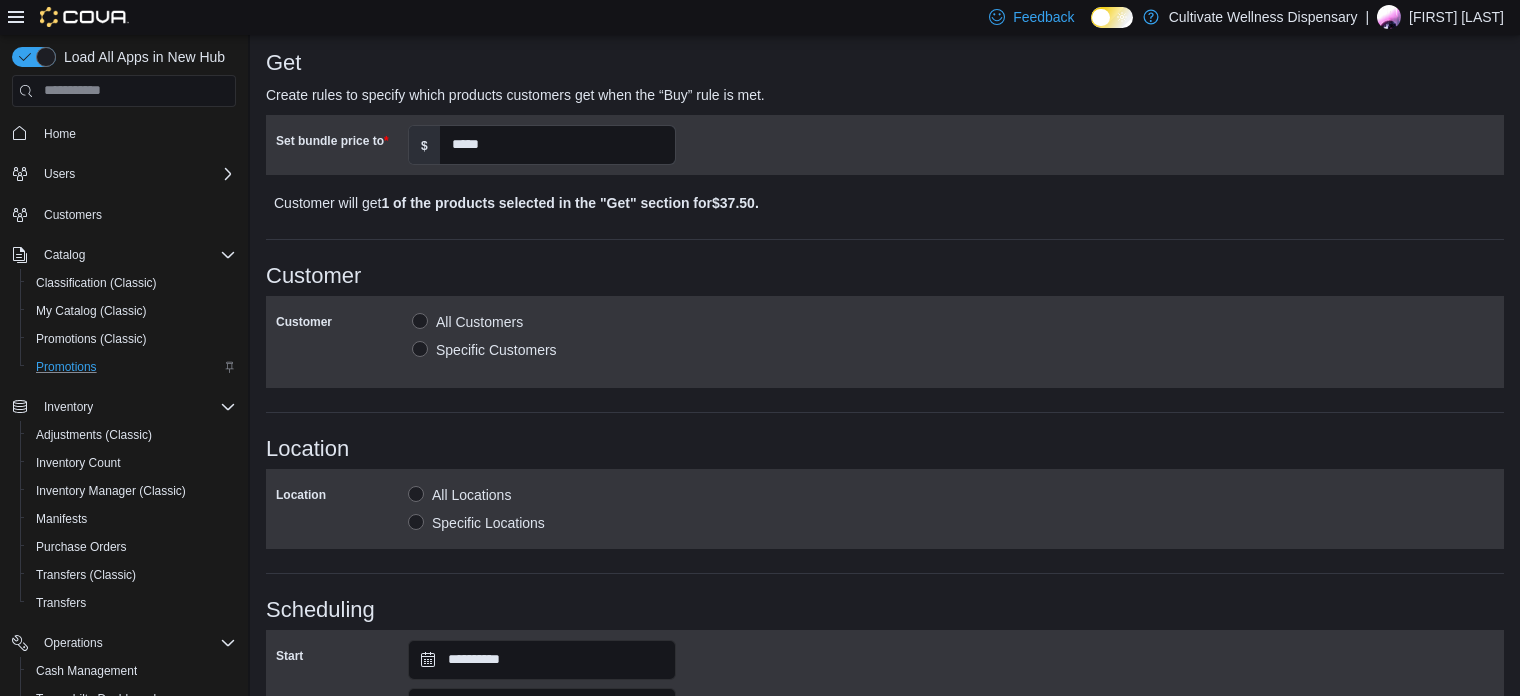 click on "Specific Locations" at bounding box center (476, 523) 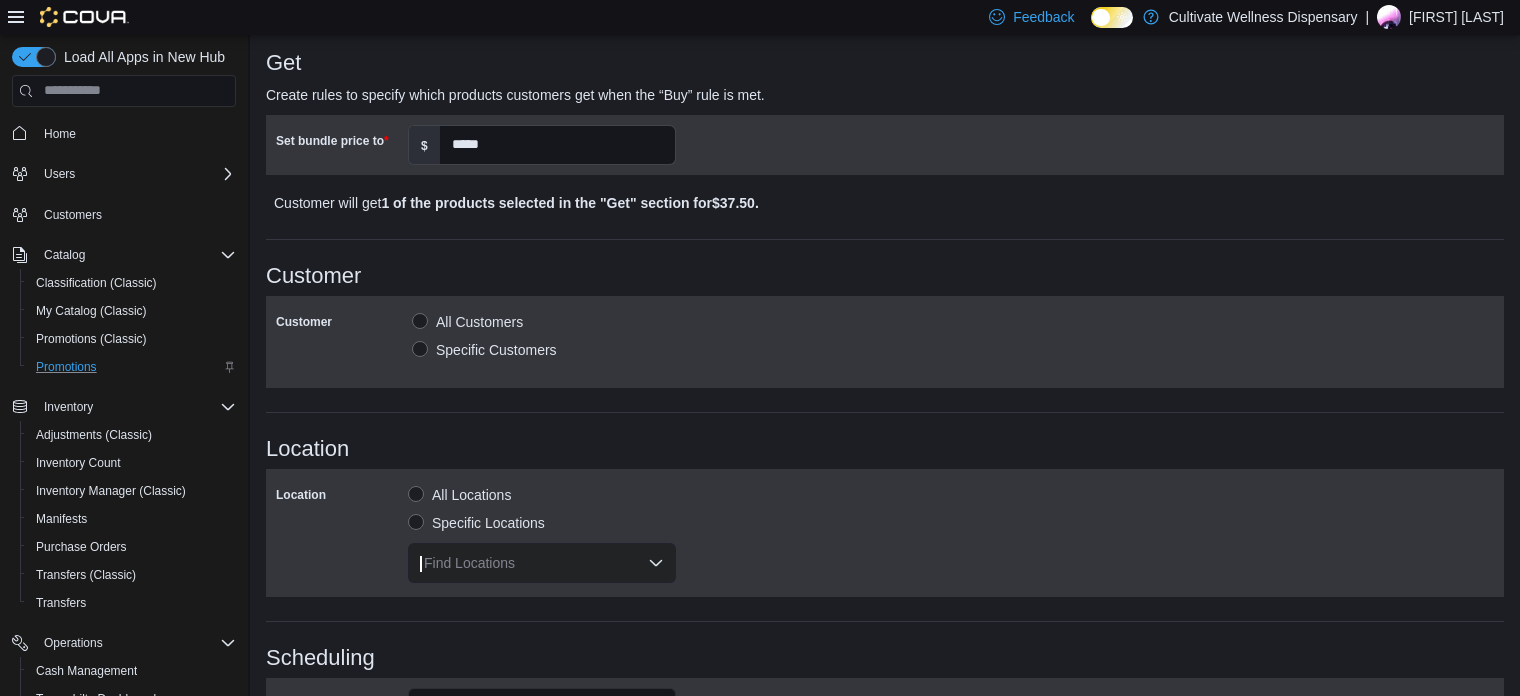 click on "Find Locations" at bounding box center [542, 563] 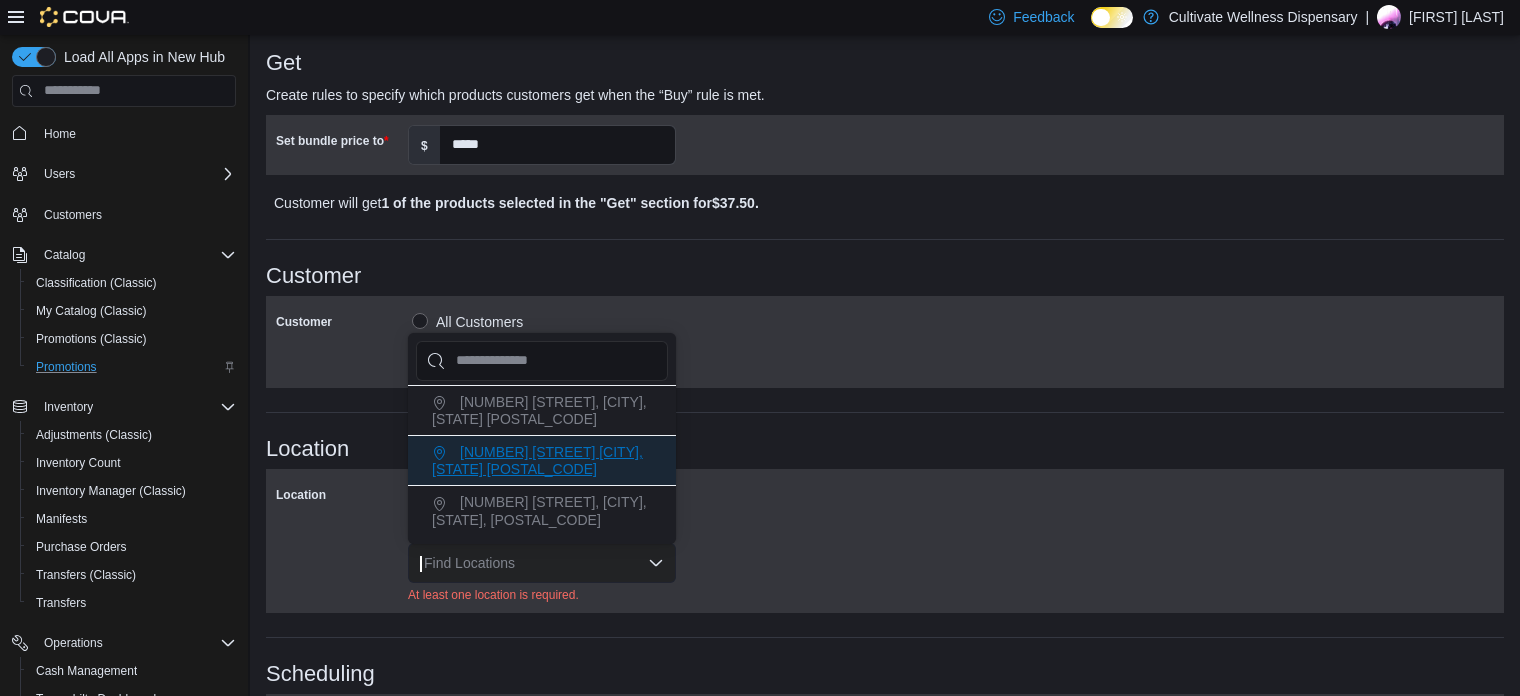 click on "[NUMBER] [STREET] [CITY], [STATE] [POSTAL_CODE]" at bounding box center (537, 460) 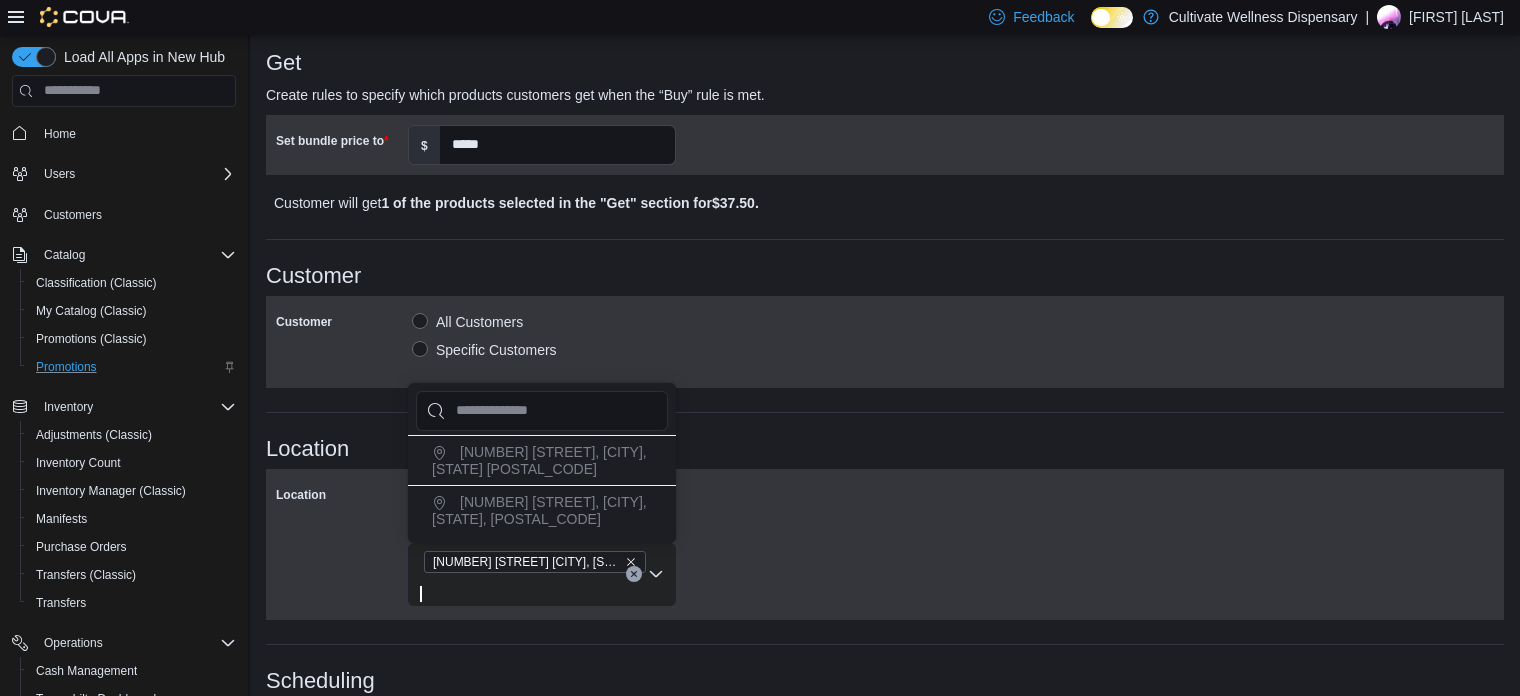 click on "**********" at bounding box center (885, 213) 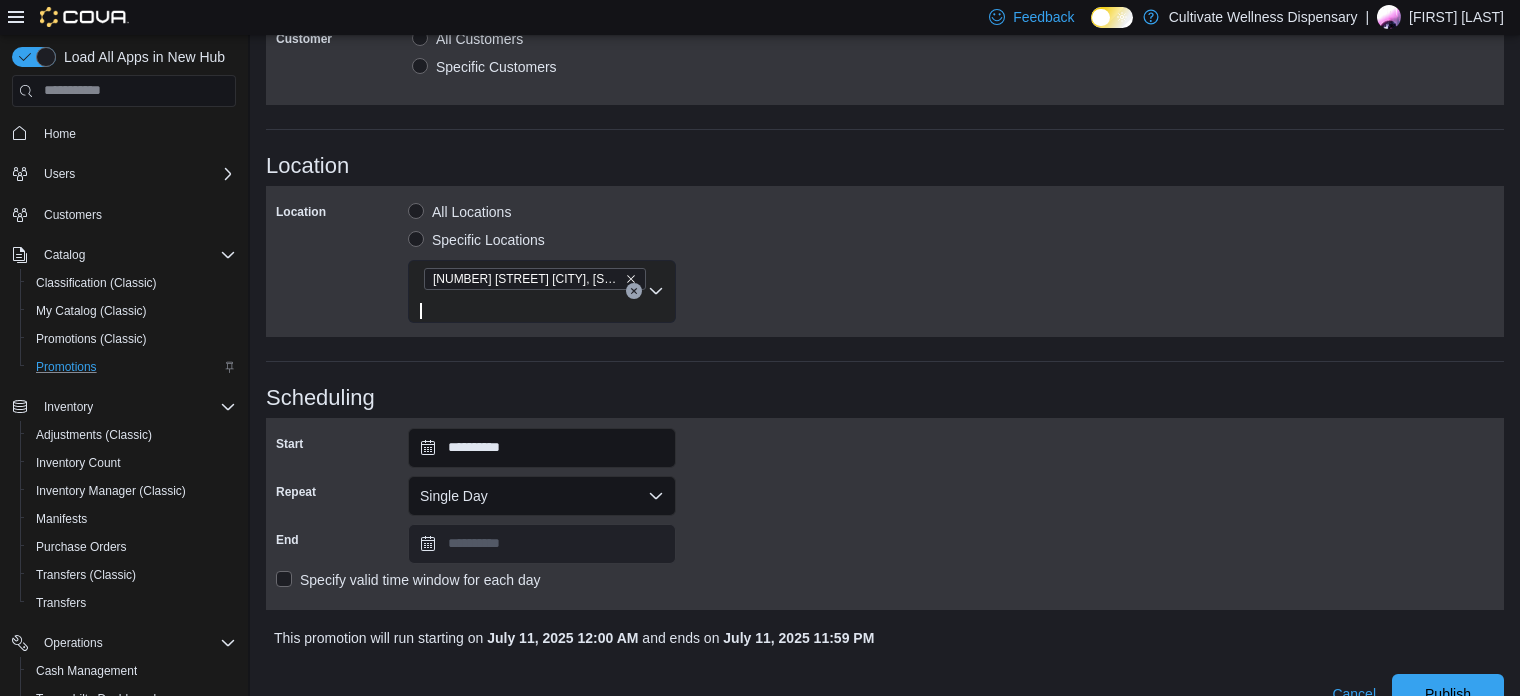 scroll, scrollTop: 1034, scrollLeft: 0, axis: vertical 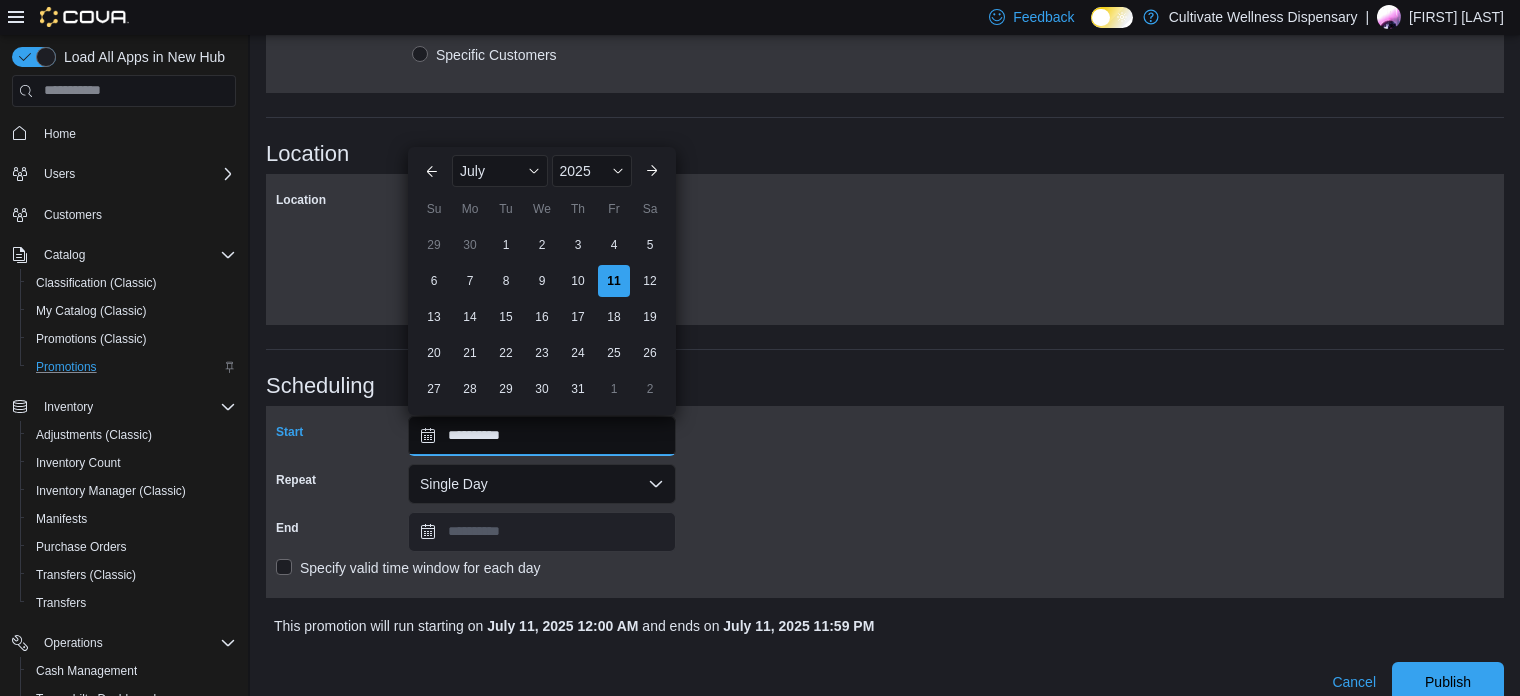 click on "**********" at bounding box center (542, 436) 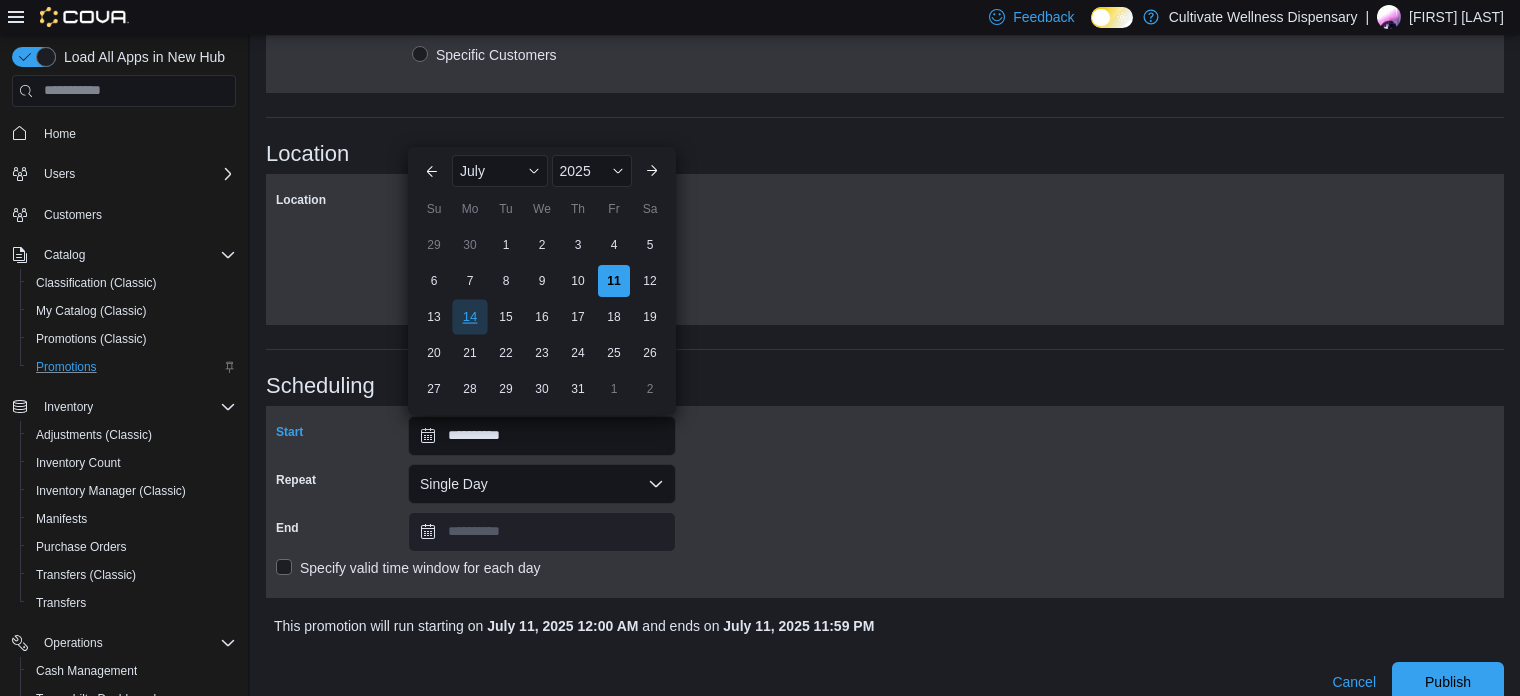 click on "14" at bounding box center (469, 316) 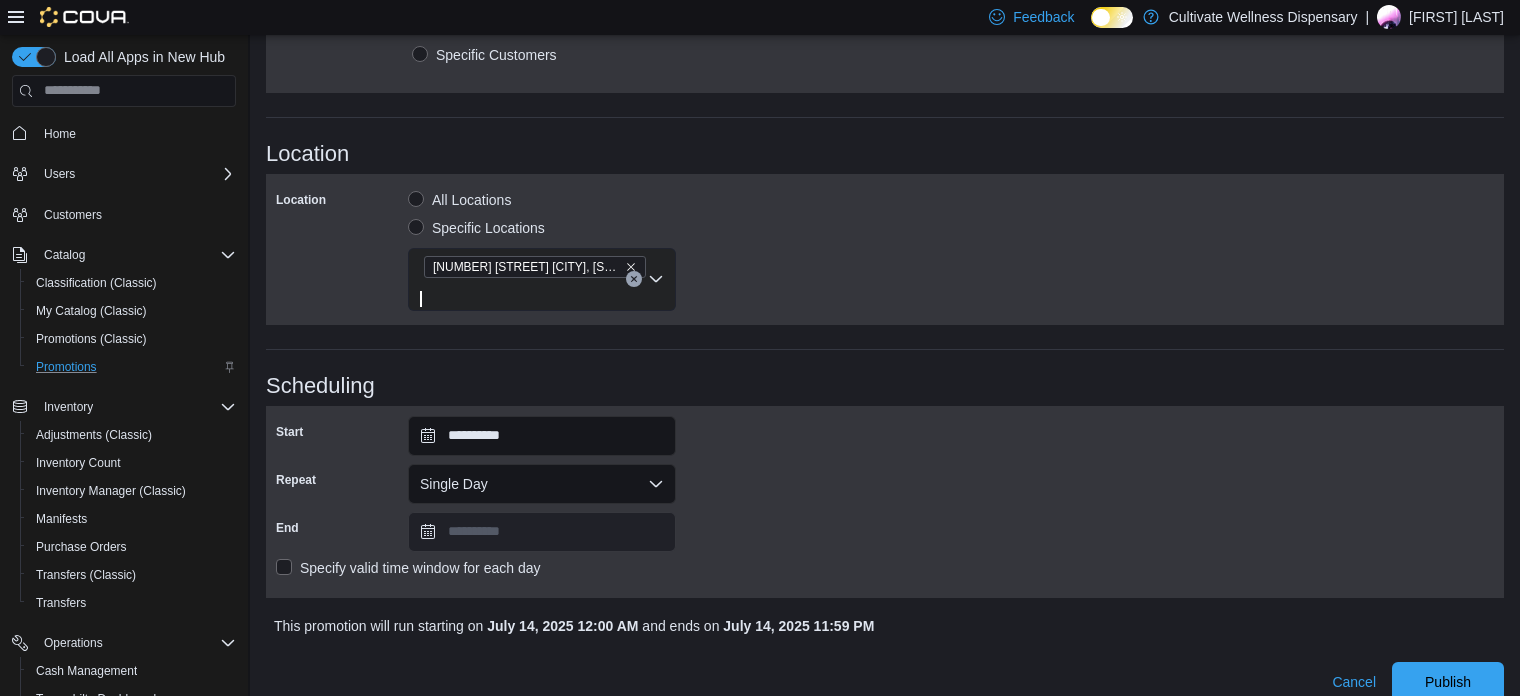 click on "**********" at bounding box center (885, 502) 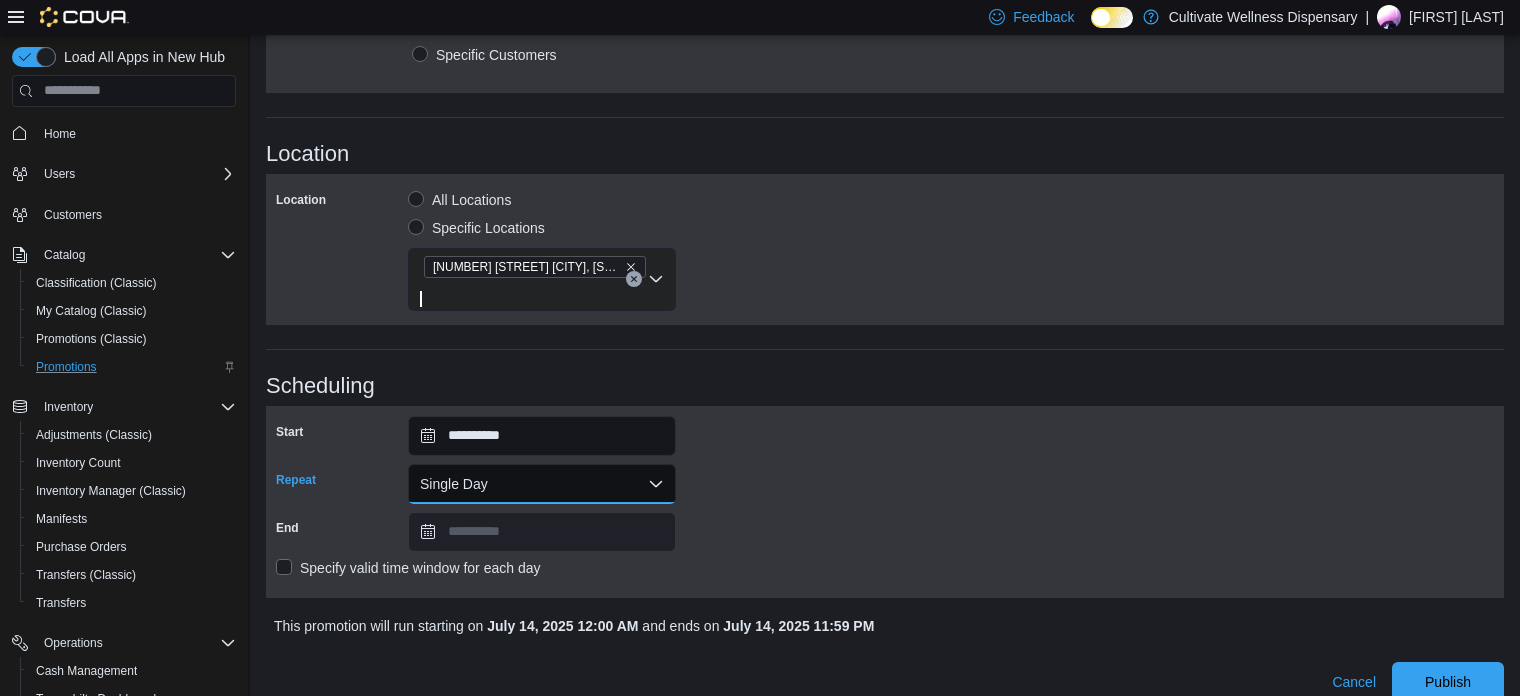 click on "Single Day" at bounding box center (542, 484) 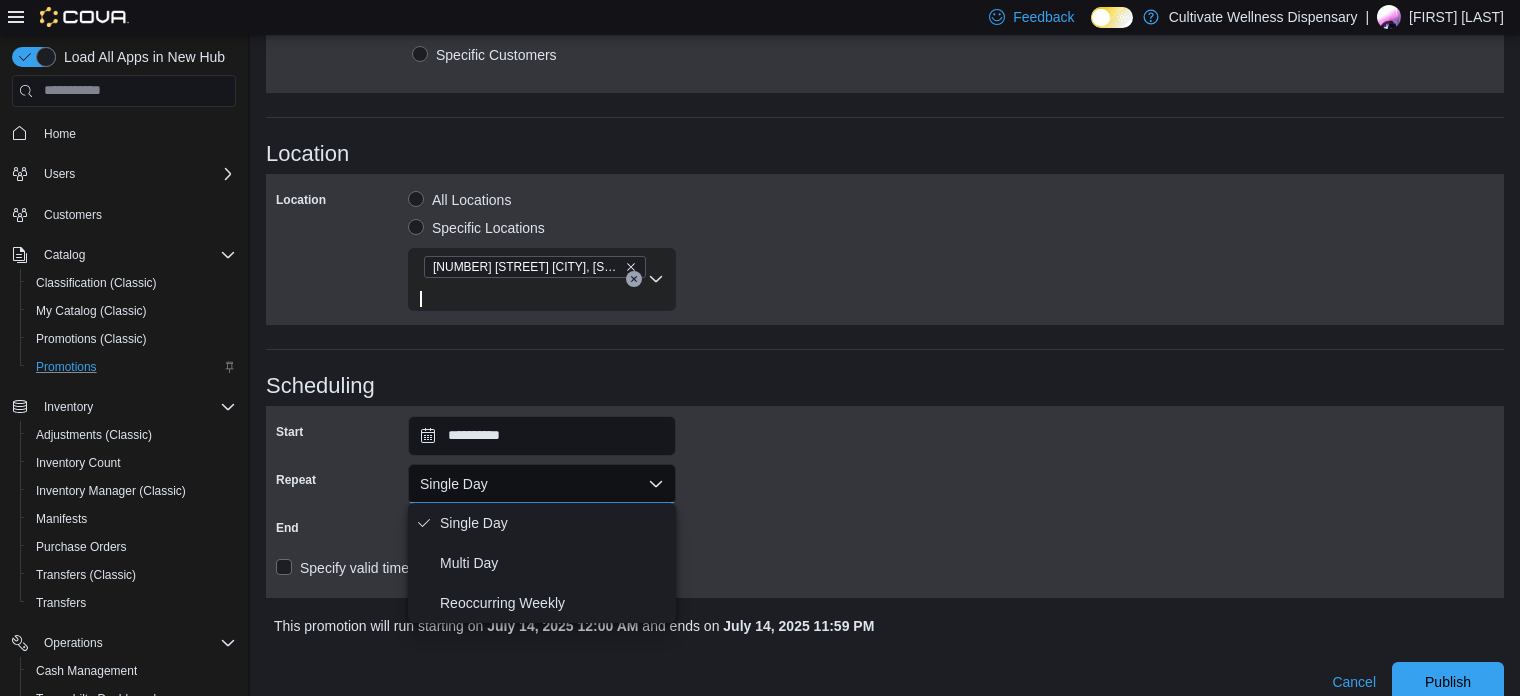 click on "**********" at bounding box center (885, 506) 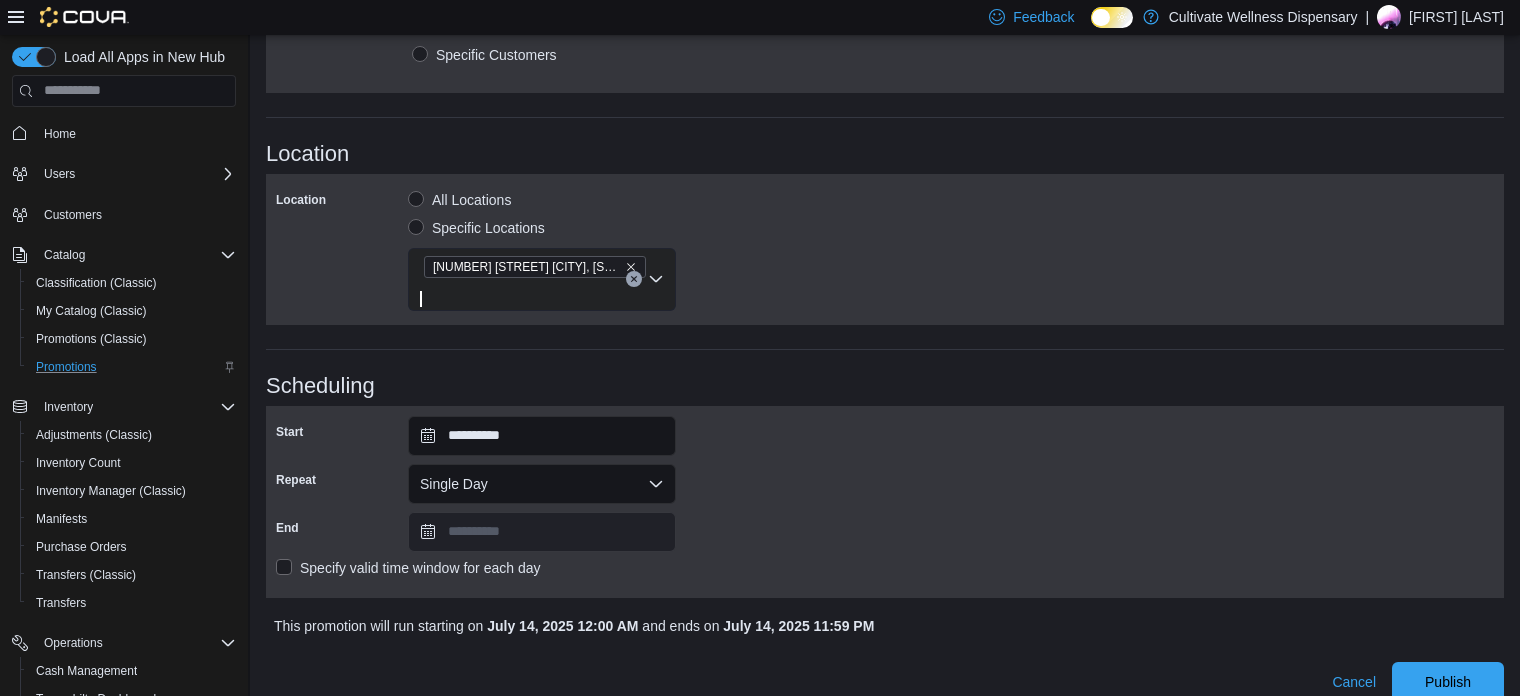 scroll, scrollTop: 1055, scrollLeft: 0, axis: vertical 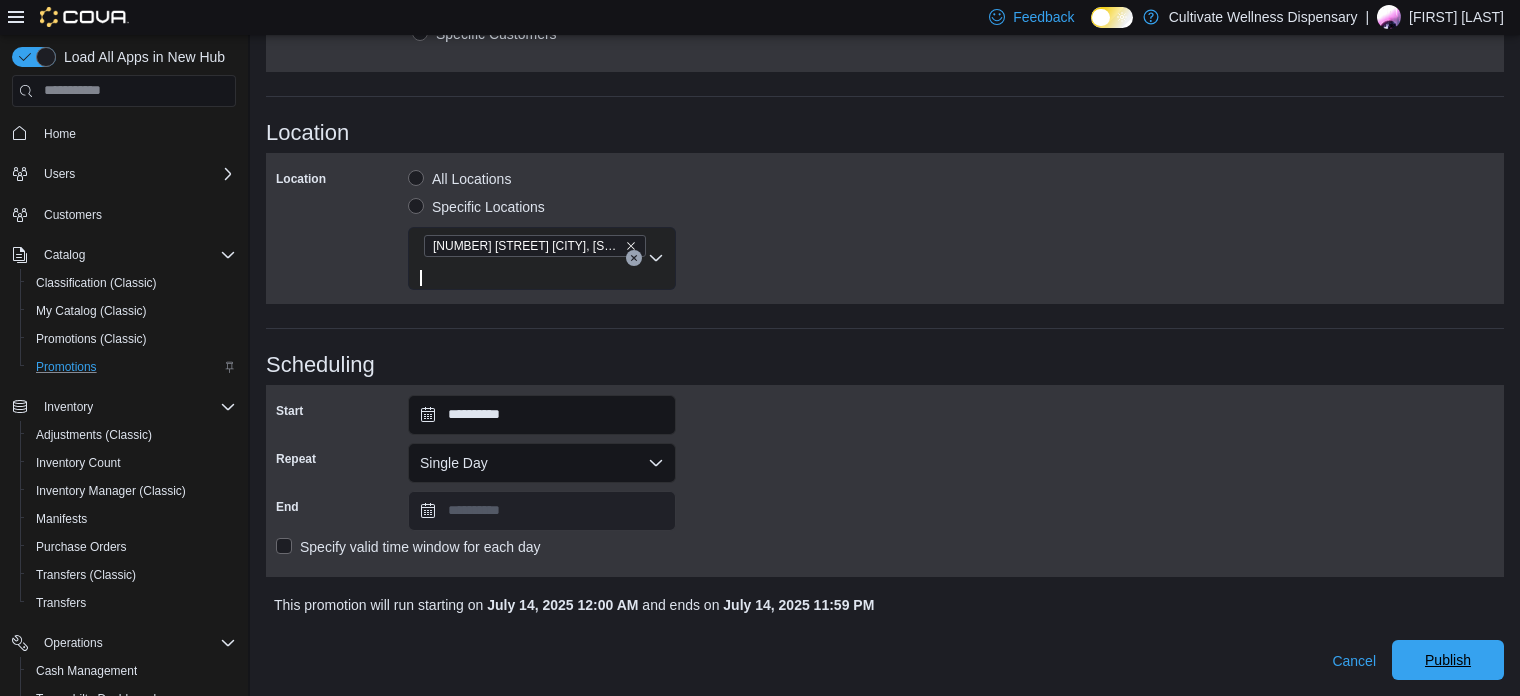 click on "Publish" at bounding box center [1448, 660] 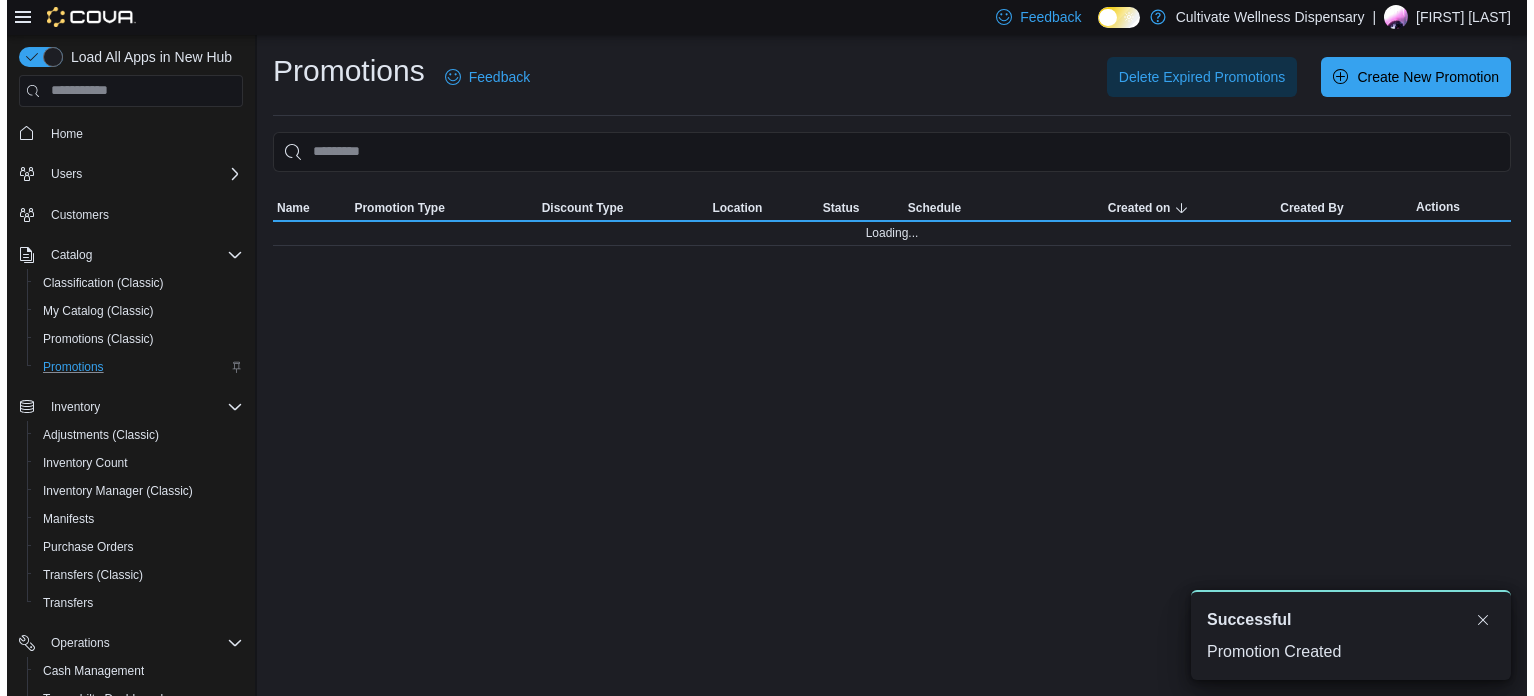 scroll, scrollTop: 0, scrollLeft: 0, axis: both 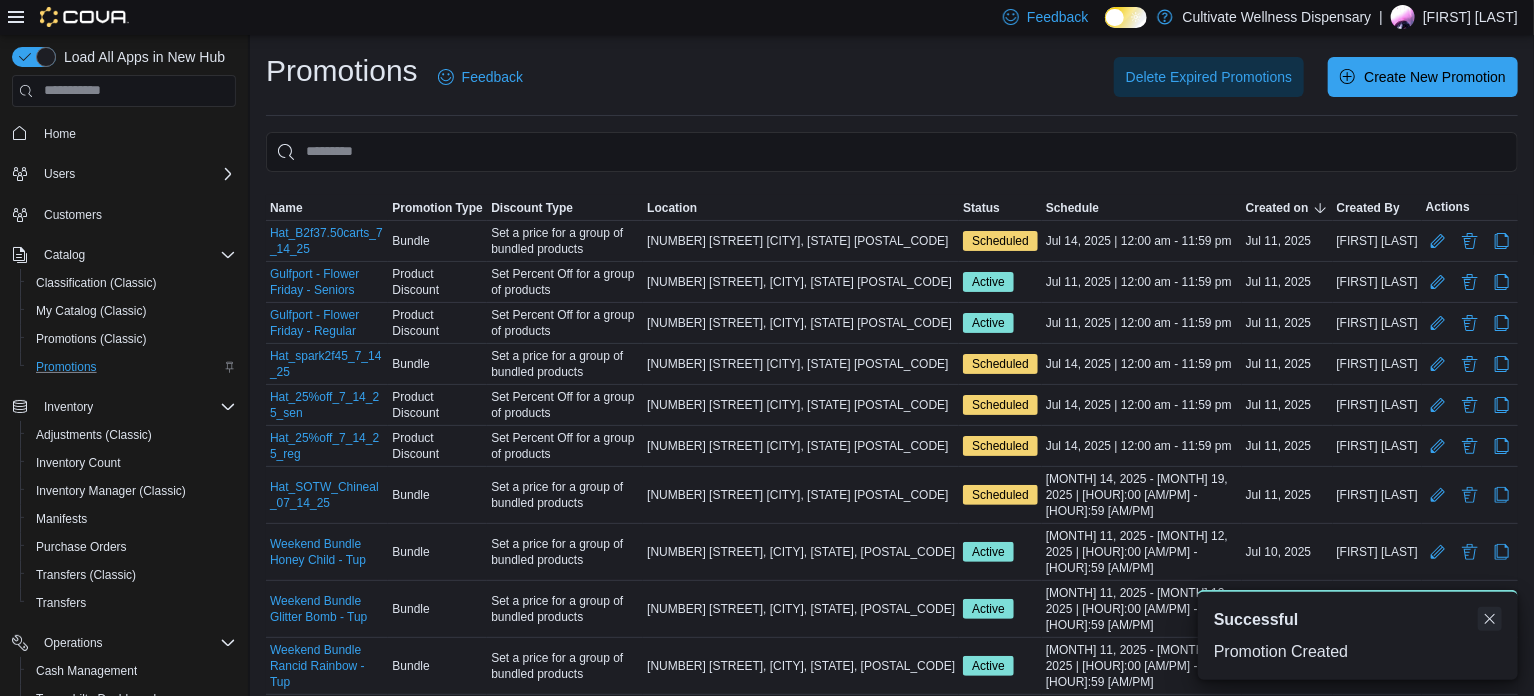 click at bounding box center [1490, 619] 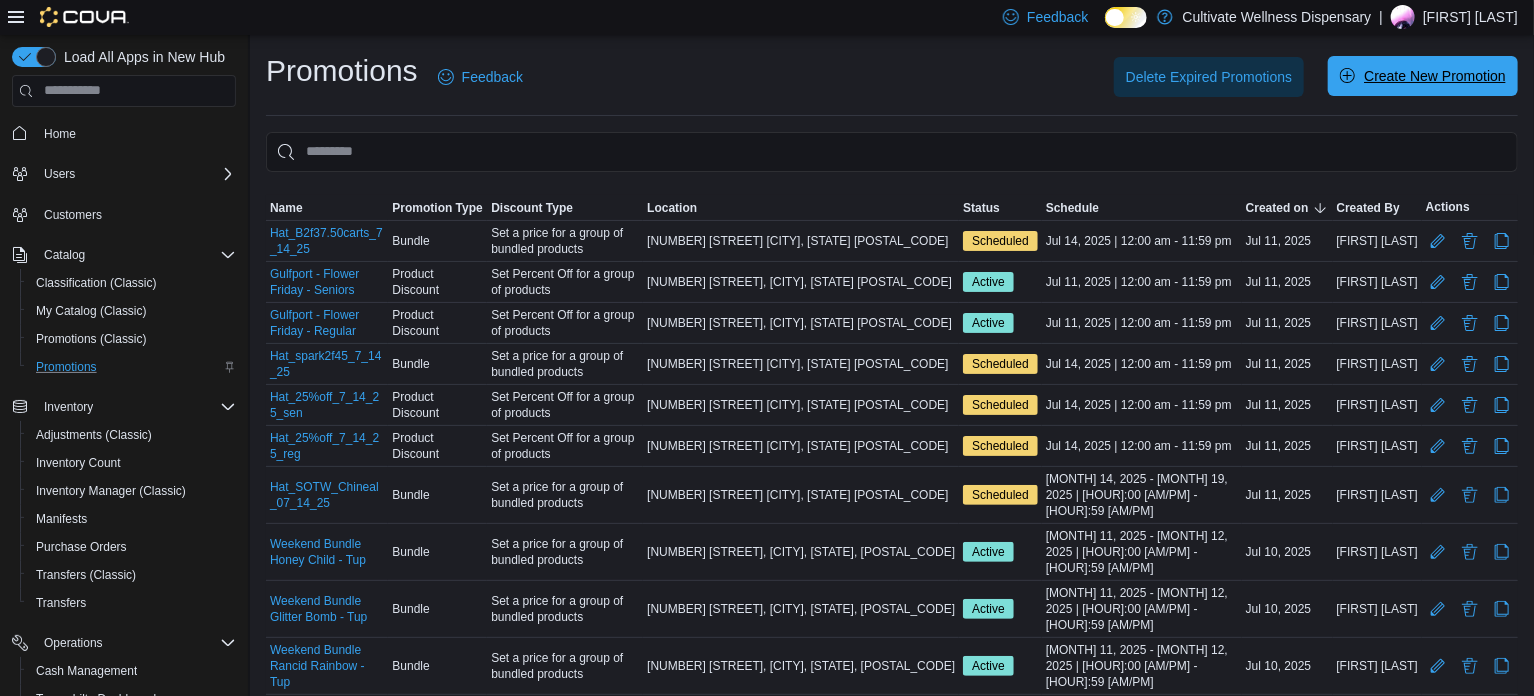 click on "Create New Promotion" at bounding box center [1435, 76] 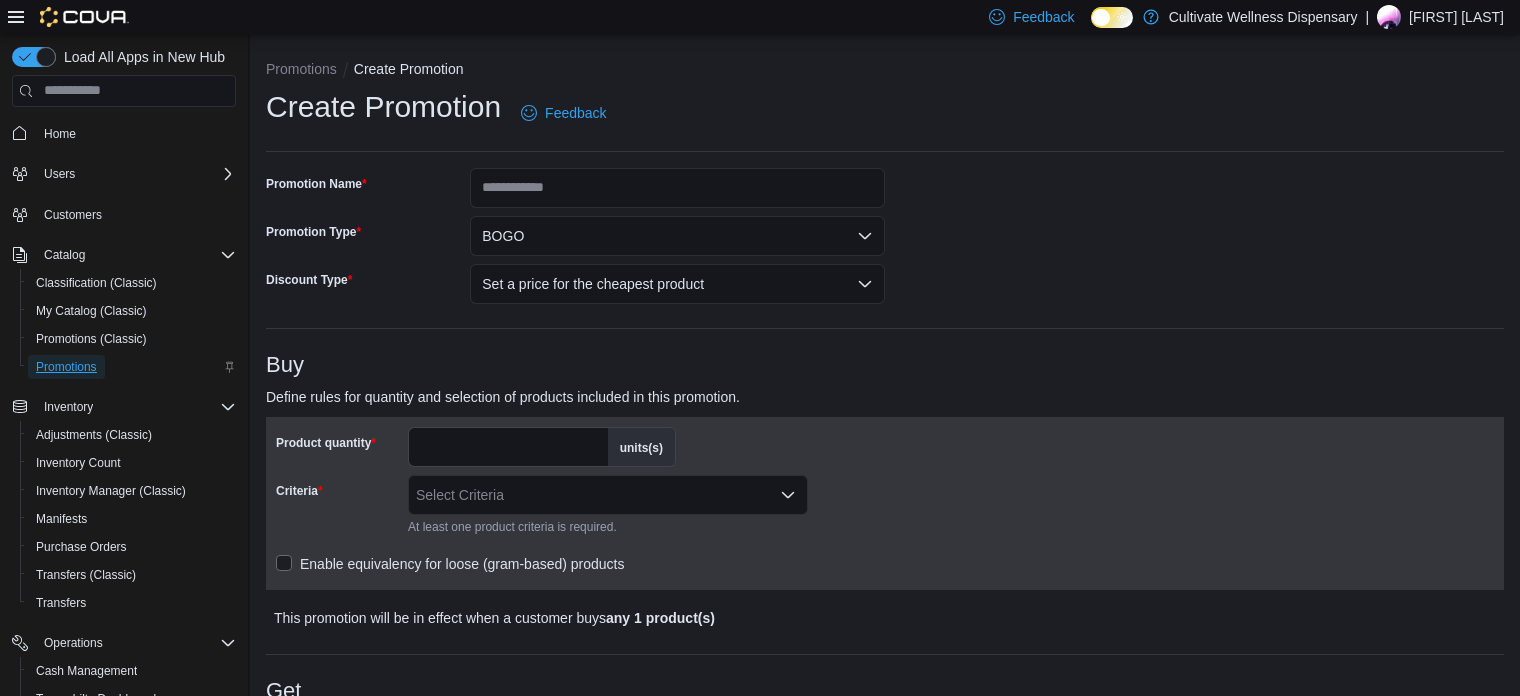 click on "Promotions" at bounding box center (66, 367) 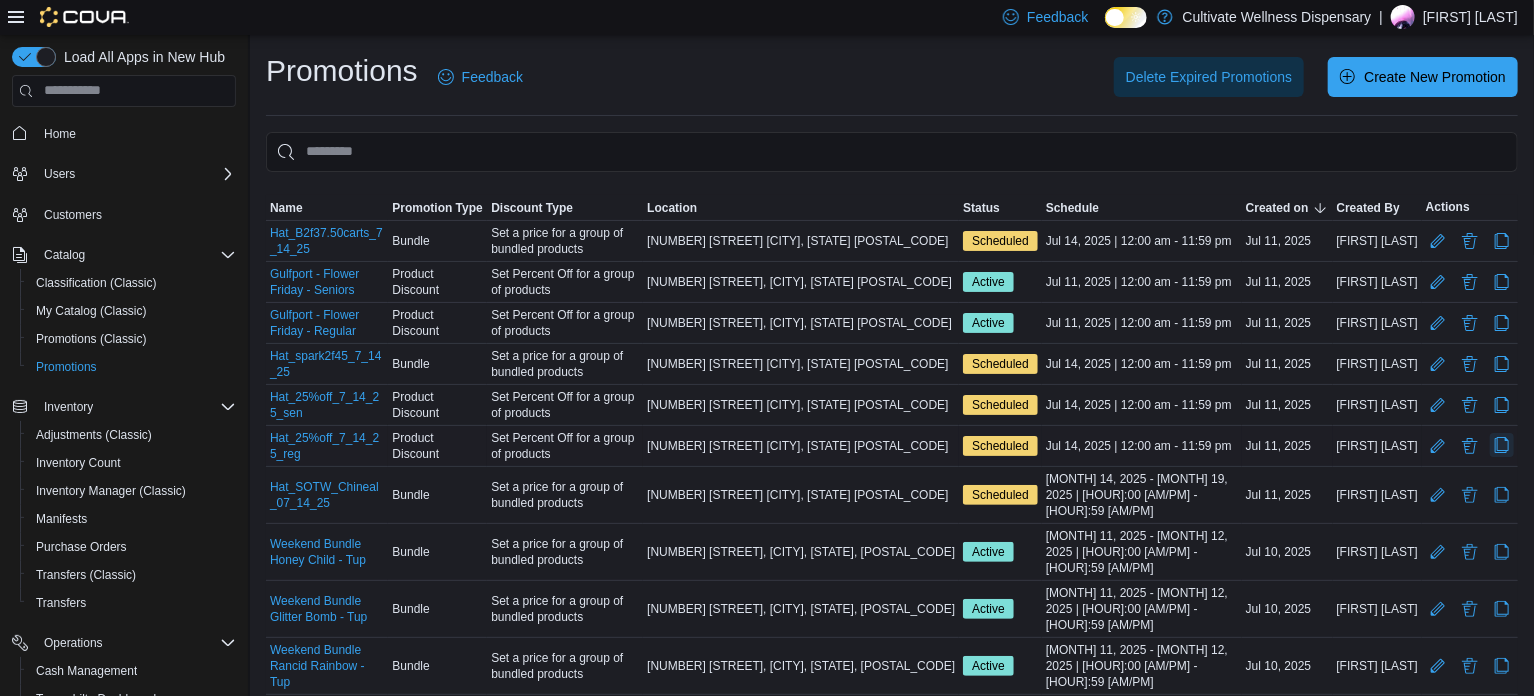 click at bounding box center (1502, 445) 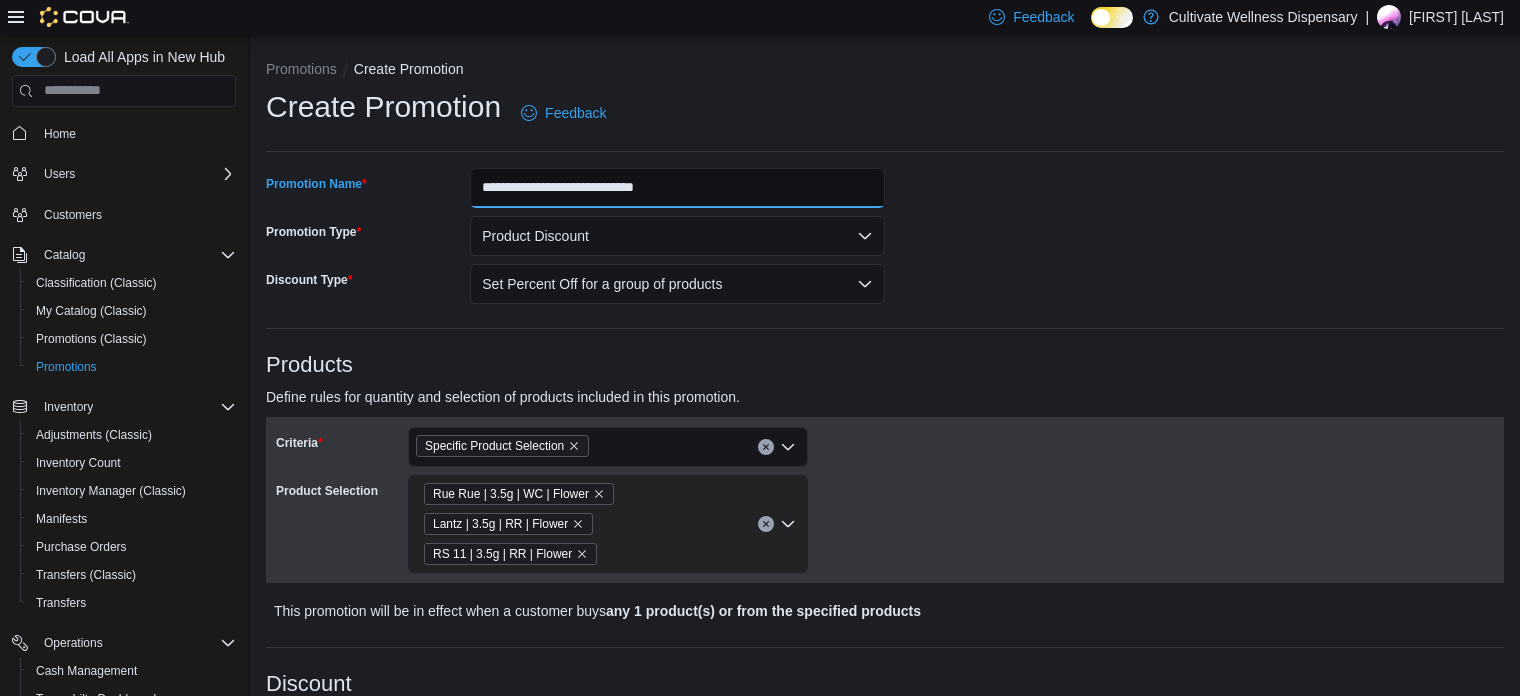click on "**********" at bounding box center [677, 188] 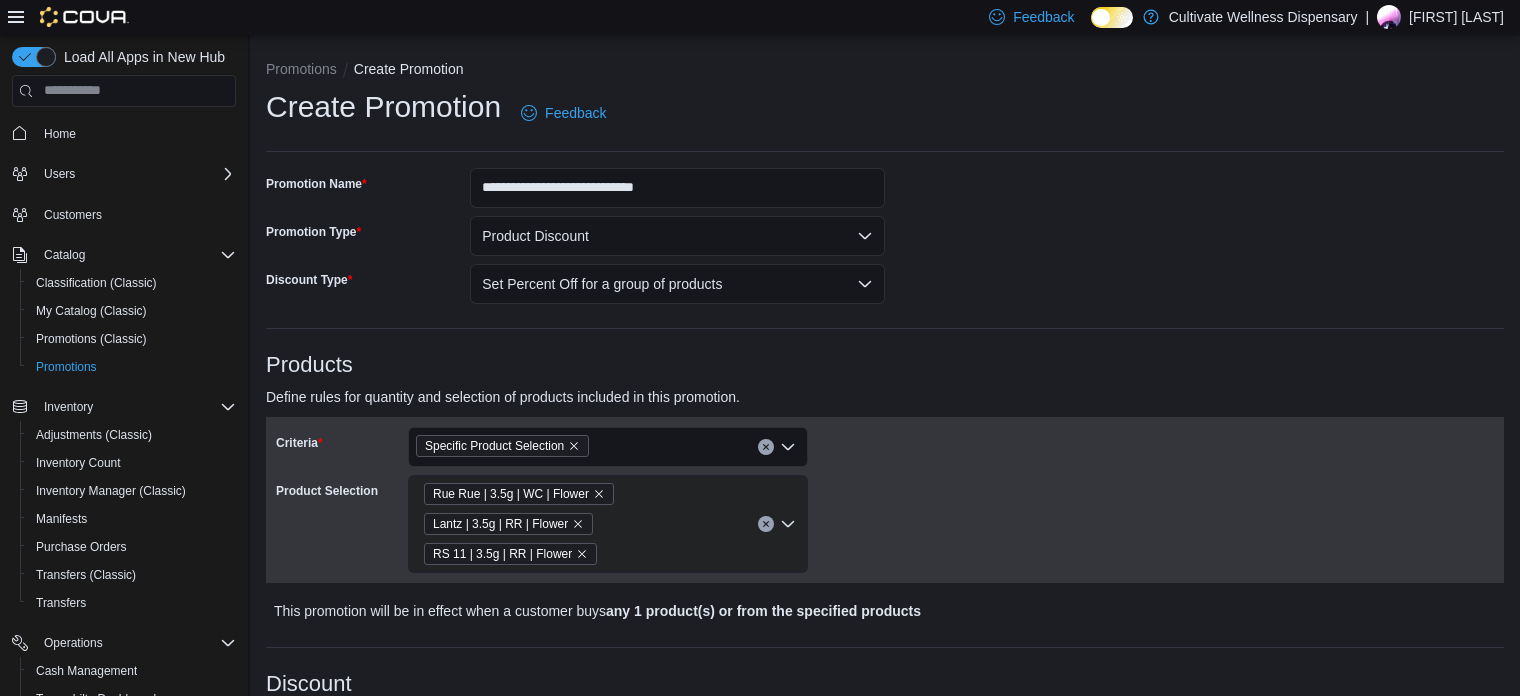click on "Criteria Specific Product Selection Product Selection Rue Rue | 3.5g | WC | Flower Lantz | 3.5g | RR | Flower RS 11 | 3.5g | RR | Flower" at bounding box center [885, 500] 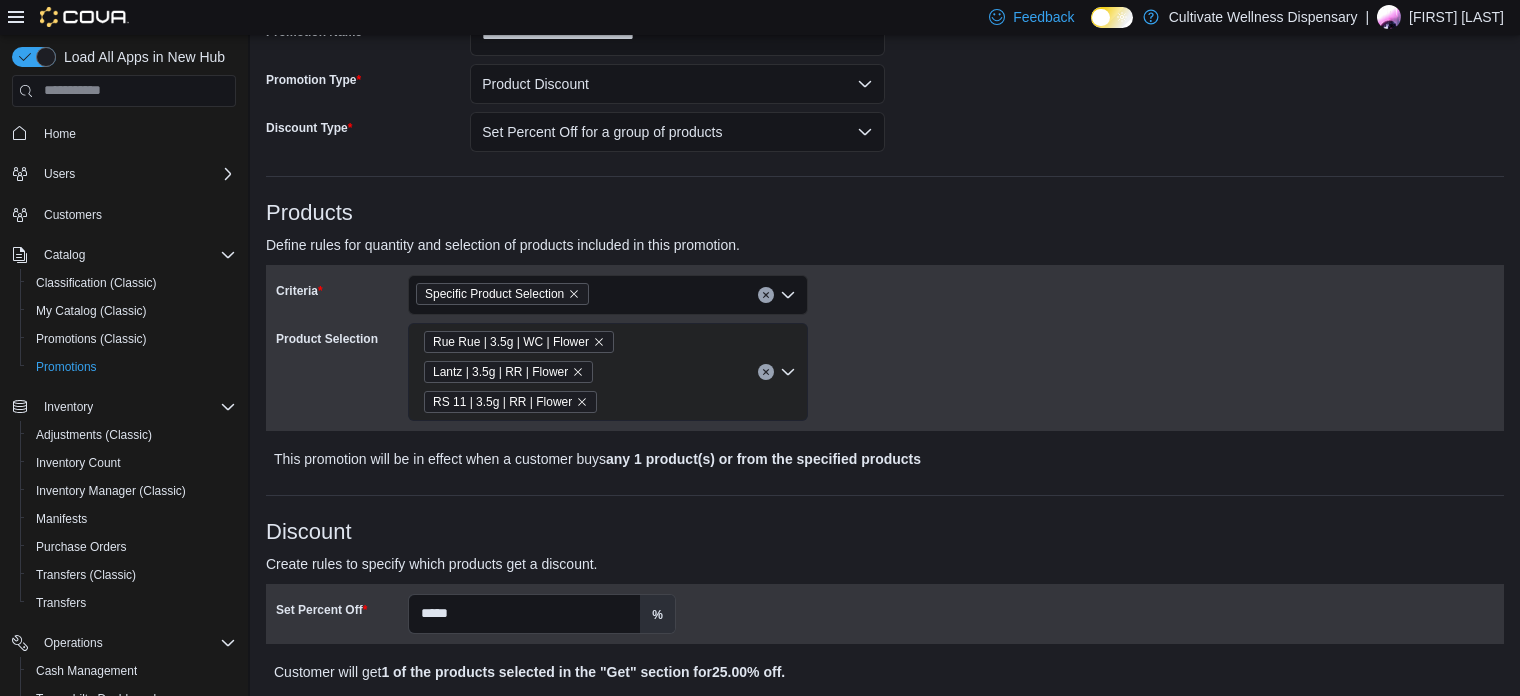 scroll, scrollTop: 160, scrollLeft: 0, axis: vertical 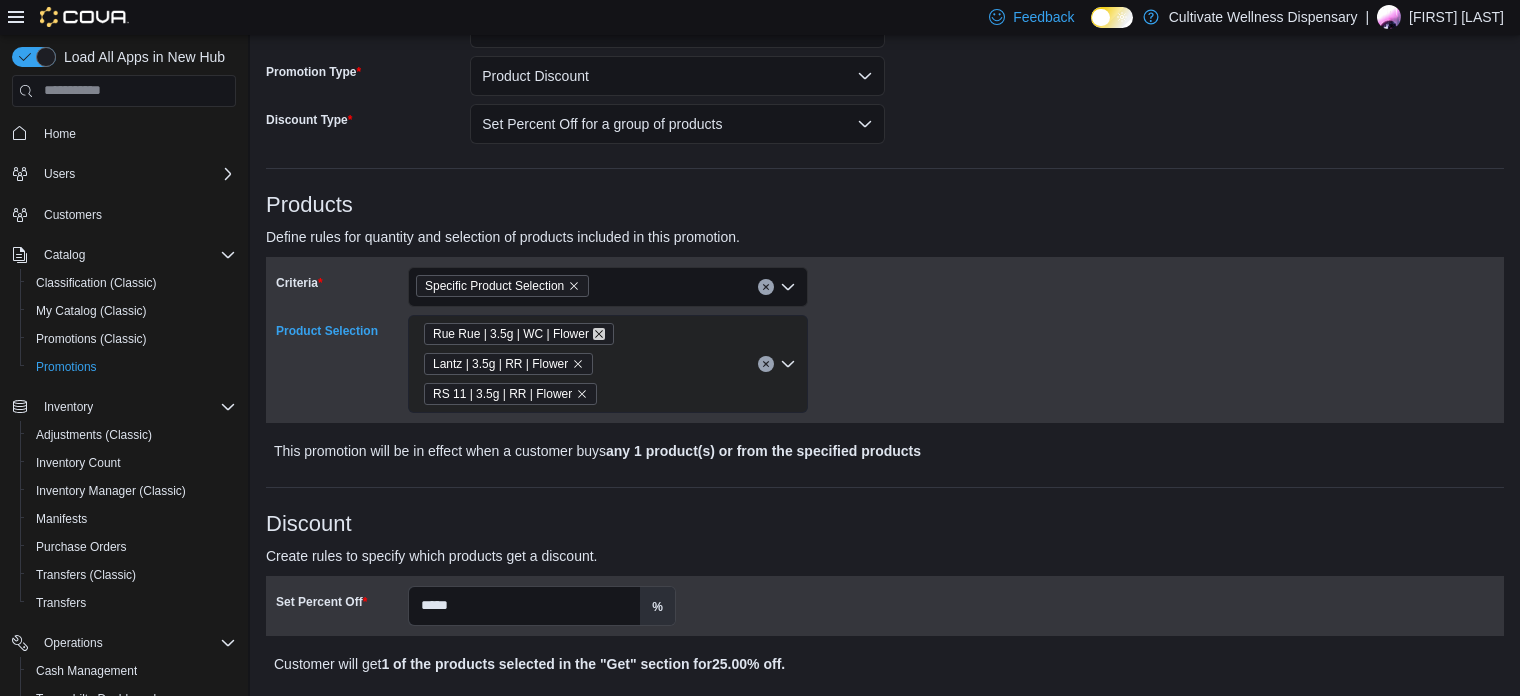 click 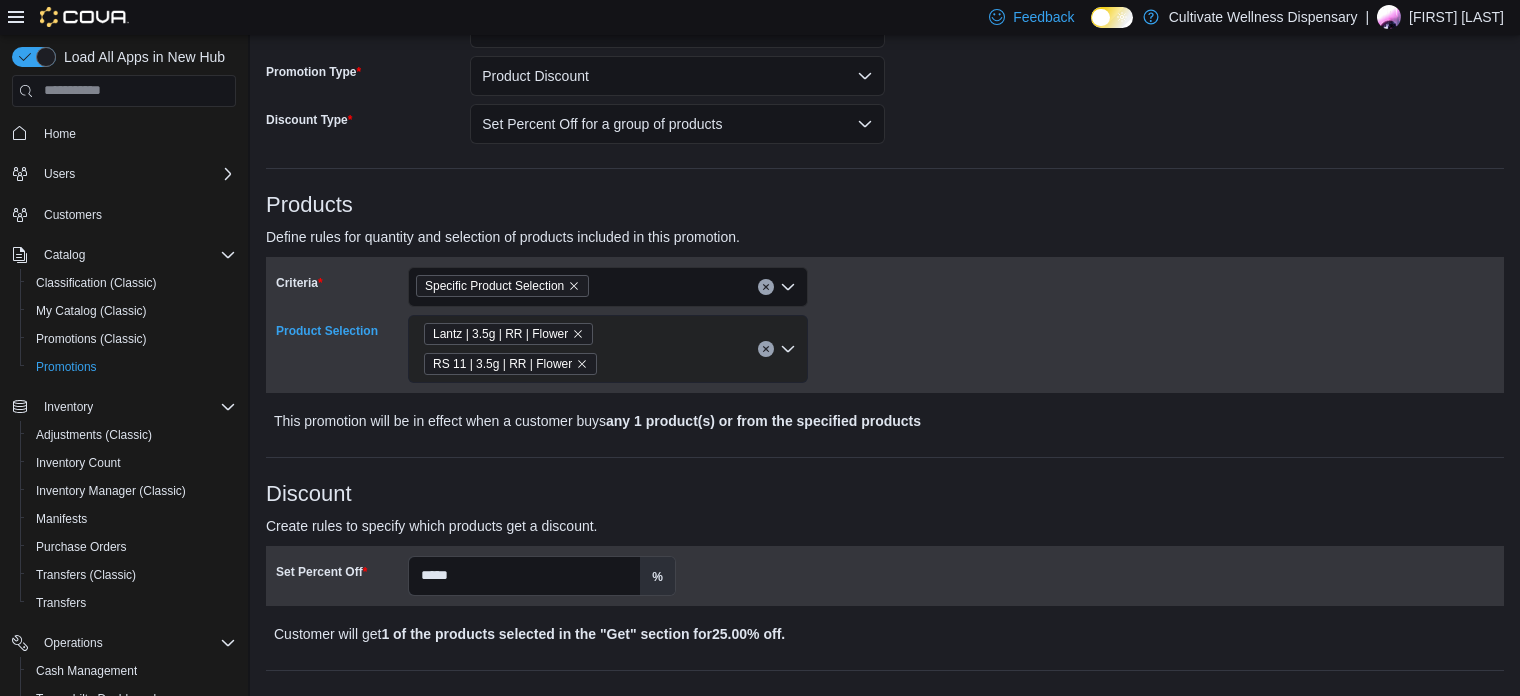 click on "Lantz | 3.5g | RR | Flower RS 11 | 3.5g | RR | Flower" at bounding box center [608, 349] 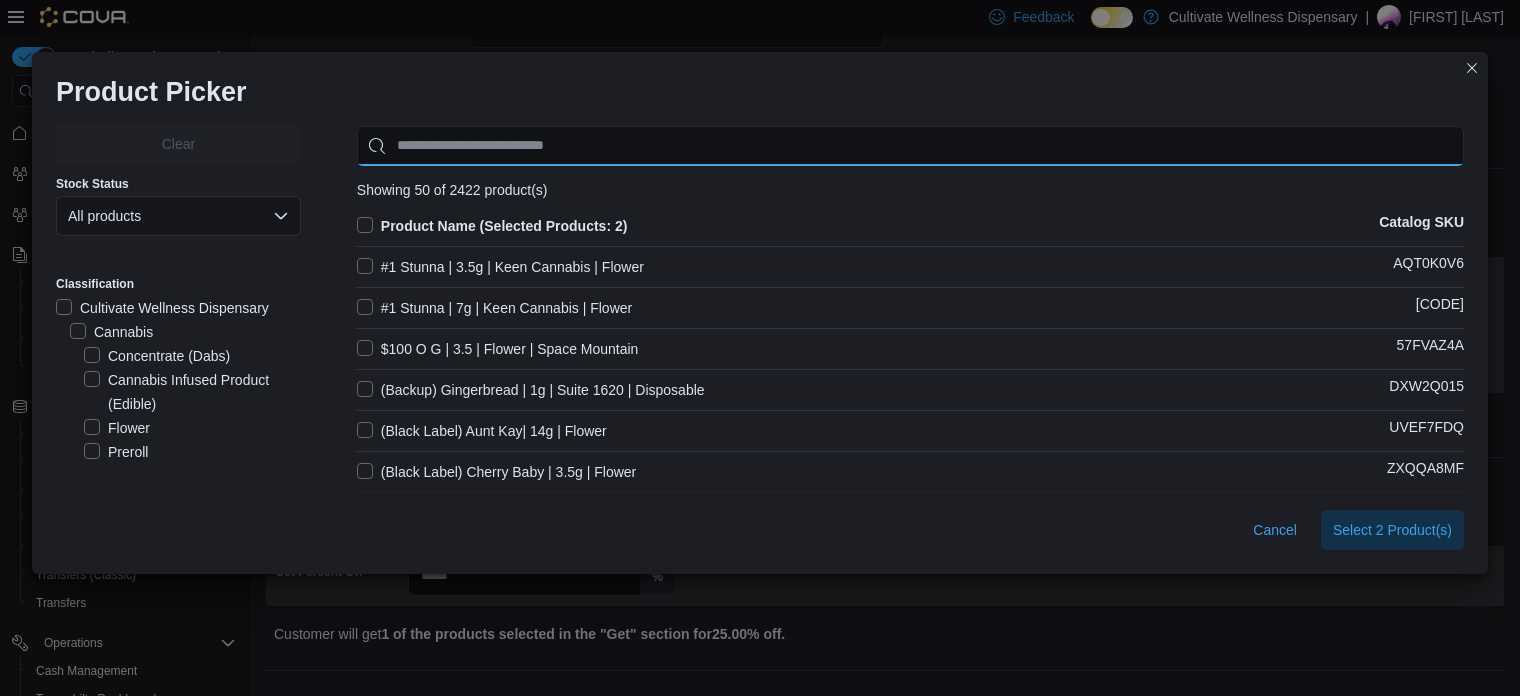 click at bounding box center [910, 146] 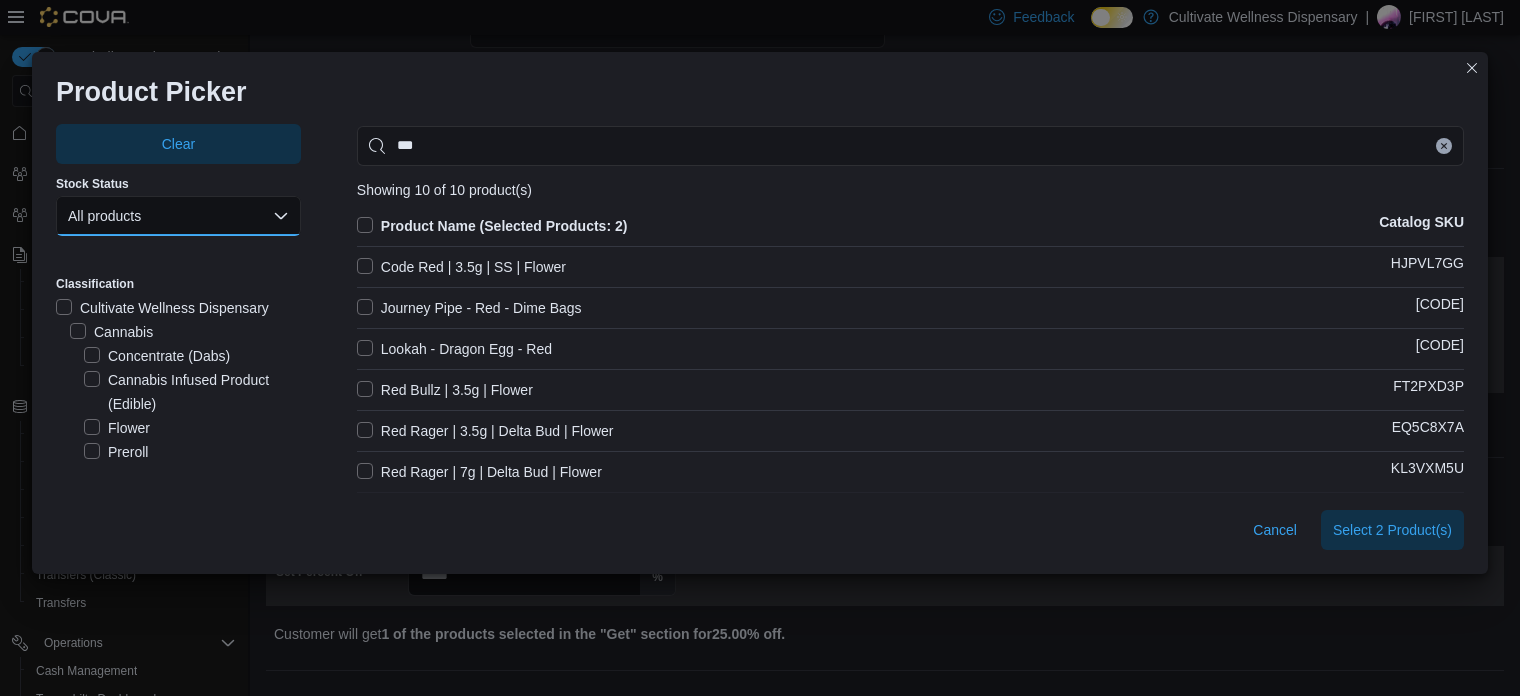 click on "All products" at bounding box center [178, 216] 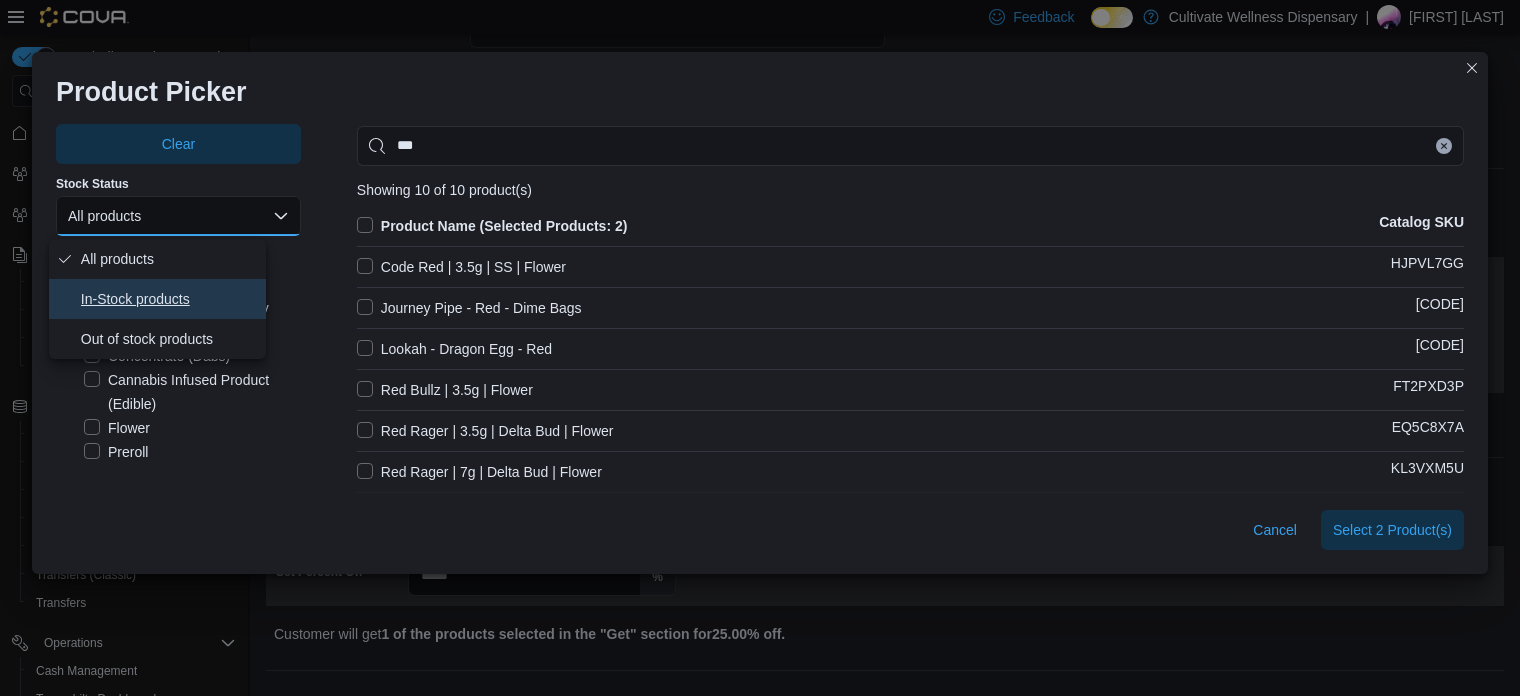 click on "In-Stock products" at bounding box center (169, 299) 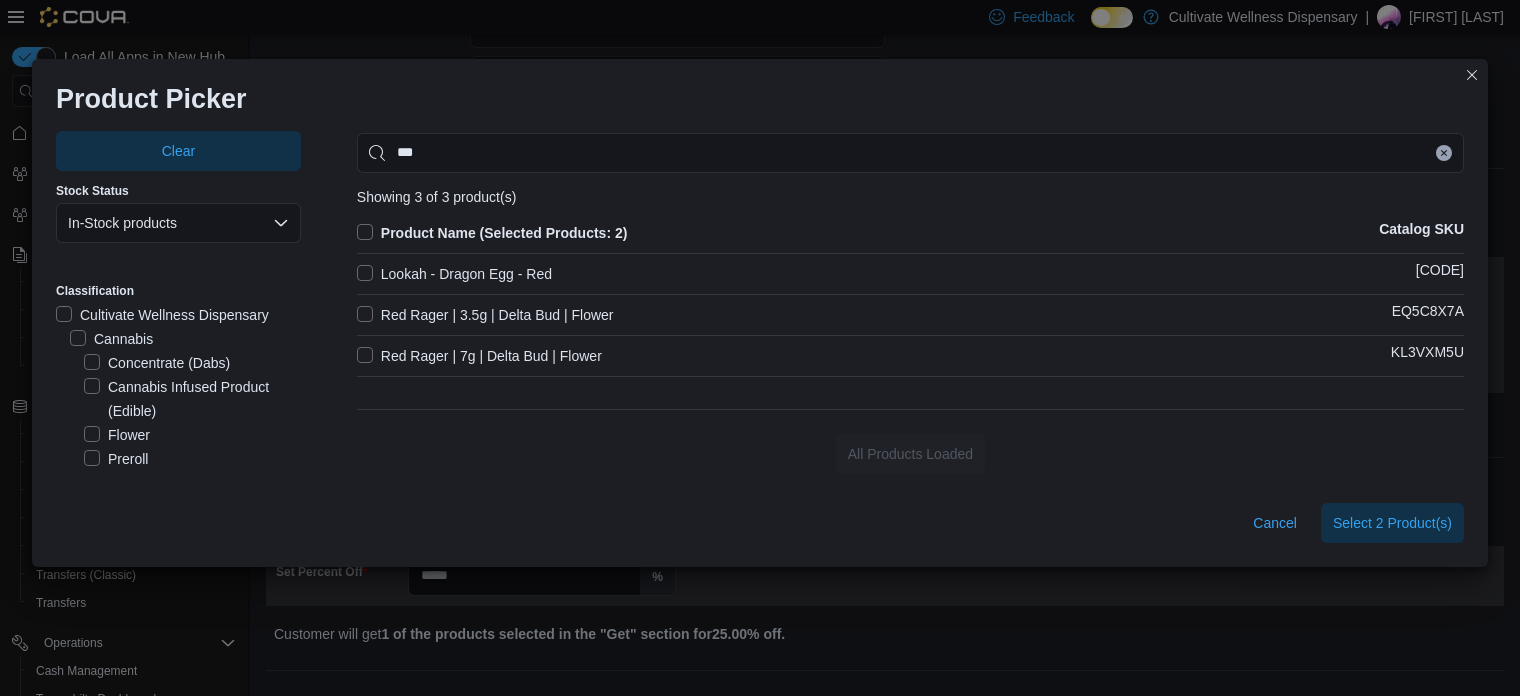 click on "Red Rager | 3.5g | Delta Bud | Flower" at bounding box center [485, 315] 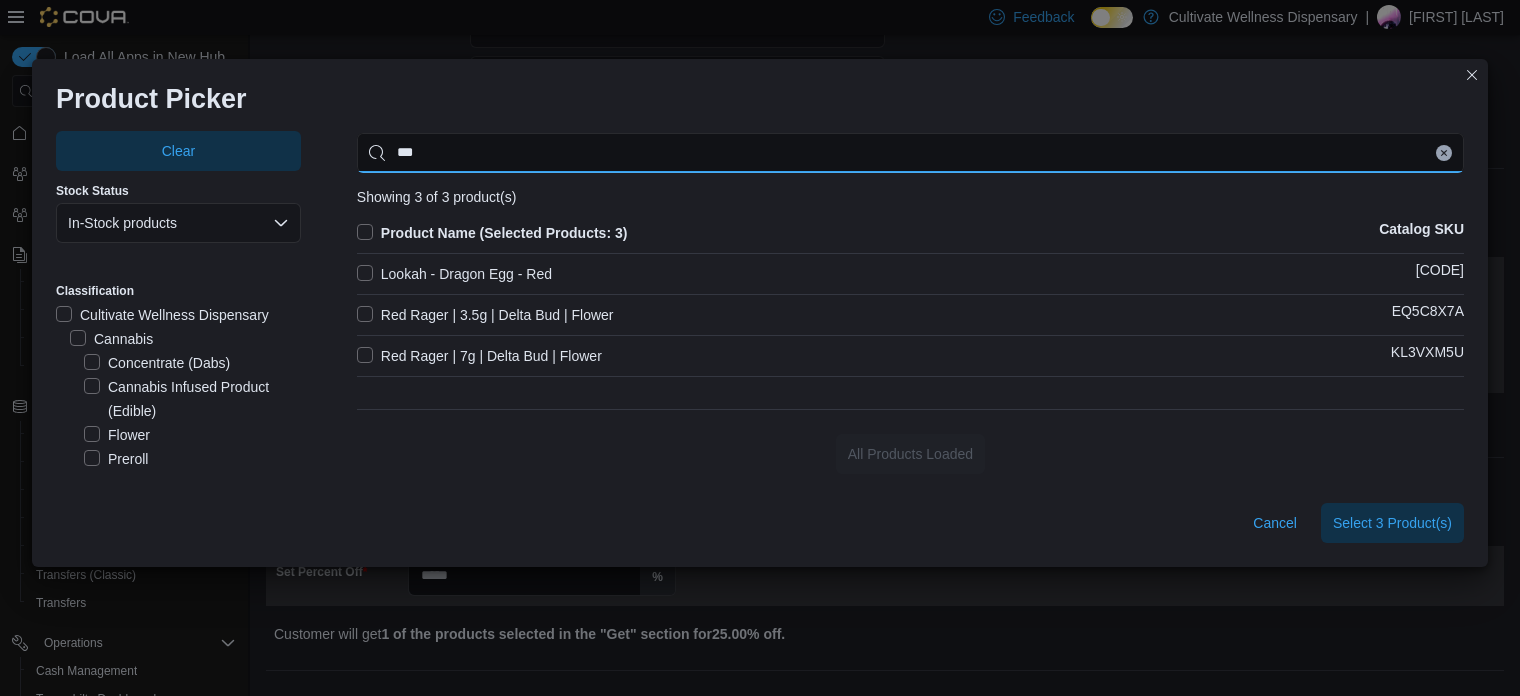 click on "***" at bounding box center (910, 153) 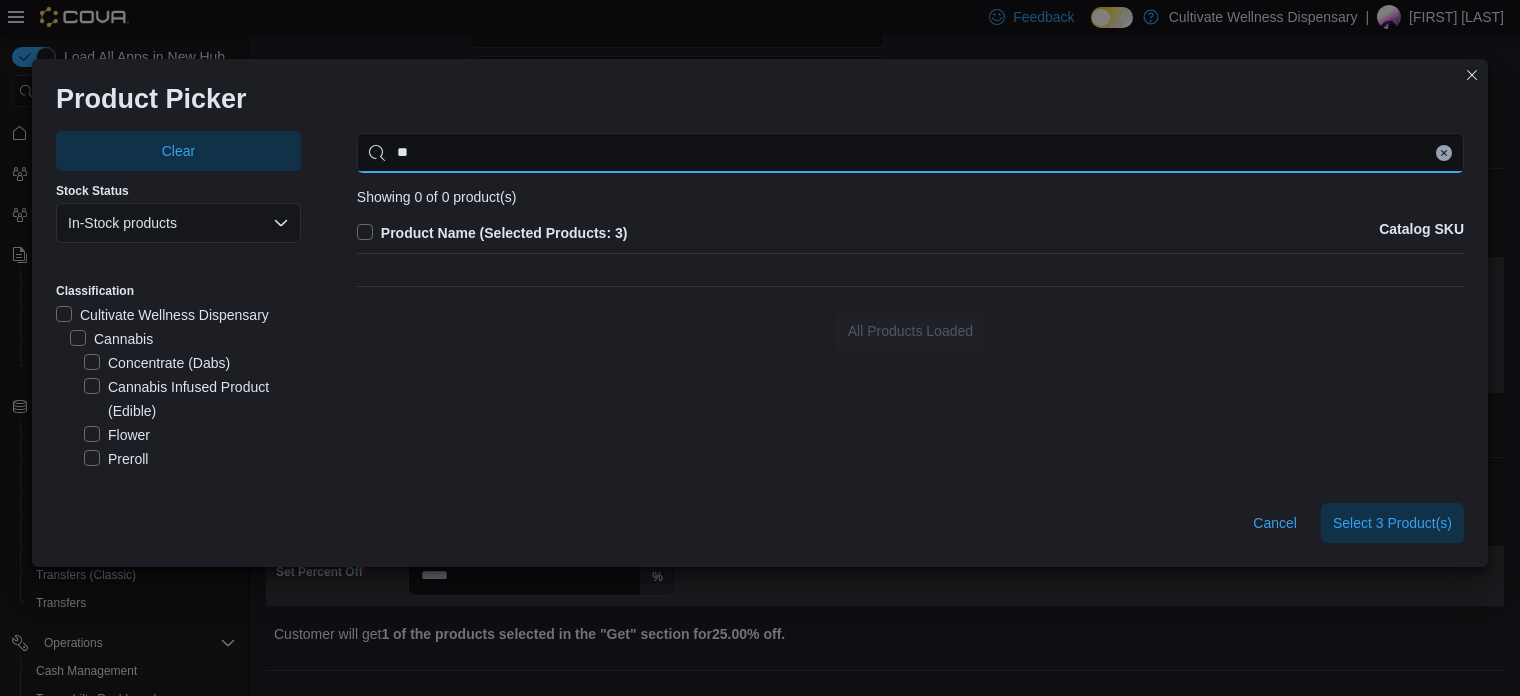 type on "*" 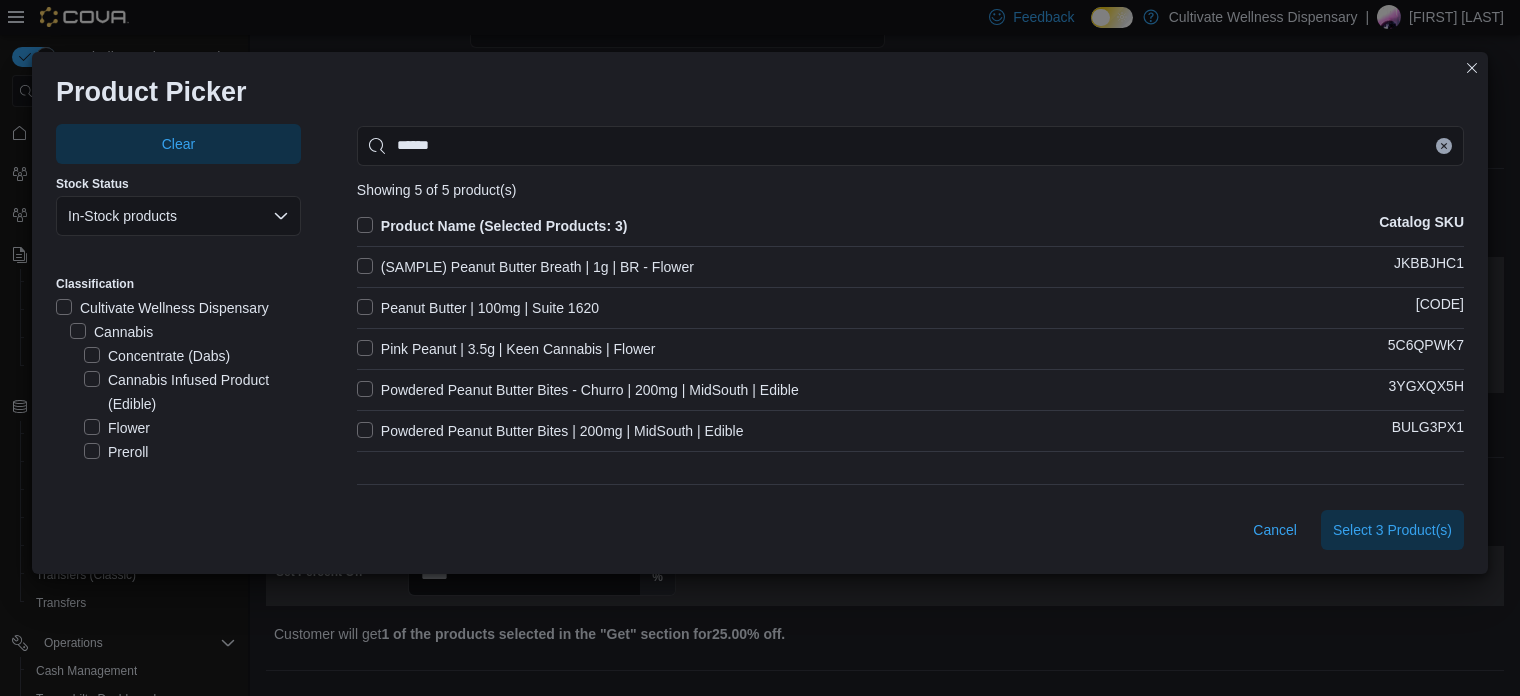 click on "Peanut Butter | 100mg | Suite 1620" at bounding box center [478, 308] 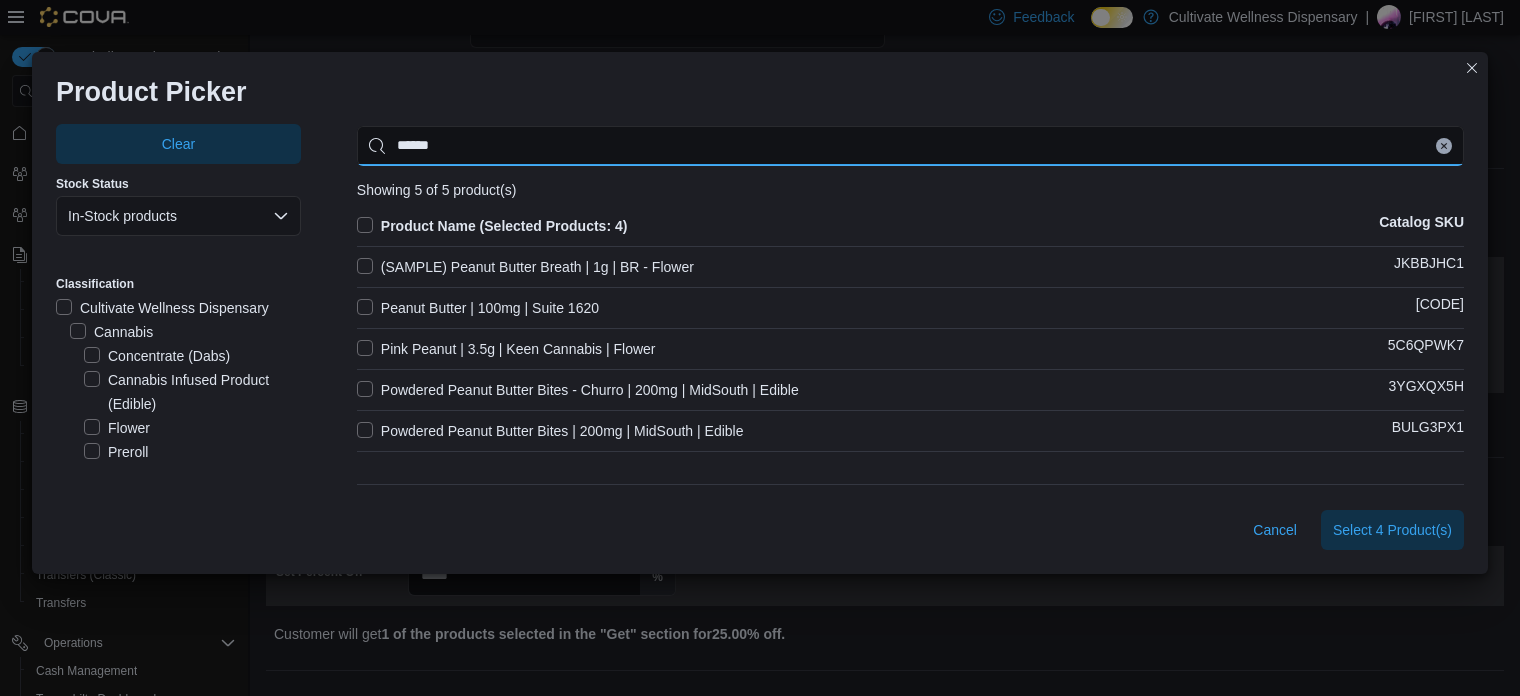click on "******" at bounding box center [910, 146] 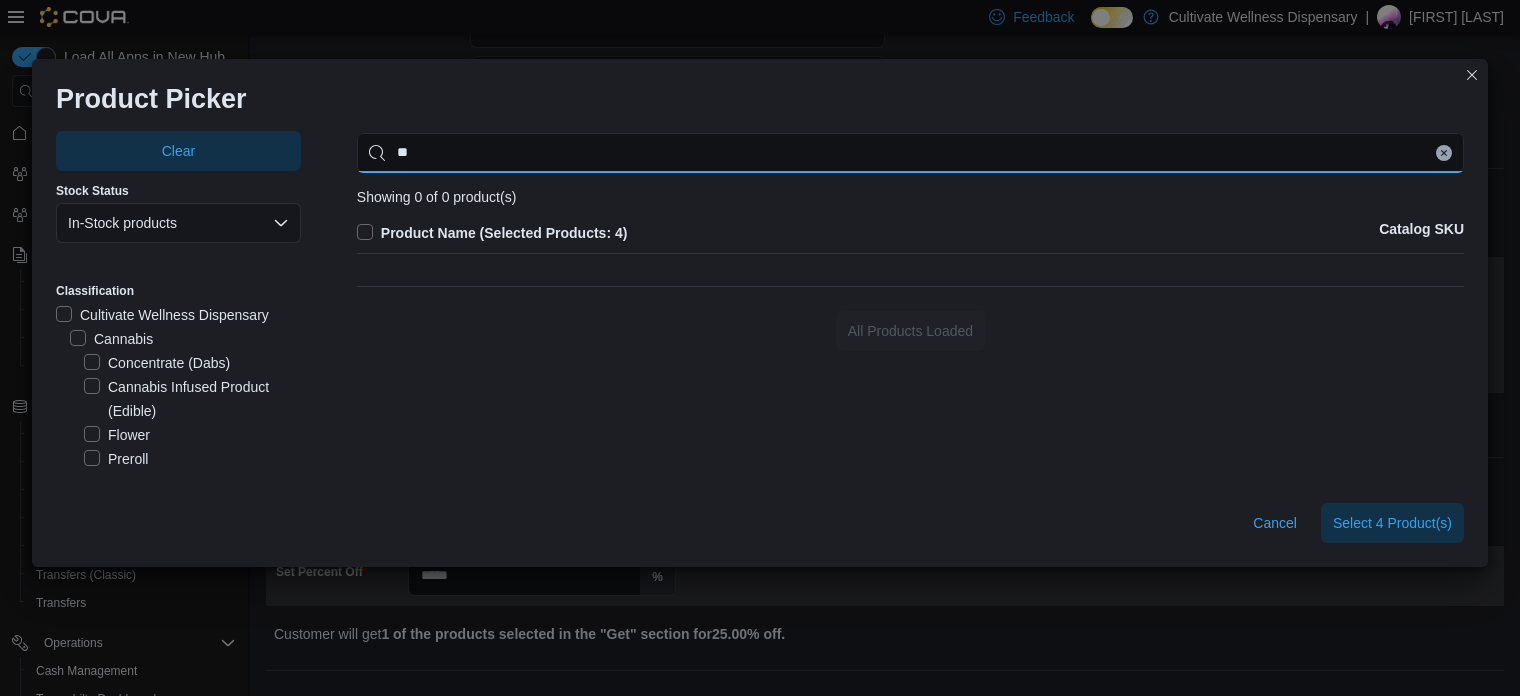 type on "*" 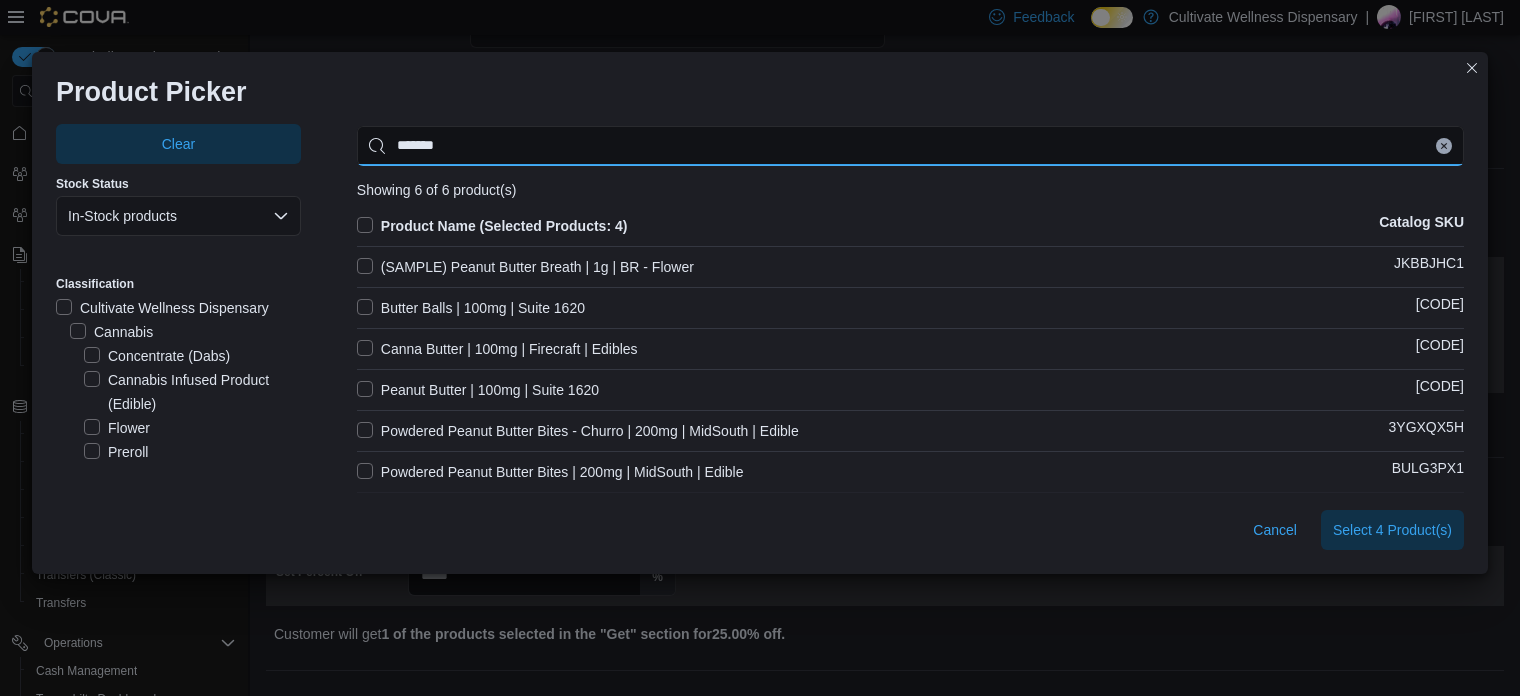 type on "******" 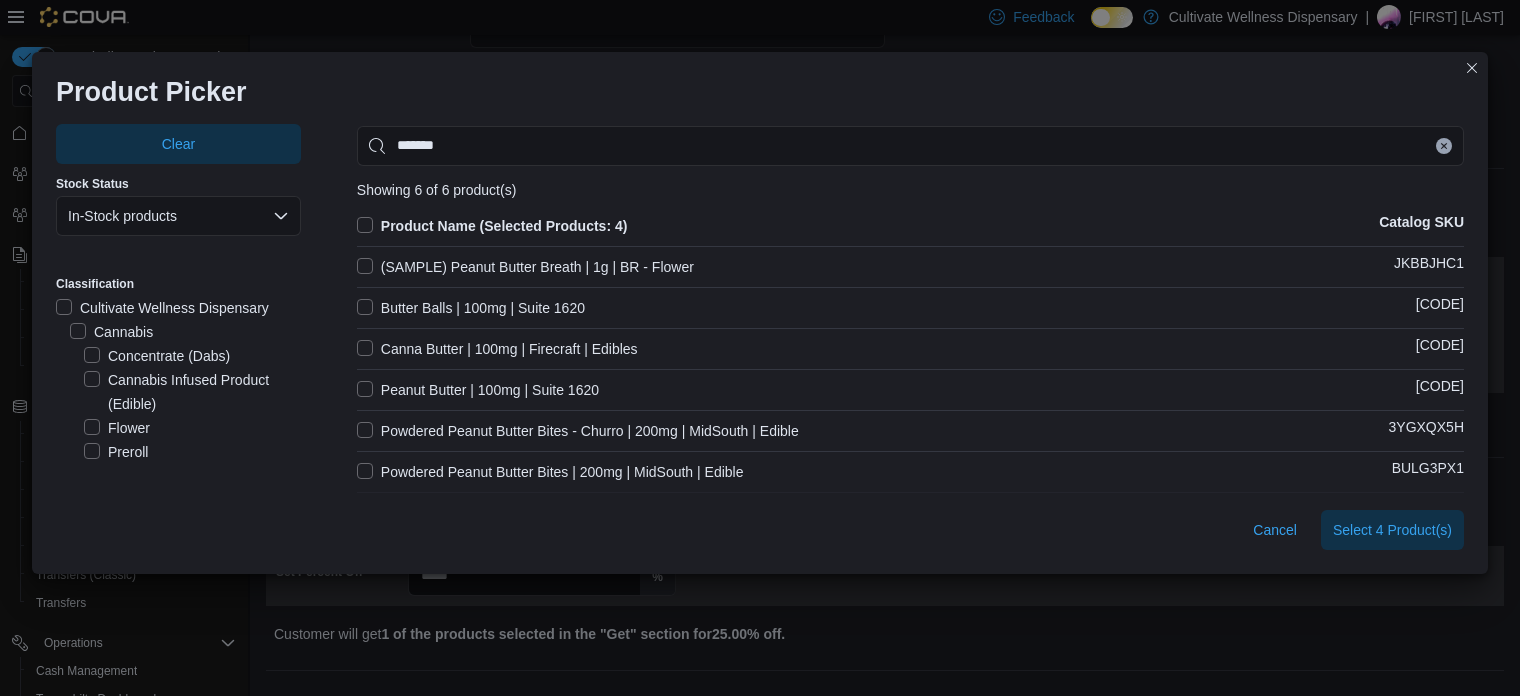 click on "Butter Balls | 100mg | Suite 1620" at bounding box center [471, 308] 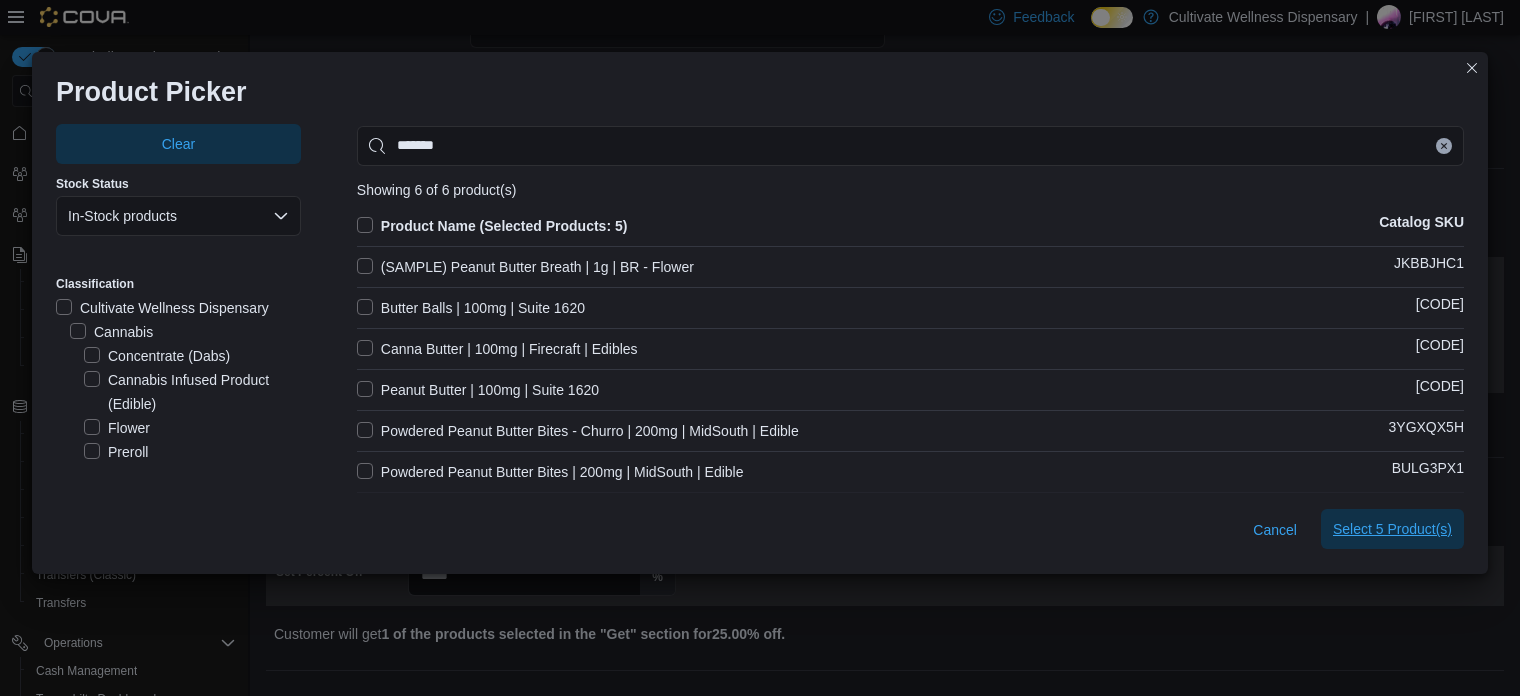 click on "Select 5 Product(s)" at bounding box center [1392, 529] 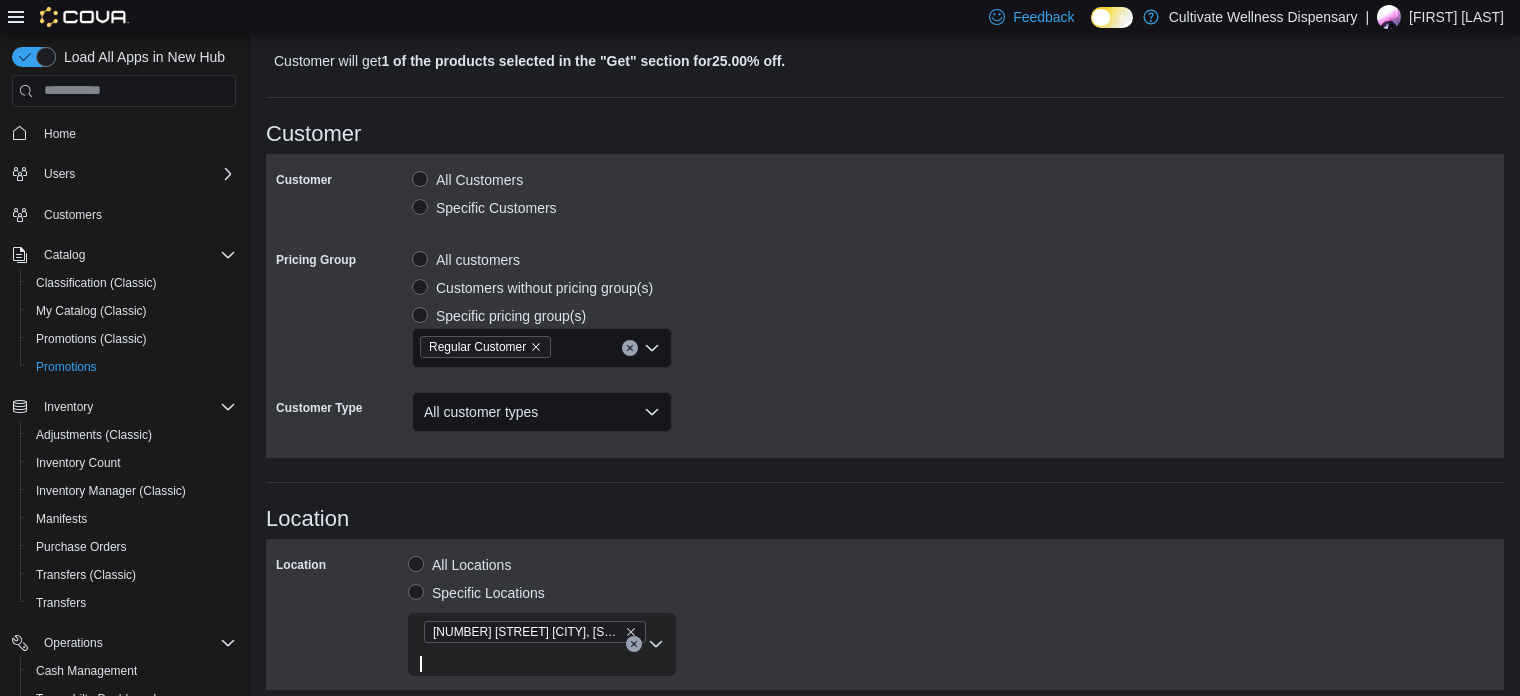 scroll, scrollTop: 1208, scrollLeft: 0, axis: vertical 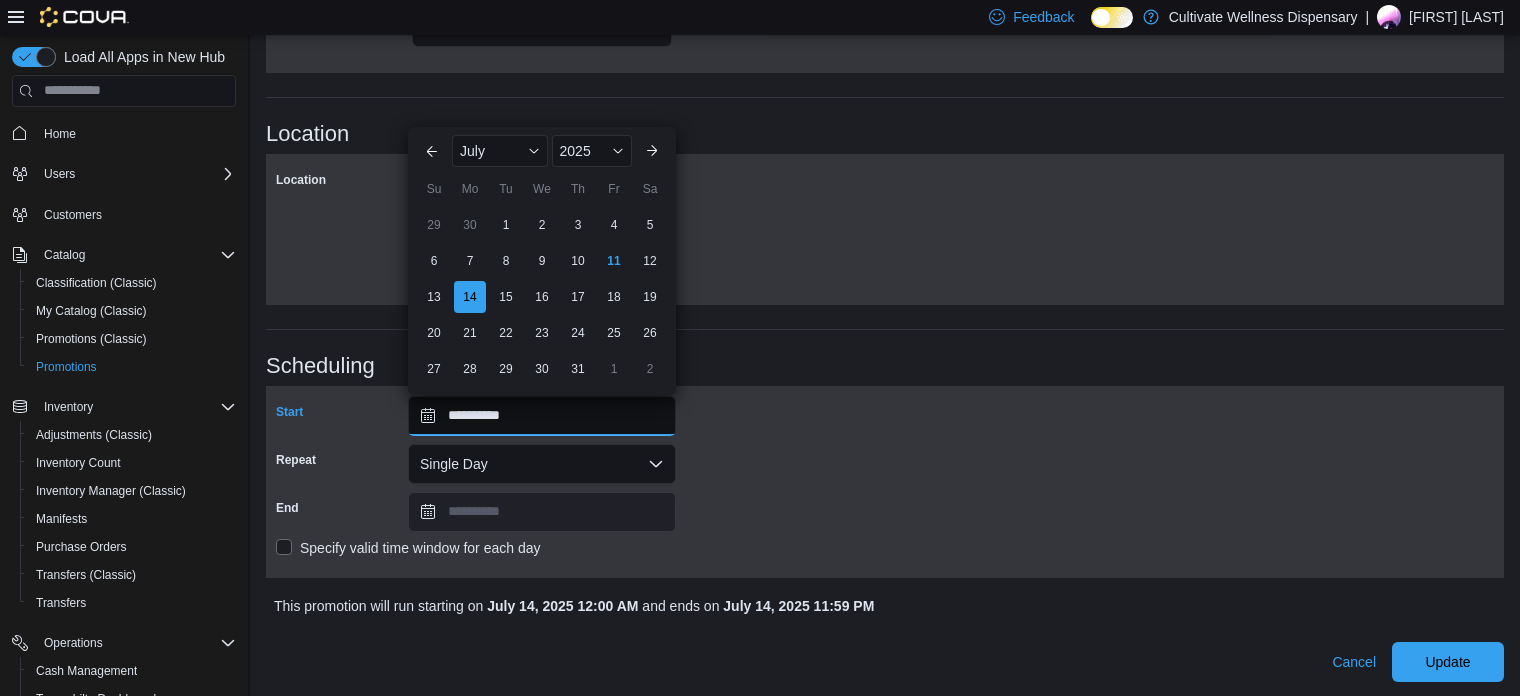 click on "**********" at bounding box center [542, 416] 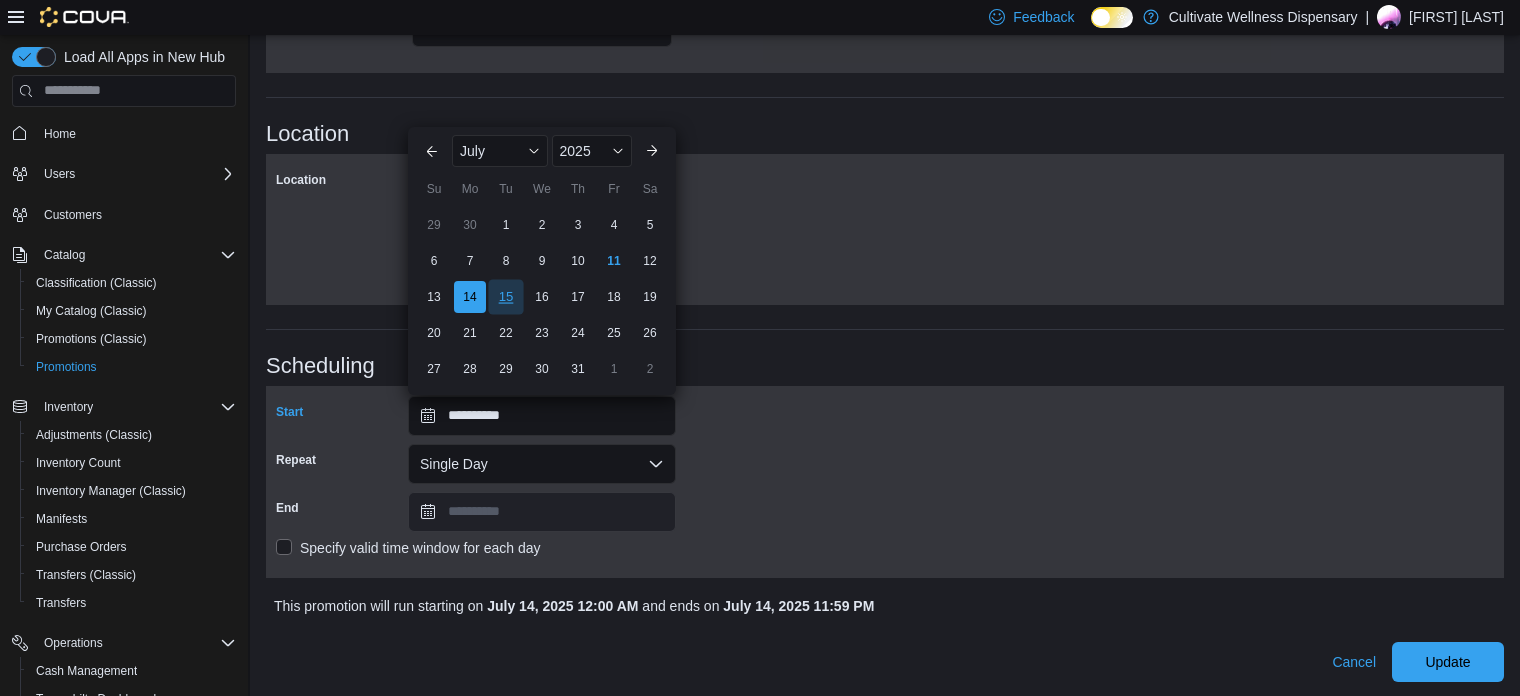 click on "15" at bounding box center [505, 296] 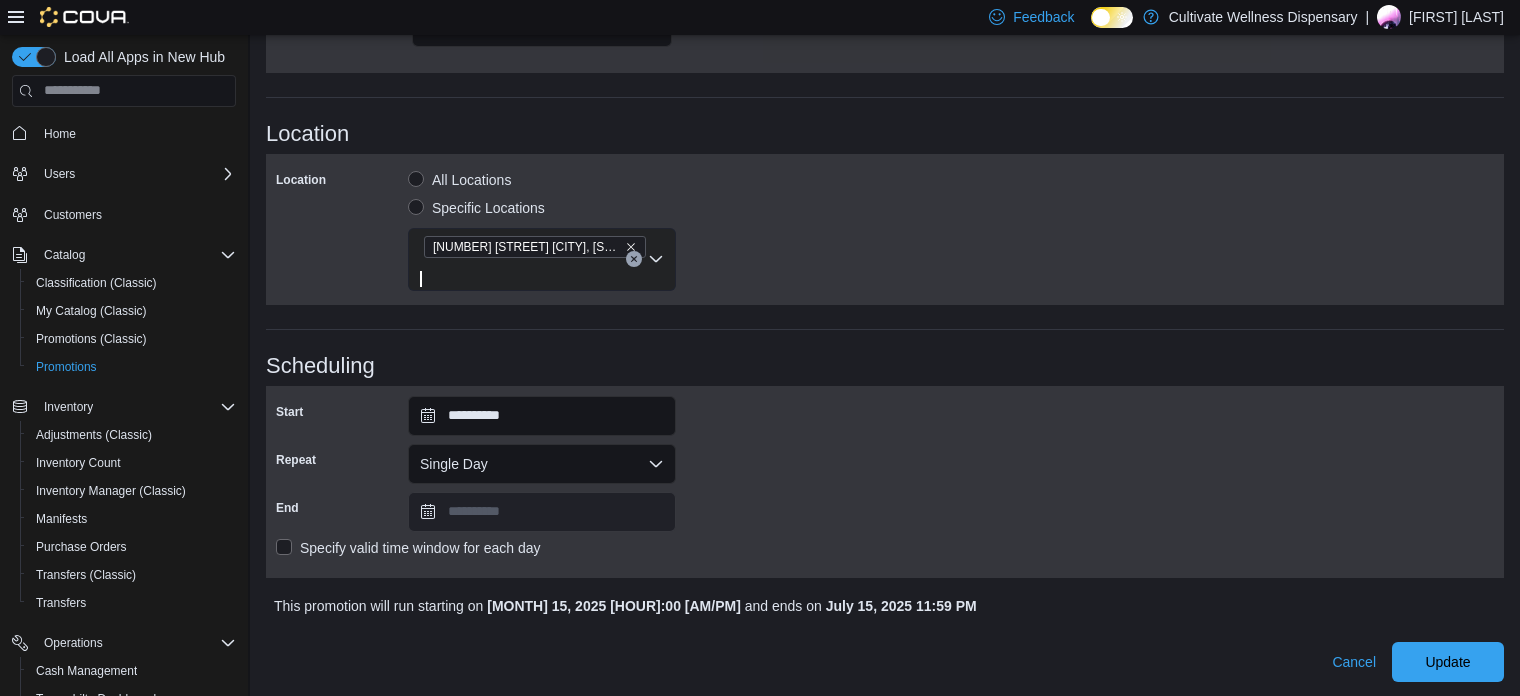 click on "**********" at bounding box center [885, -179] 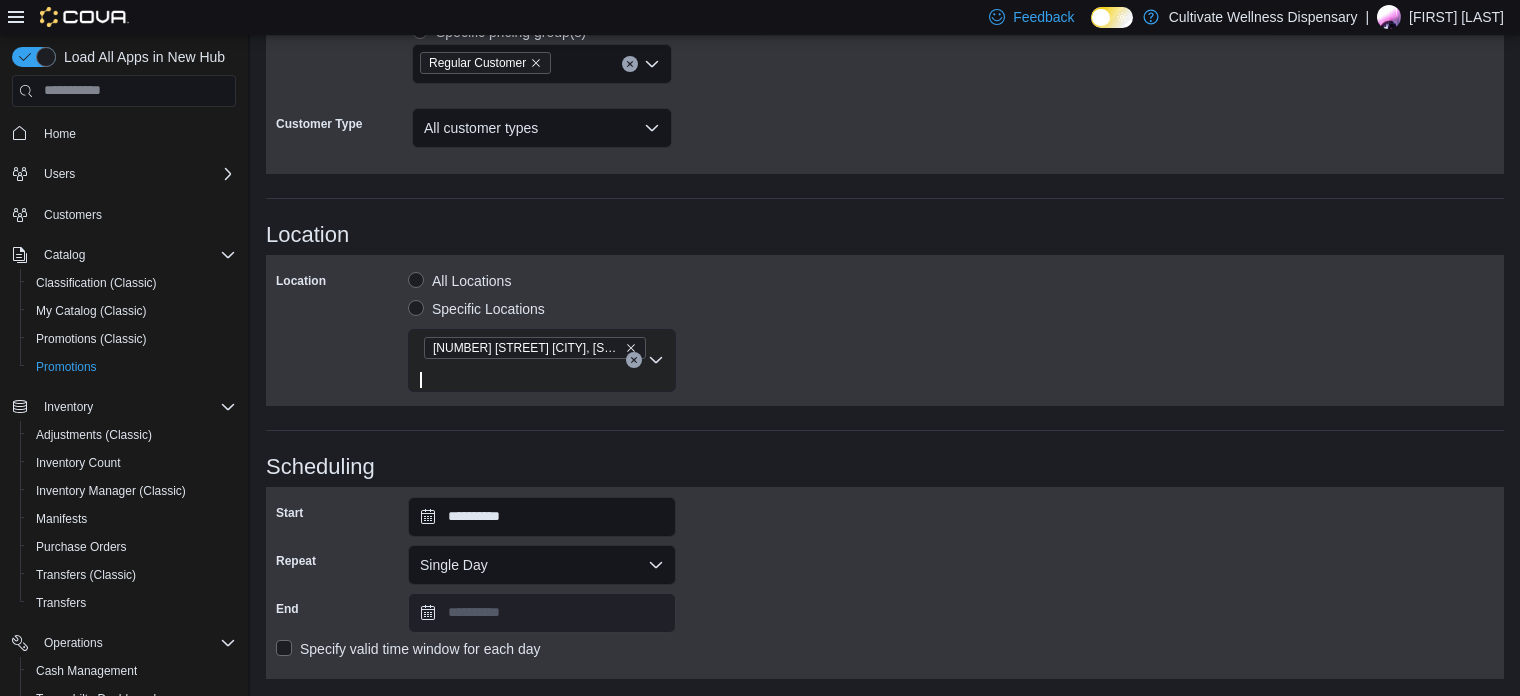 scroll, scrollTop: 1208, scrollLeft: 0, axis: vertical 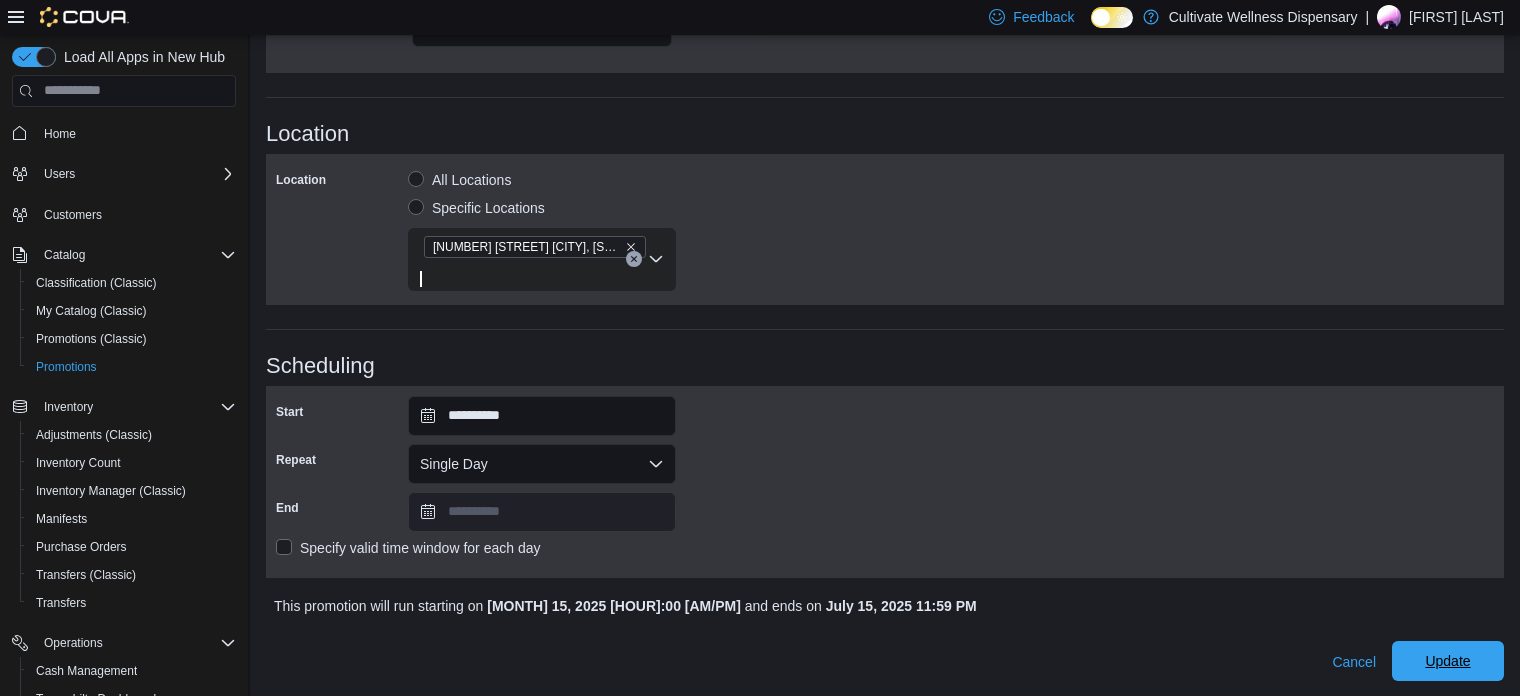 click on "Update" at bounding box center (1448, 661) 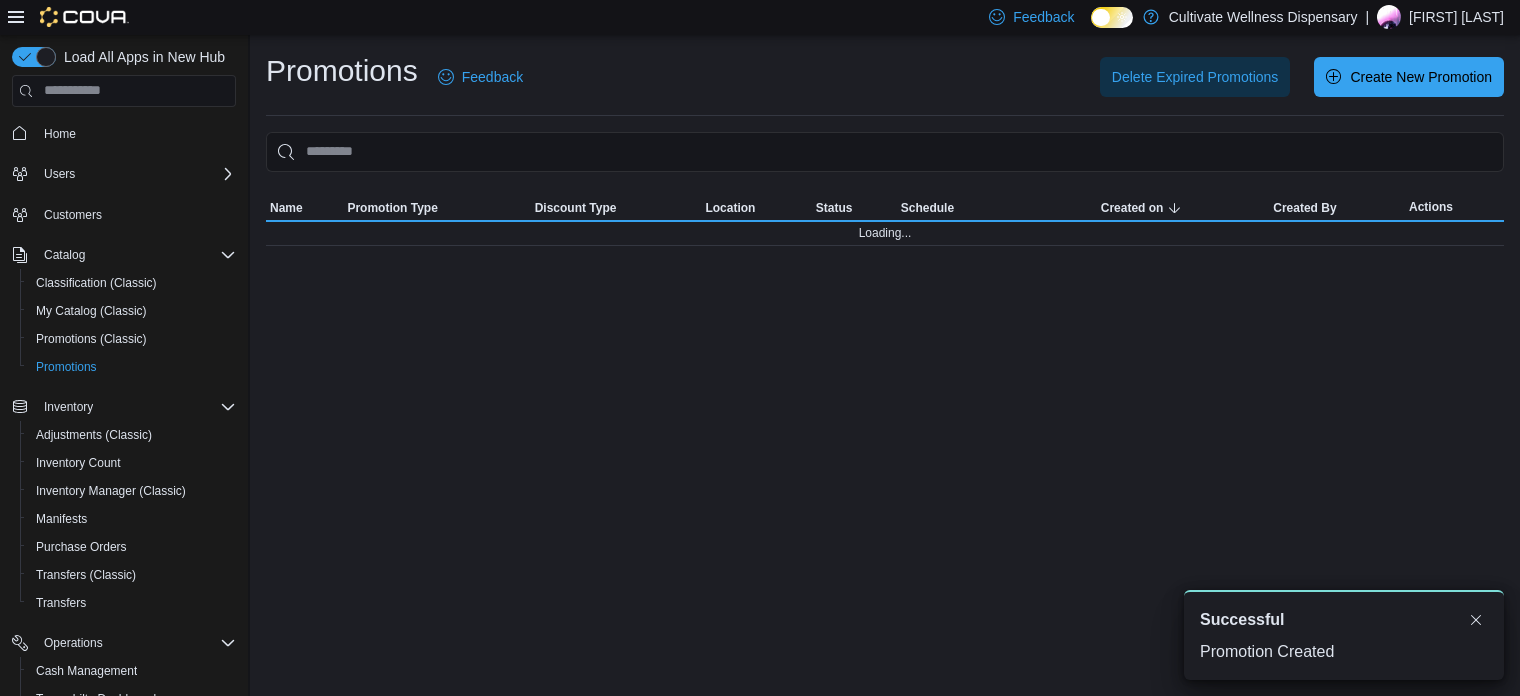 scroll, scrollTop: 0, scrollLeft: 0, axis: both 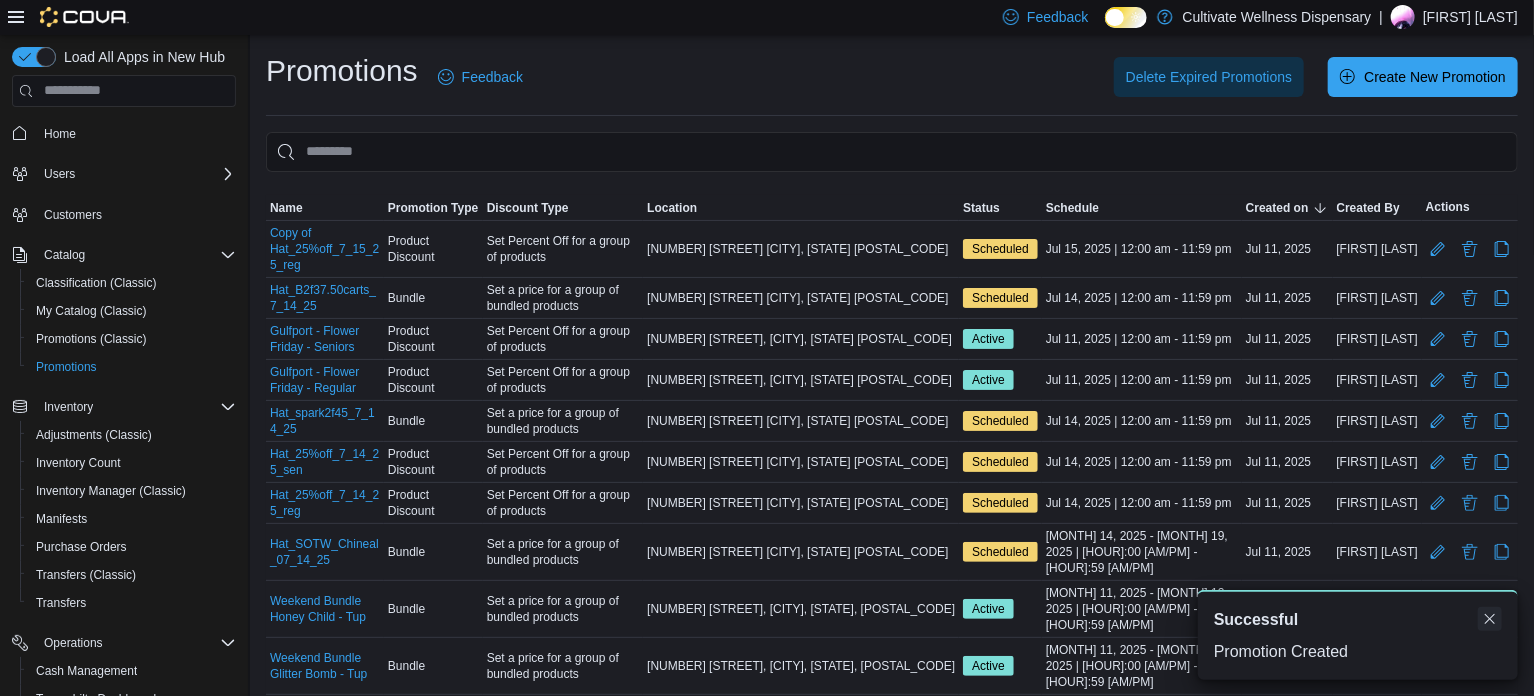 click at bounding box center (1490, 619) 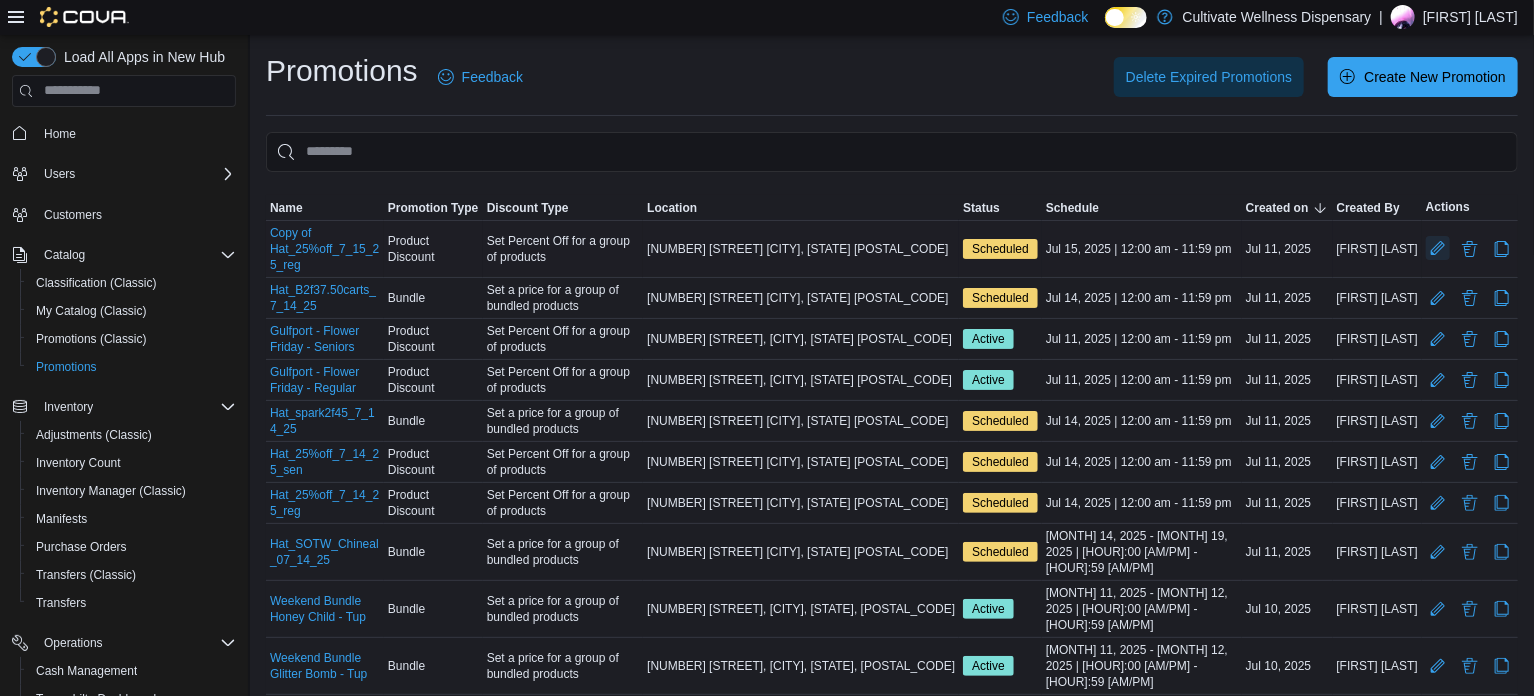 click at bounding box center (1438, 248) 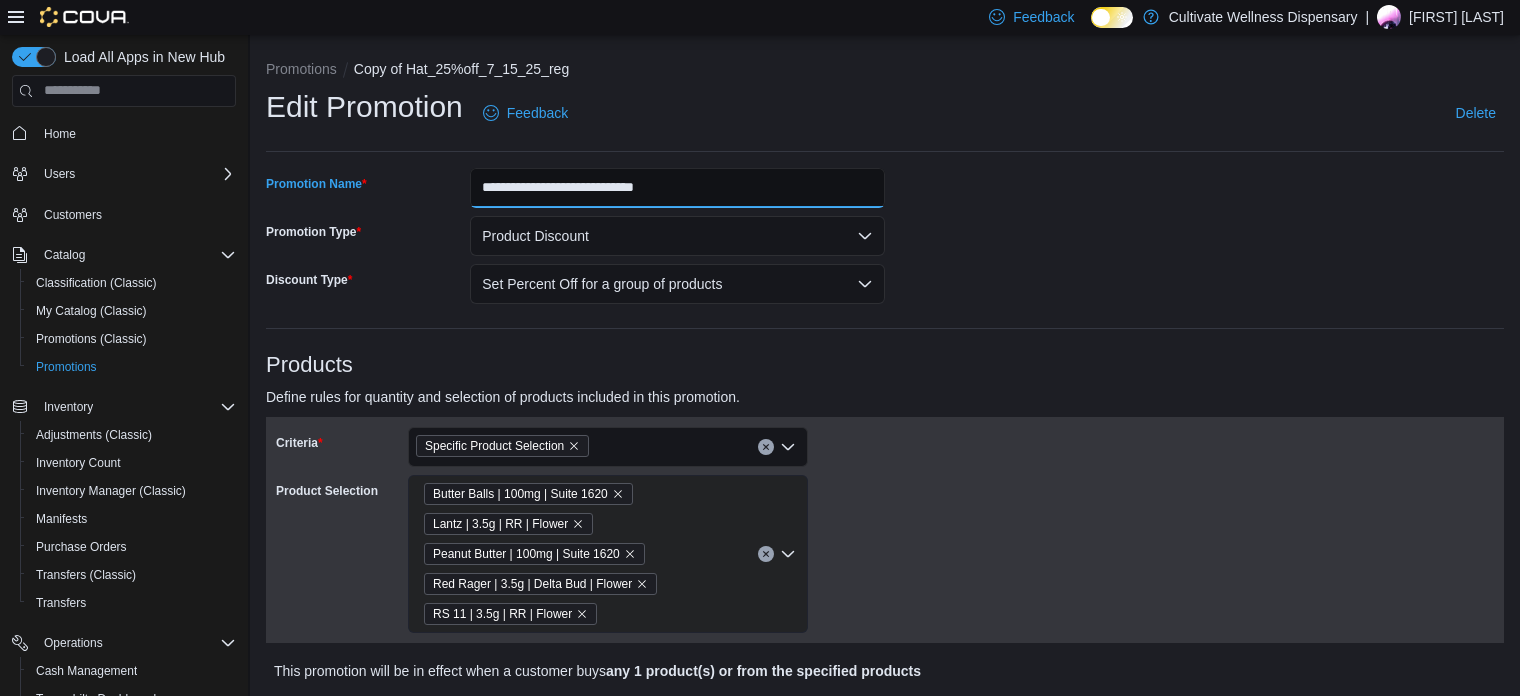 click on "**********" at bounding box center [677, 188] 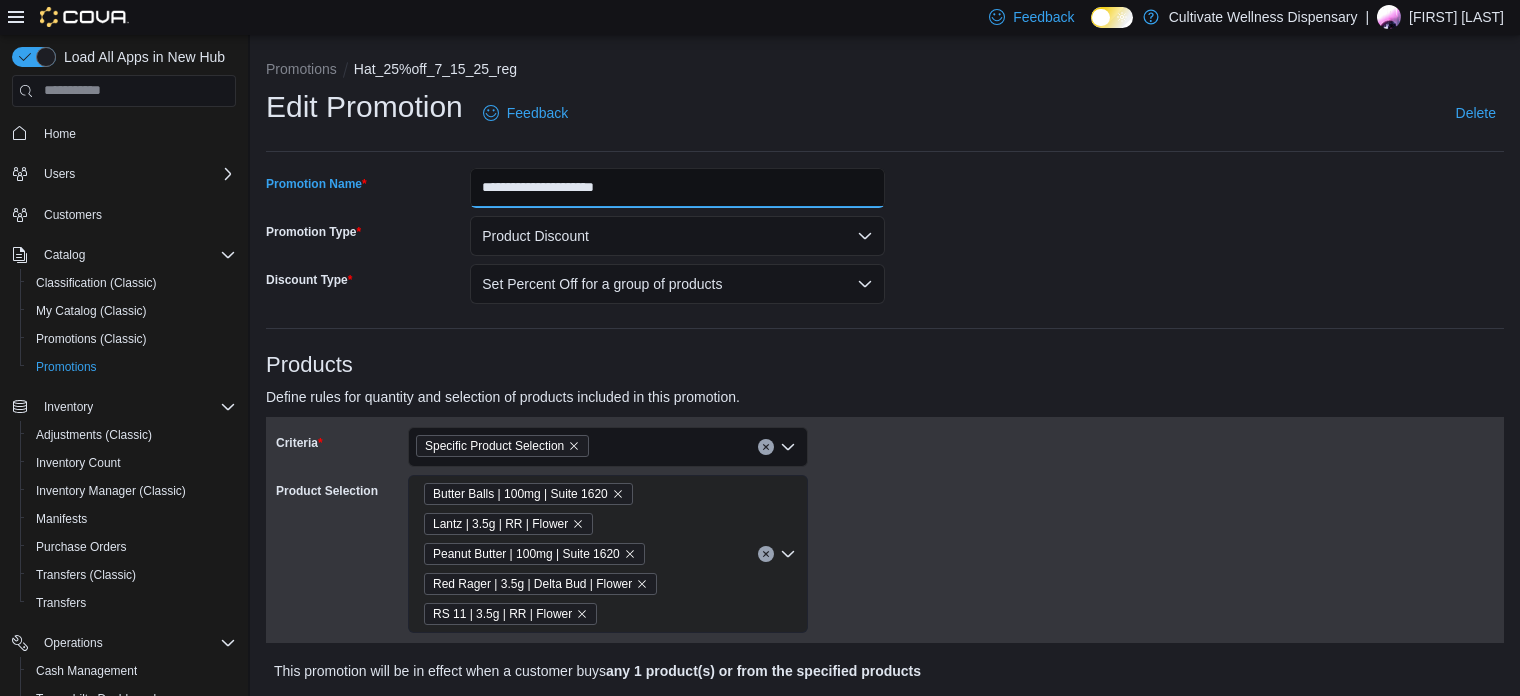 scroll, scrollTop: 1208, scrollLeft: 0, axis: vertical 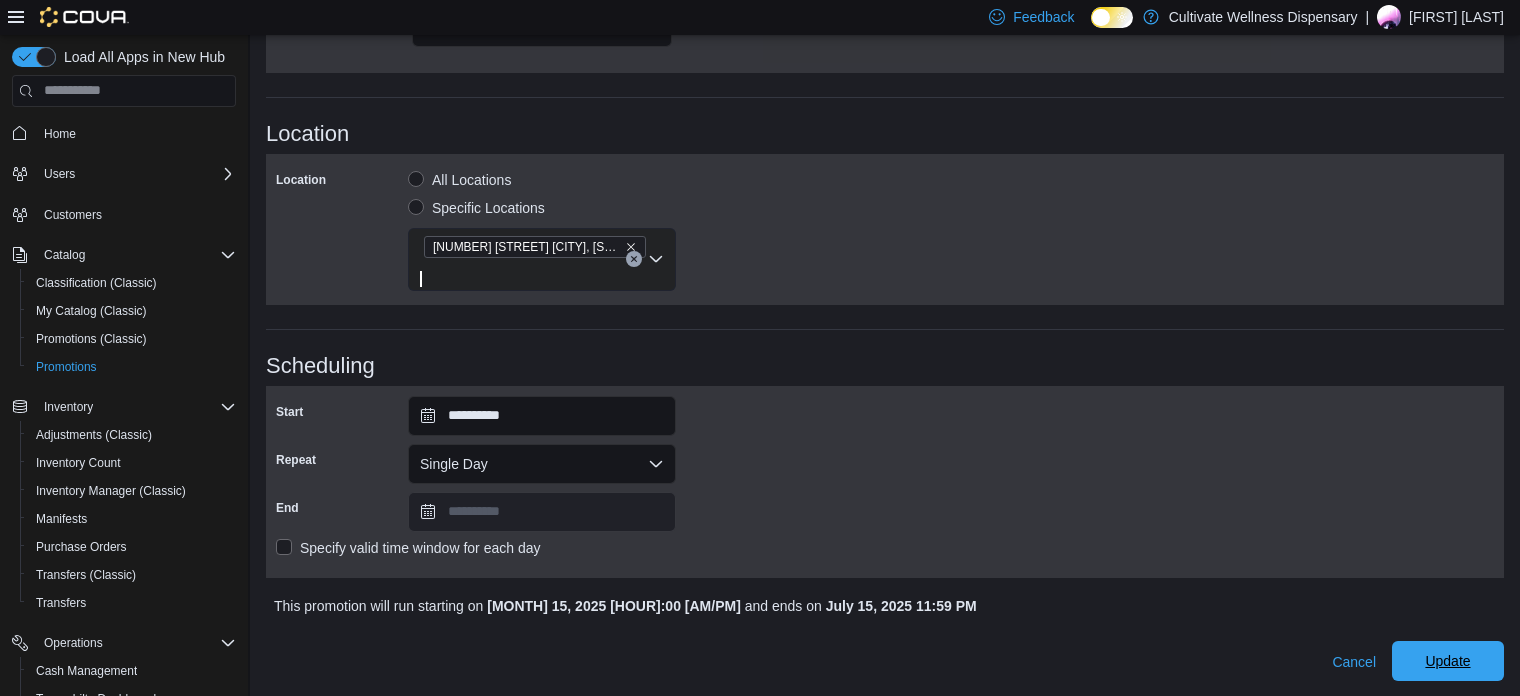 type on "**********" 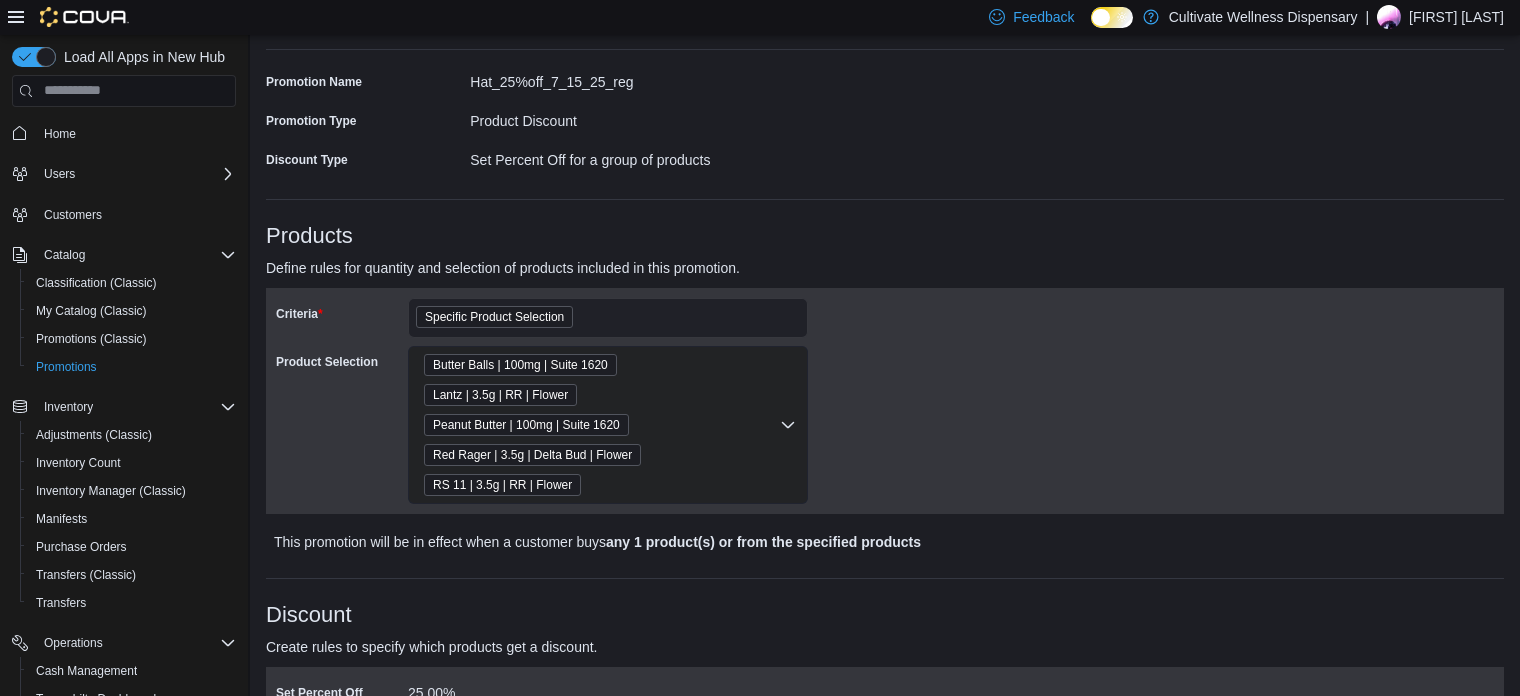 scroll, scrollTop: 0, scrollLeft: 0, axis: both 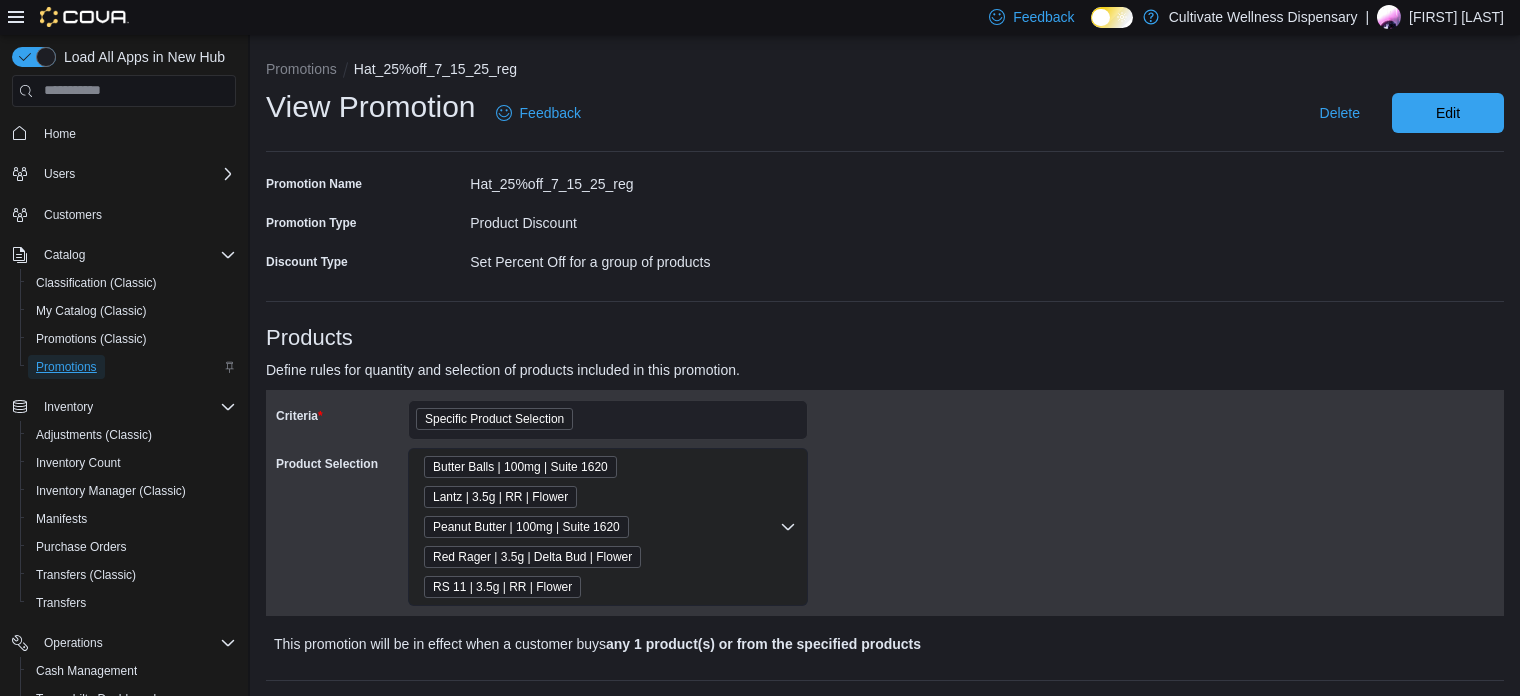 click on "Promotions" at bounding box center (66, 367) 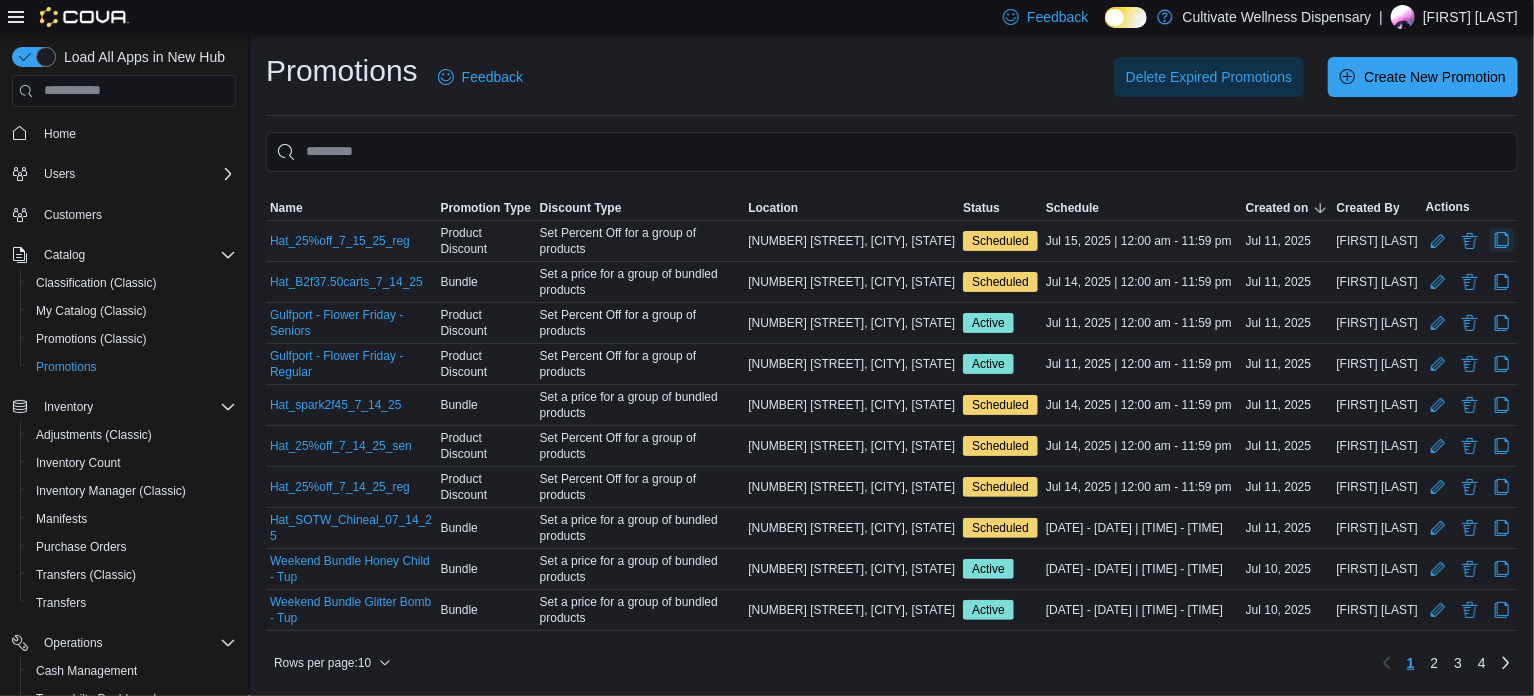 click at bounding box center (1502, 240) 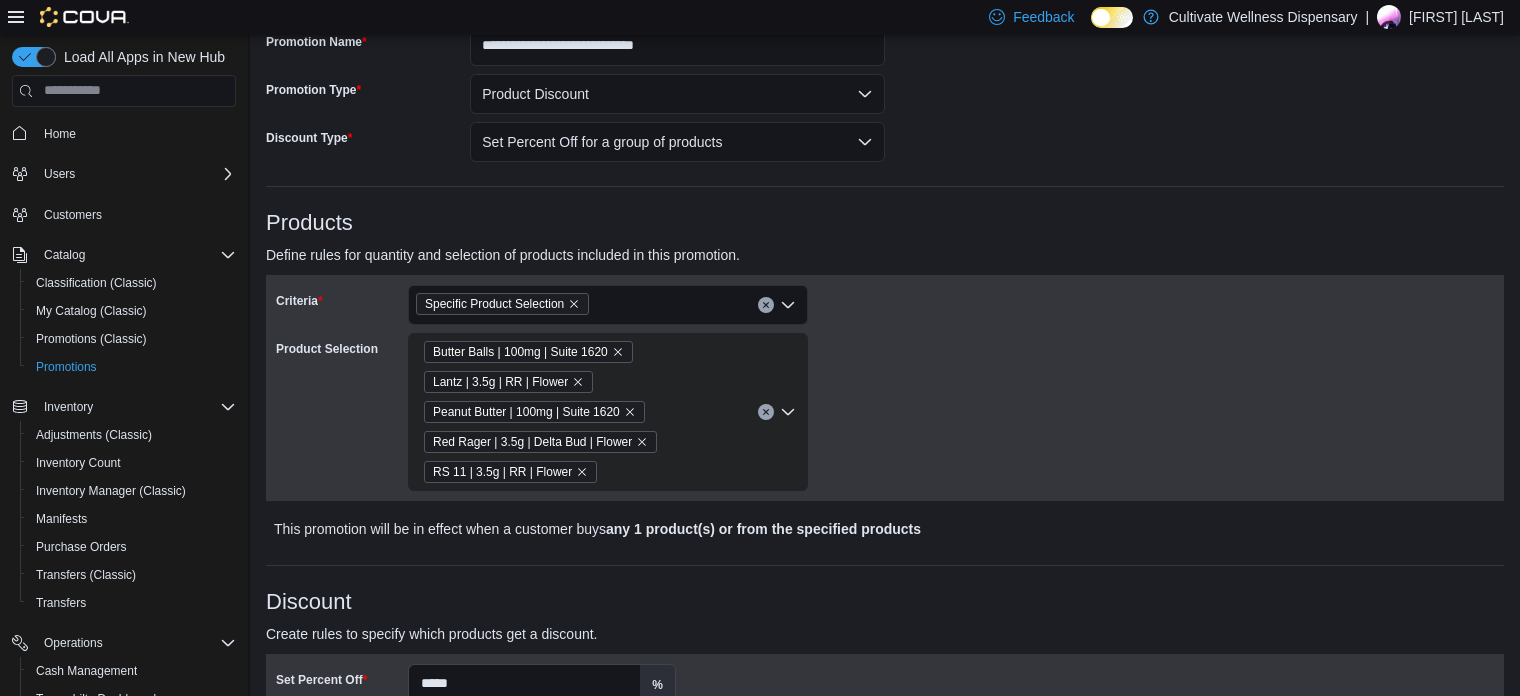 scroll, scrollTop: 0, scrollLeft: 0, axis: both 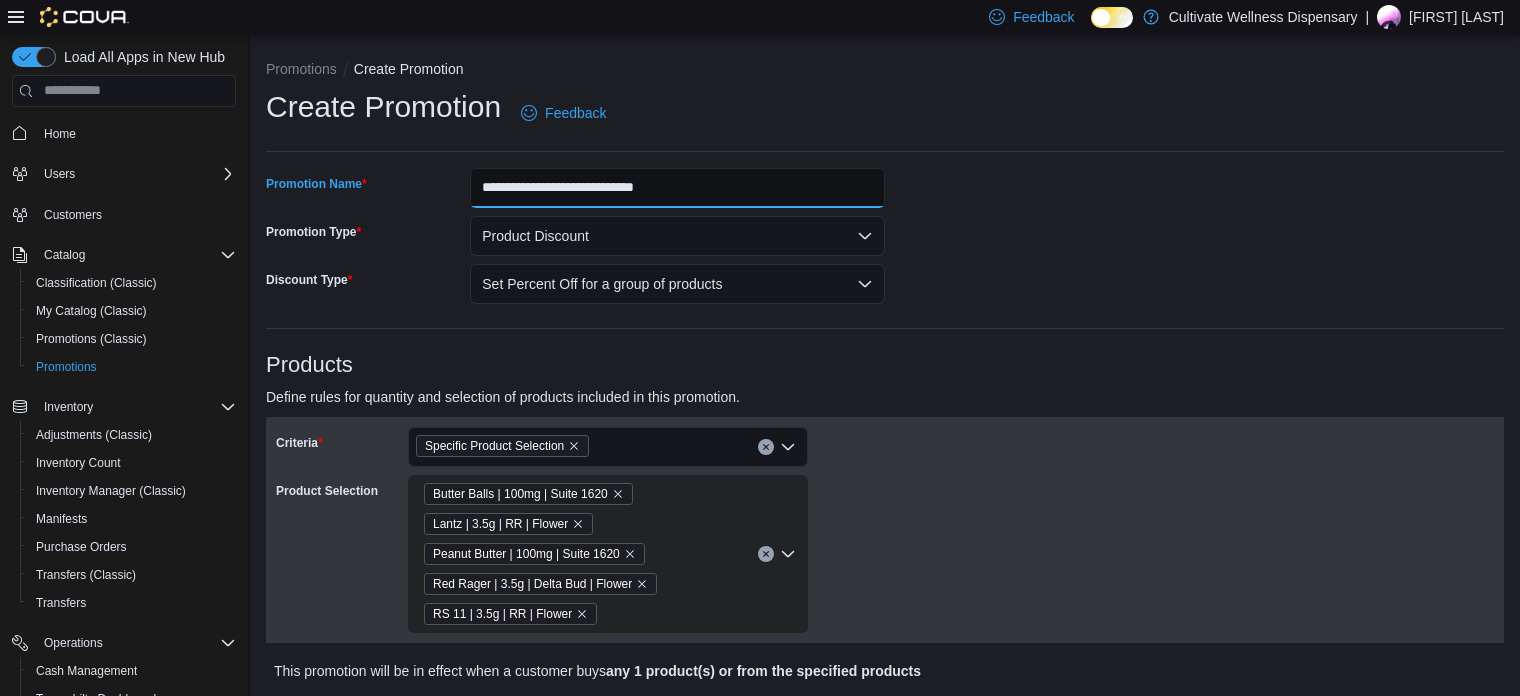 click on "**********" at bounding box center [677, 188] 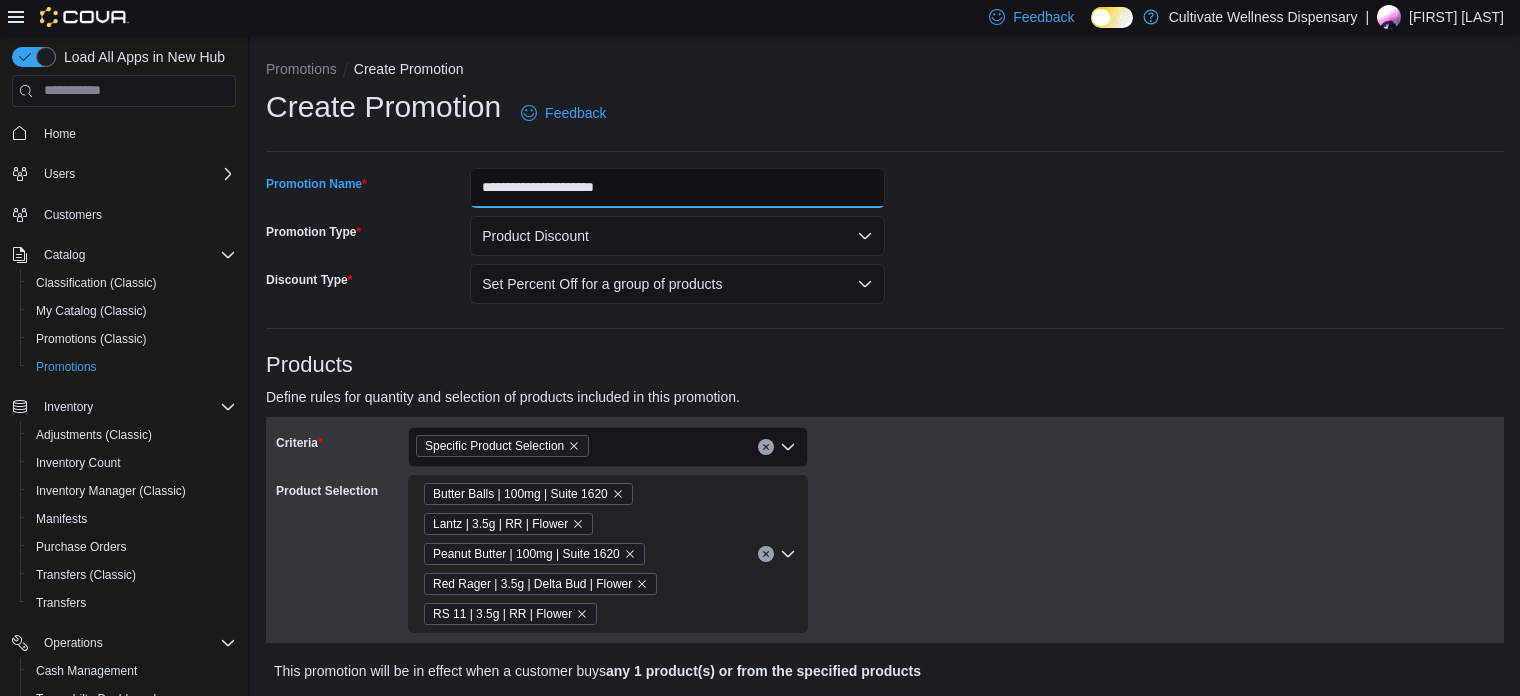 click on "**********" at bounding box center (677, 188) 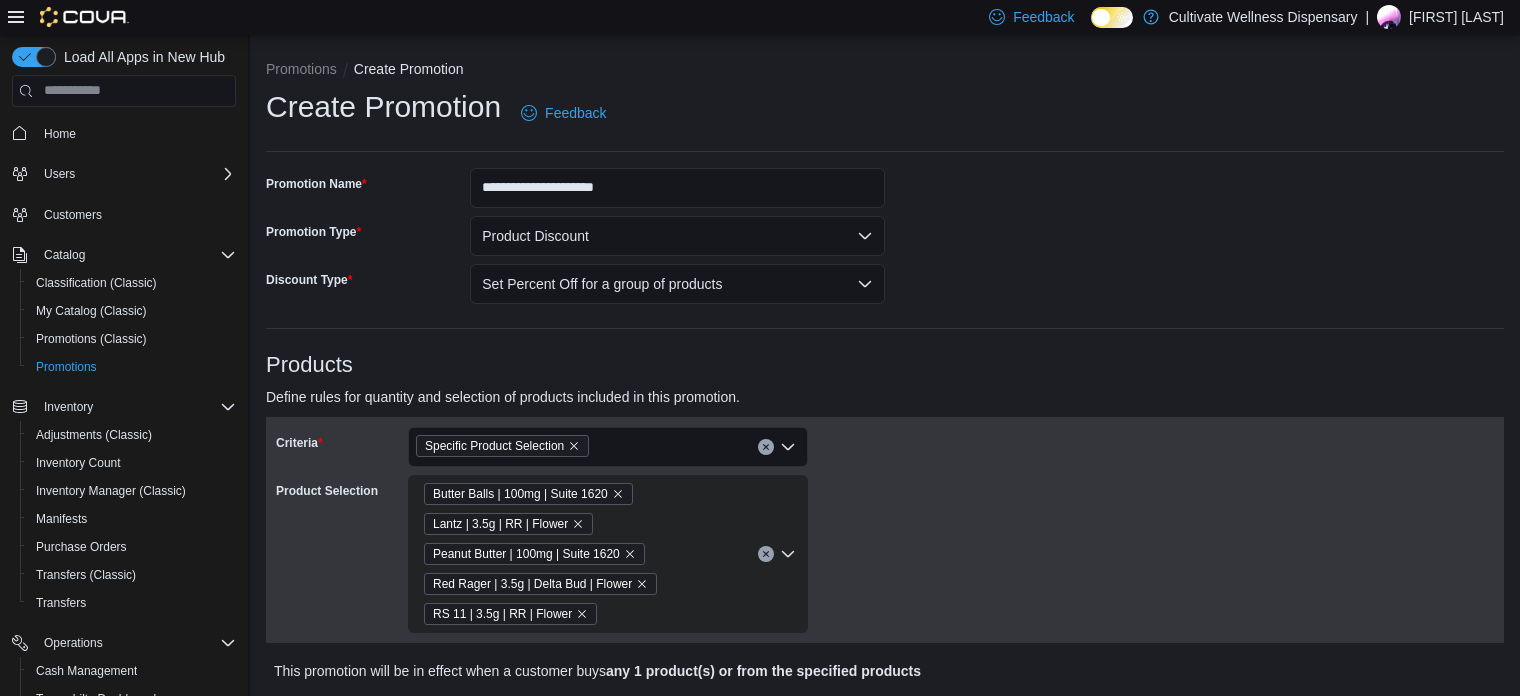 click on "**********" at bounding box center [885, 1029] 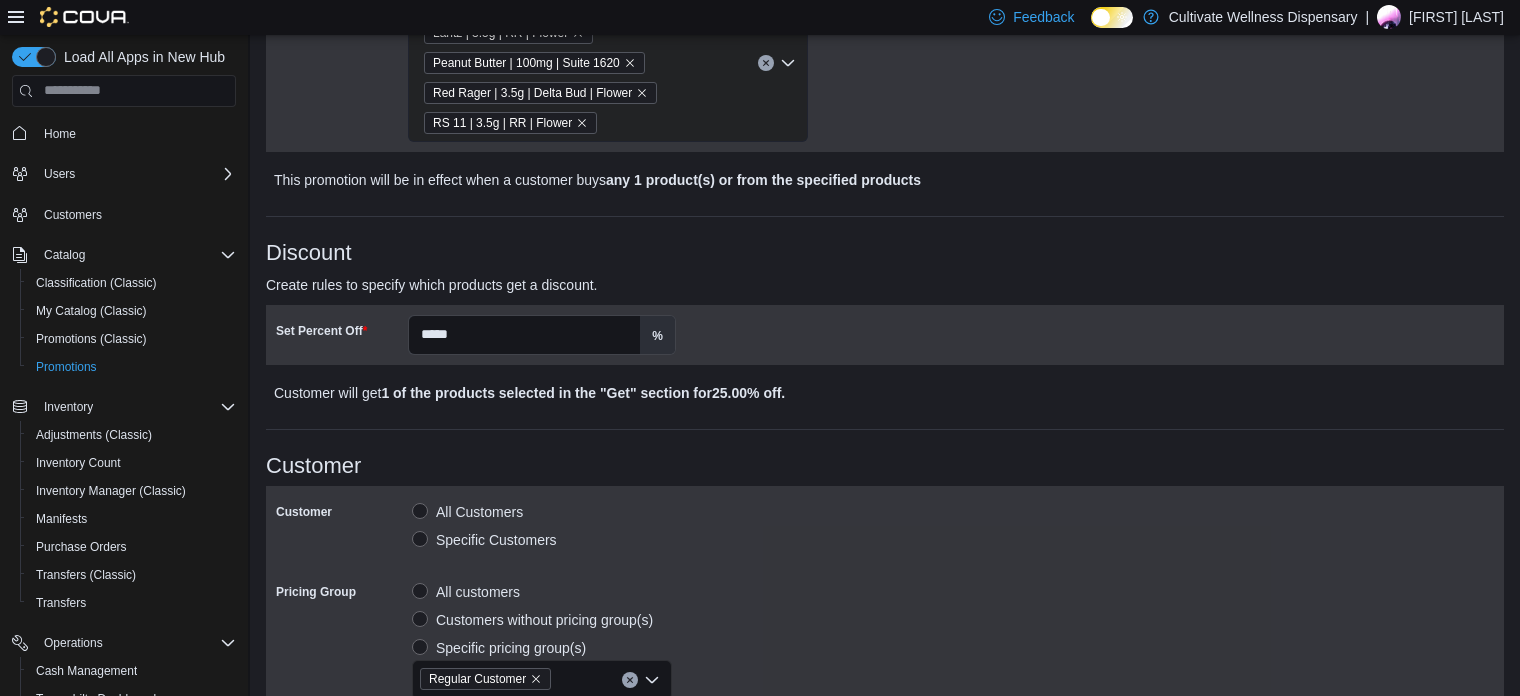 scroll, scrollTop: 492, scrollLeft: 0, axis: vertical 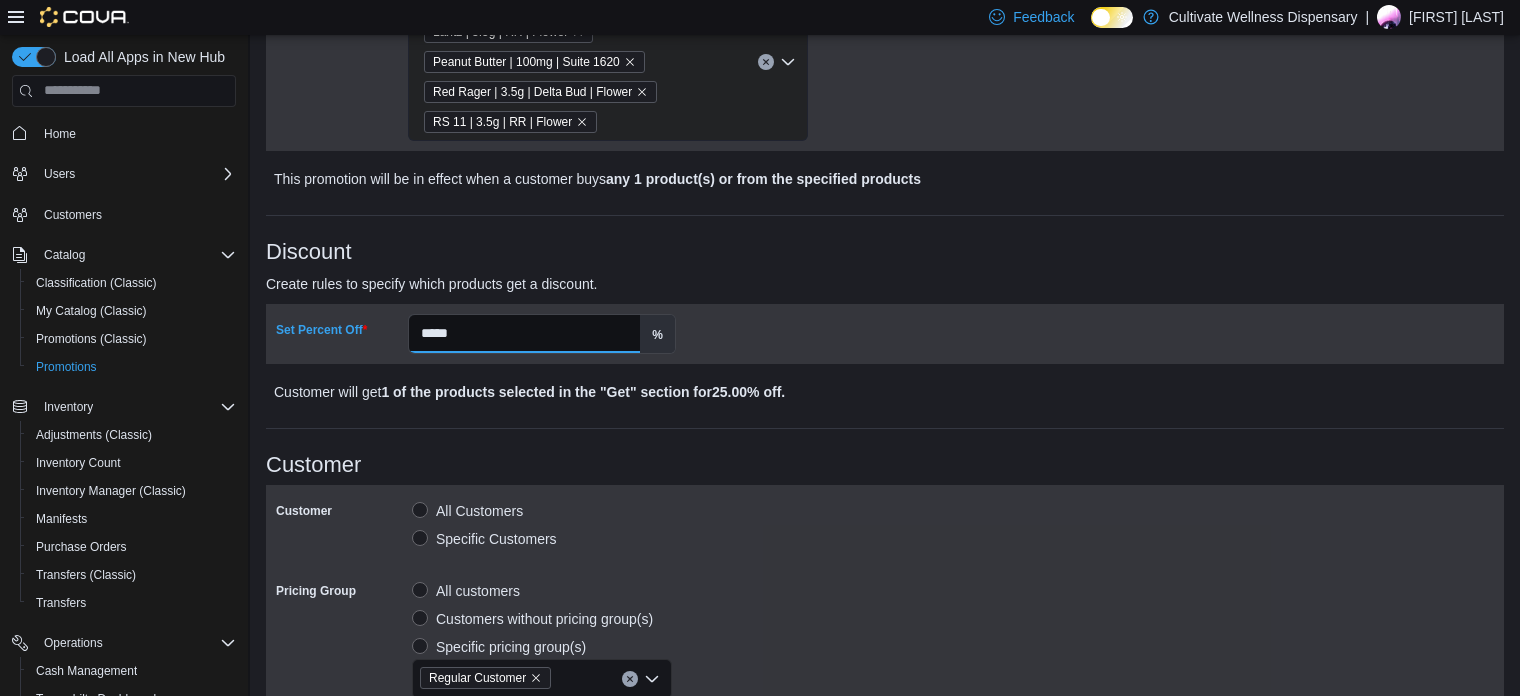 click on "*****" at bounding box center (524, 334) 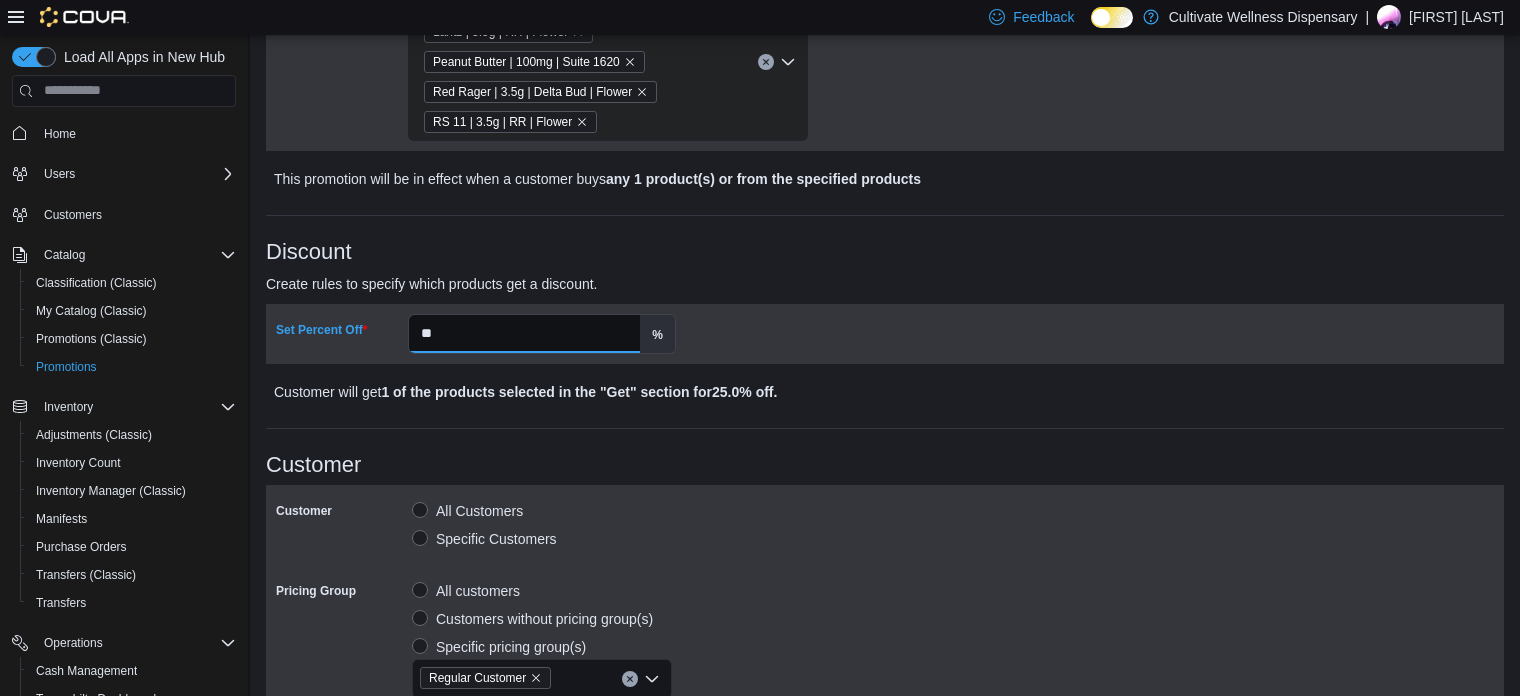 type on "*" 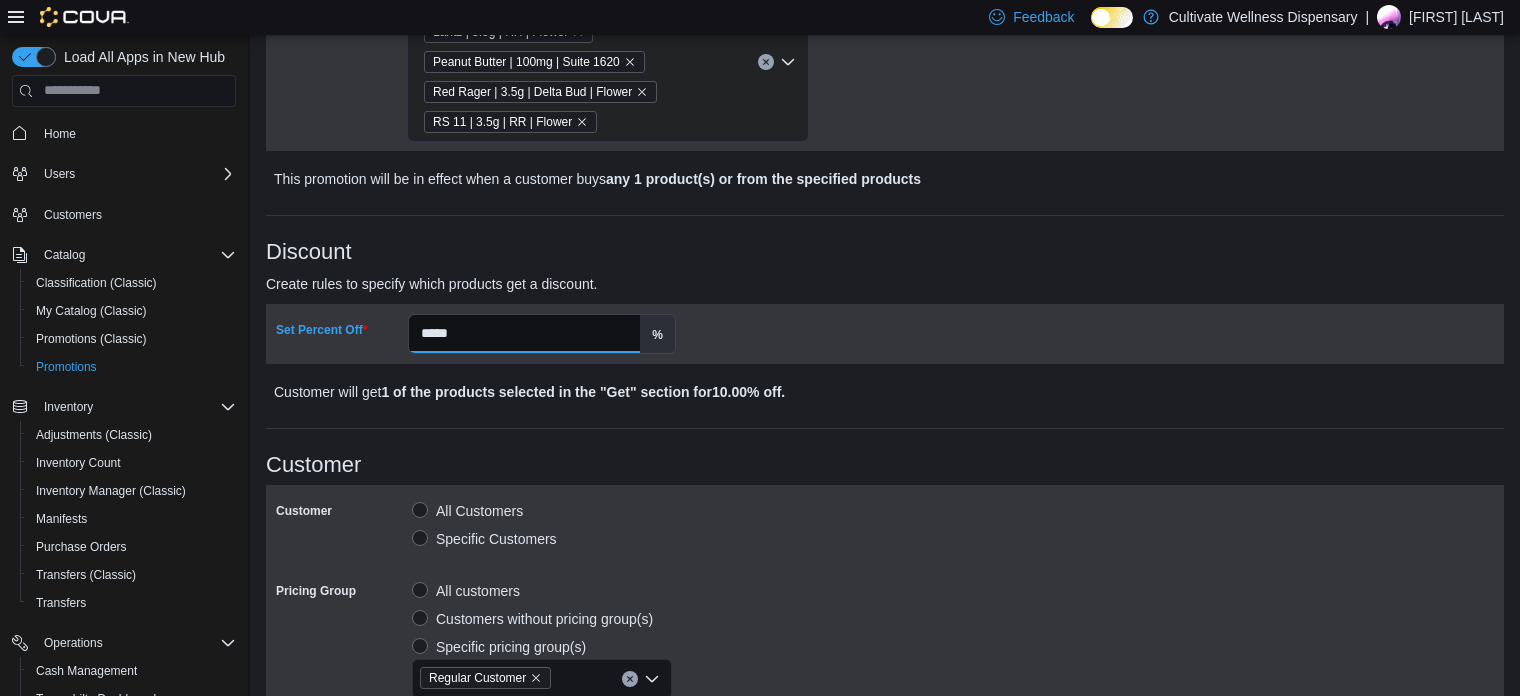 type on "*****" 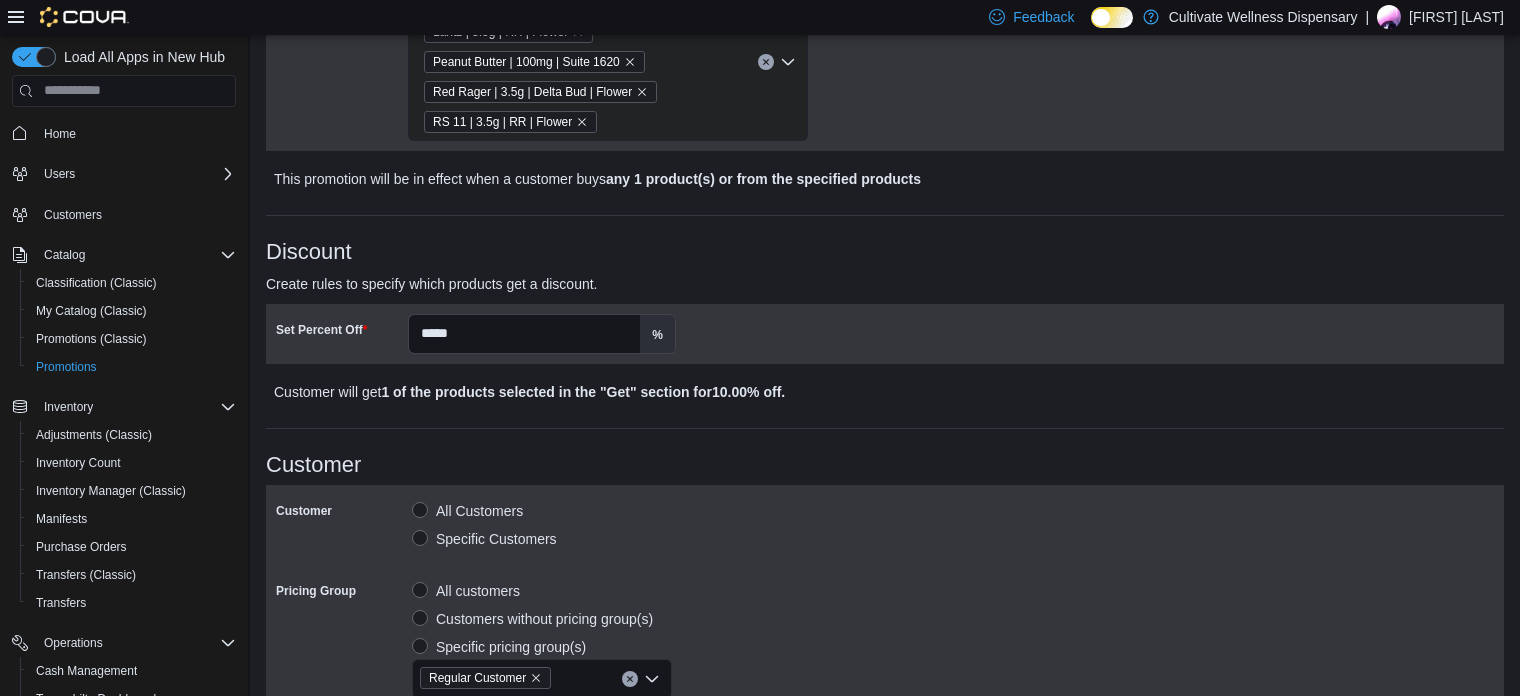 click on "Discount Create rules to specify which products get a discount. Set Percent Off ***** % Customer will get  1 of the products selected in the "Get" section for  10.00% off ." at bounding box center (885, 322) 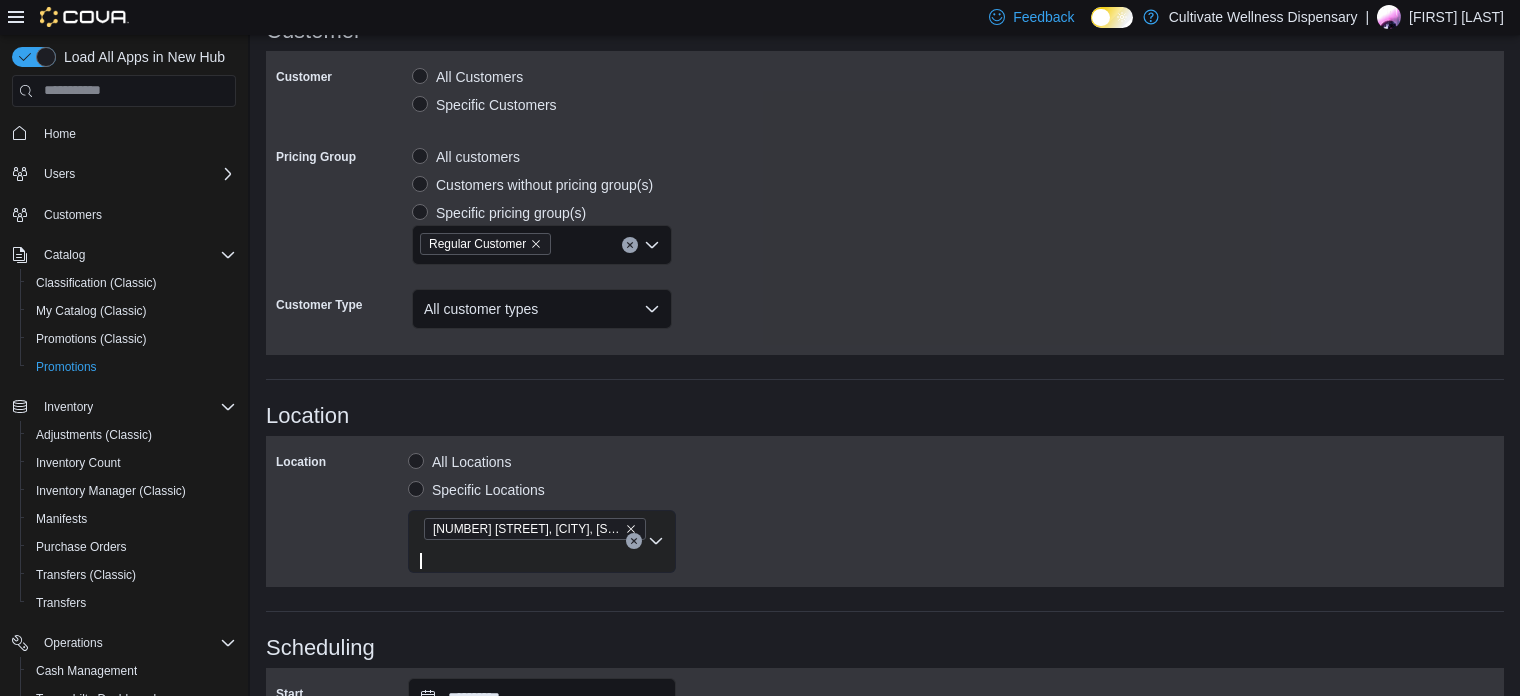 scroll, scrollTop: 927, scrollLeft: 0, axis: vertical 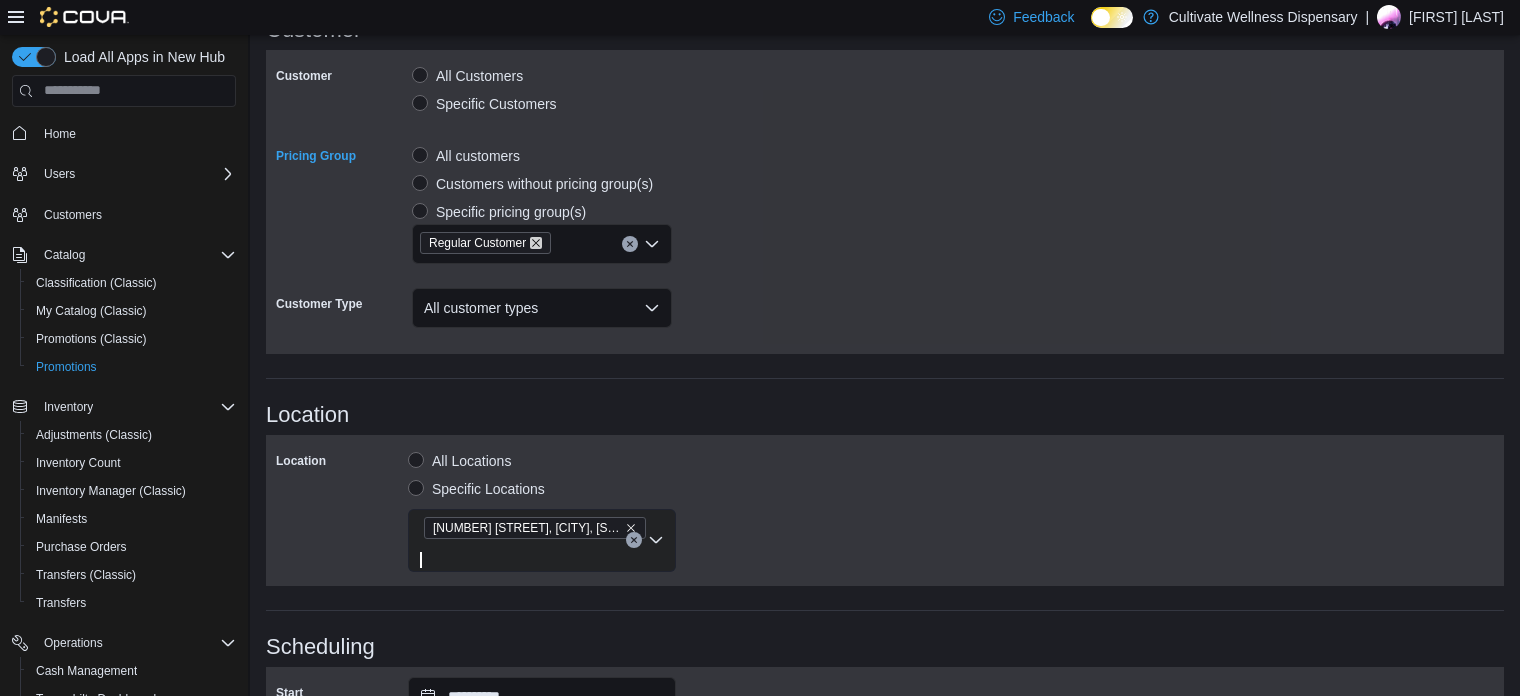 click 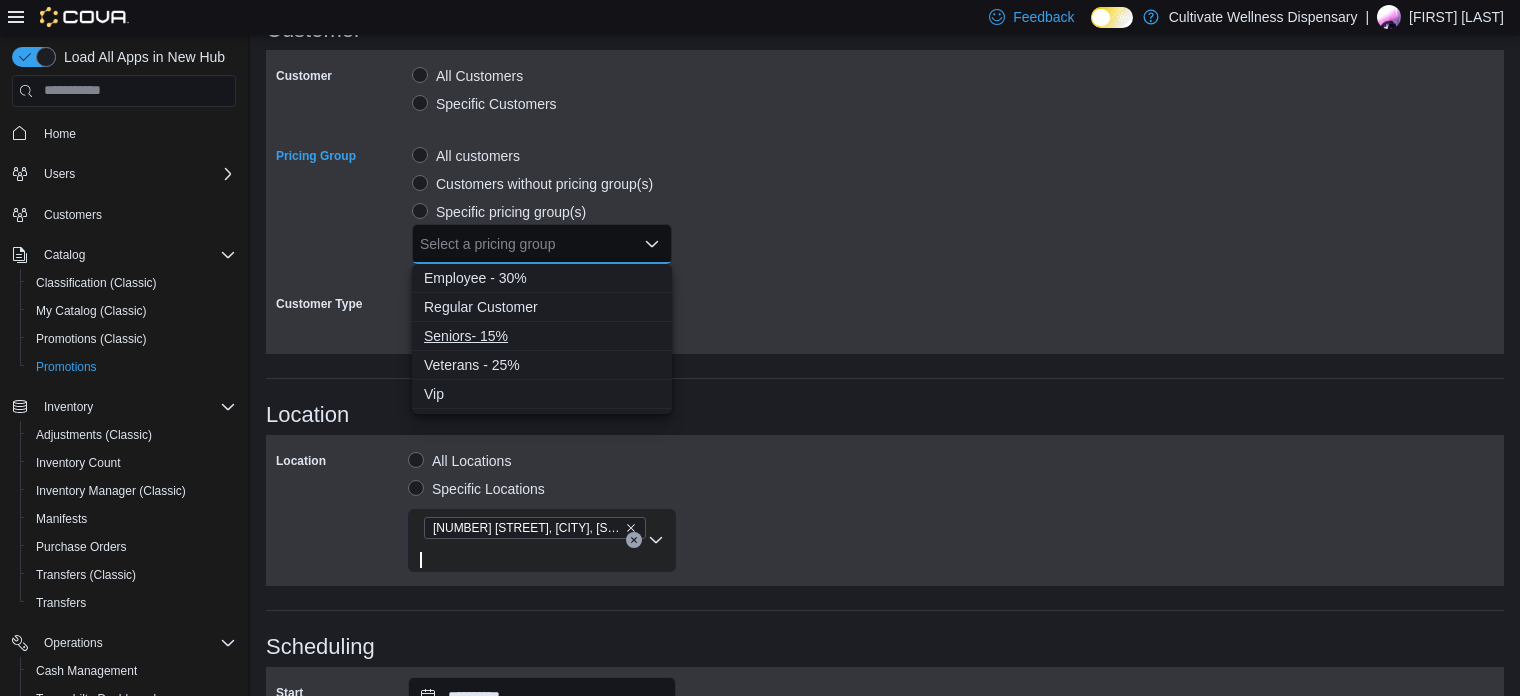 click on "Seniors- 15%" at bounding box center [542, 336] 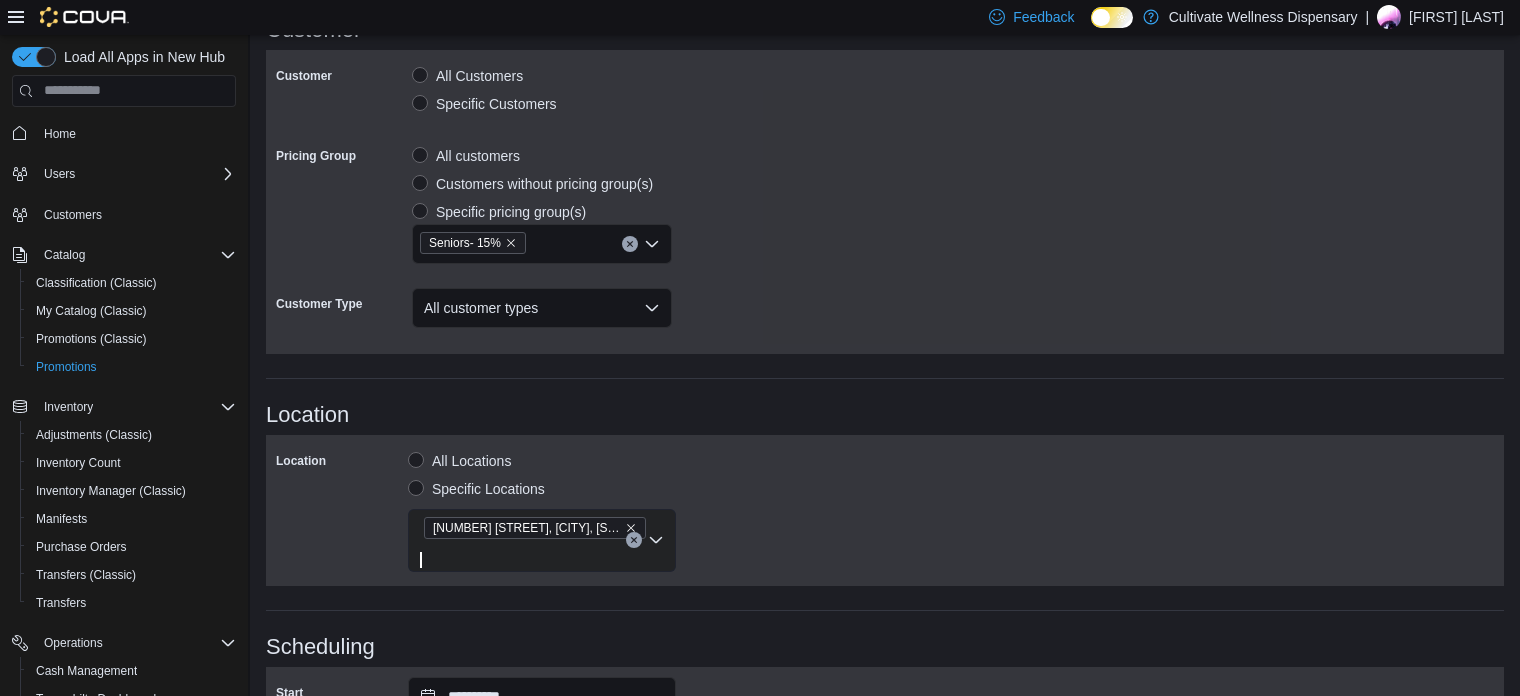 click on "Customer All Customers Specific Customers Pricing Group All customers Customers without pricing group(s) Specific pricing group(s) Seniors- 15% Customer Type All customer types" at bounding box center [885, 202] 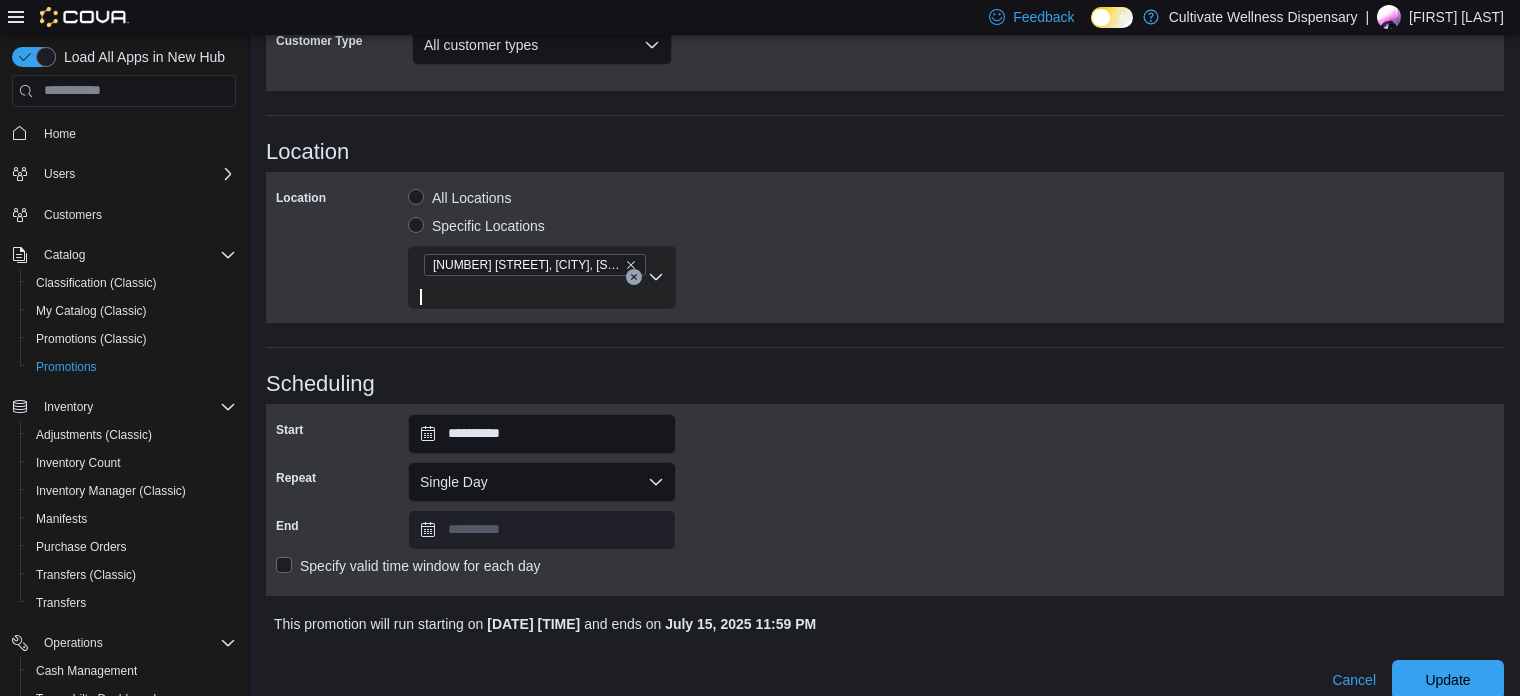 scroll, scrollTop: 1208, scrollLeft: 0, axis: vertical 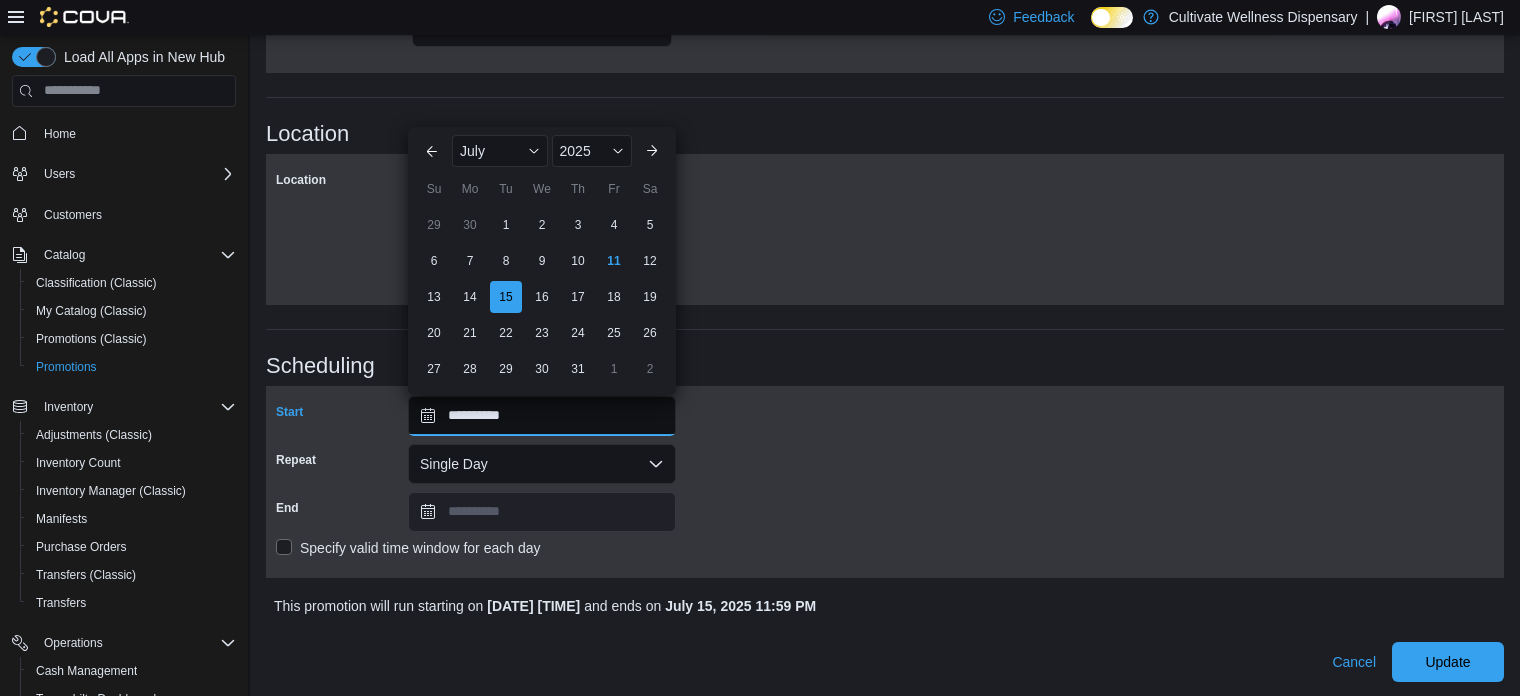 click on "**********" at bounding box center [542, 416] 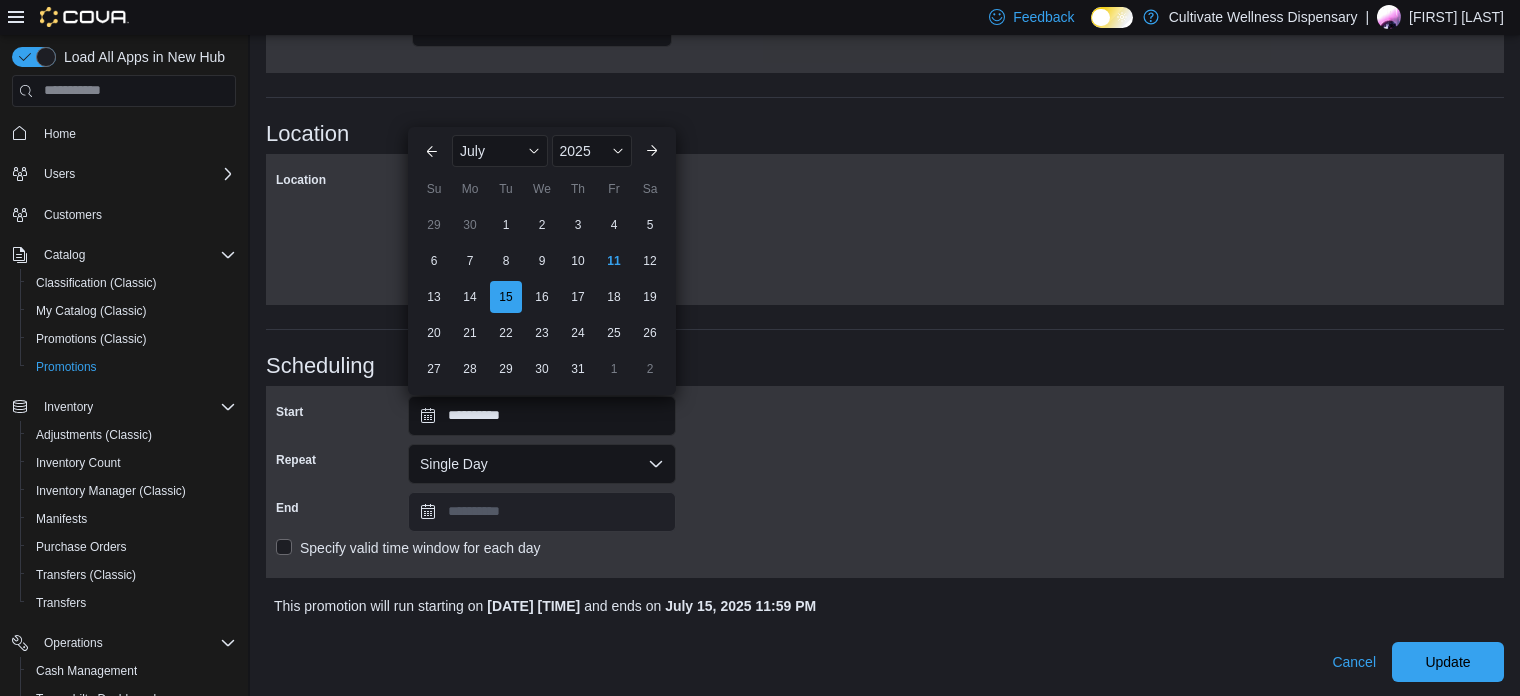 click on "**********" at bounding box center (885, -179) 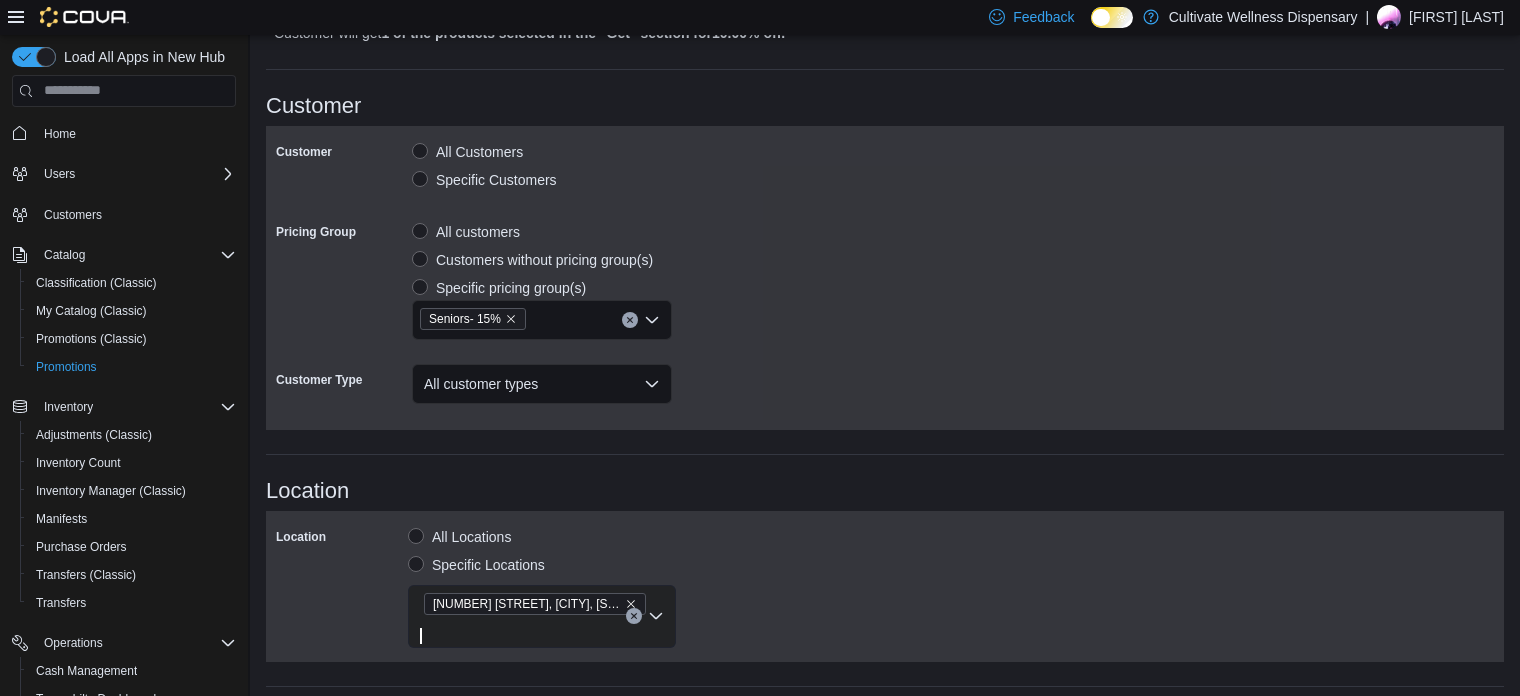 scroll, scrollTop: 1208, scrollLeft: 0, axis: vertical 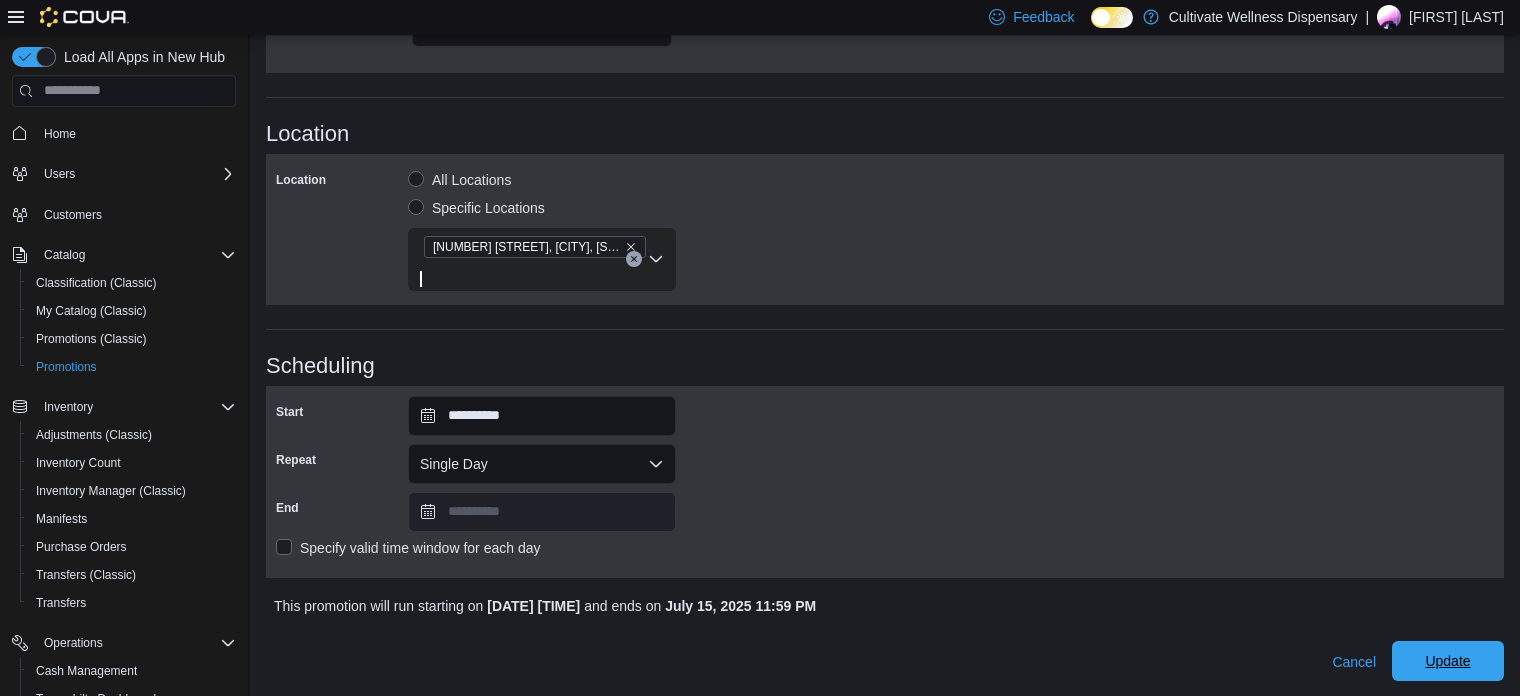 click on "Update" at bounding box center (1448, 661) 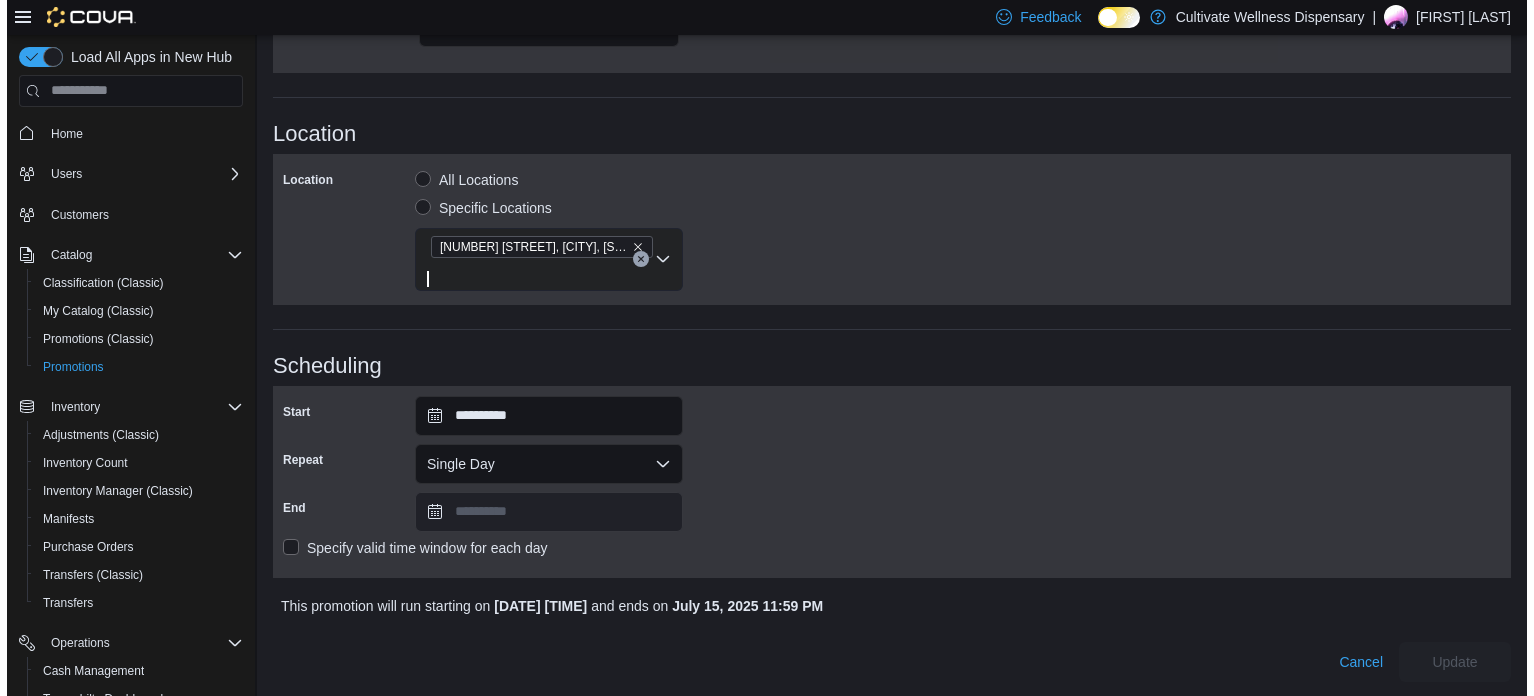 scroll, scrollTop: 0, scrollLeft: 0, axis: both 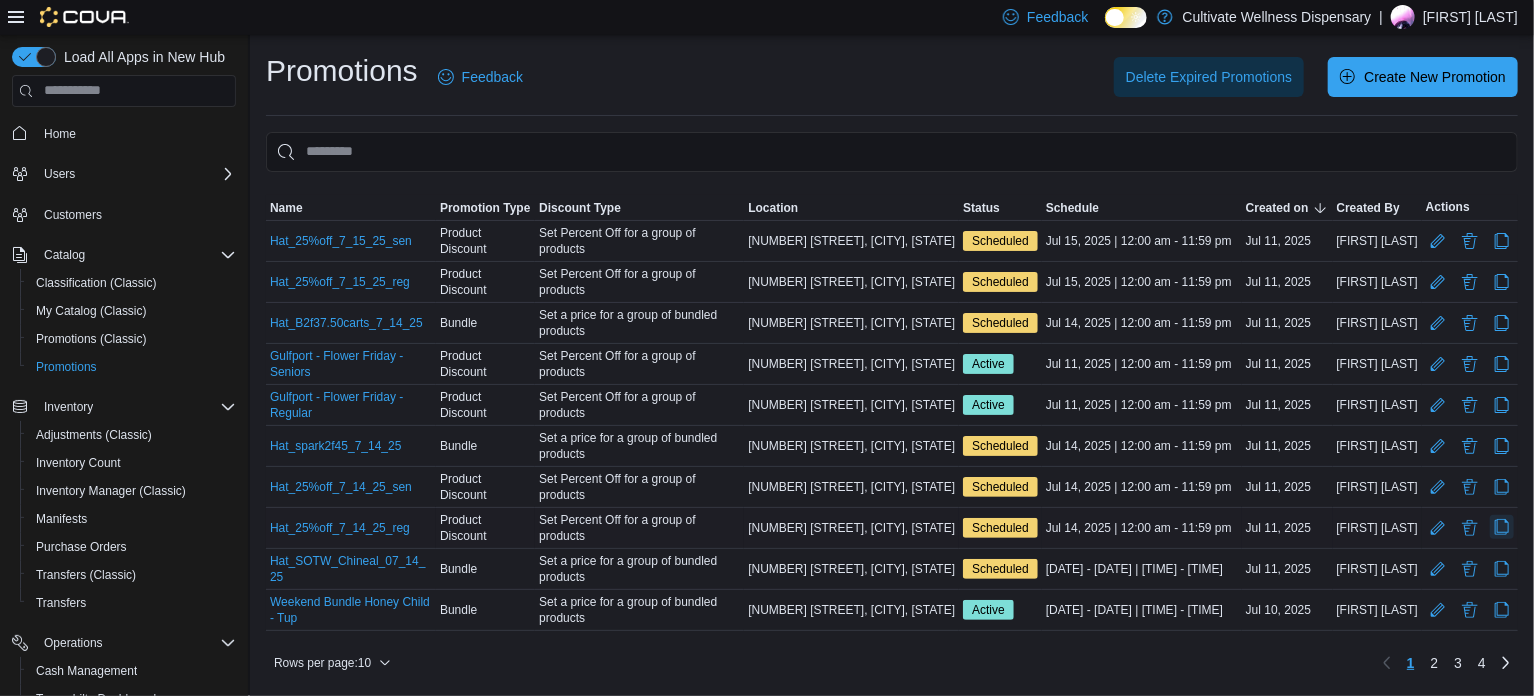 click at bounding box center (1502, 527) 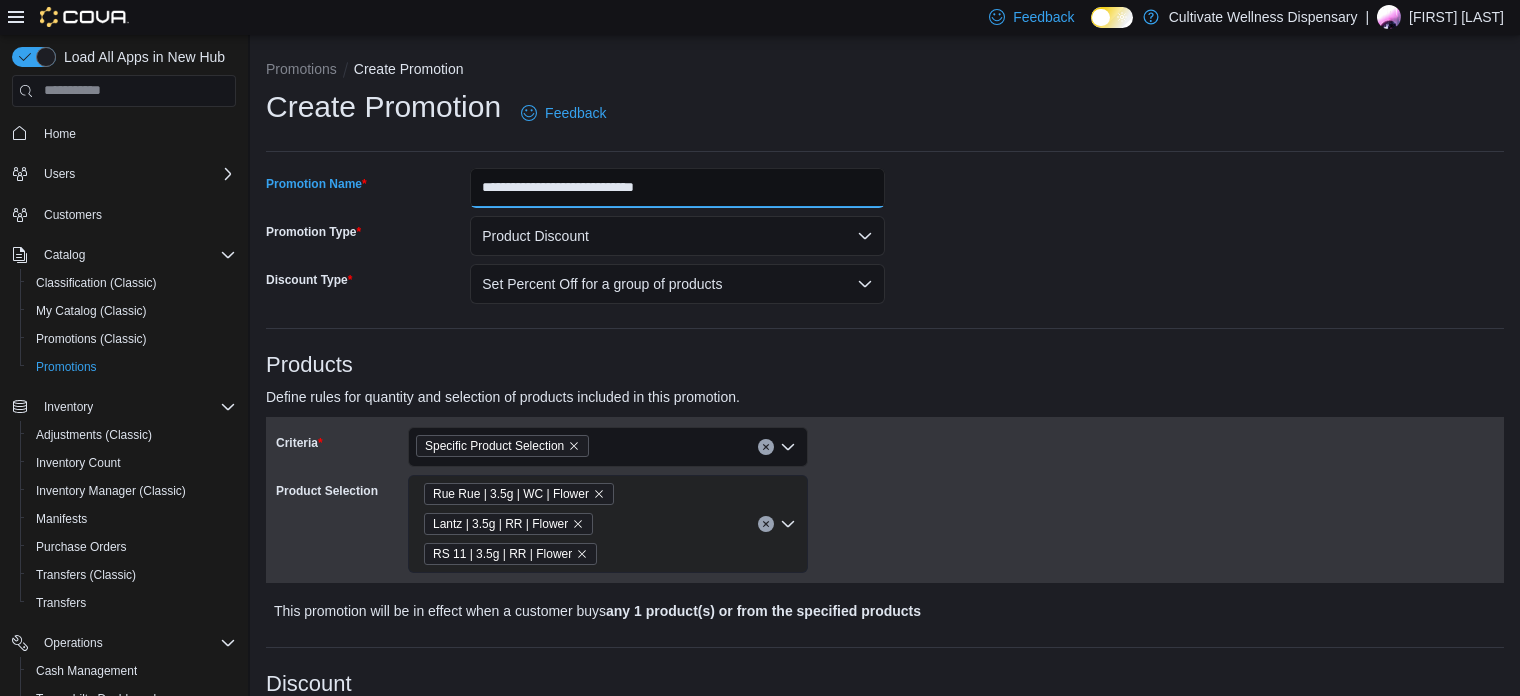 click on "**********" at bounding box center [677, 188] 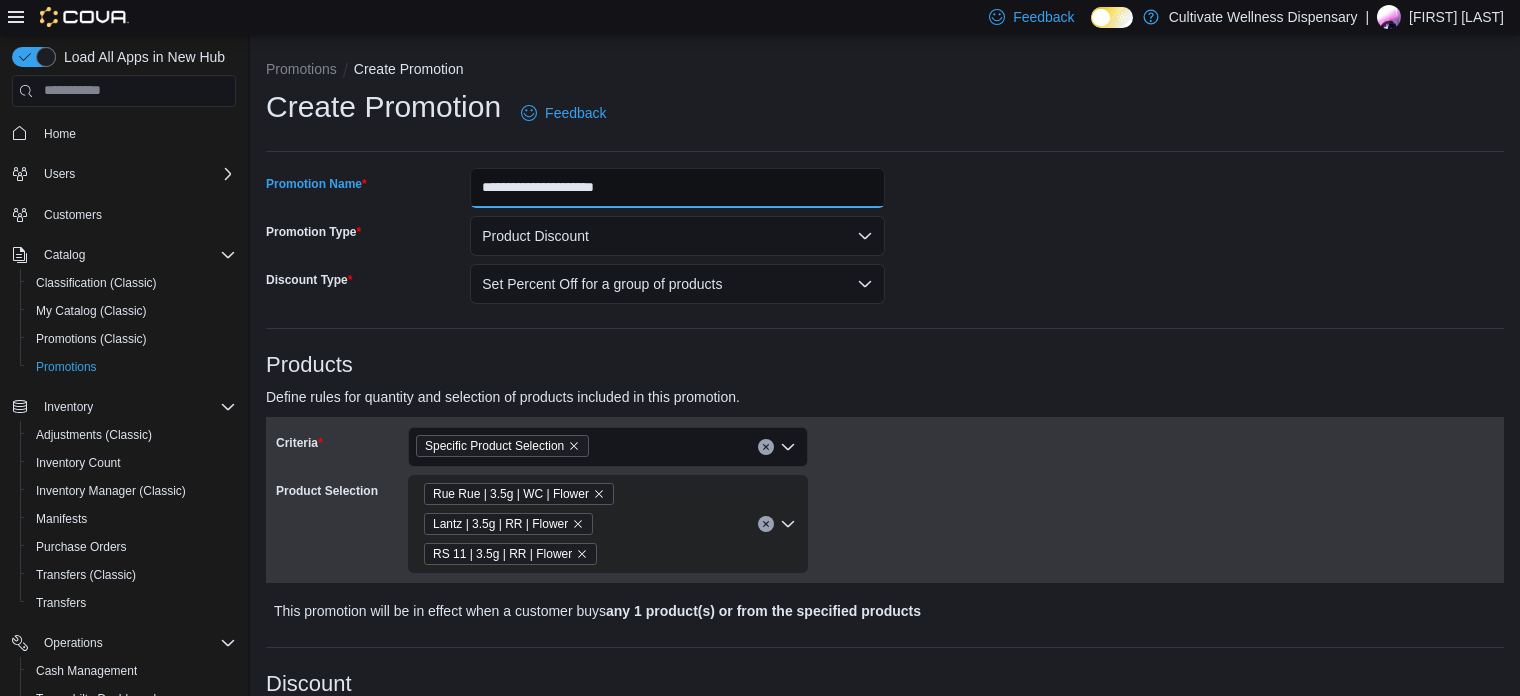 click on "**********" at bounding box center (677, 188) 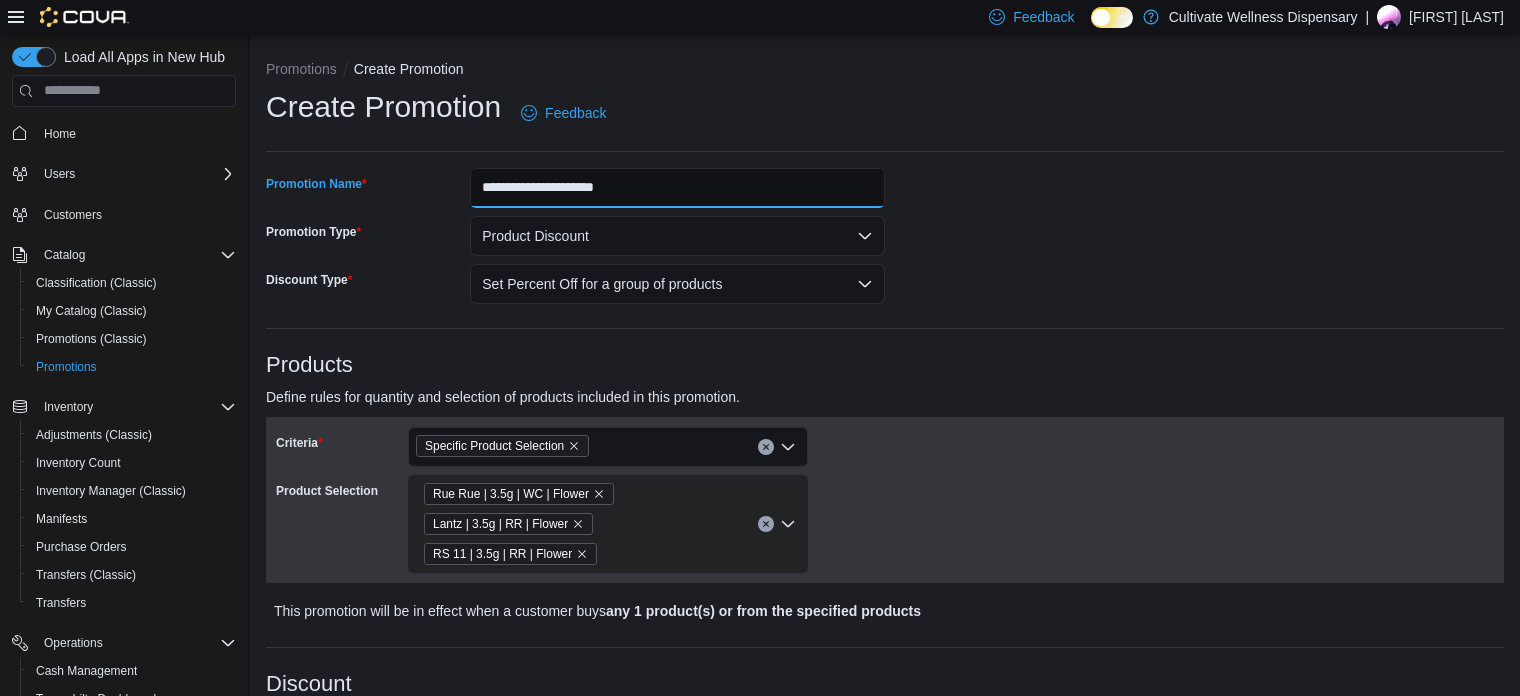 type on "**********" 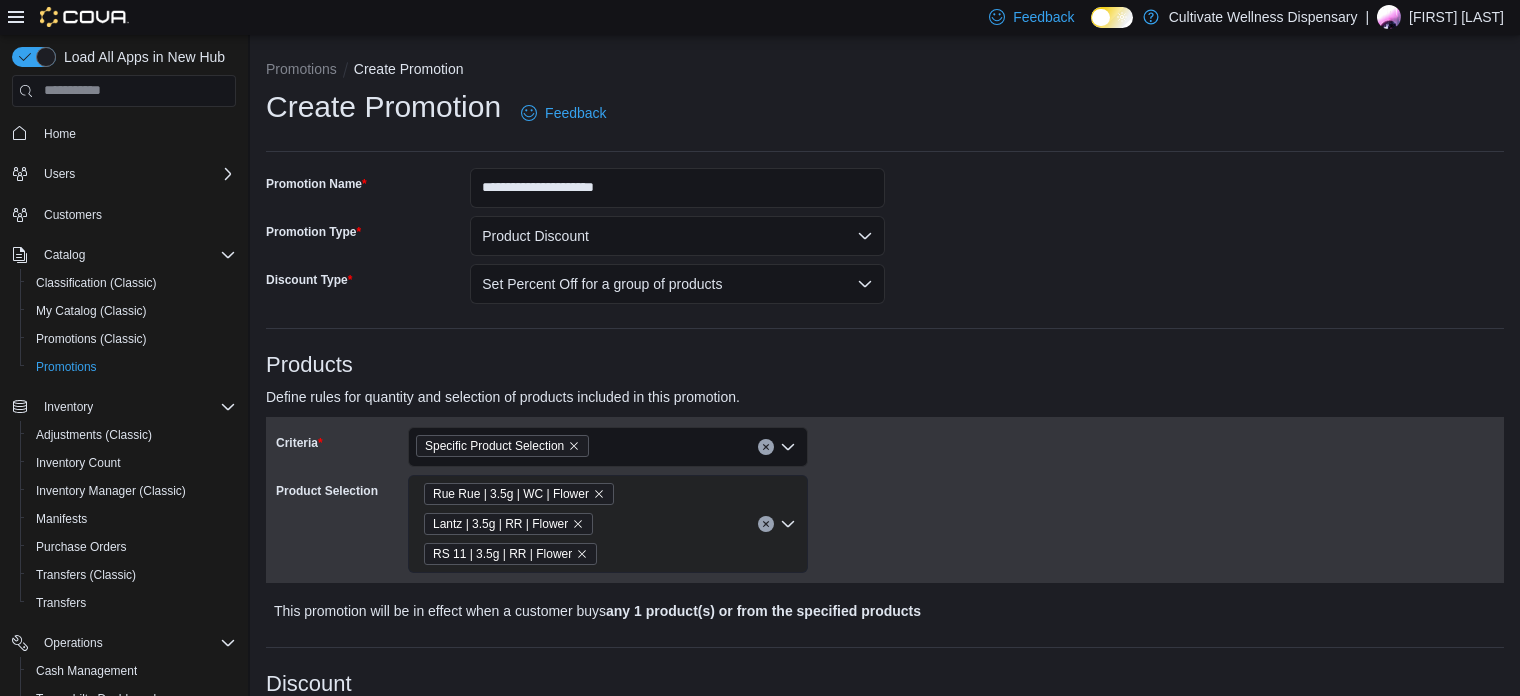 click on "**********" at bounding box center [885, 999] 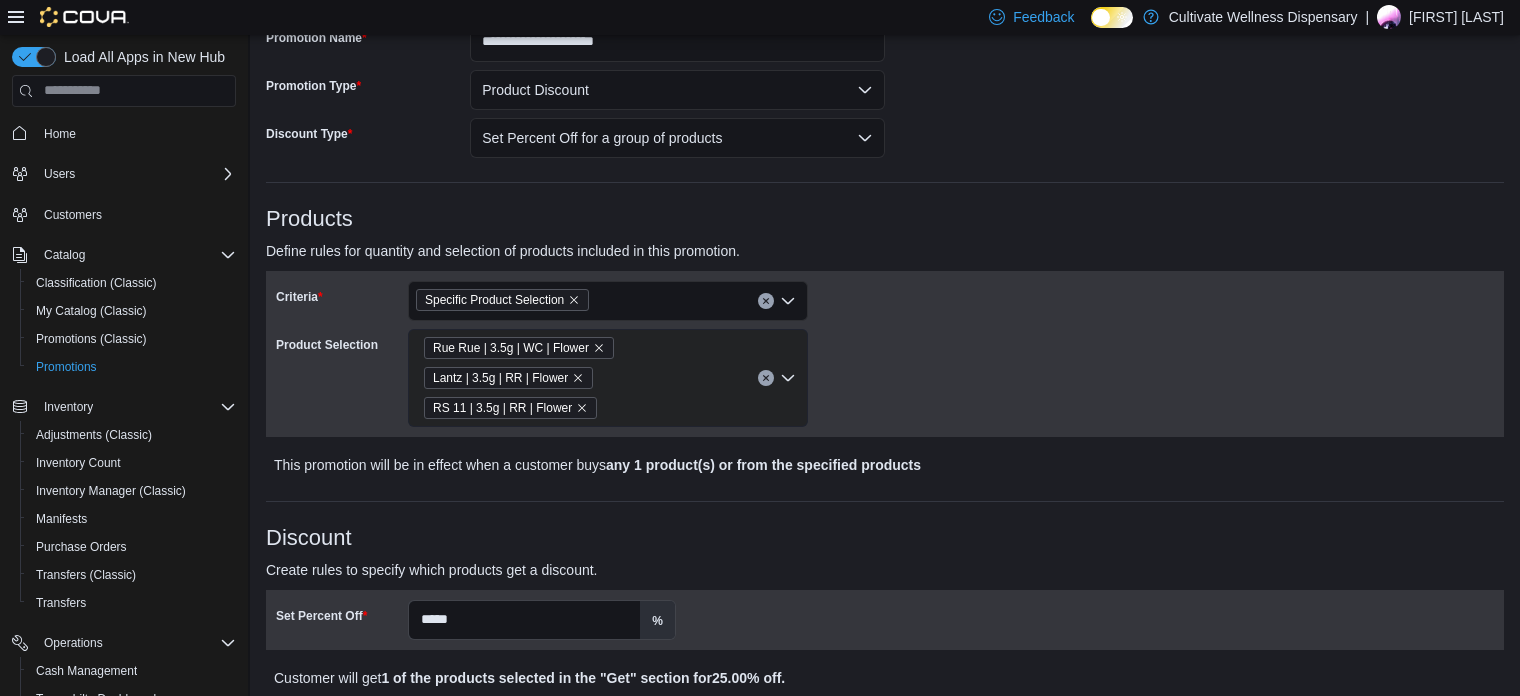 scroll, scrollTop: 155, scrollLeft: 0, axis: vertical 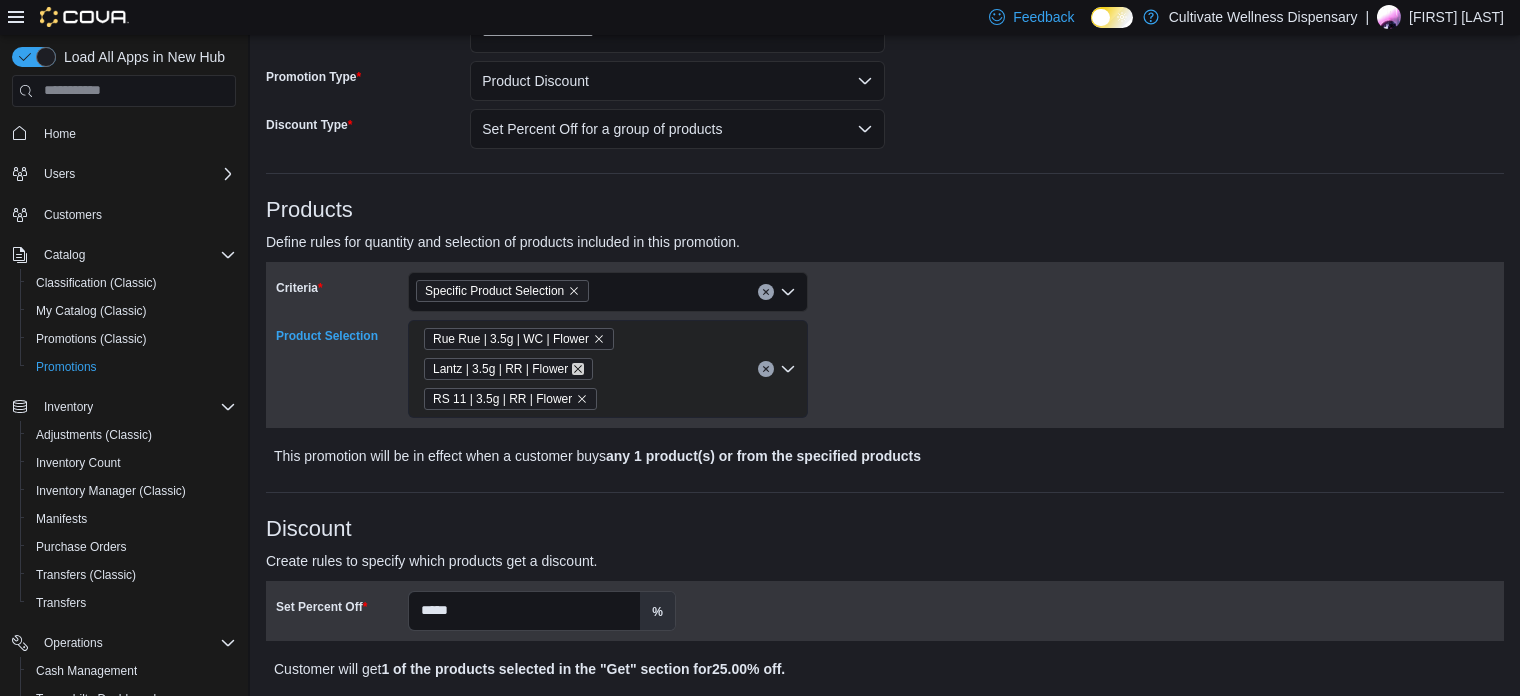 click 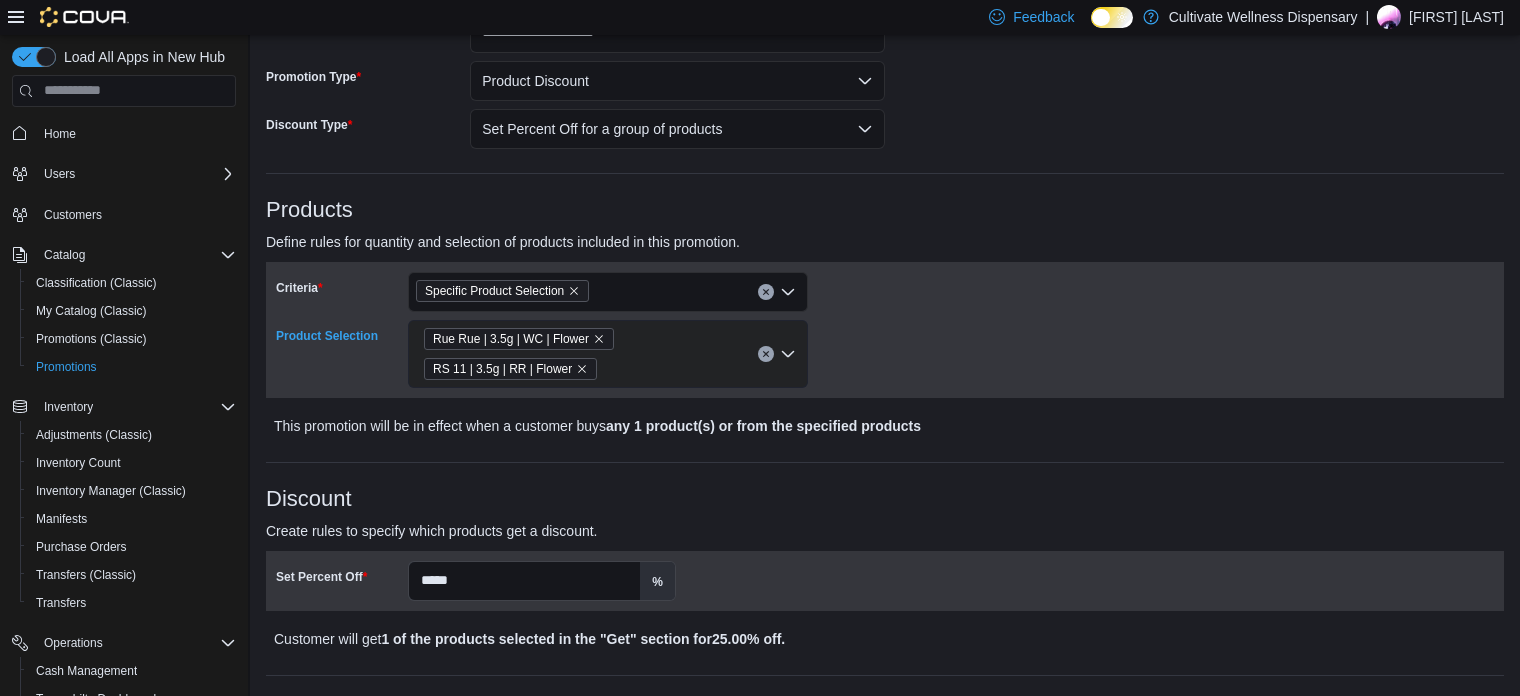 click on "Rue Rue | 3.5g | WC | Flower RS 11 | 3.5g | RR | Flower" at bounding box center [608, 354] 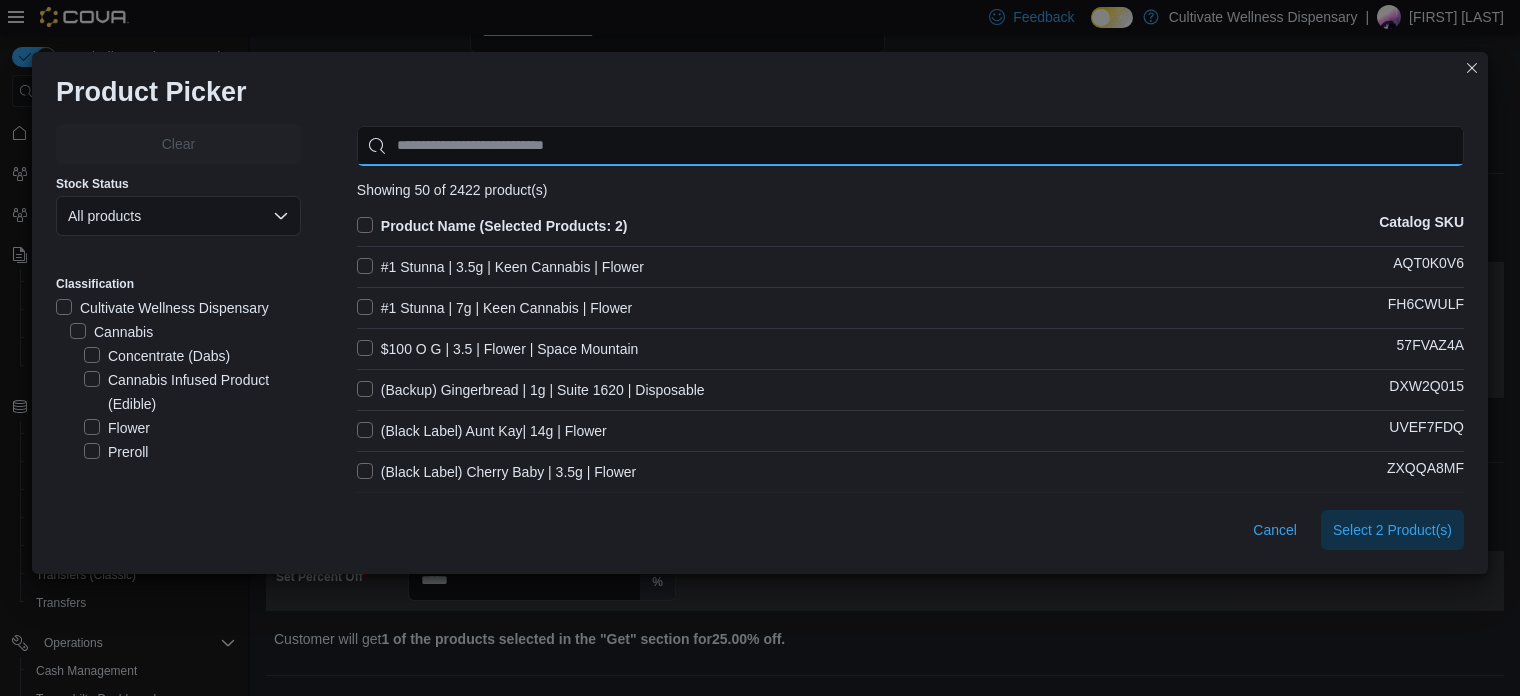 click at bounding box center (910, 146) 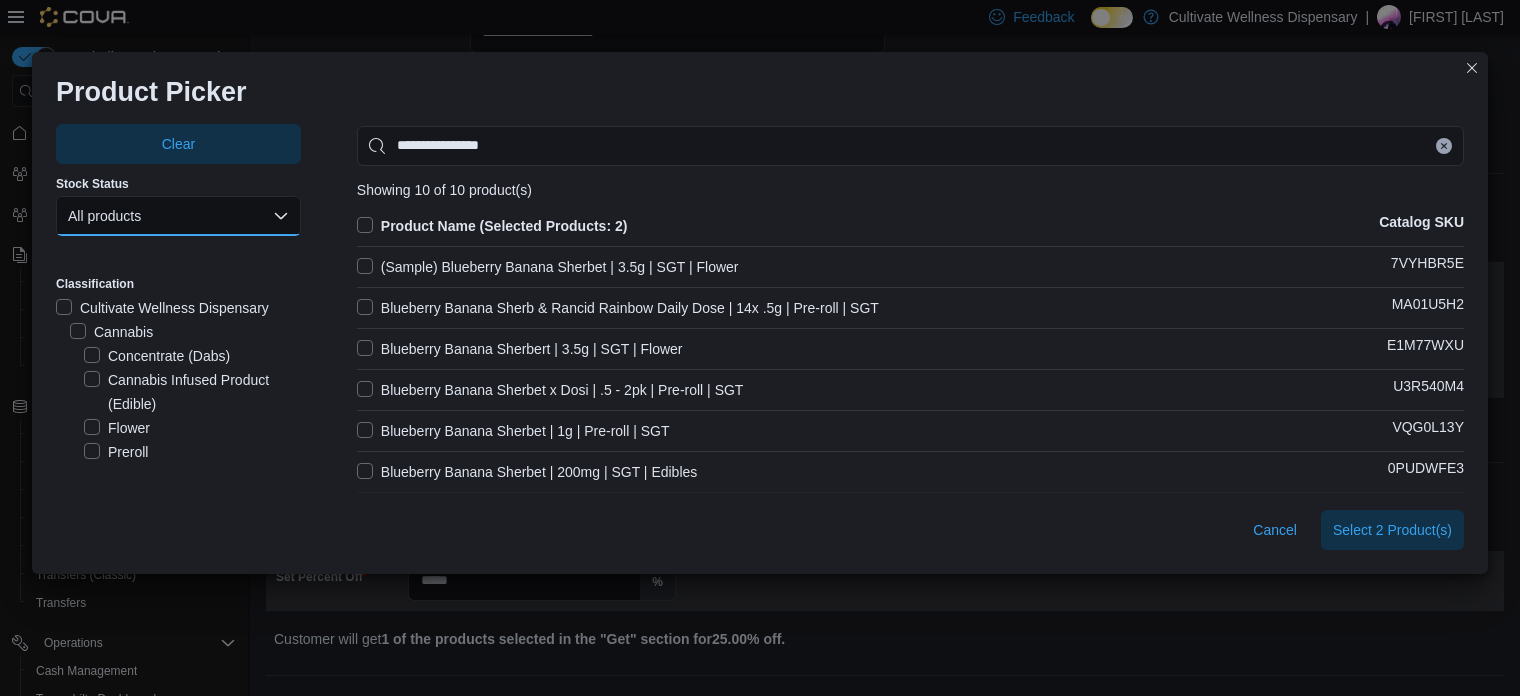 click on "All products" at bounding box center [178, 216] 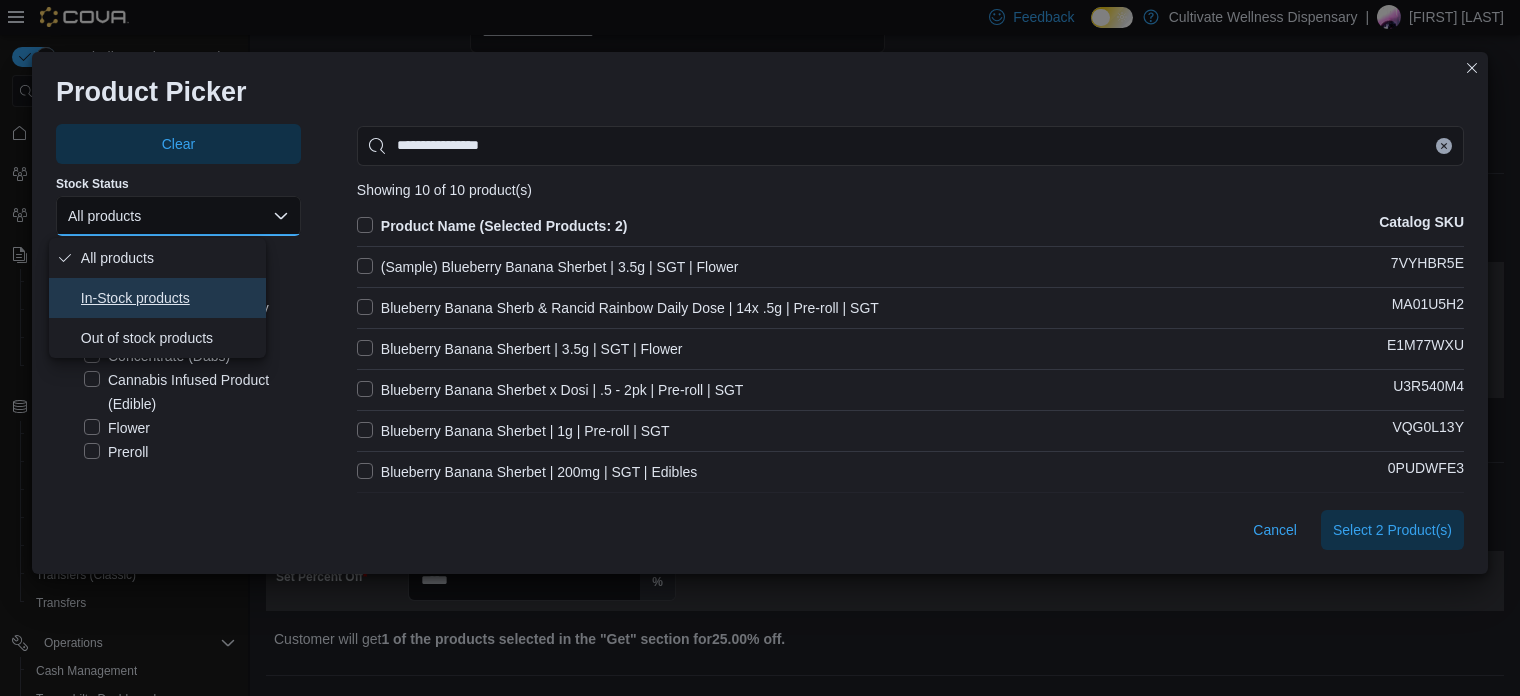 click on "In-Stock products" at bounding box center (169, 298) 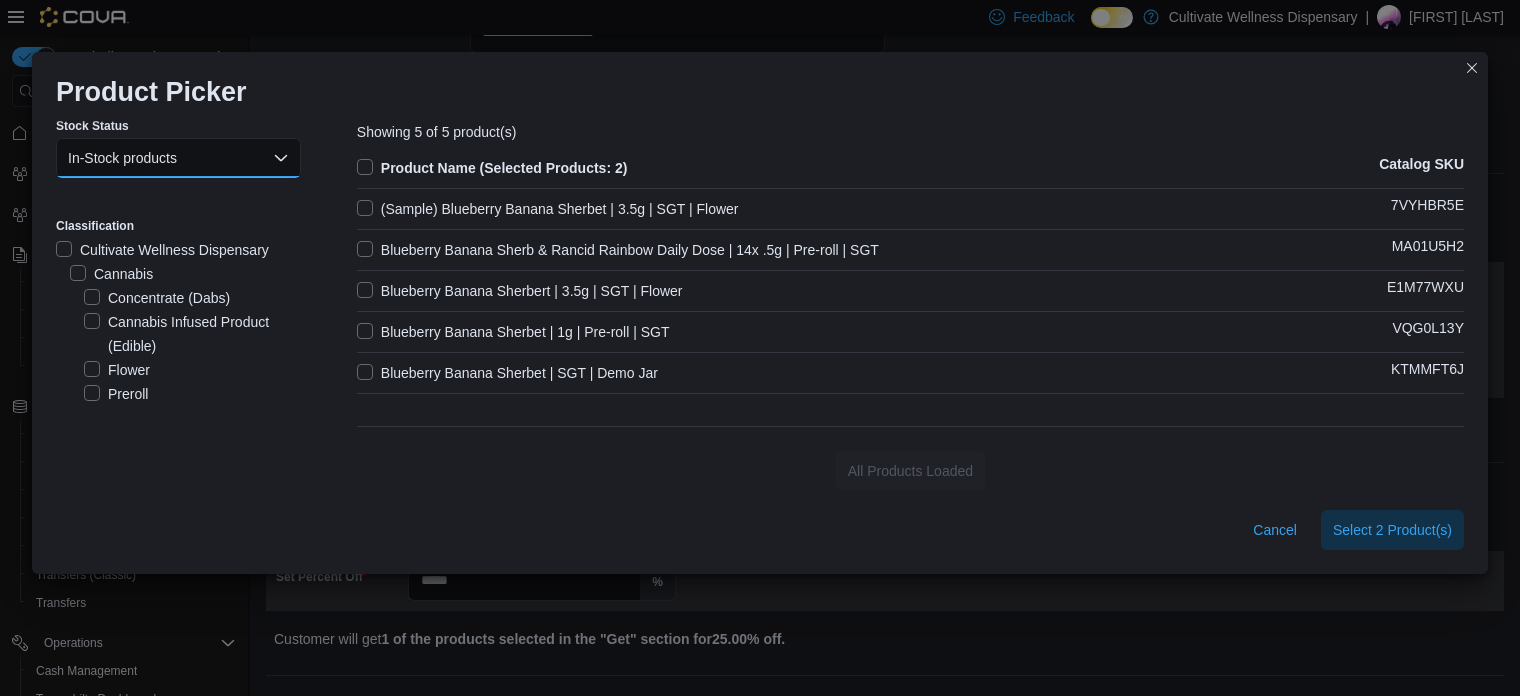 scroll, scrollTop: 60, scrollLeft: 0, axis: vertical 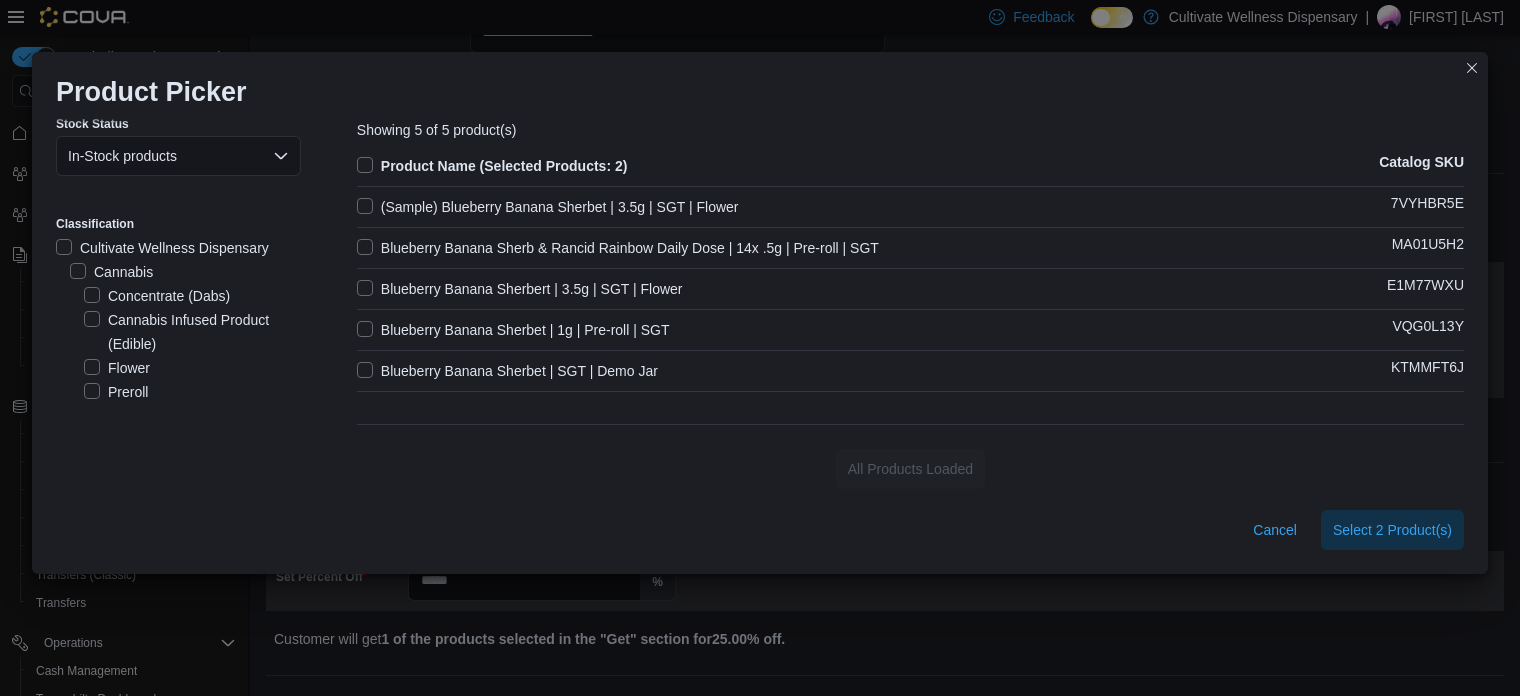 click on "Blueberry Banana Sherbert | 3.5g | SGT | Flower" at bounding box center (520, 289) 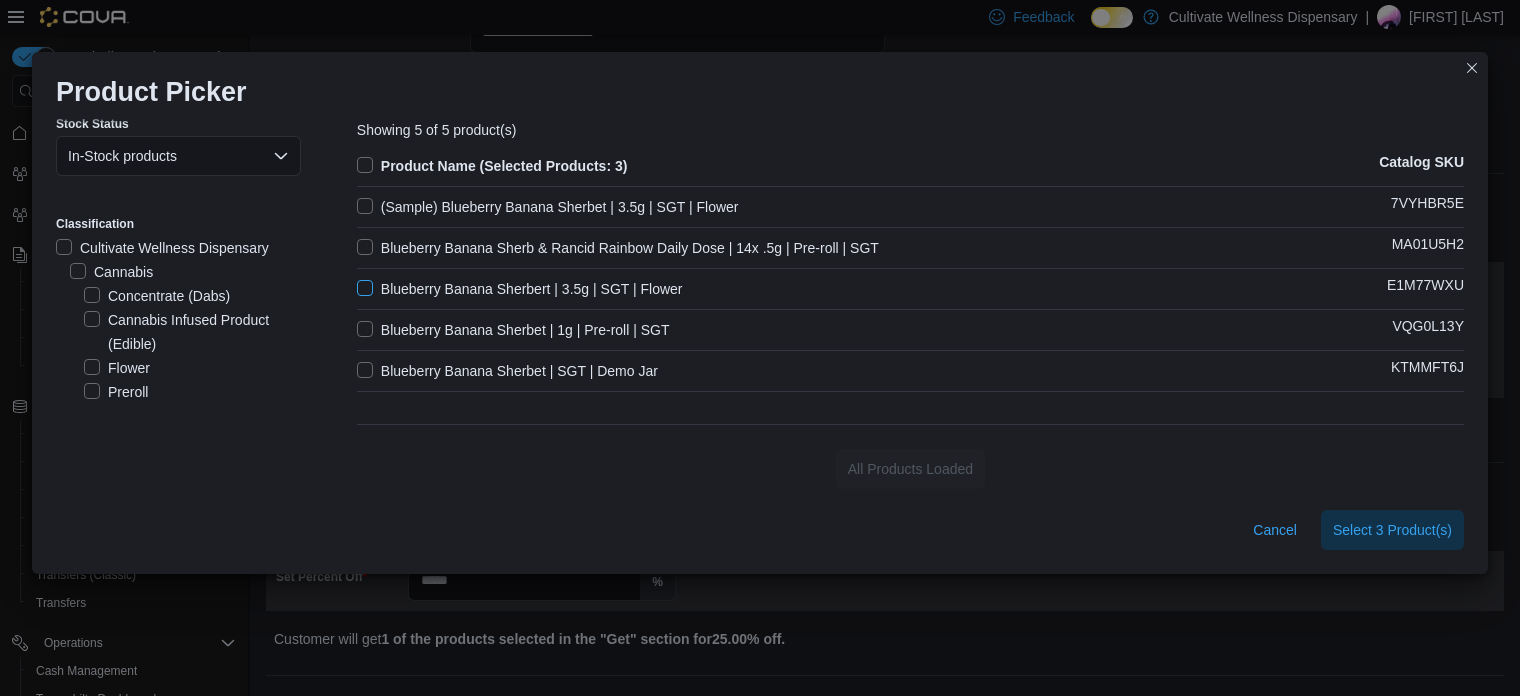 scroll, scrollTop: 0, scrollLeft: 0, axis: both 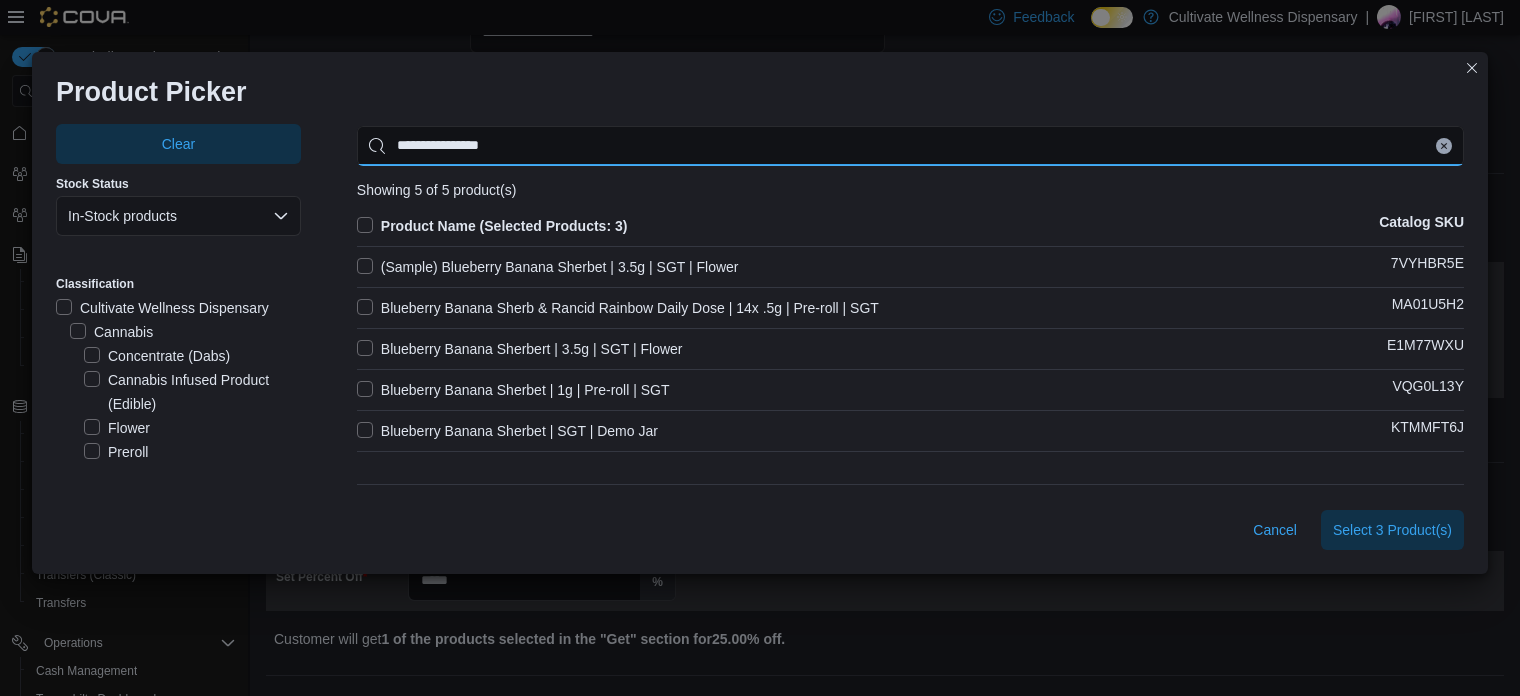 click on "**********" at bounding box center [910, 146] 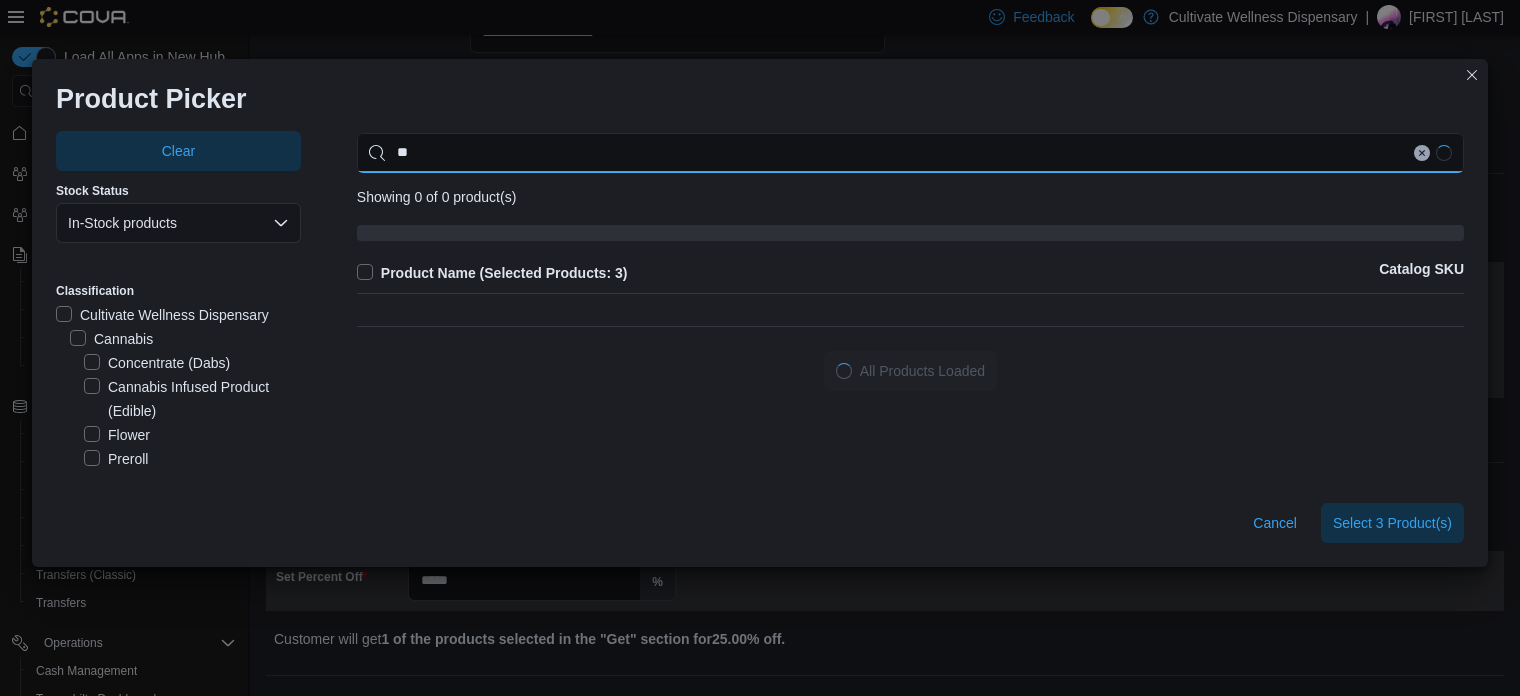 type on "*" 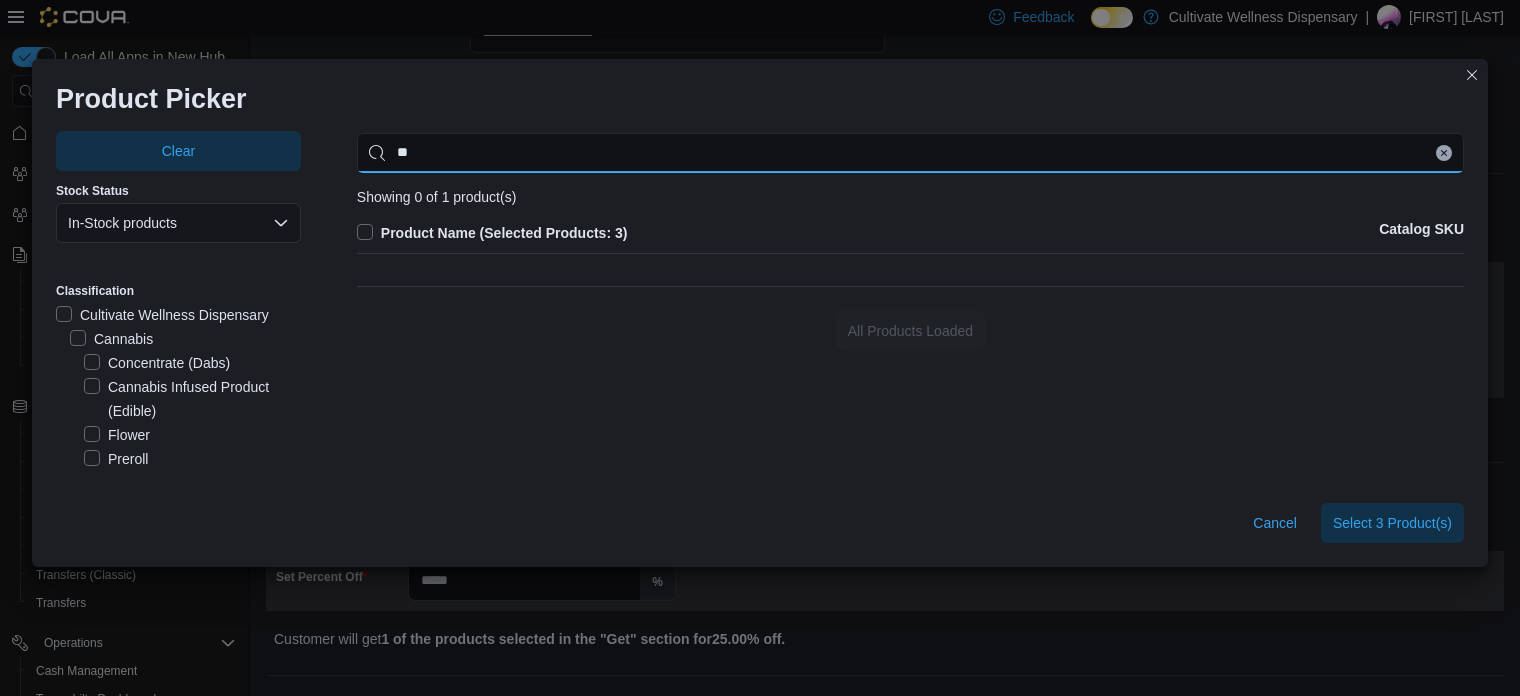 type on "*" 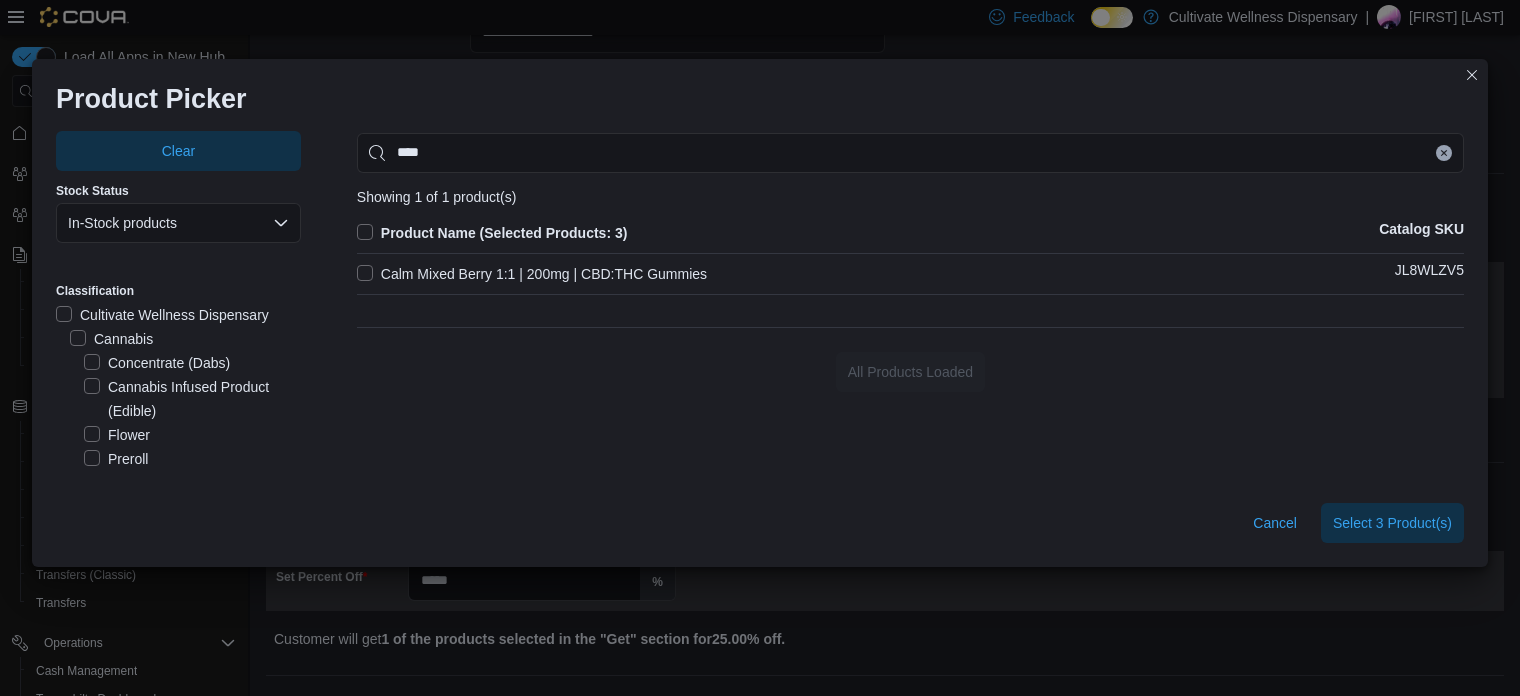 click on "Calm Mixed Berry 1:1 | 200mg | CBD:THC Gummies" at bounding box center [532, 274] 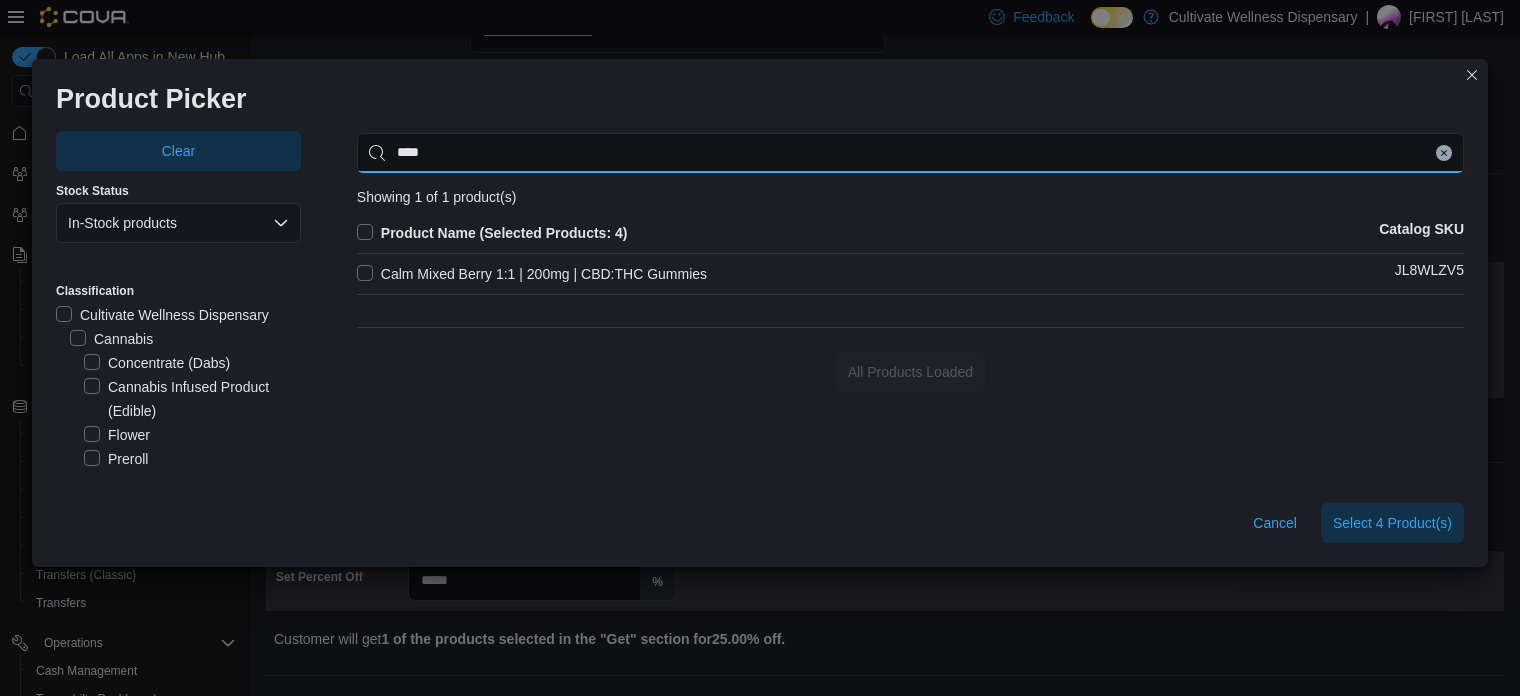 click on "****" at bounding box center [910, 153] 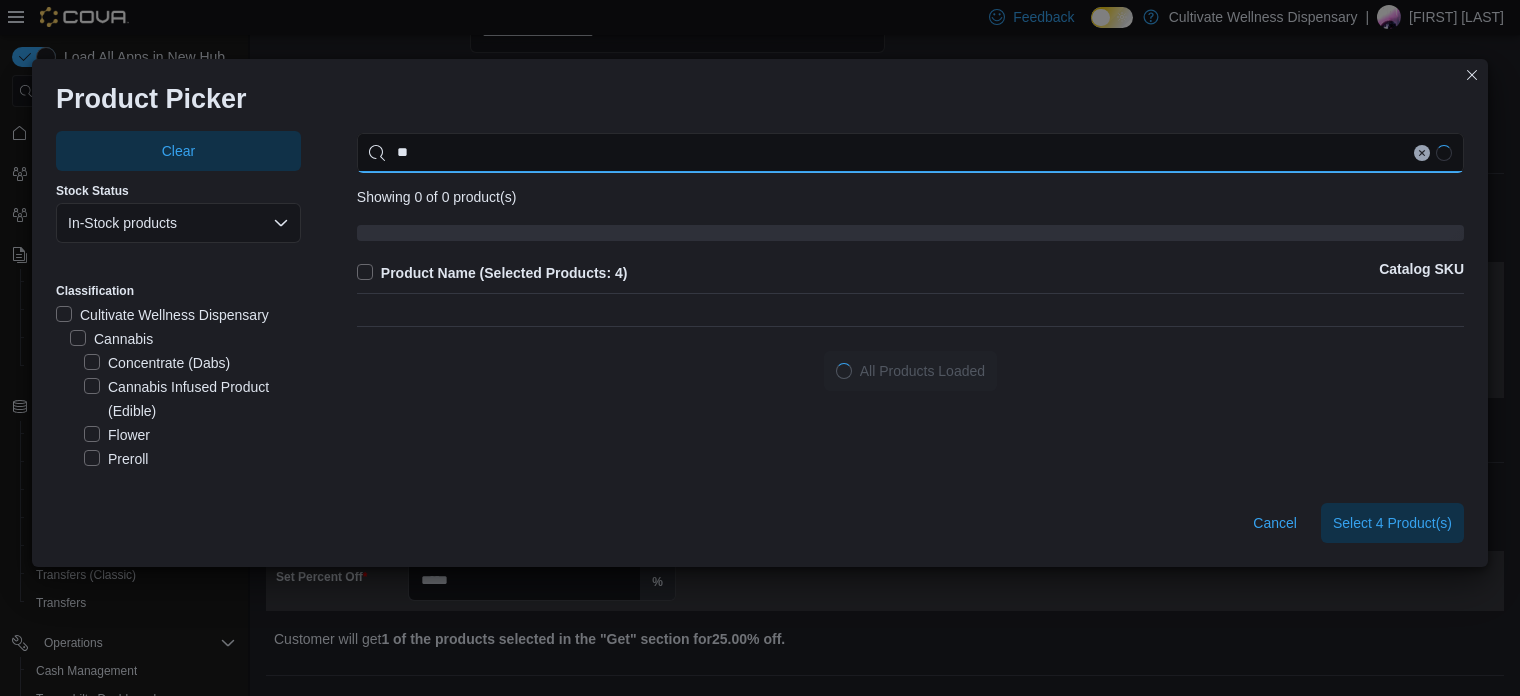 type on "*" 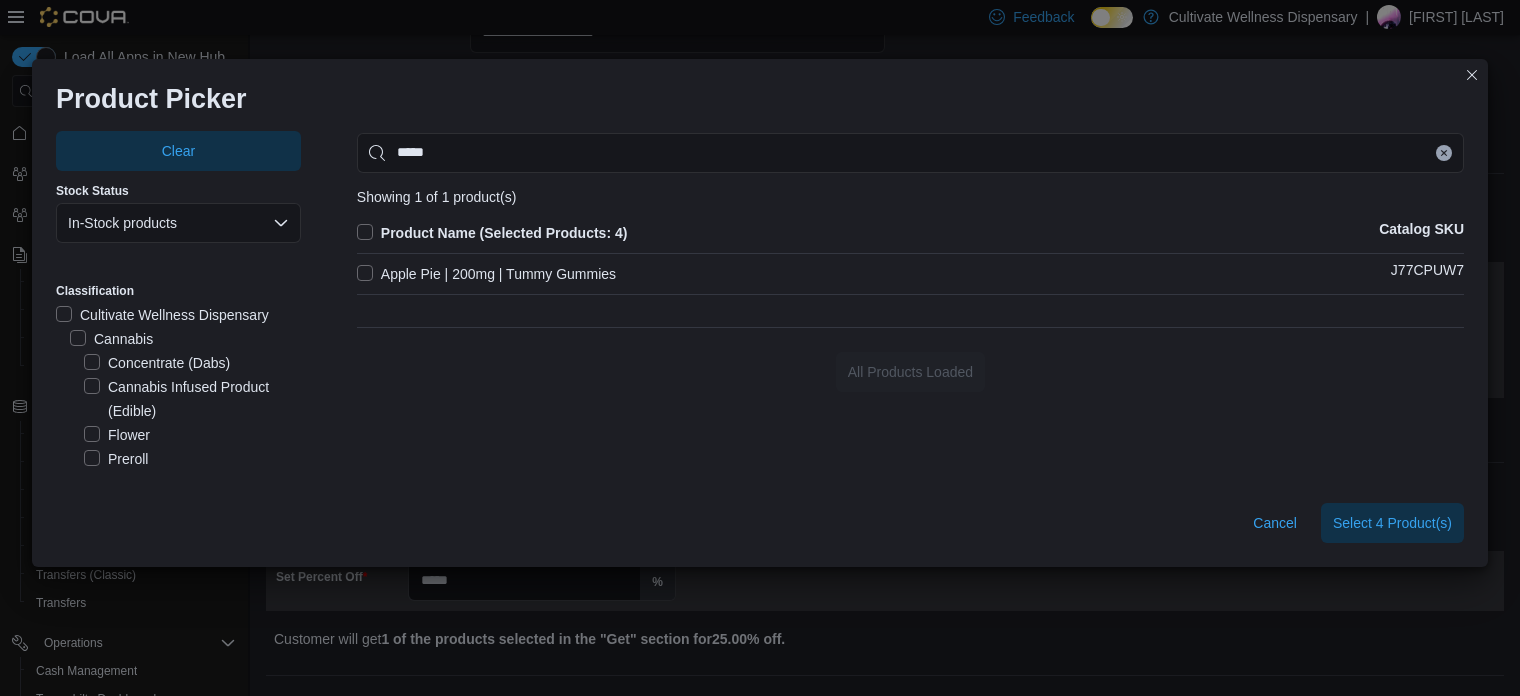 click on "Apple Pie | 200mg | Tummy Gummies" at bounding box center (486, 274) 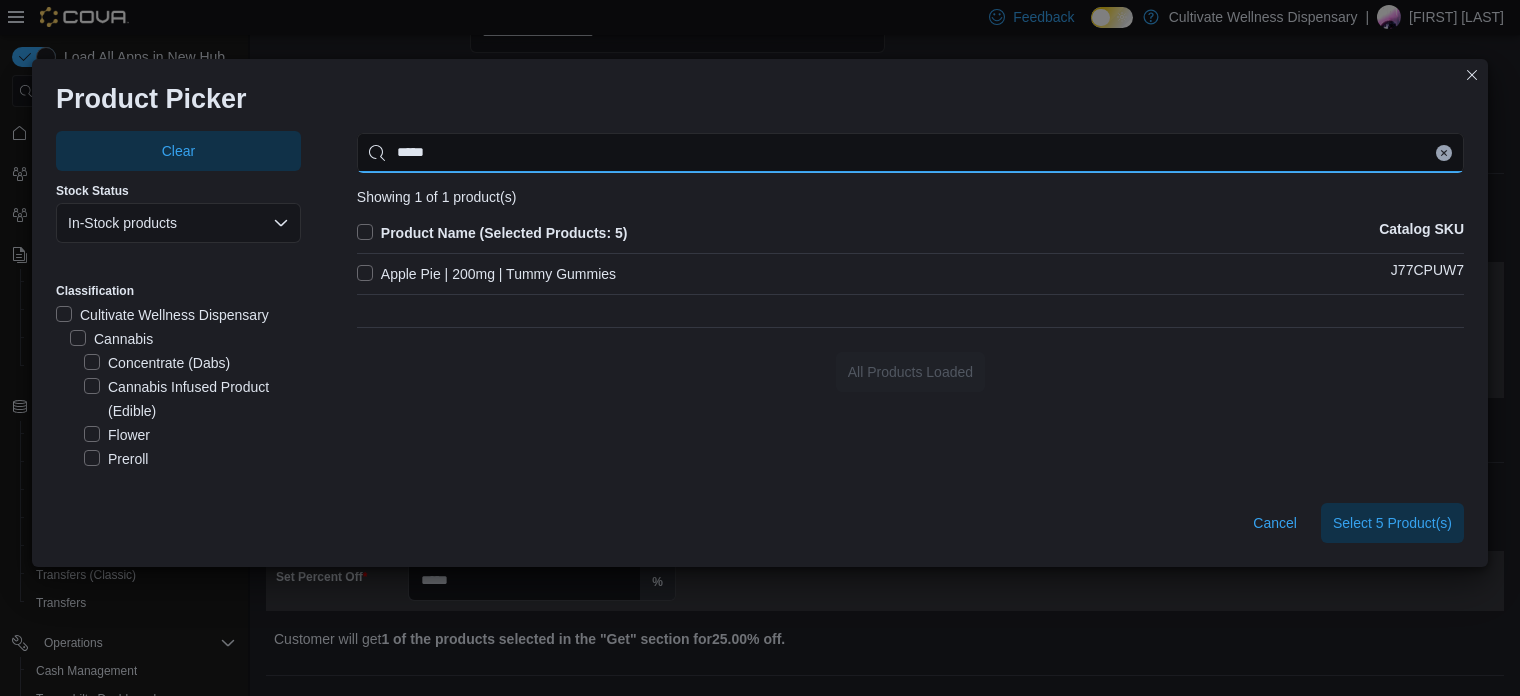 click on "*****" at bounding box center (910, 153) 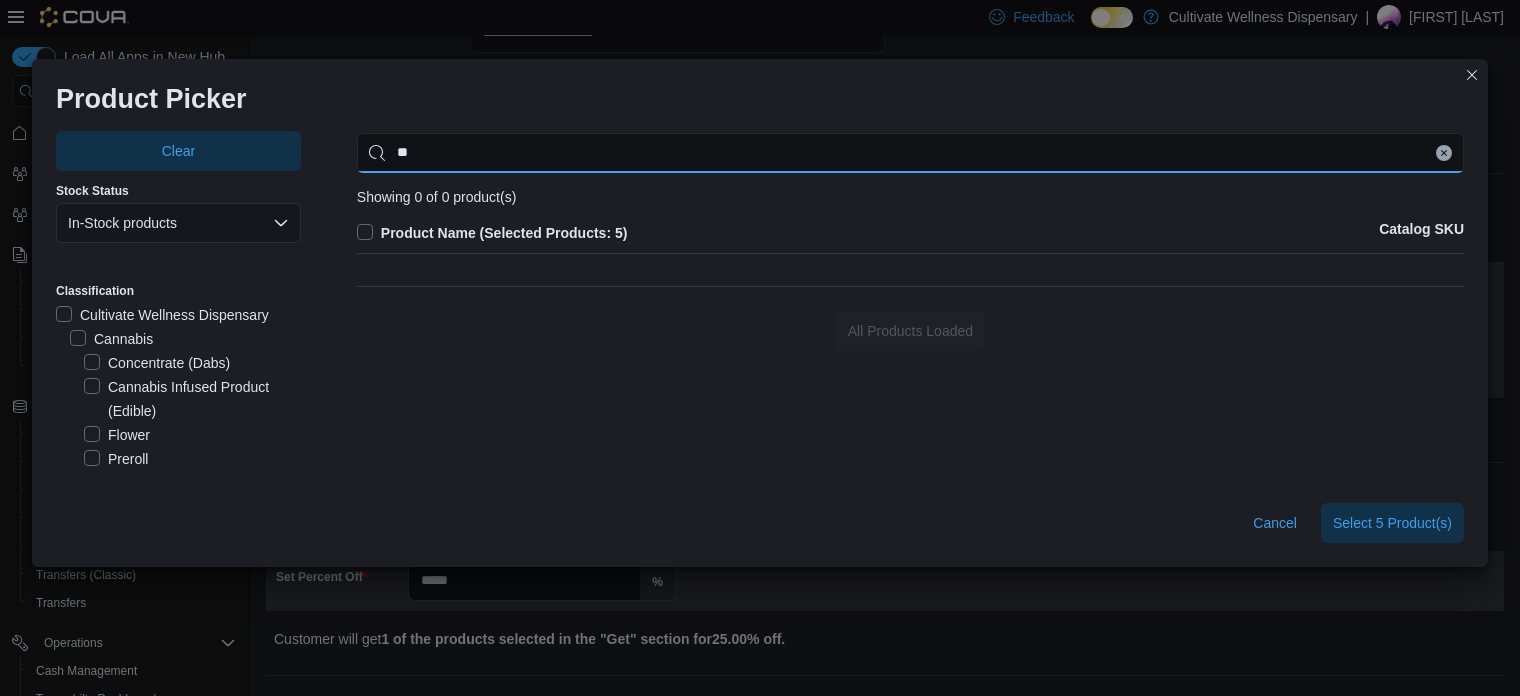type on "*" 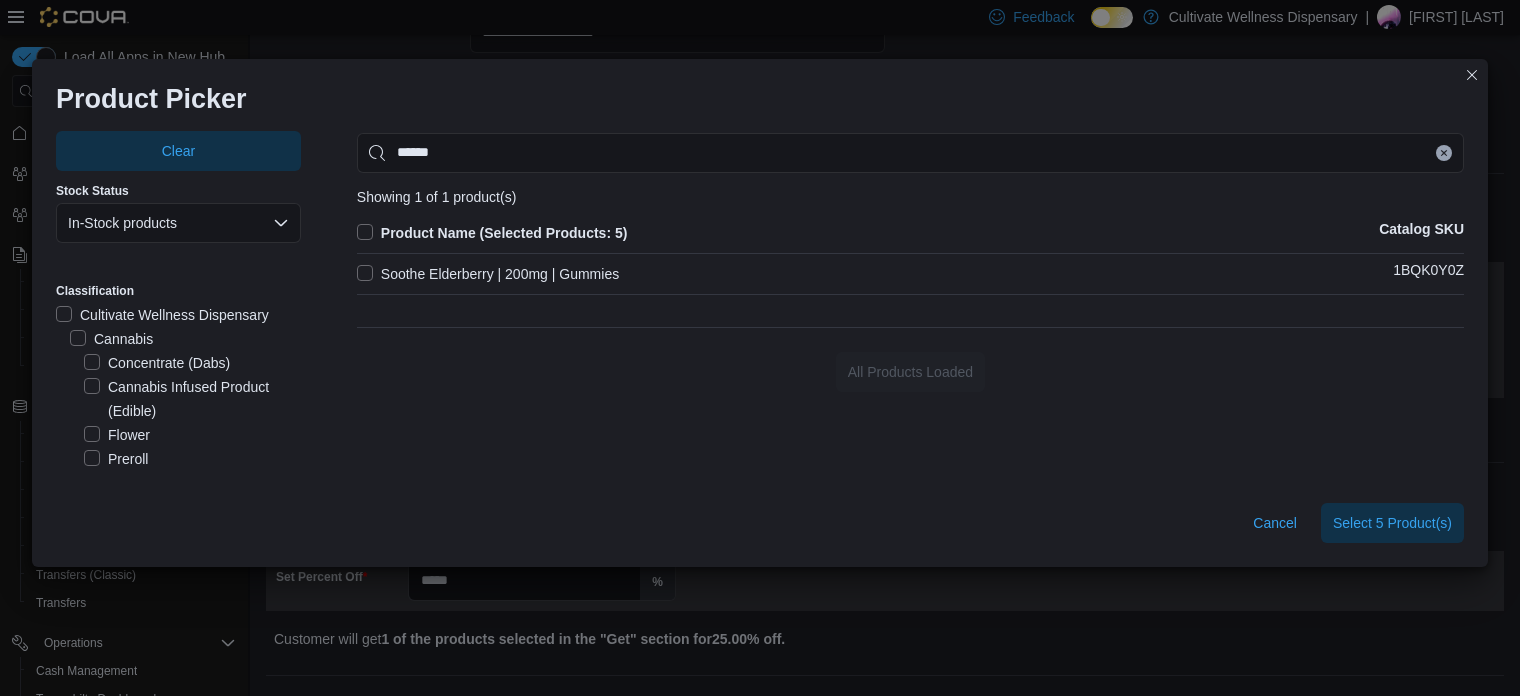 click on "Soothe Elderberry | 200mg | Gummies" at bounding box center [488, 274] 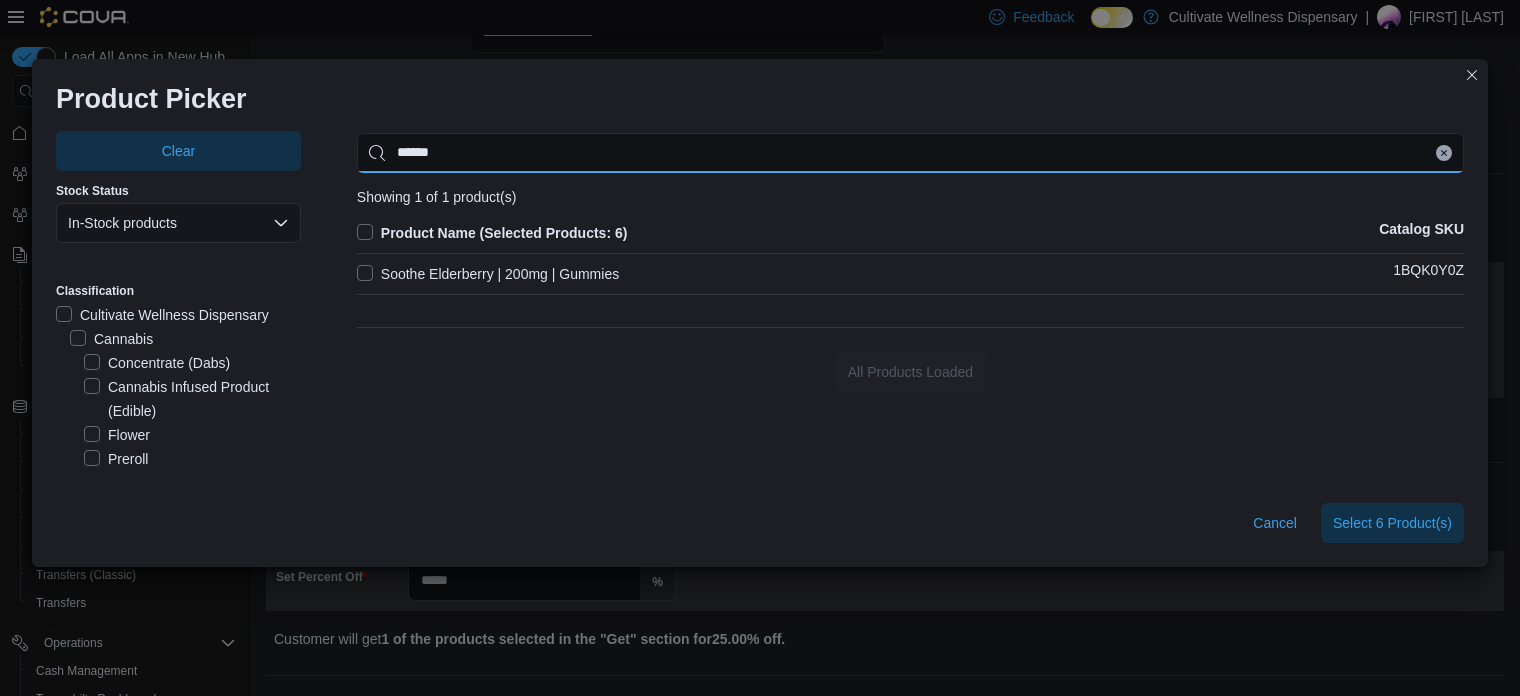 click on "******" at bounding box center [910, 153] 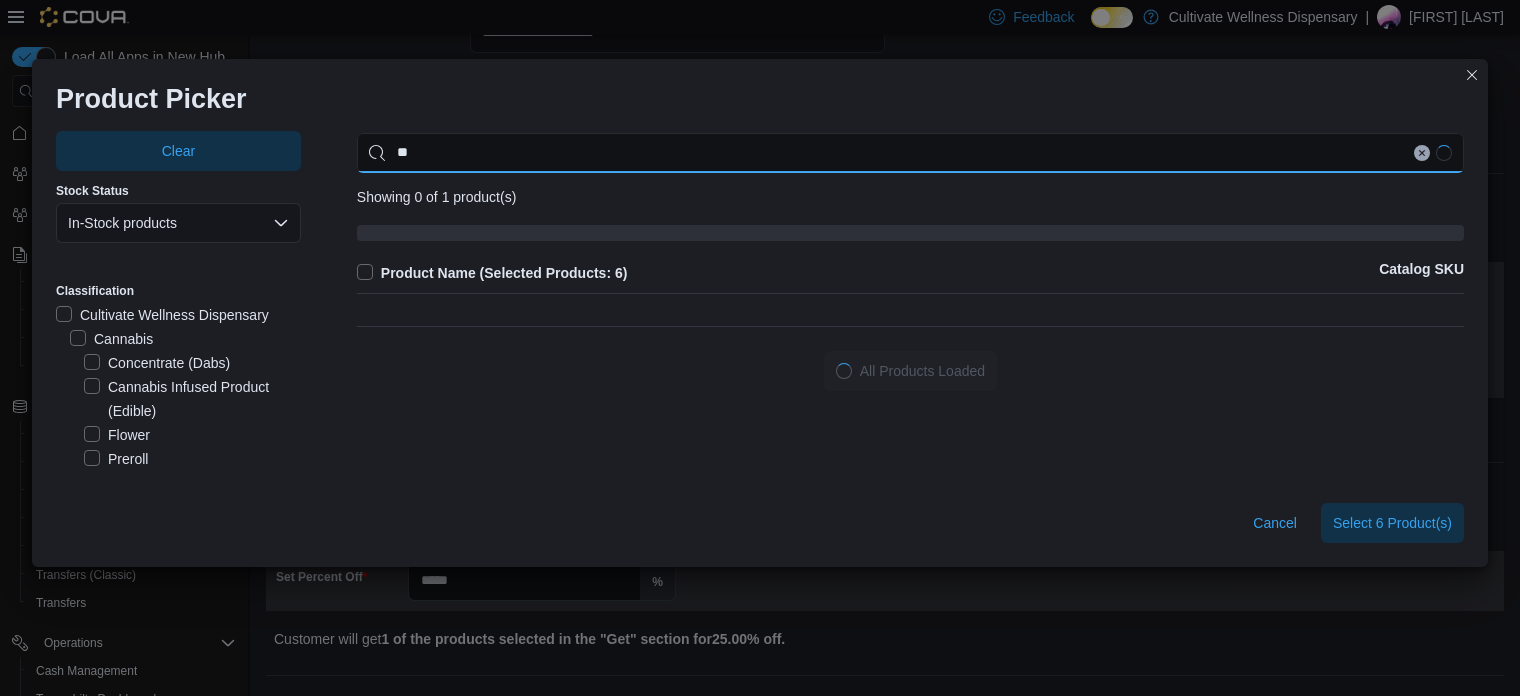 type on "*" 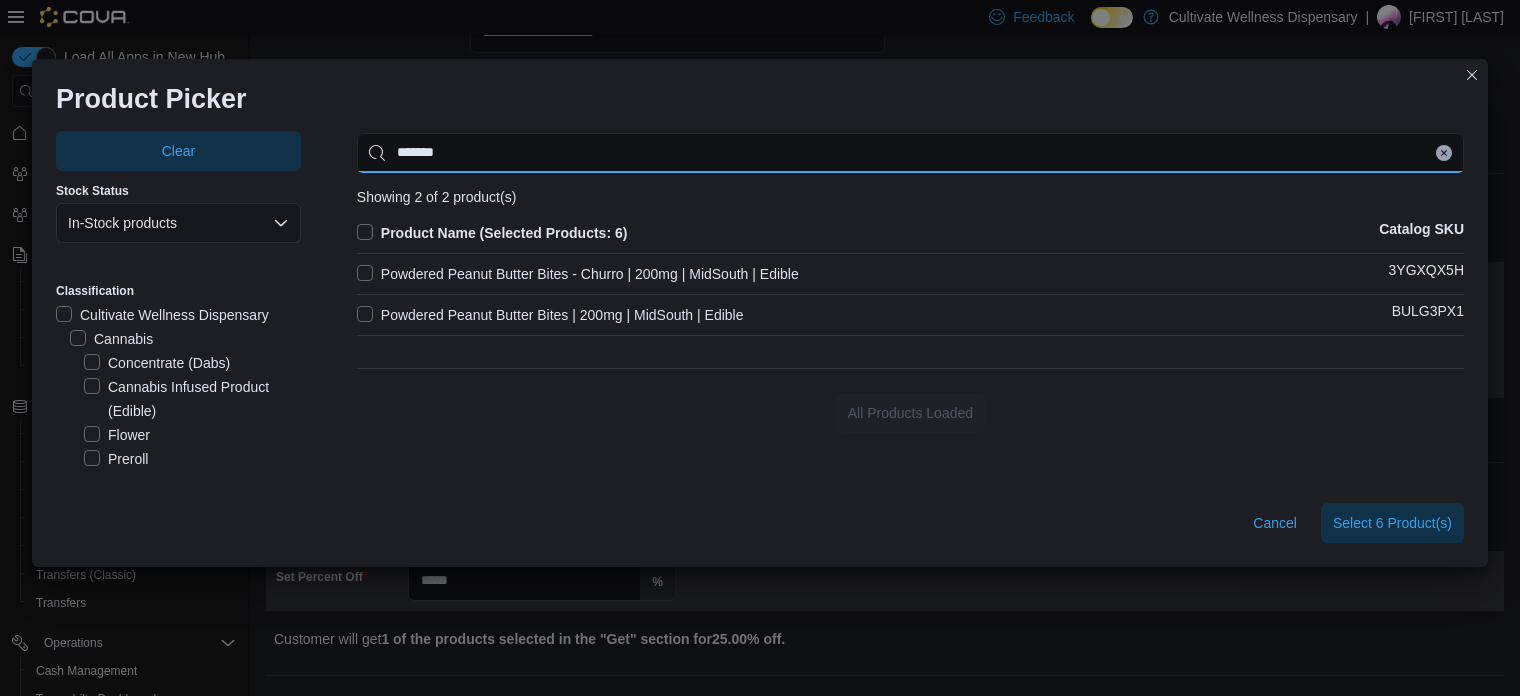 type on "*******" 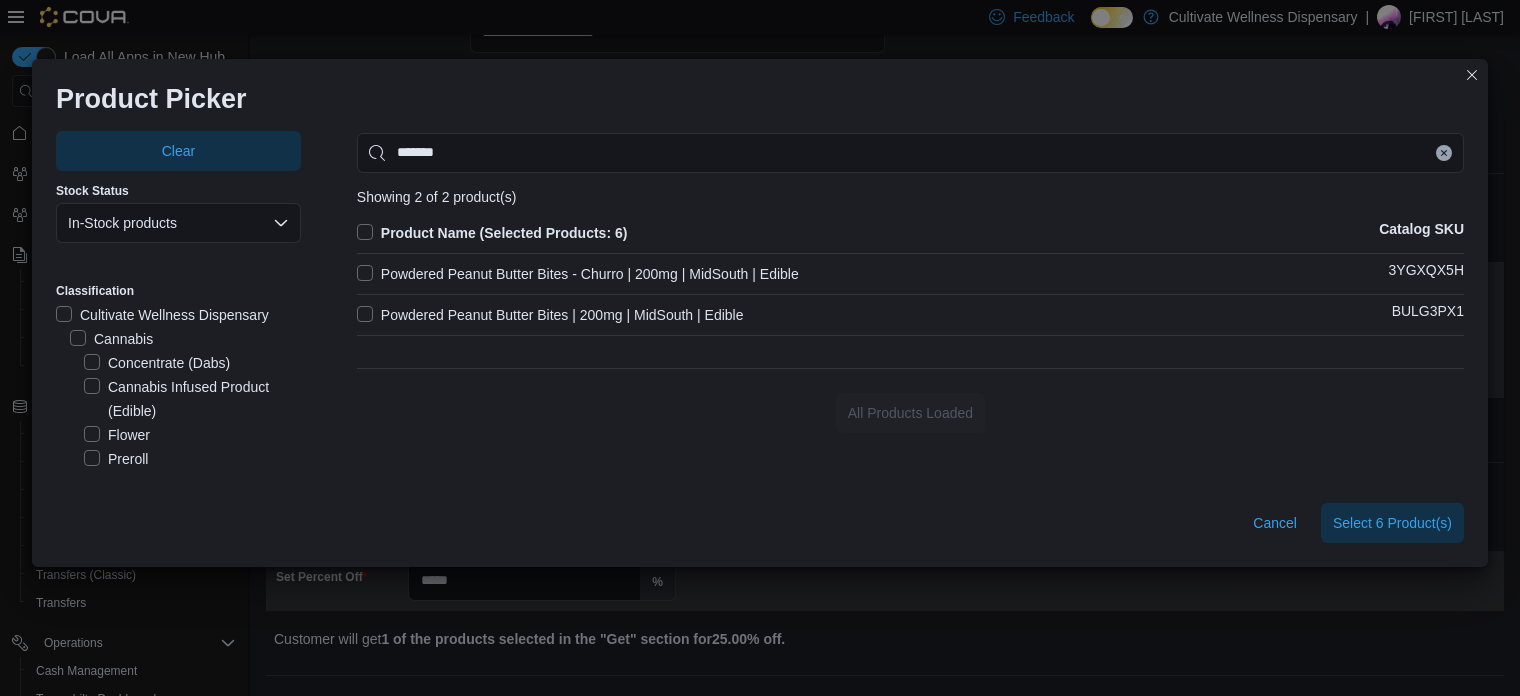 click on "Powdered Peanut Butter Bites - Churro | 200mg | MidSouth | Edible" at bounding box center [578, 274] 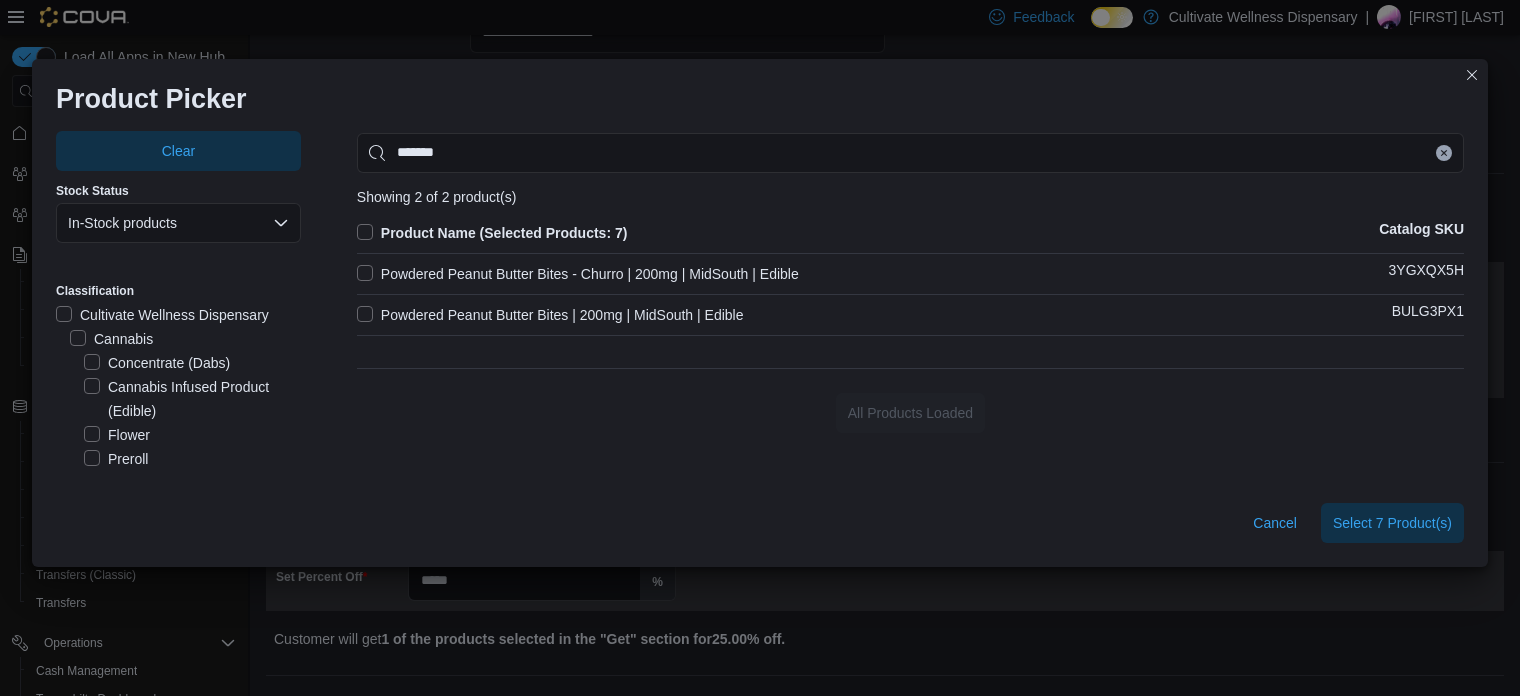 click on "Powdered Peanut Butter Bites | 200mg | MidSouth | Edible" at bounding box center [550, 315] 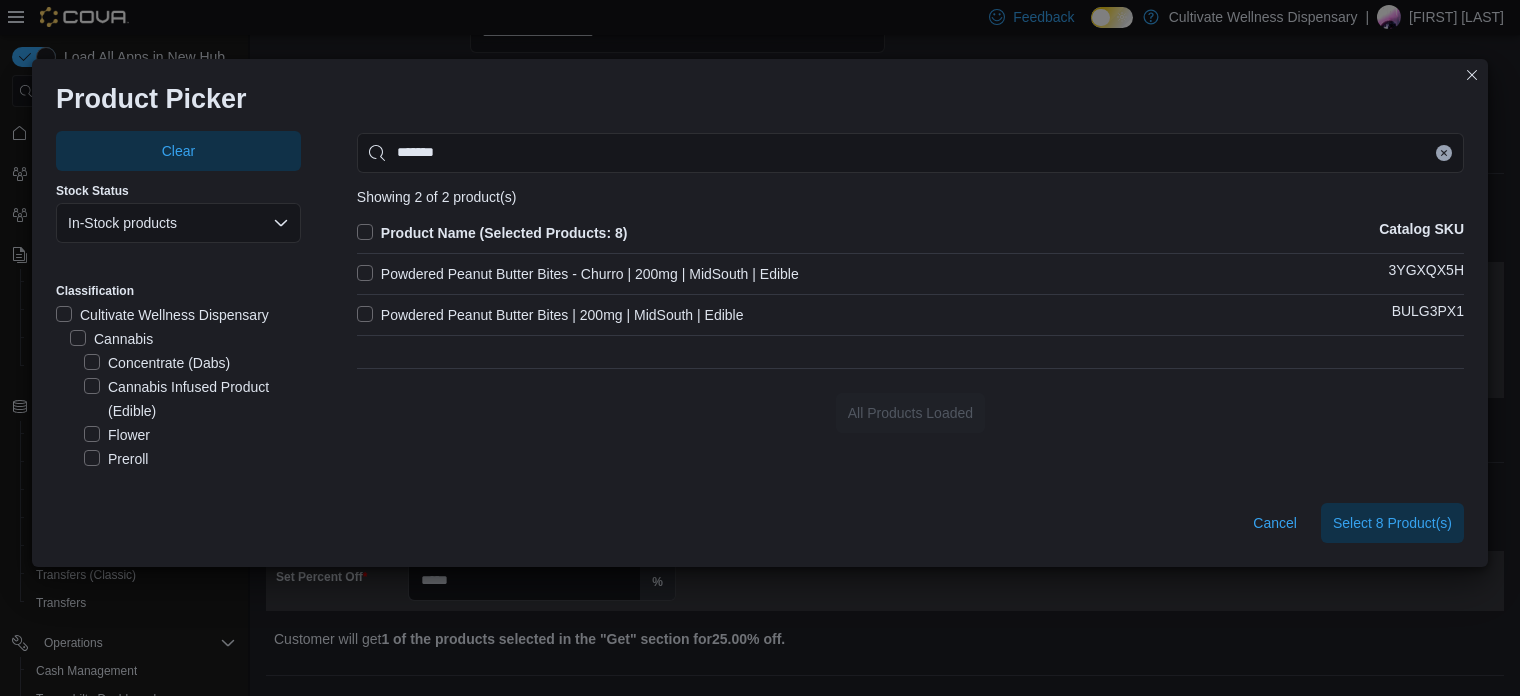 click on "Powdered Peanut Butter Bites - Churro | 200mg | MidSouth | Edible" at bounding box center [578, 274] 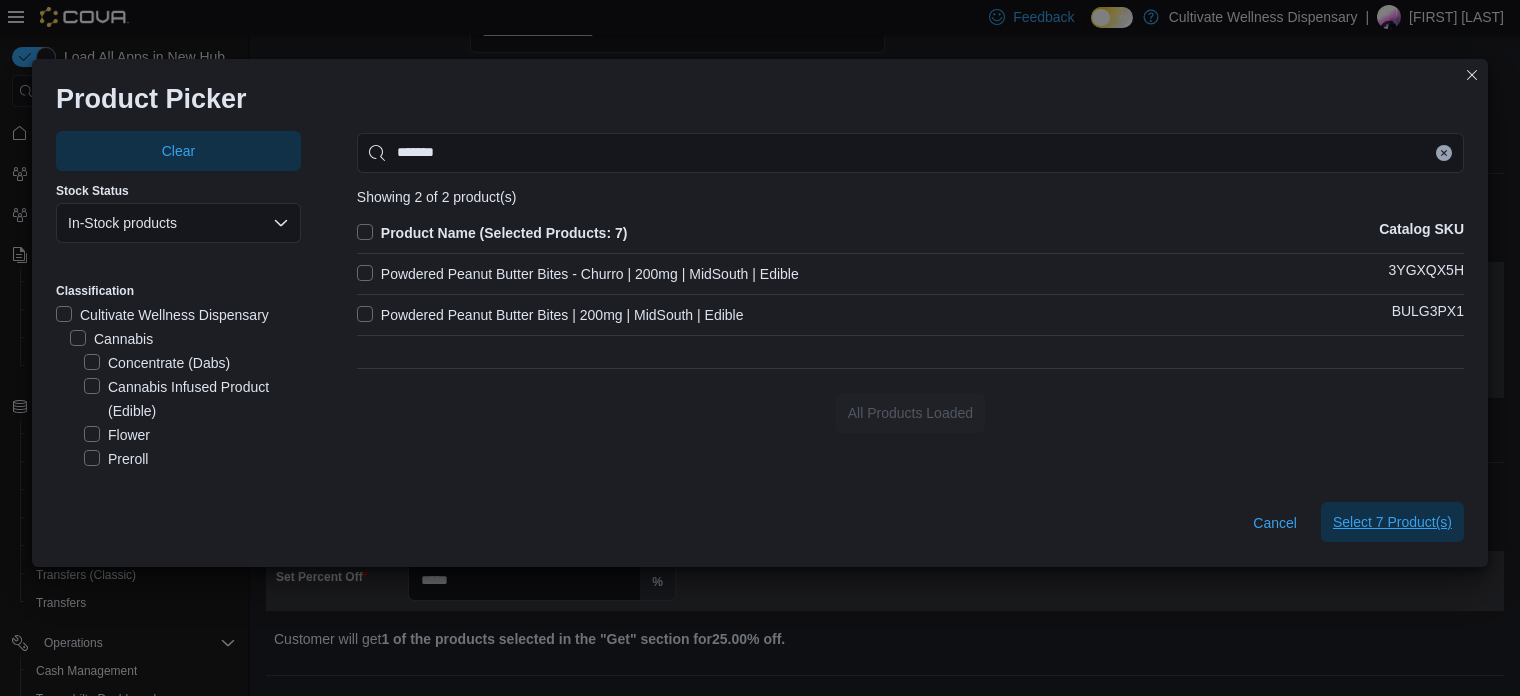 click on "Select 7 Product(s)" at bounding box center [1392, 522] 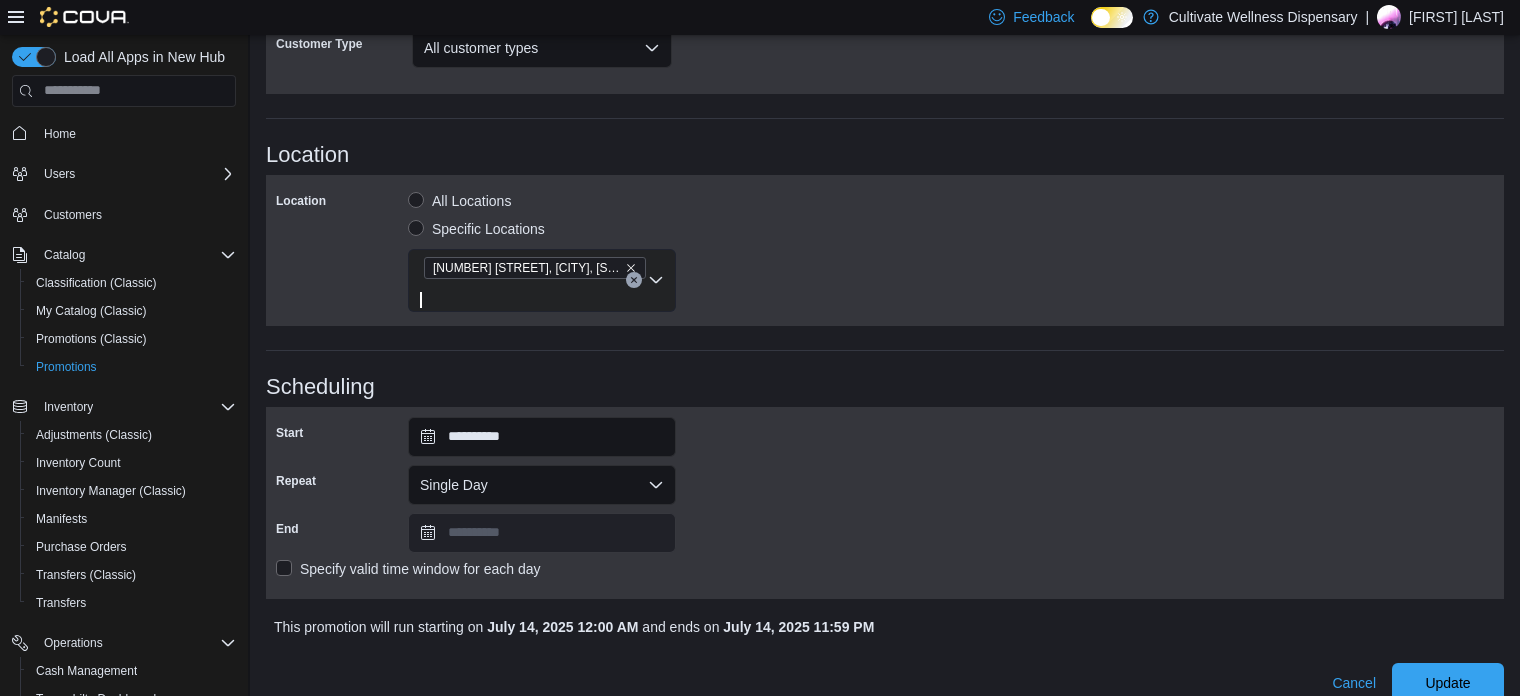 scroll, scrollTop: 1268, scrollLeft: 0, axis: vertical 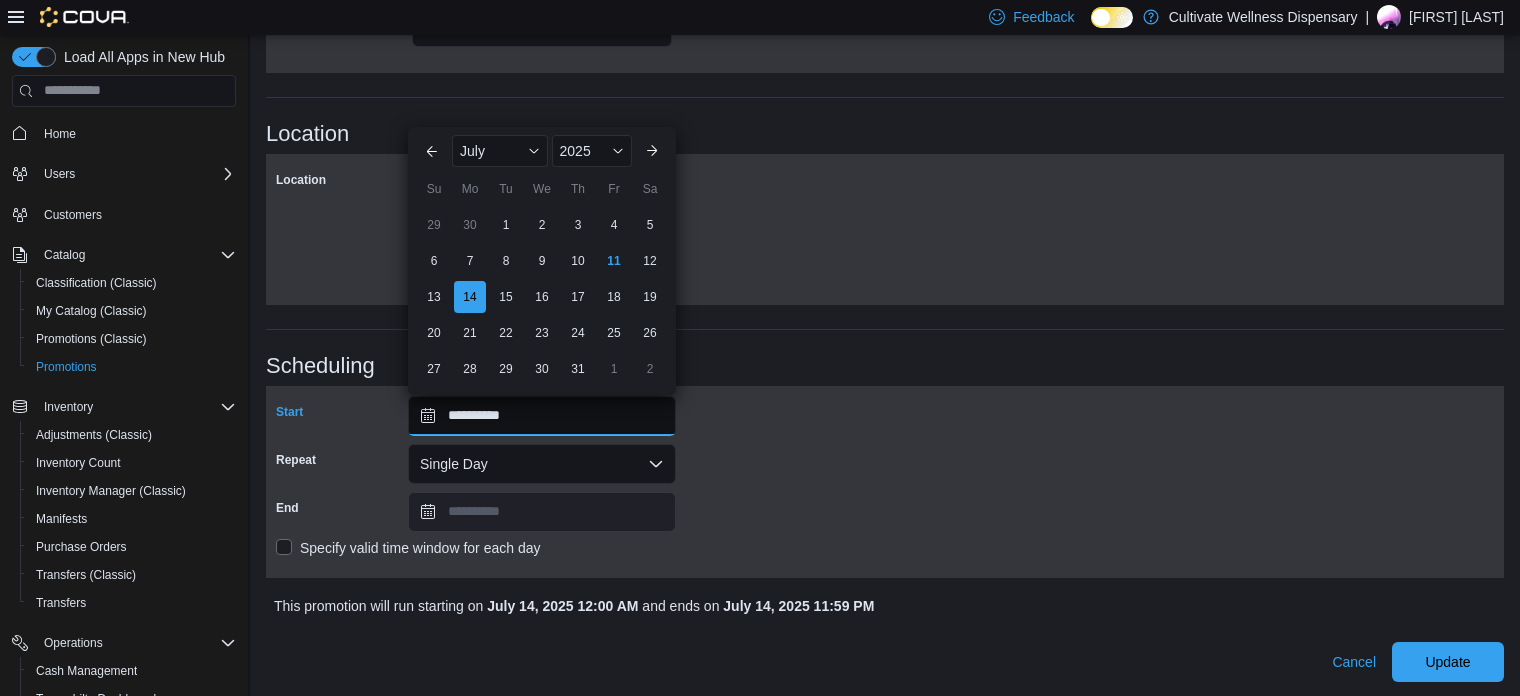 click on "**********" at bounding box center [542, 416] 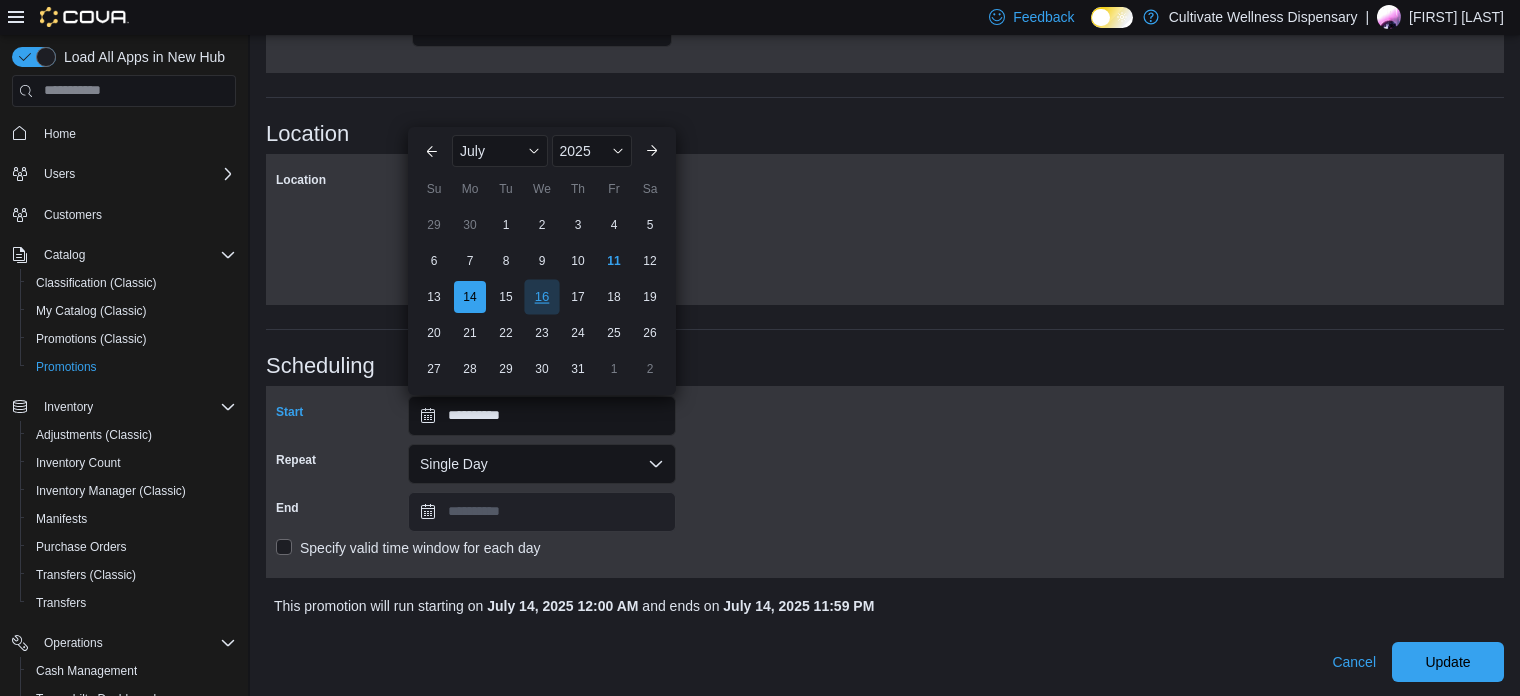 click on "16" at bounding box center (541, 296) 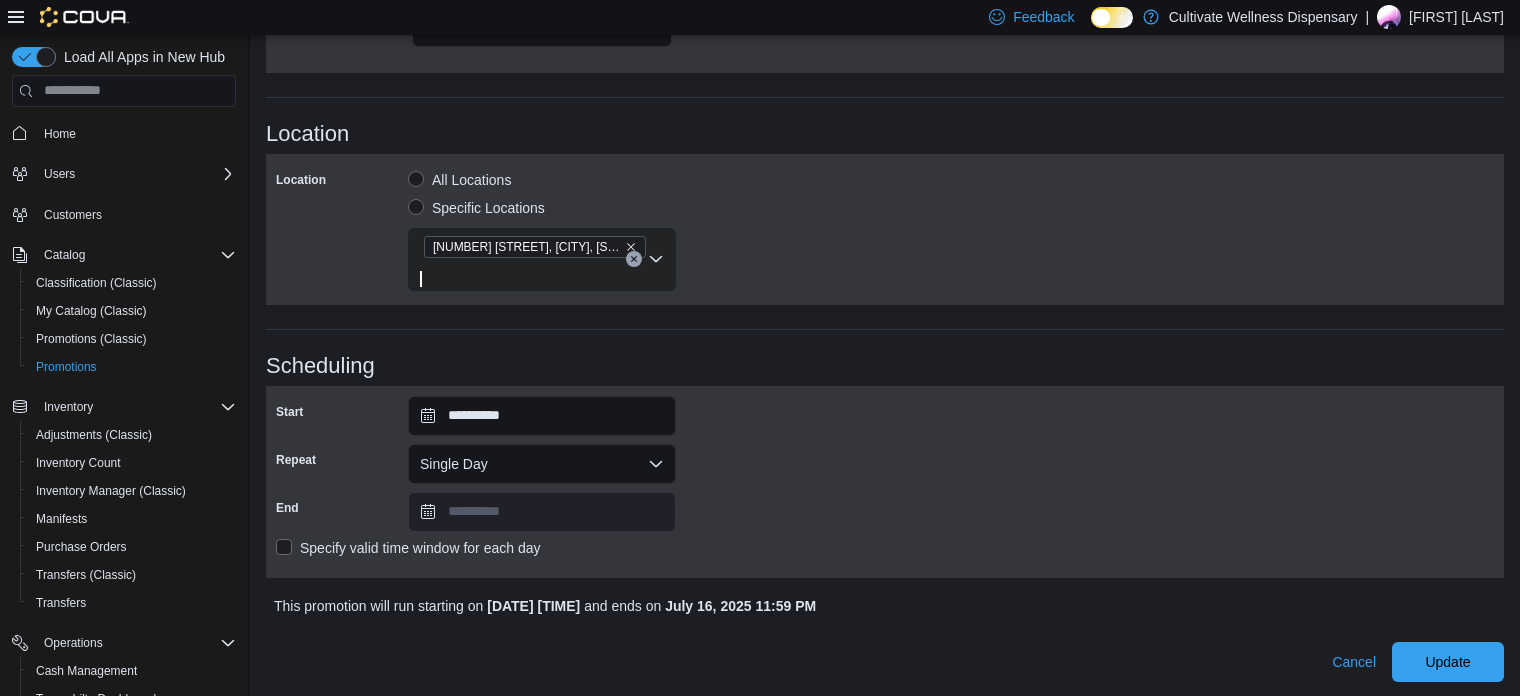 click on "**********" at bounding box center (885, 482) 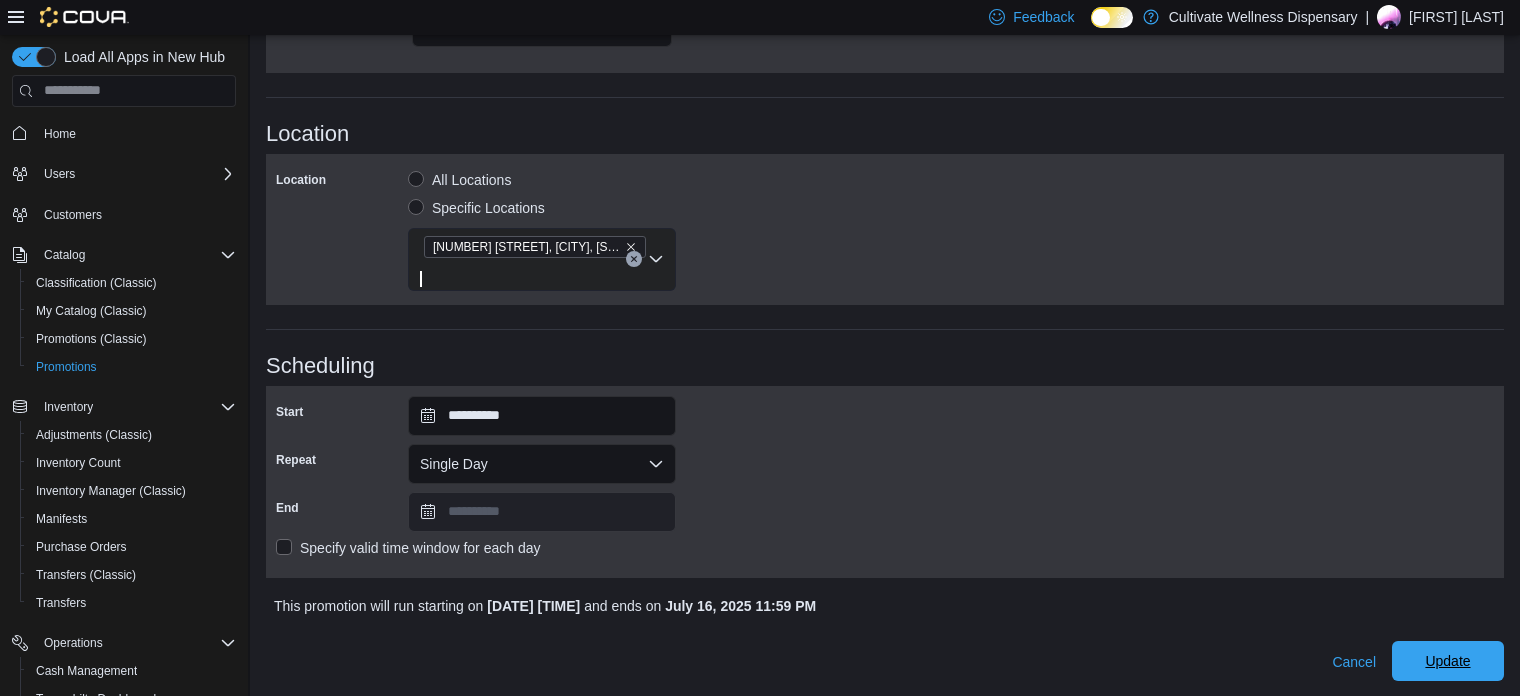 click on "Update" at bounding box center [1447, 661] 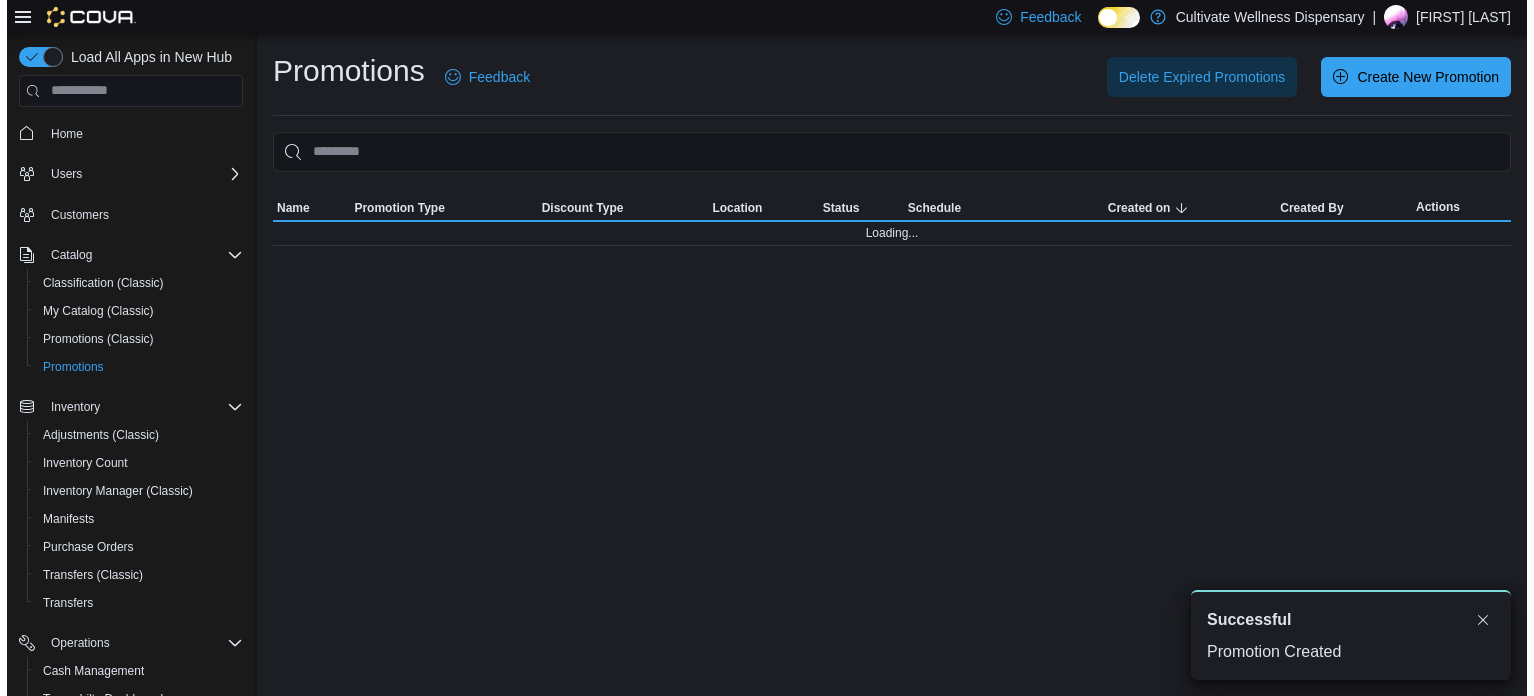 scroll, scrollTop: 0, scrollLeft: 0, axis: both 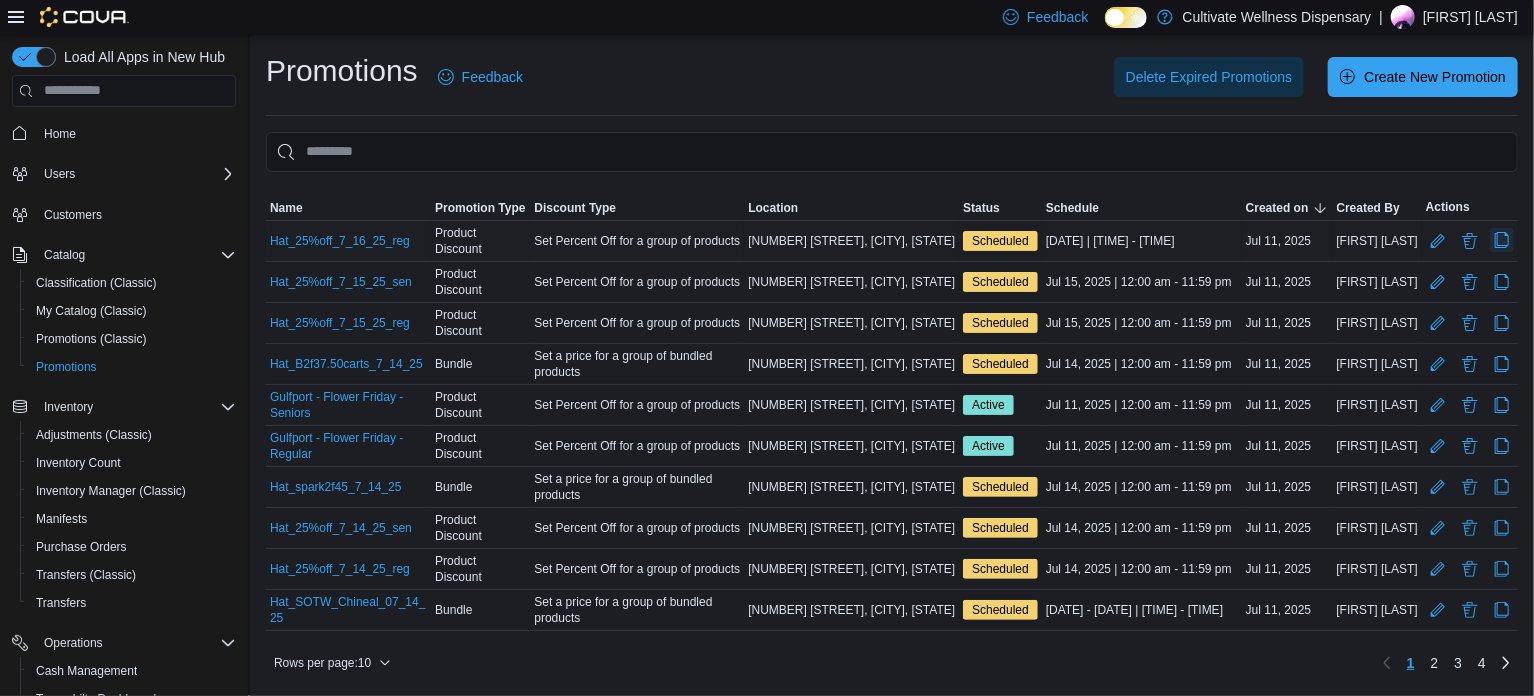 click at bounding box center [1502, 240] 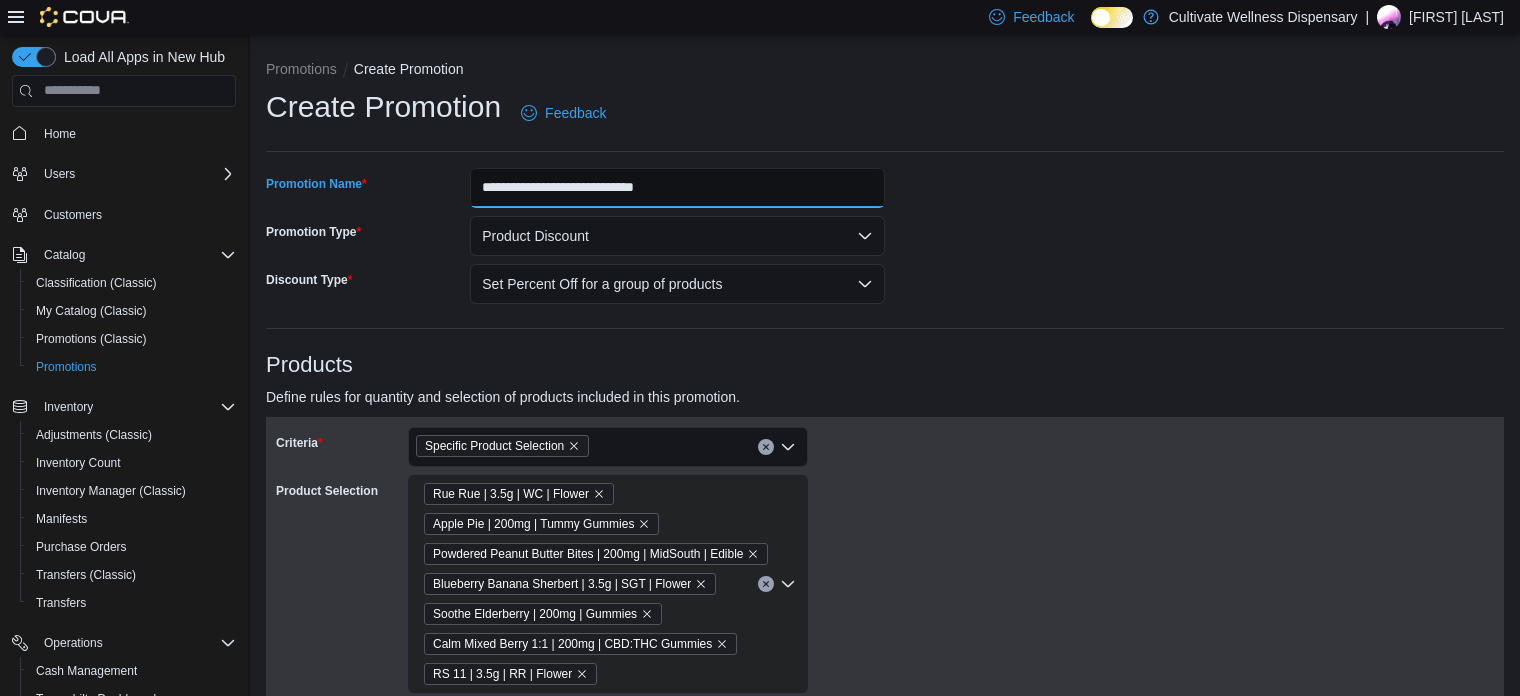 click on "**********" at bounding box center [677, 188] 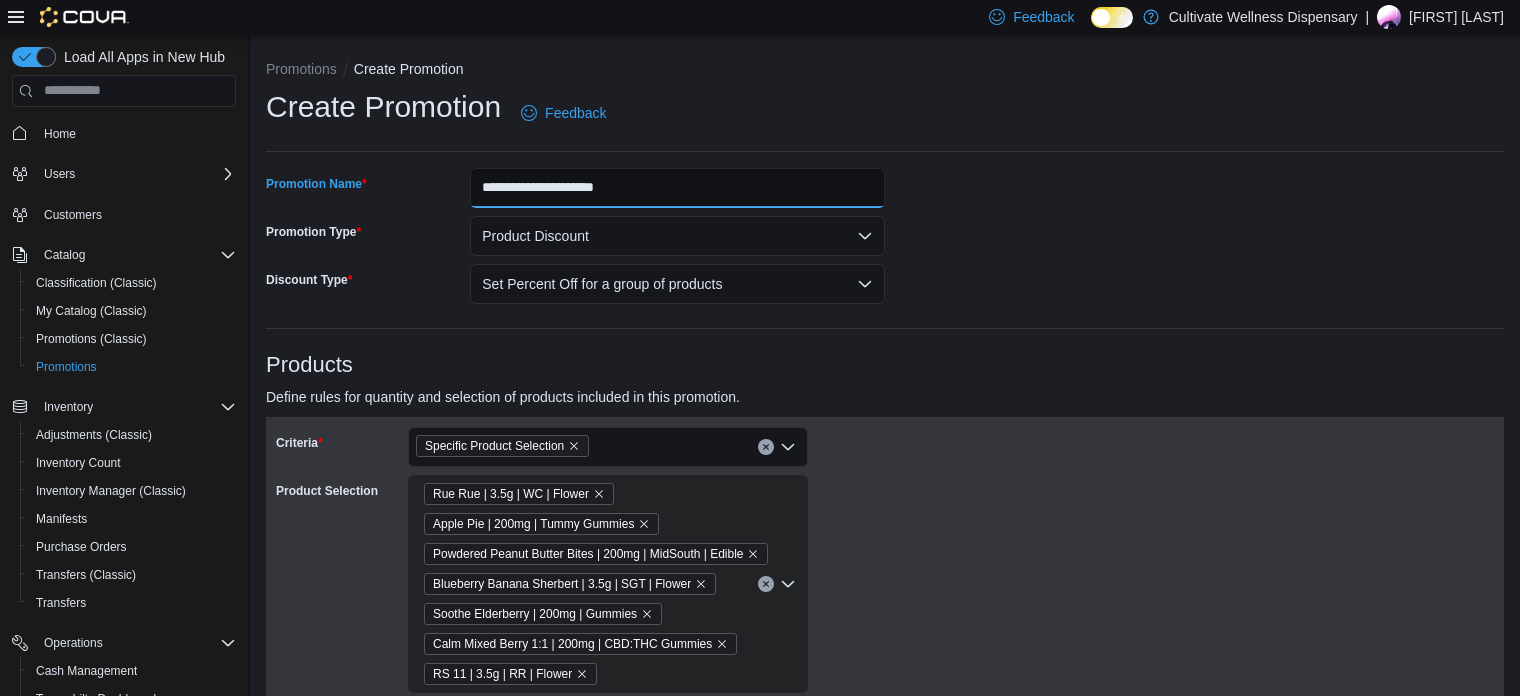 click on "**********" at bounding box center (677, 188) 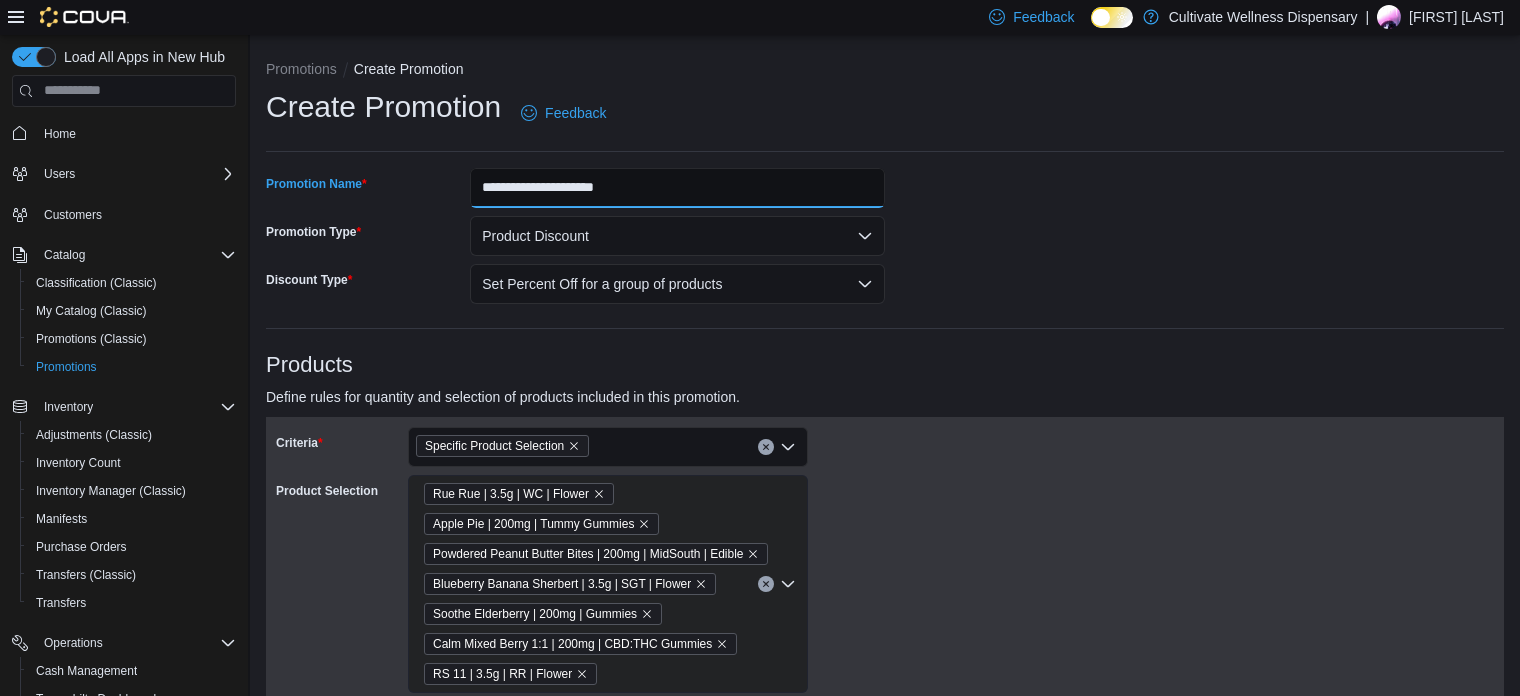 type on "**********" 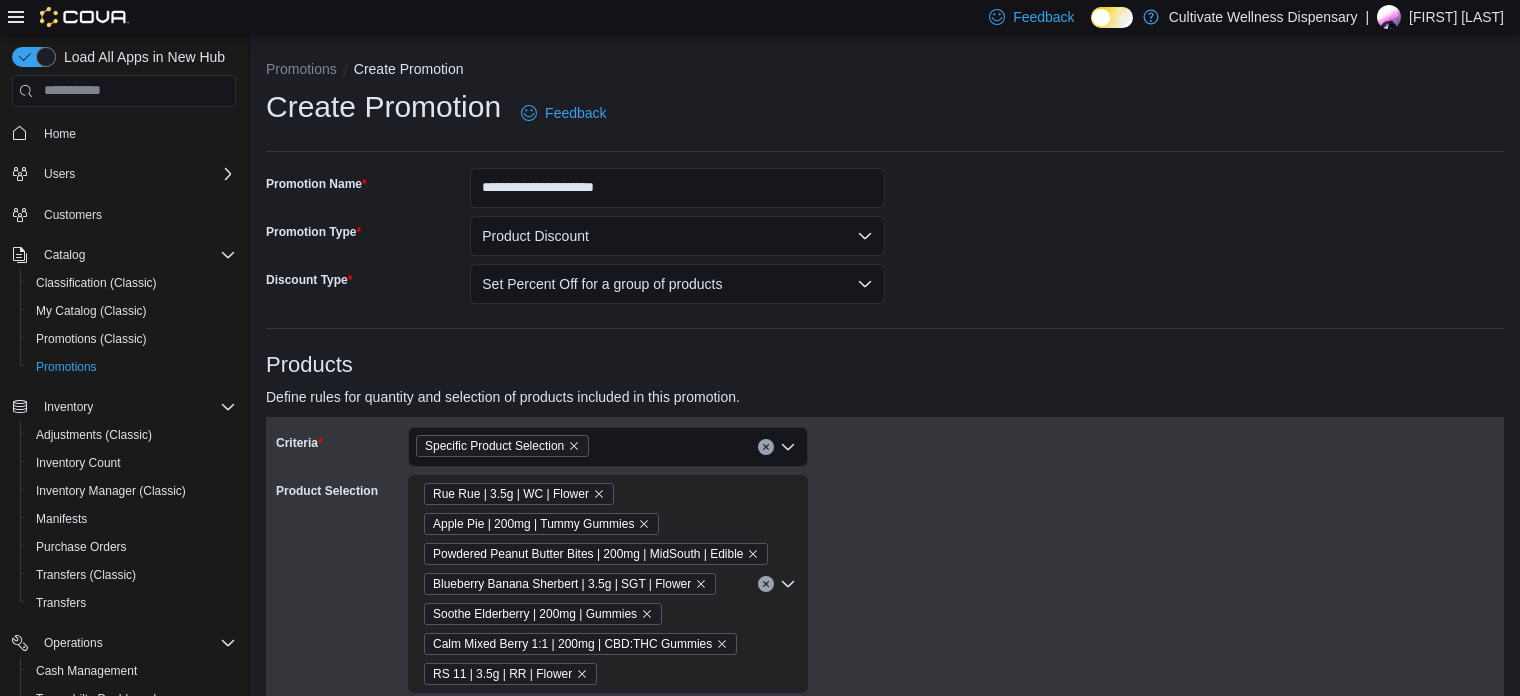 click on "**********" at bounding box center (885, 1059) 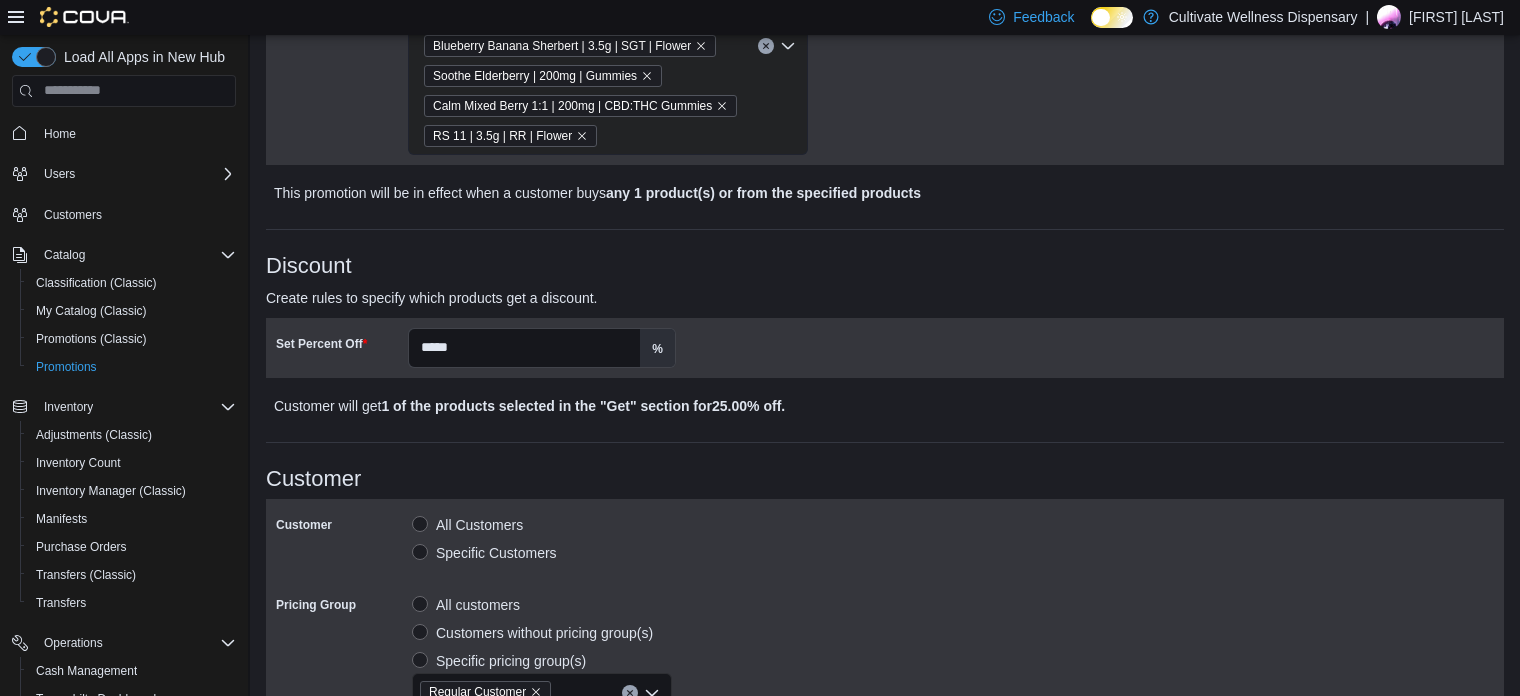 scroll, scrollTop: 551, scrollLeft: 0, axis: vertical 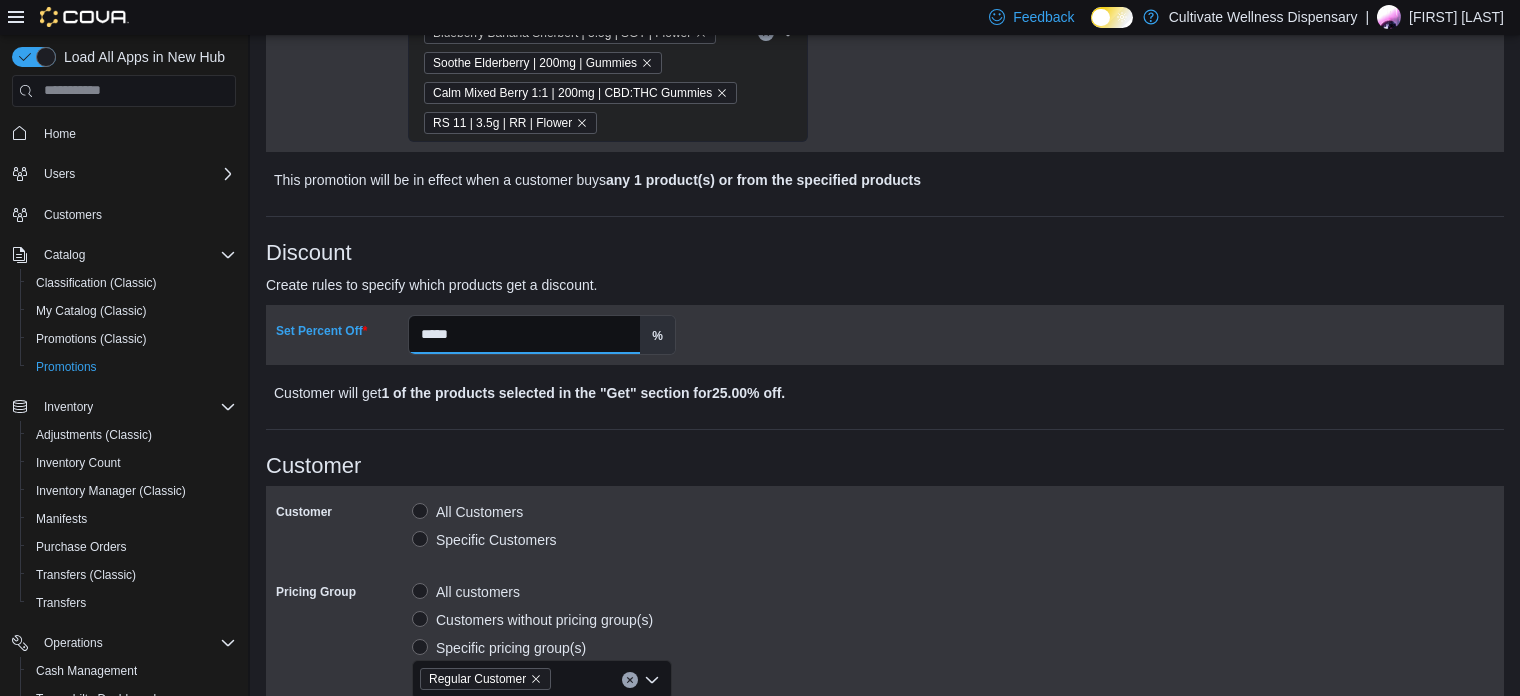 click on "*****" at bounding box center [524, 335] 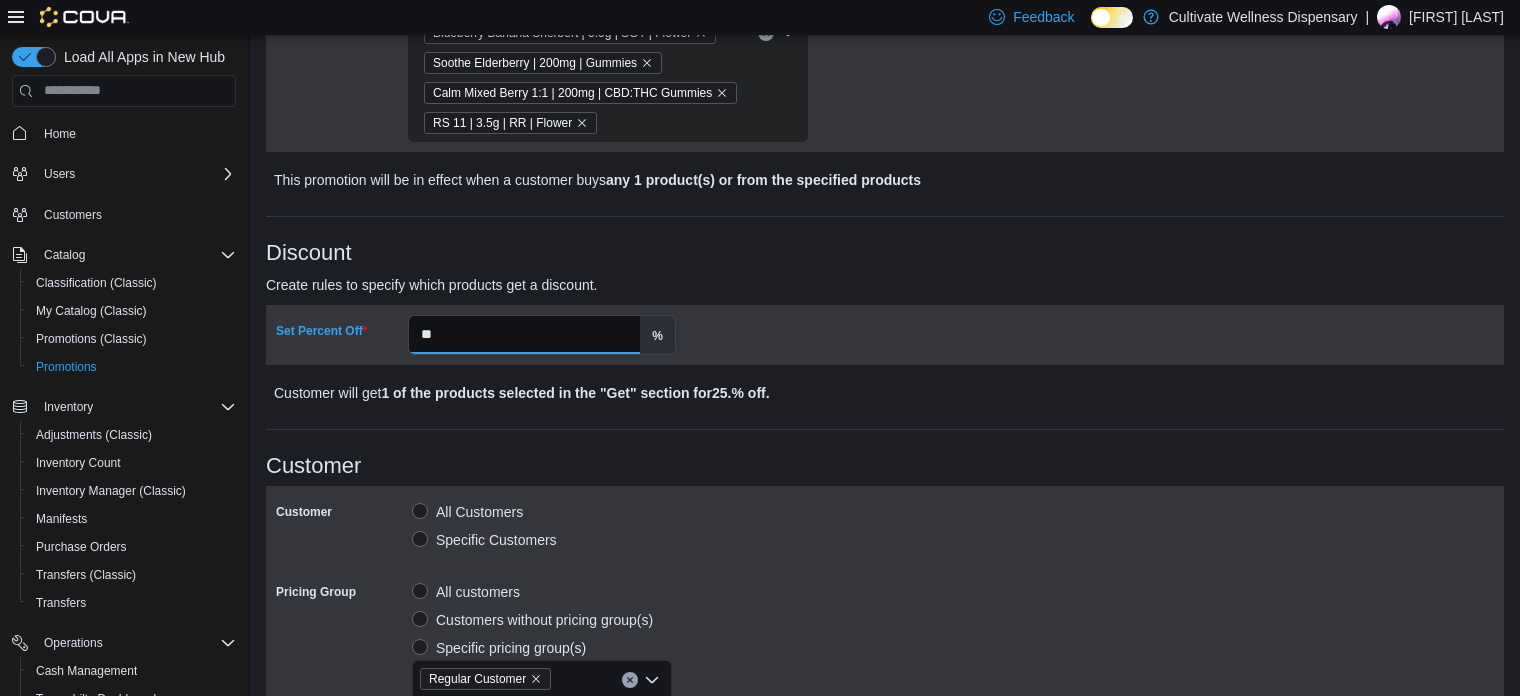 type on "*" 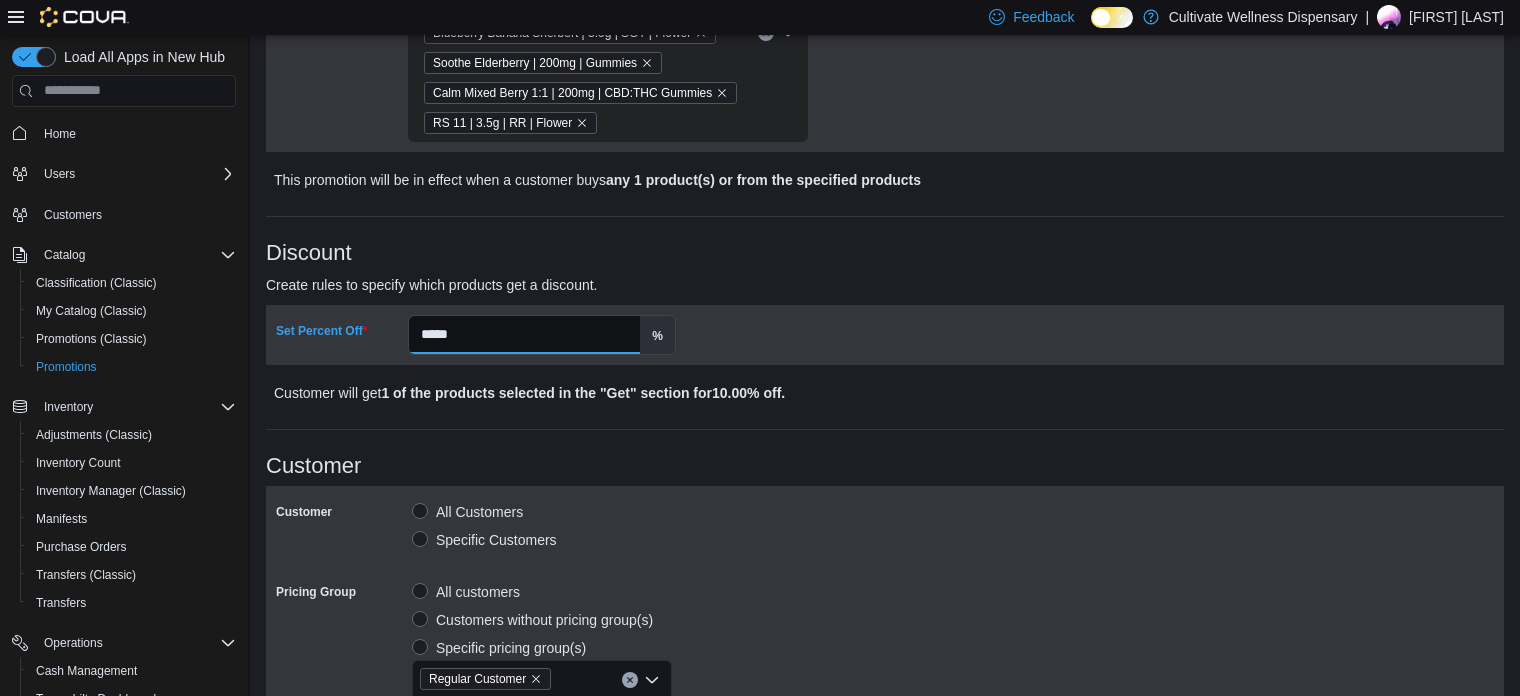 type on "*****" 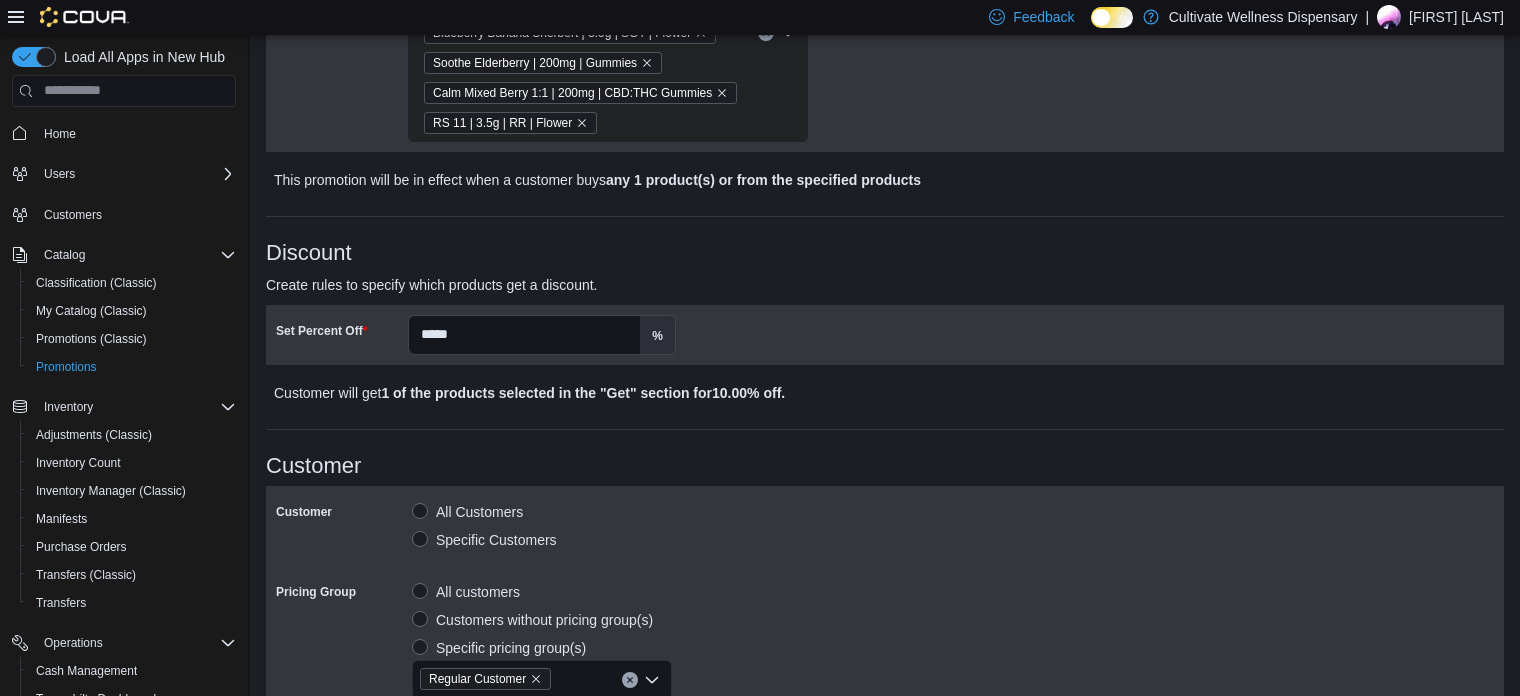 click on "Discount" at bounding box center (885, 253) 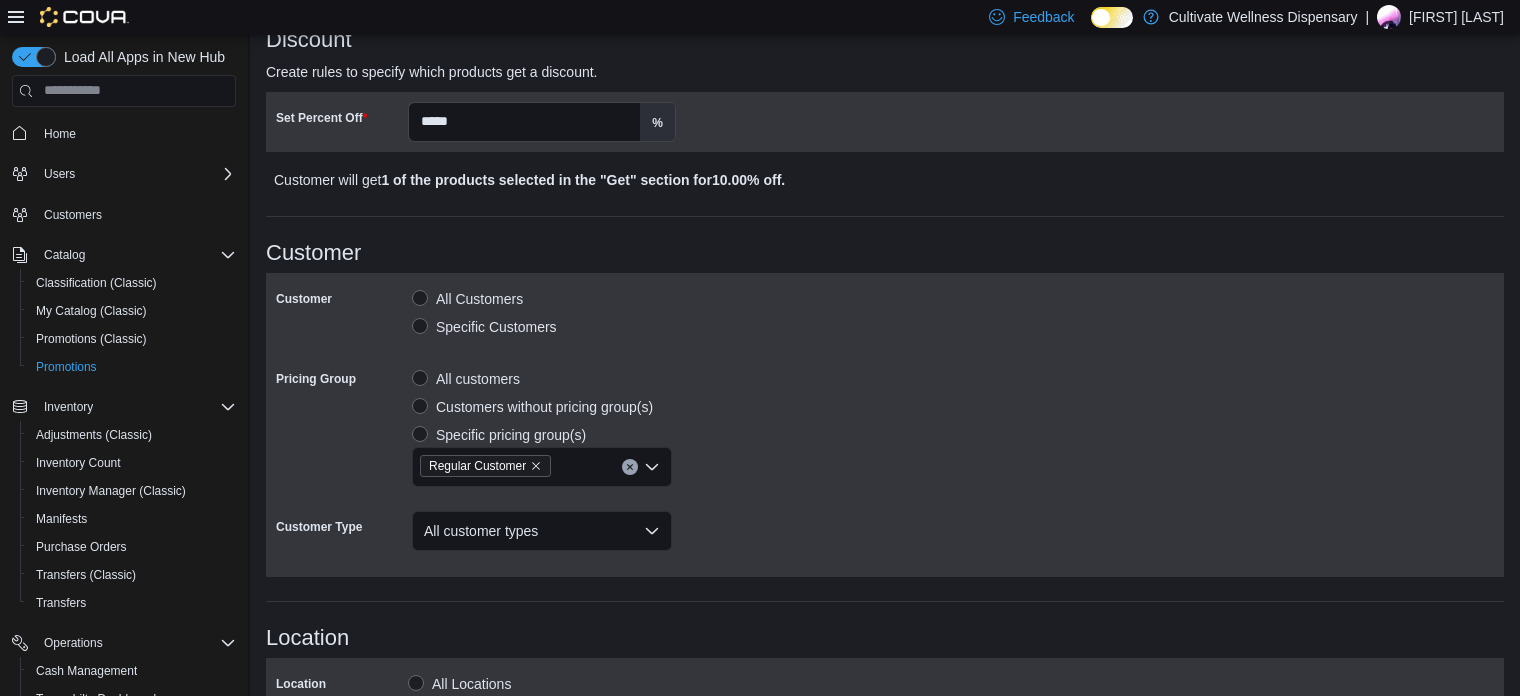 scroll, scrollTop: 766, scrollLeft: 0, axis: vertical 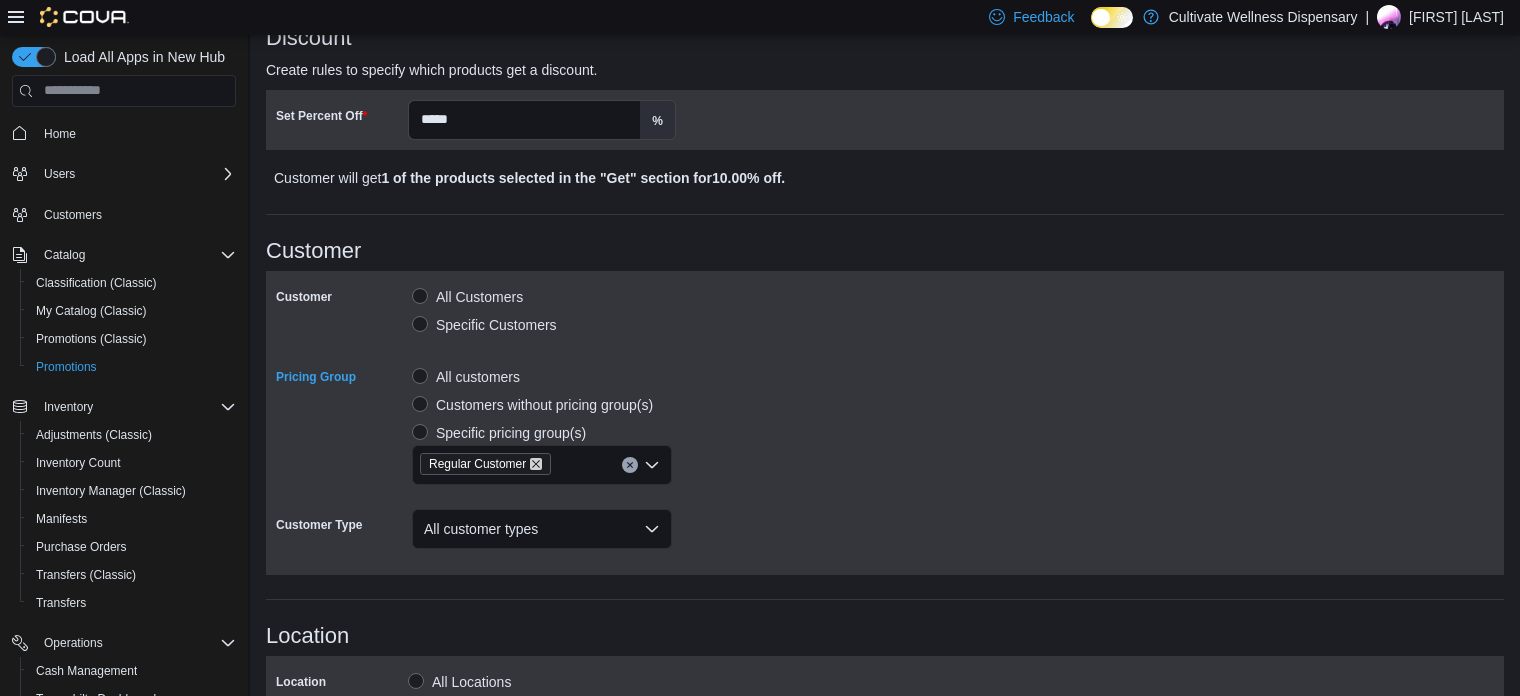 click 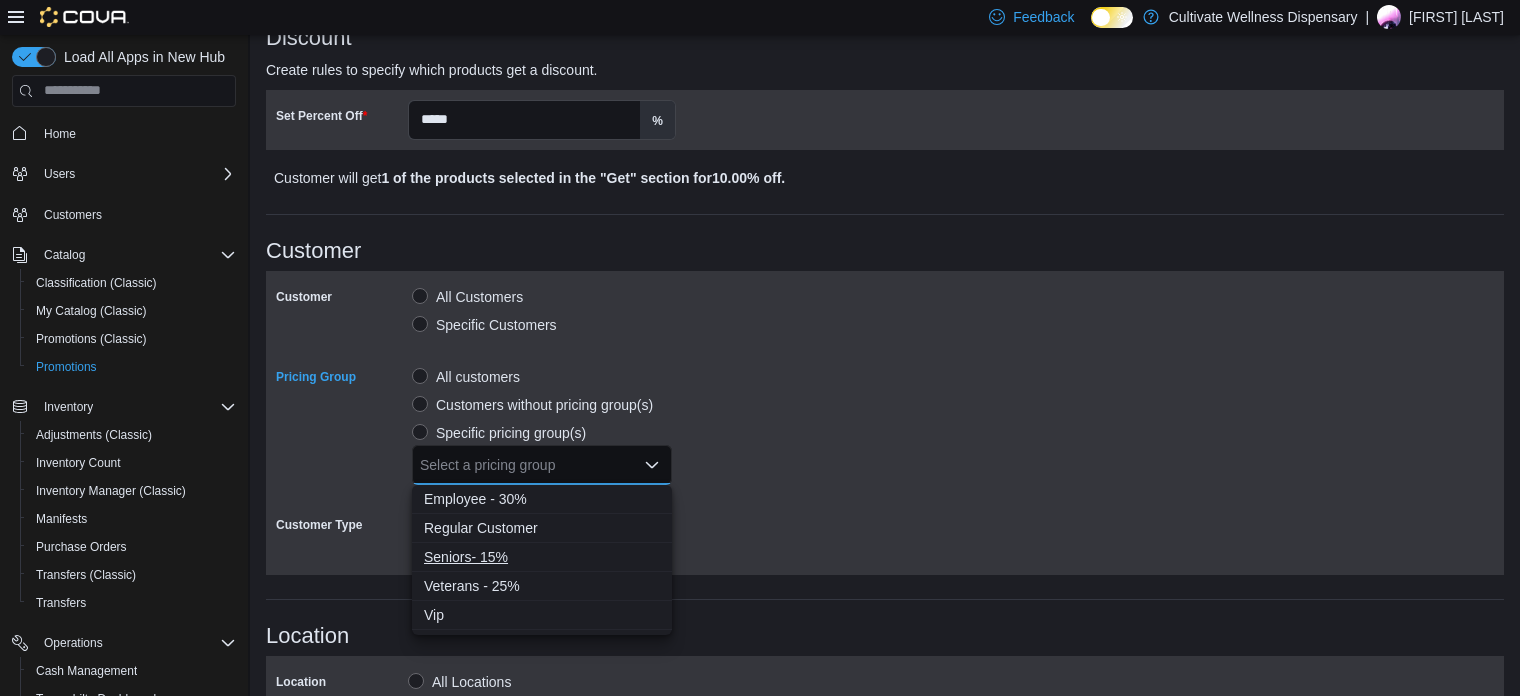 click on "Seniors- 15%" at bounding box center (542, 557) 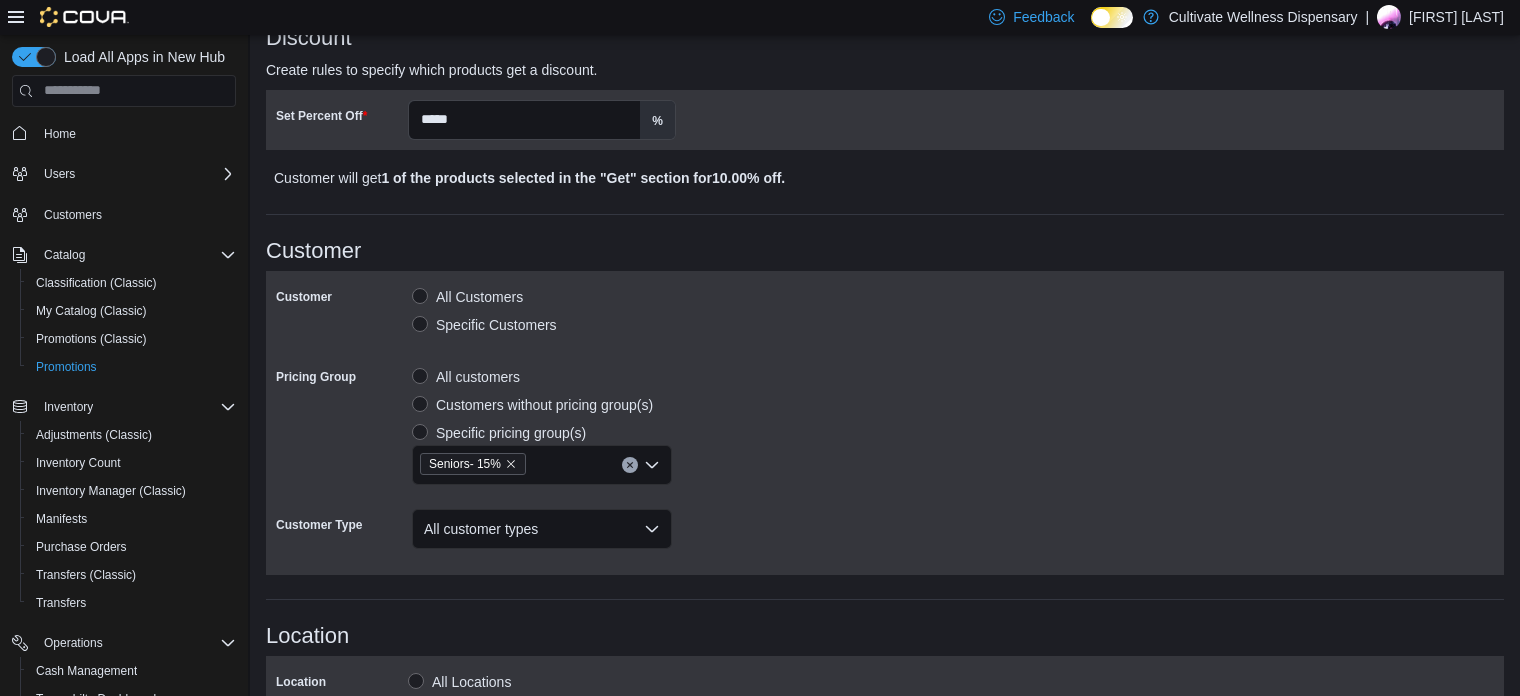 click on "Customer All Customers Specific Customers Pricing Group All customers Customers without pricing group(s) Specific pricing group(s) Seniors- 15% Customer Type All customer types" at bounding box center (885, 423) 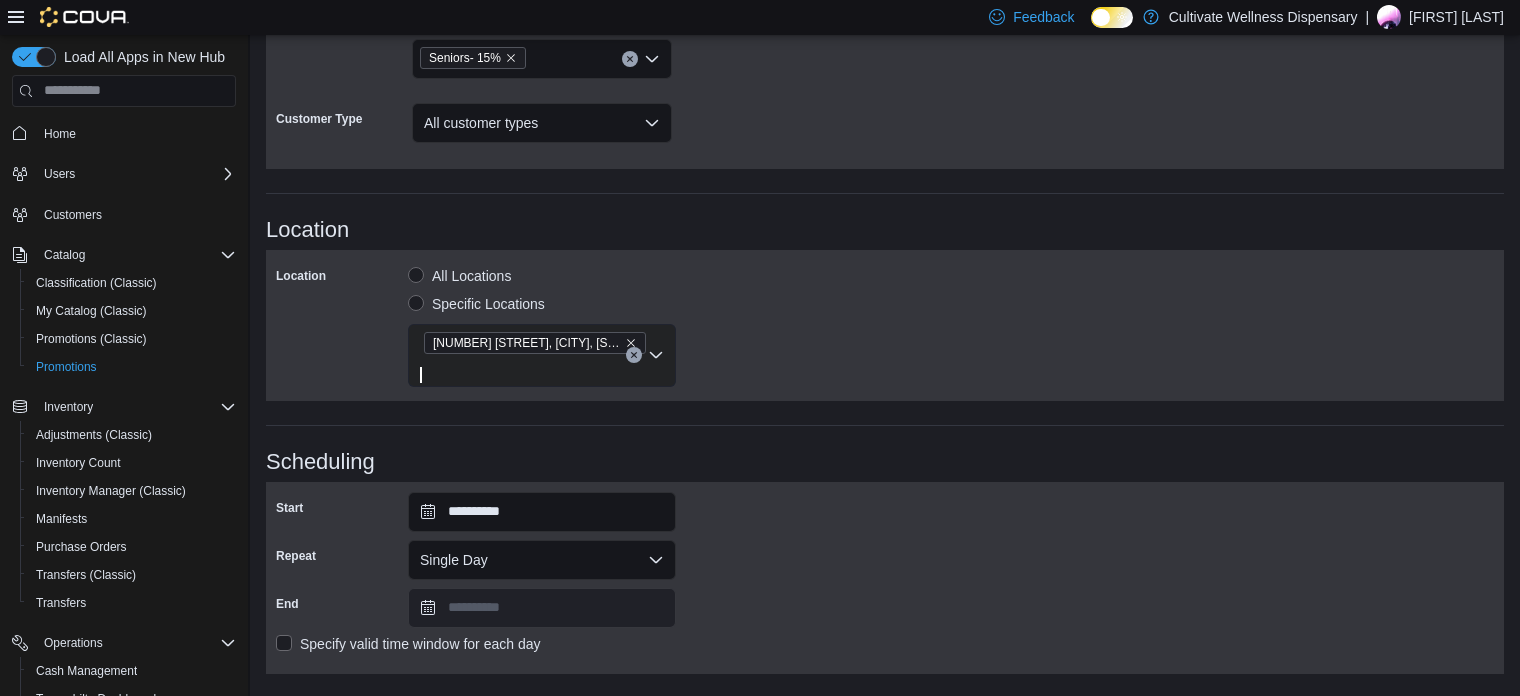 scroll, scrollTop: 1268, scrollLeft: 0, axis: vertical 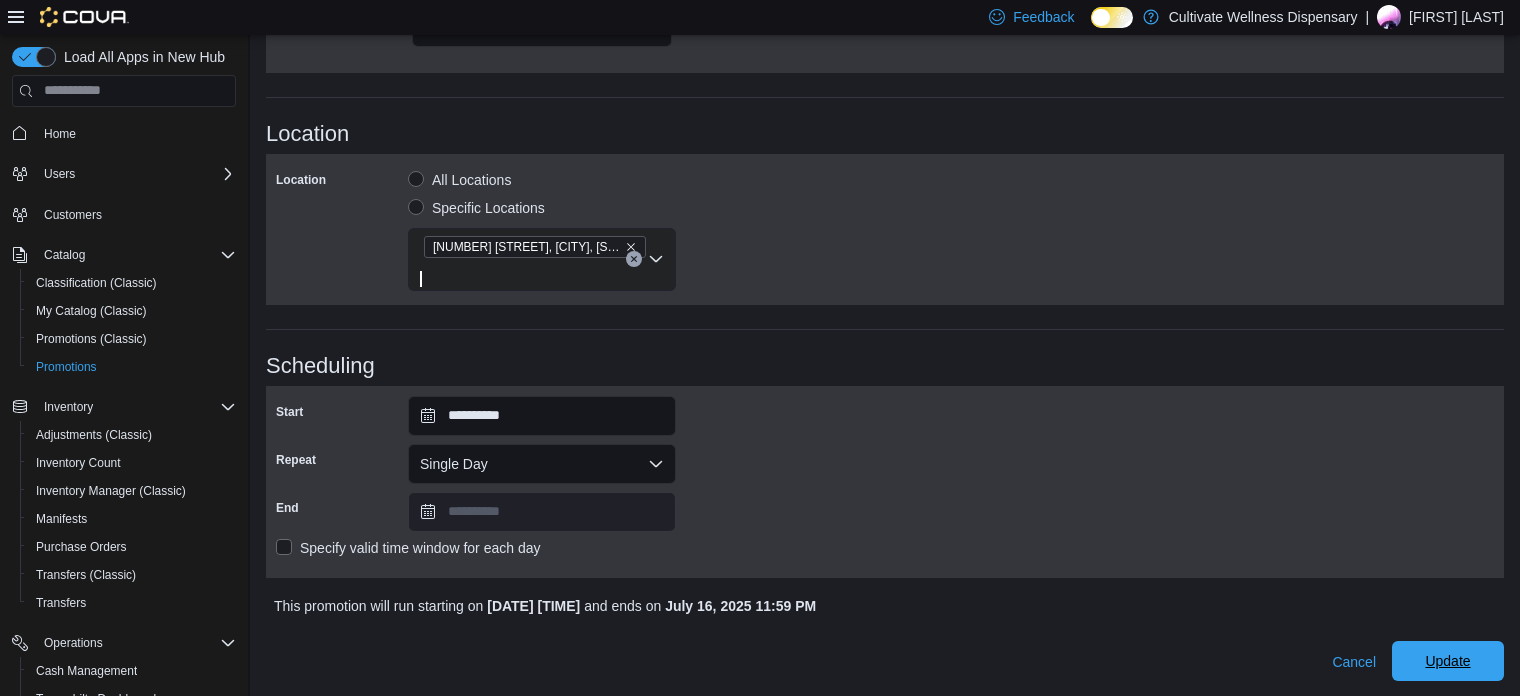 click on "Update" at bounding box center [1448, 661] 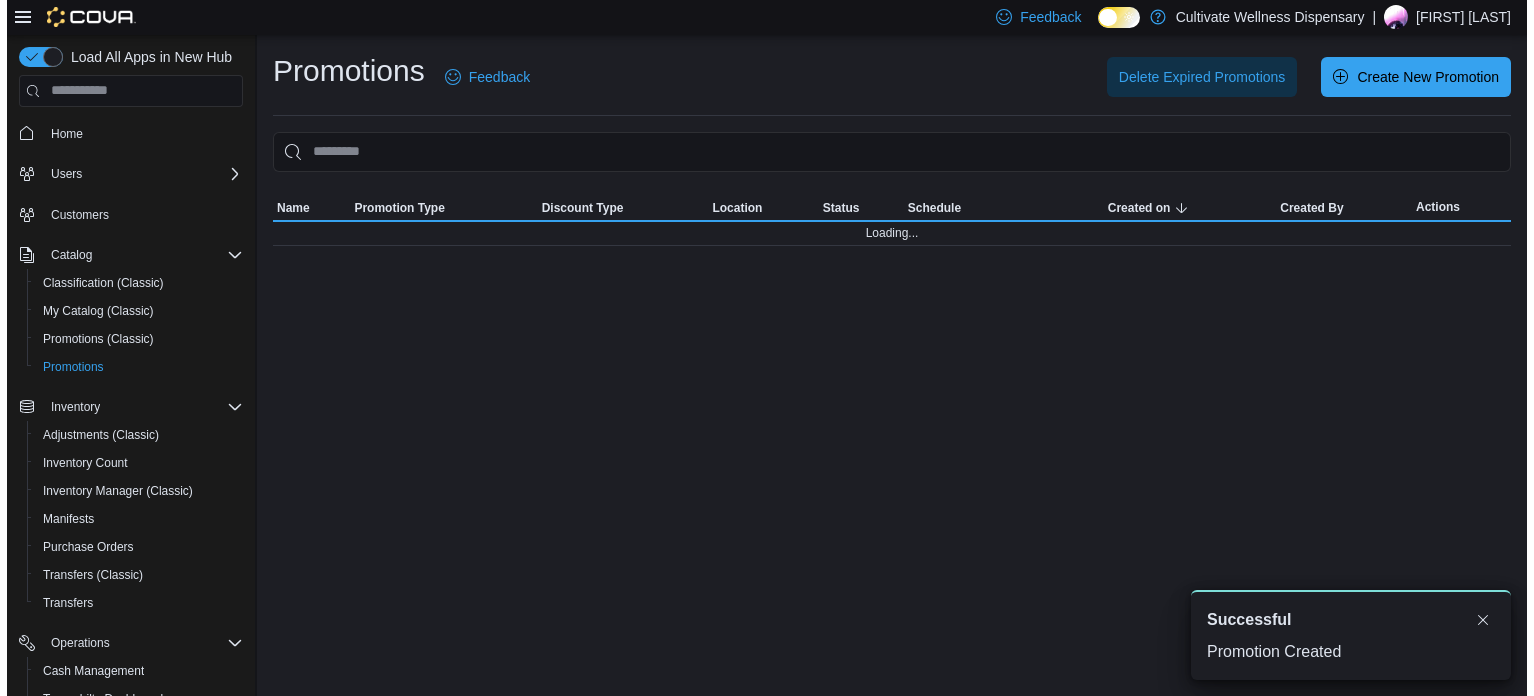 scroll, scrollTop: 0, scrollLeft: 0, axis: both 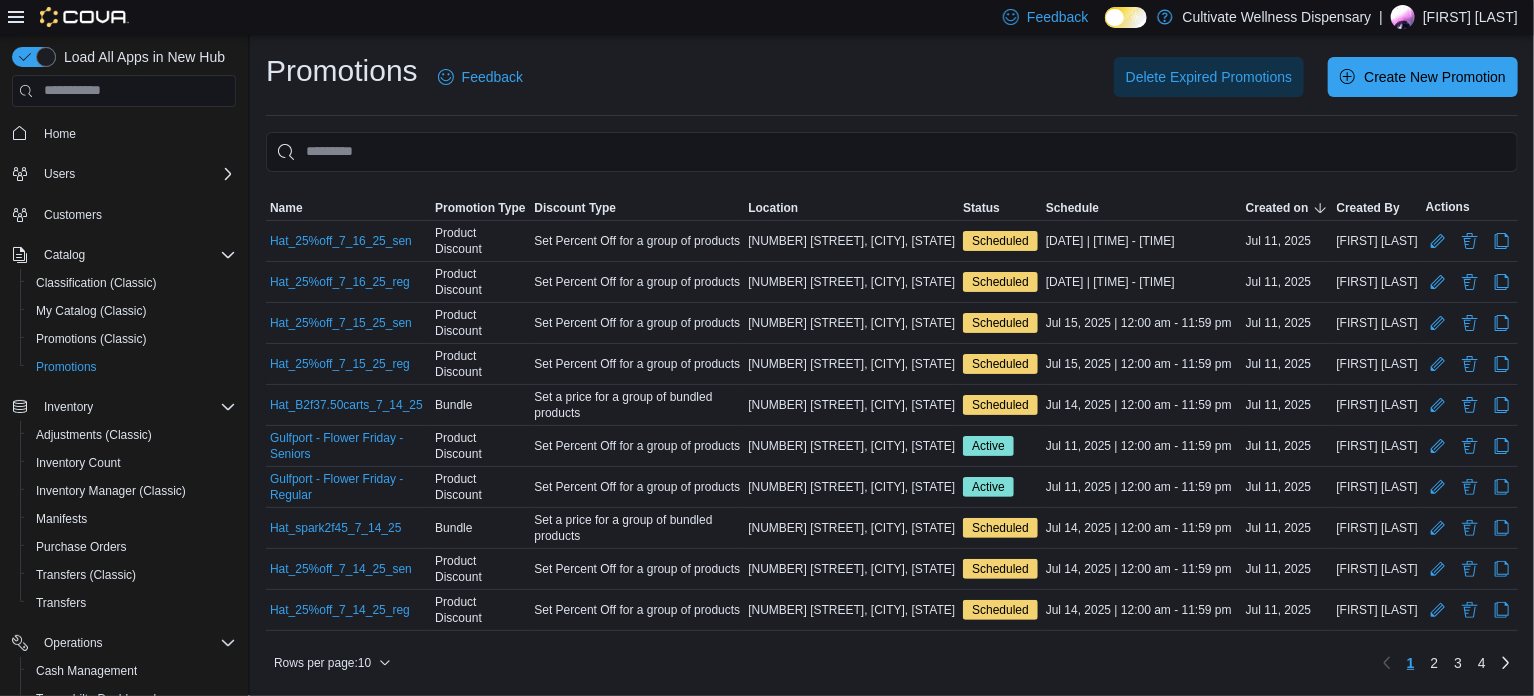 click on "Promotions Feedback Delete Expired Promotions Create New Promotion" at bounding box center [892, 77] 